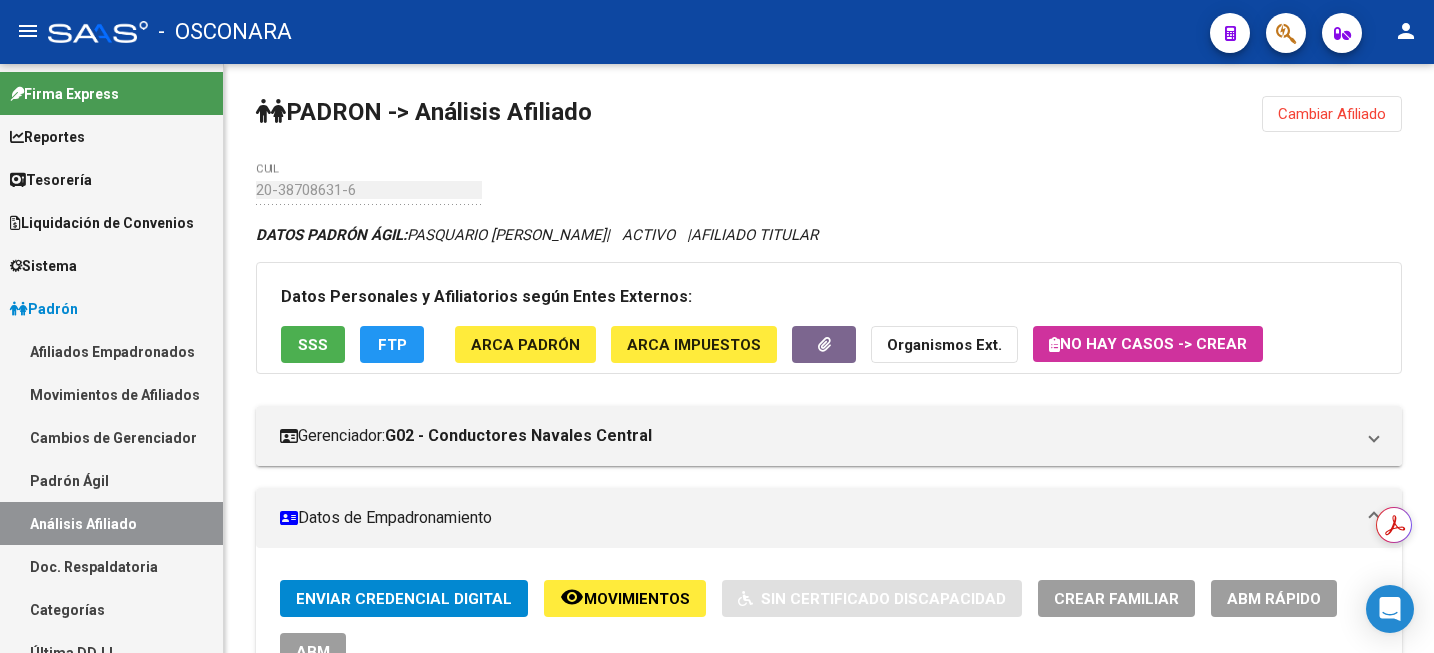 scroll, scrollTop: 0, scrollLeft: 0, axis: both 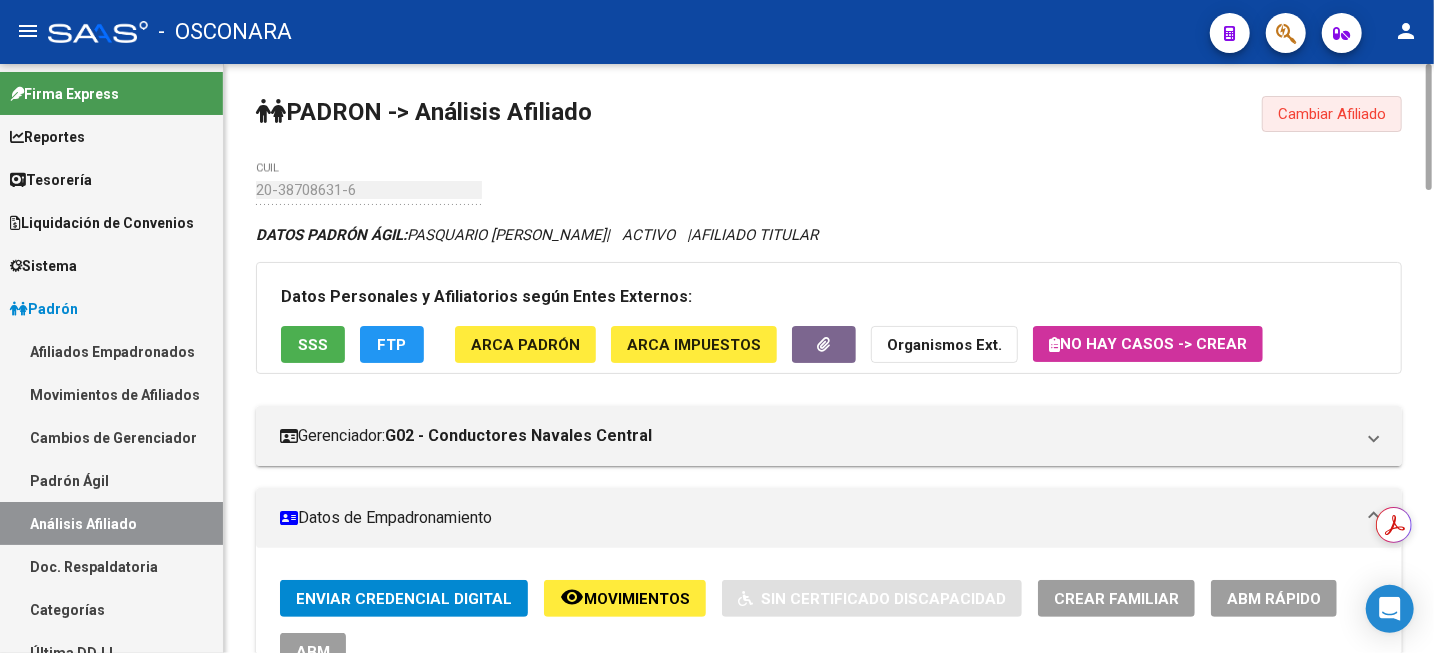 click on "Cambiar Afiliado" 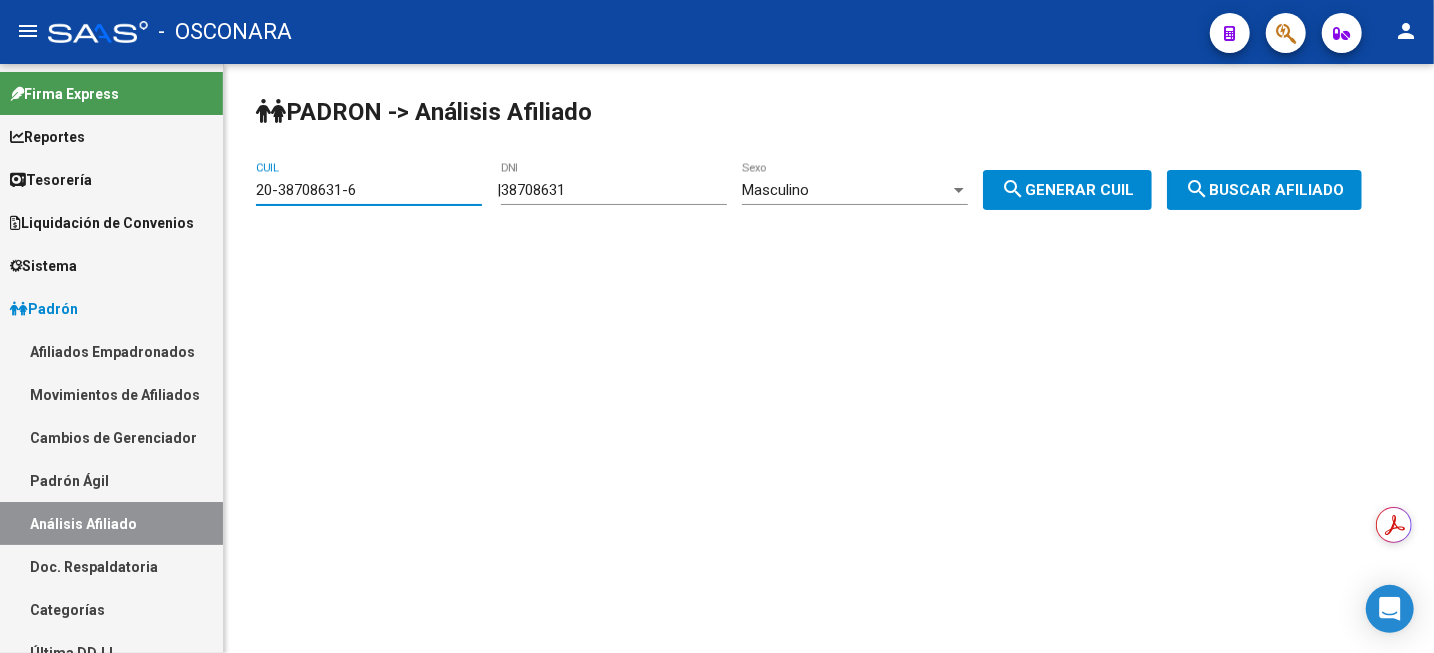 drag, startPoint x: 374, startPoint y: 189, endPoint x: 148, endPoint y: 203, distance: 226.43321 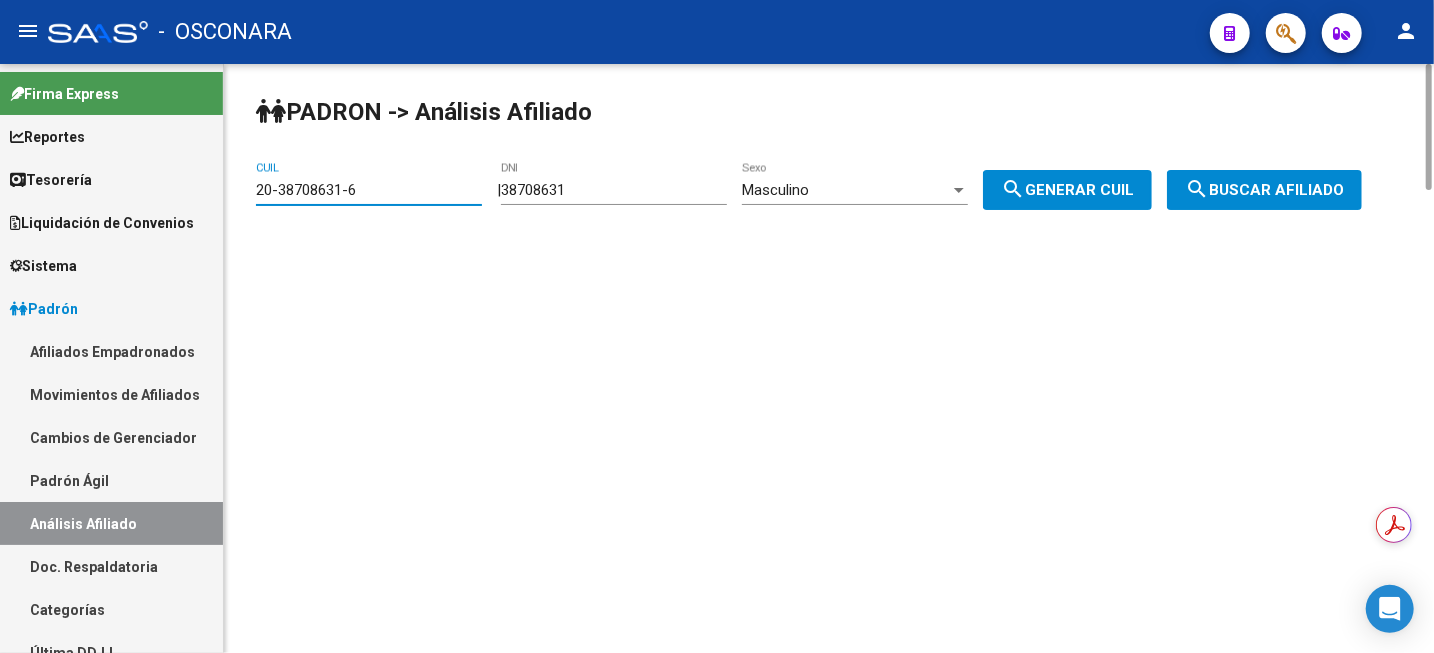 paste on "7-47521102-8" 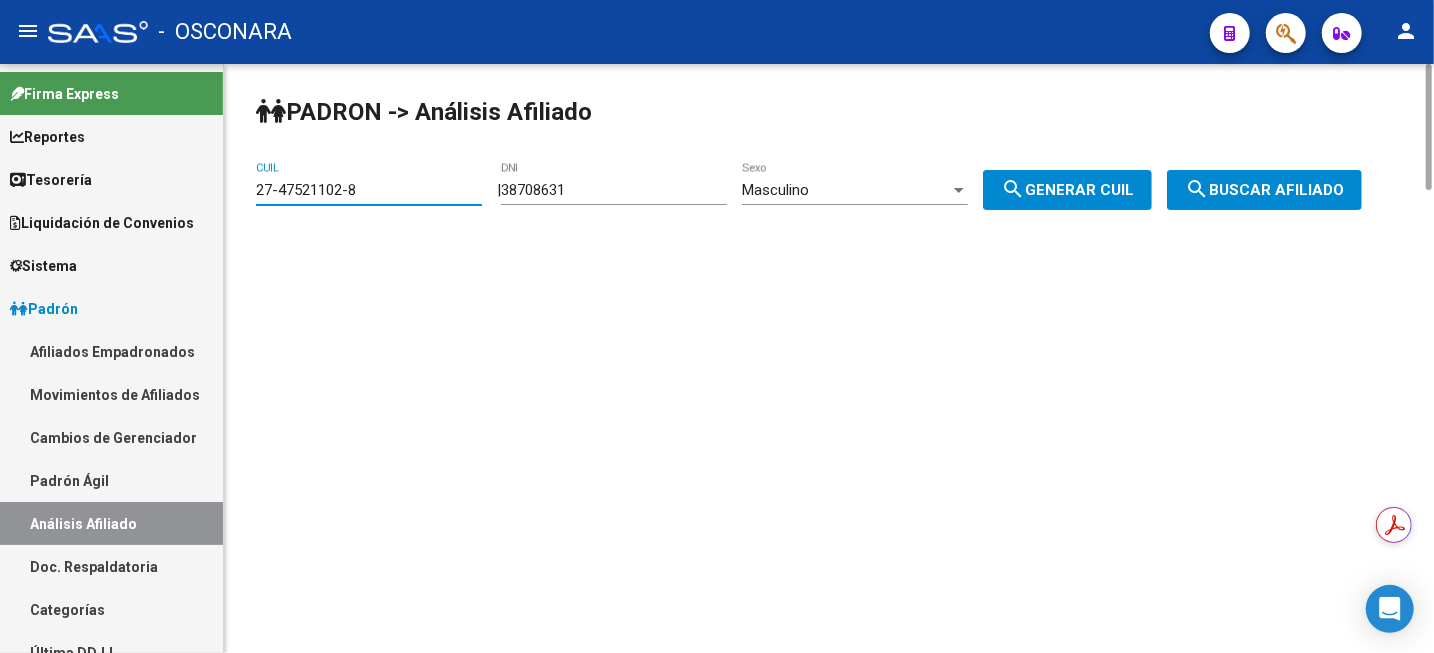 type on "27-47521102-8" 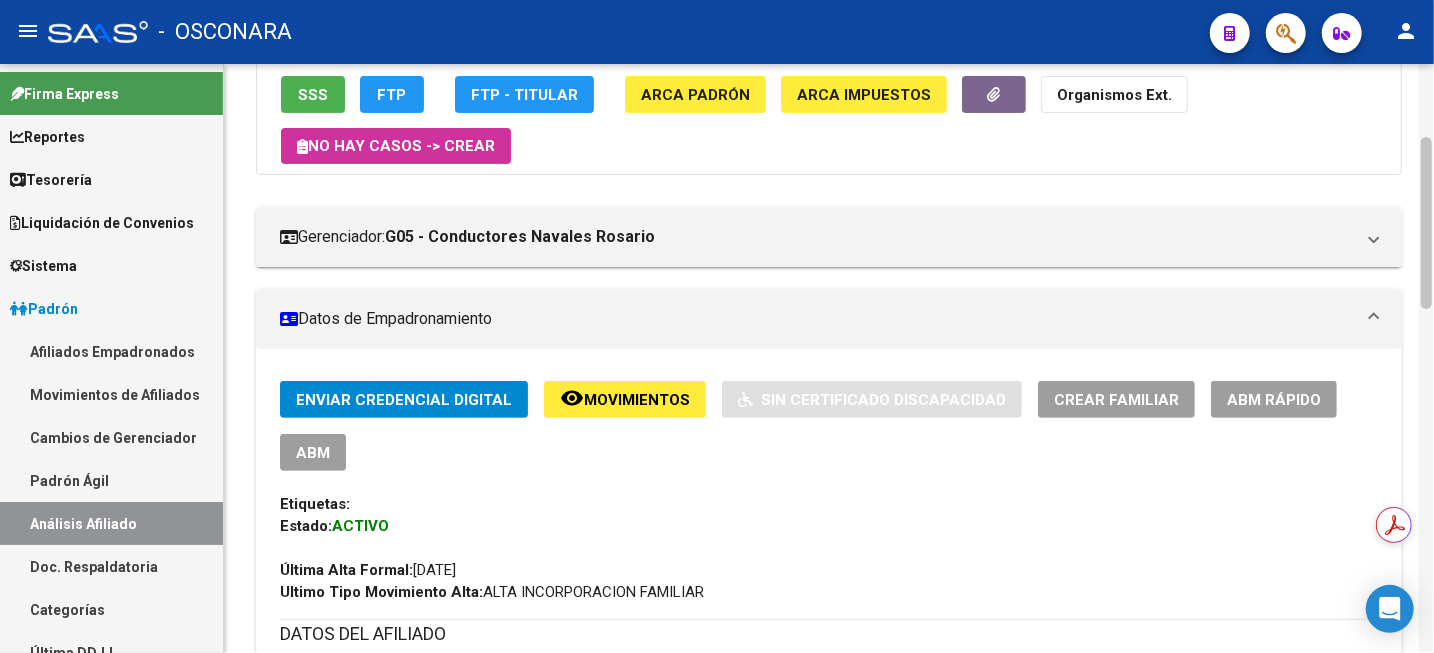 scroll, scrollTop: 0, scrollLeft: 0, axis: both 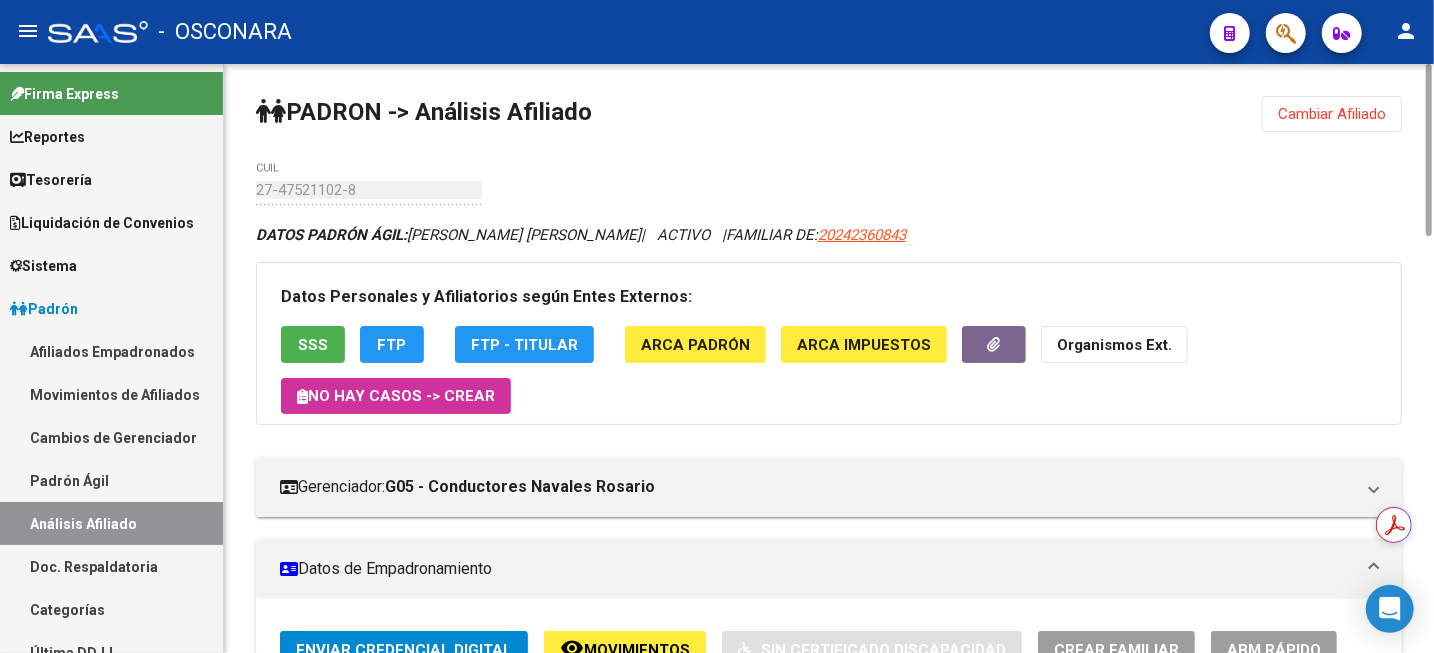click on "Cambiar Afiliado" 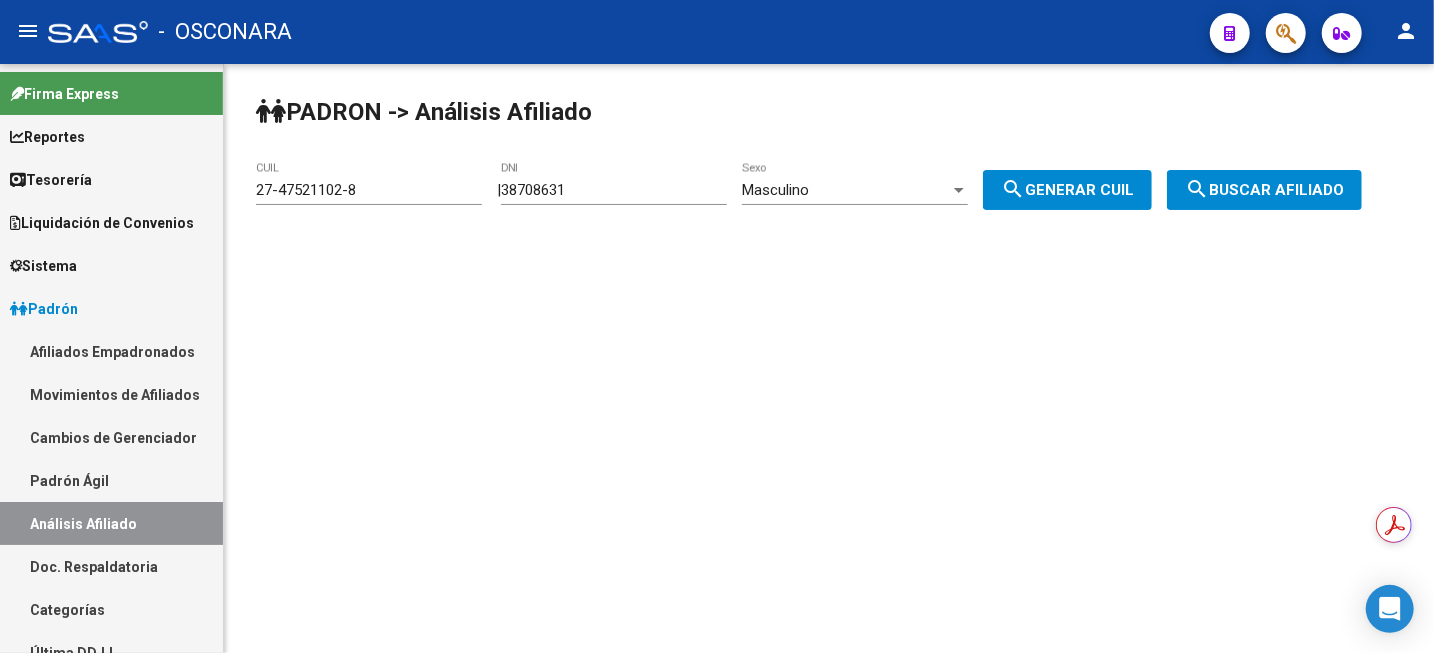 click on "Padrón Ágil" at bounding box center (111, 480) 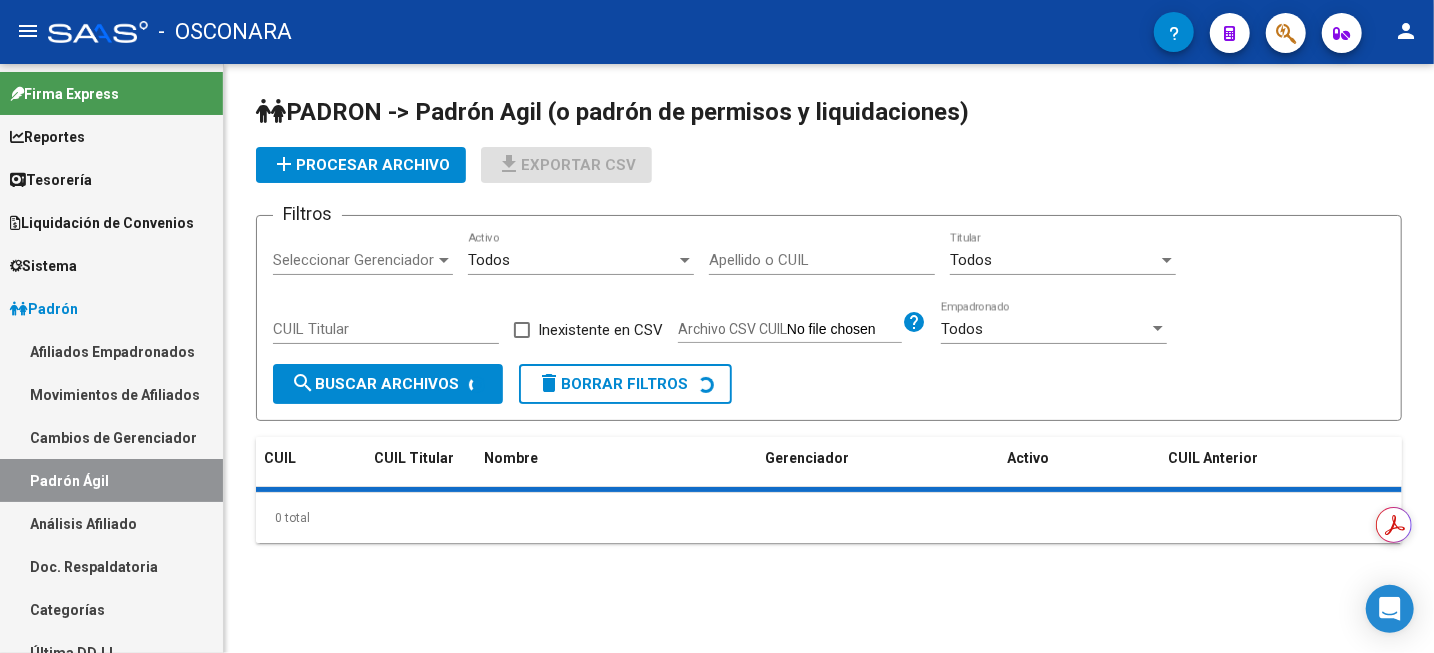 click on "Análisis Afiliado" at bounding box center [111, 523] 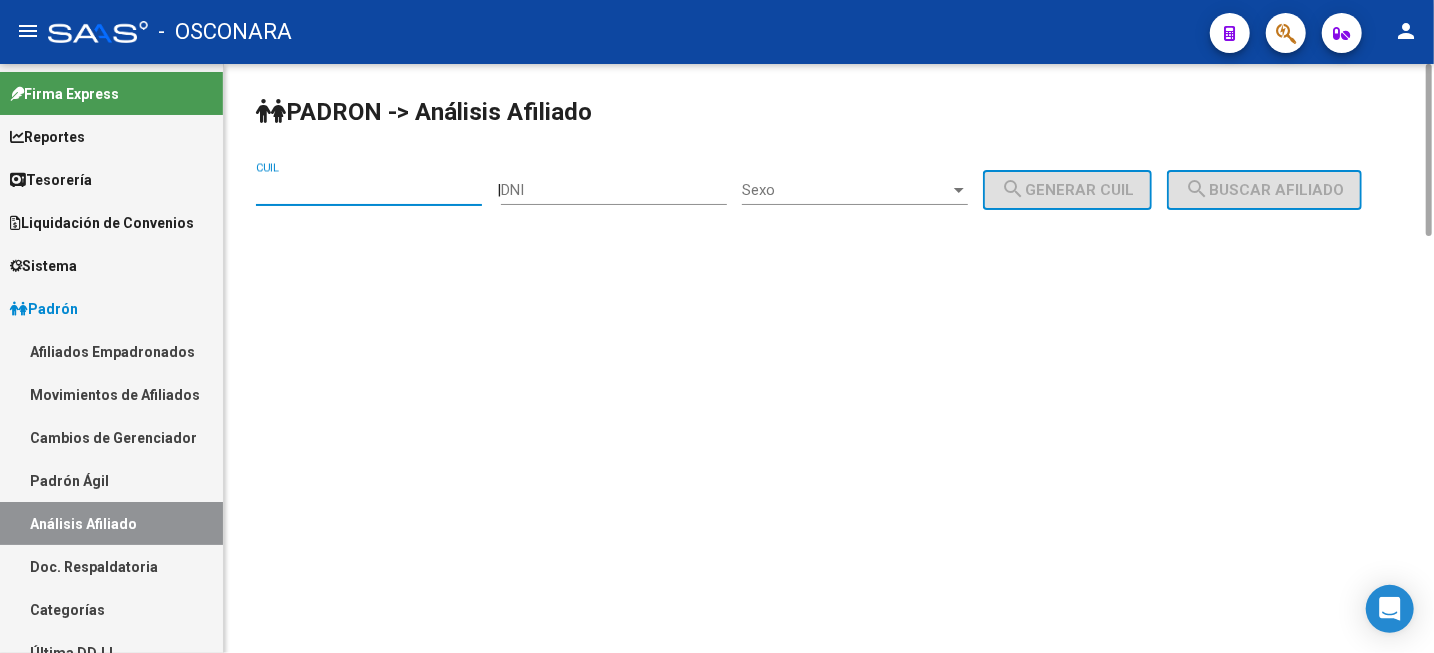 click on "CUIL" at bounding box center [369, 190] 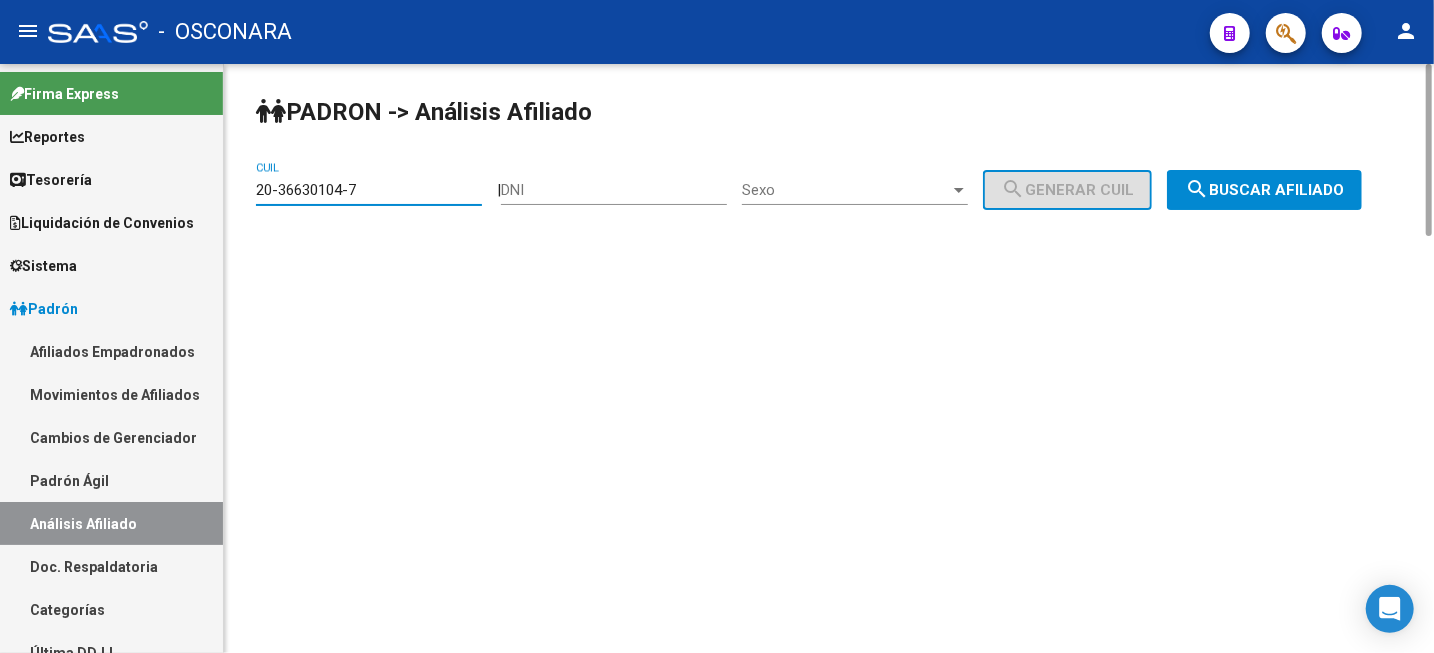 click on "search  Buscar afiliado" 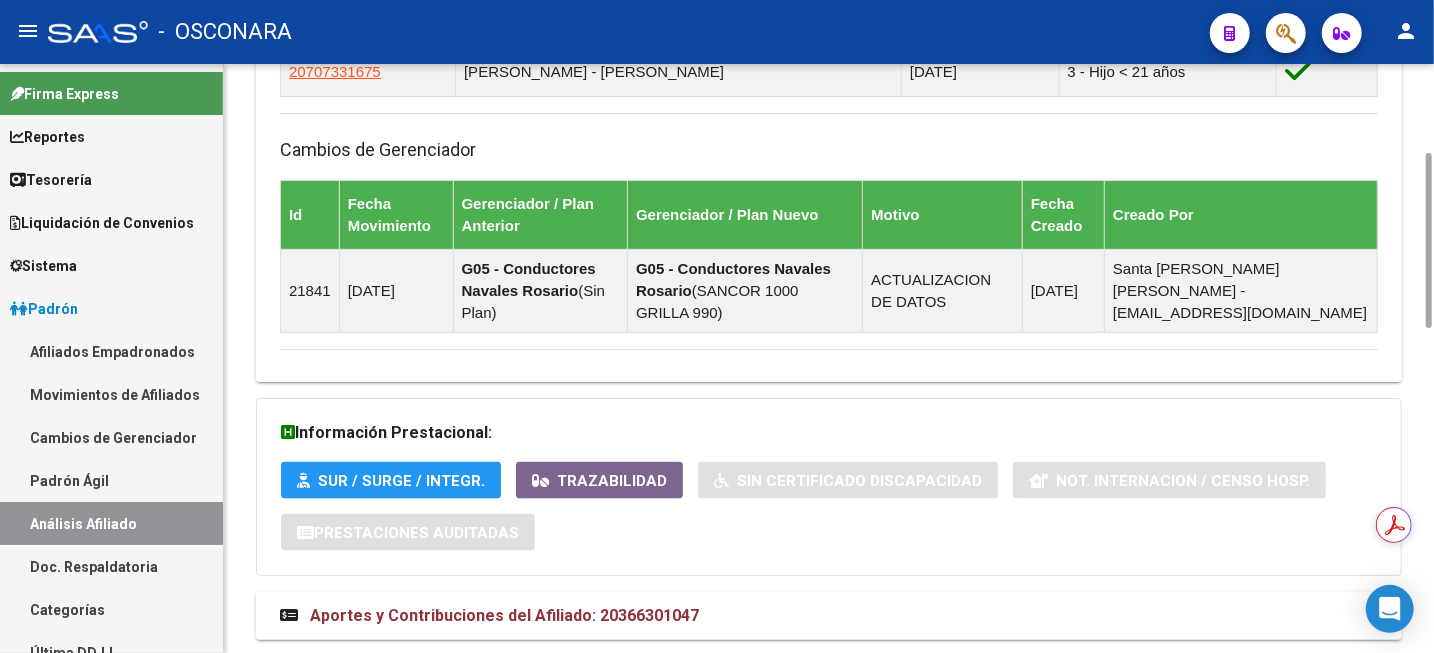 scroll, scrollTop: 1134, scrollLeft: 0, axis: vertical 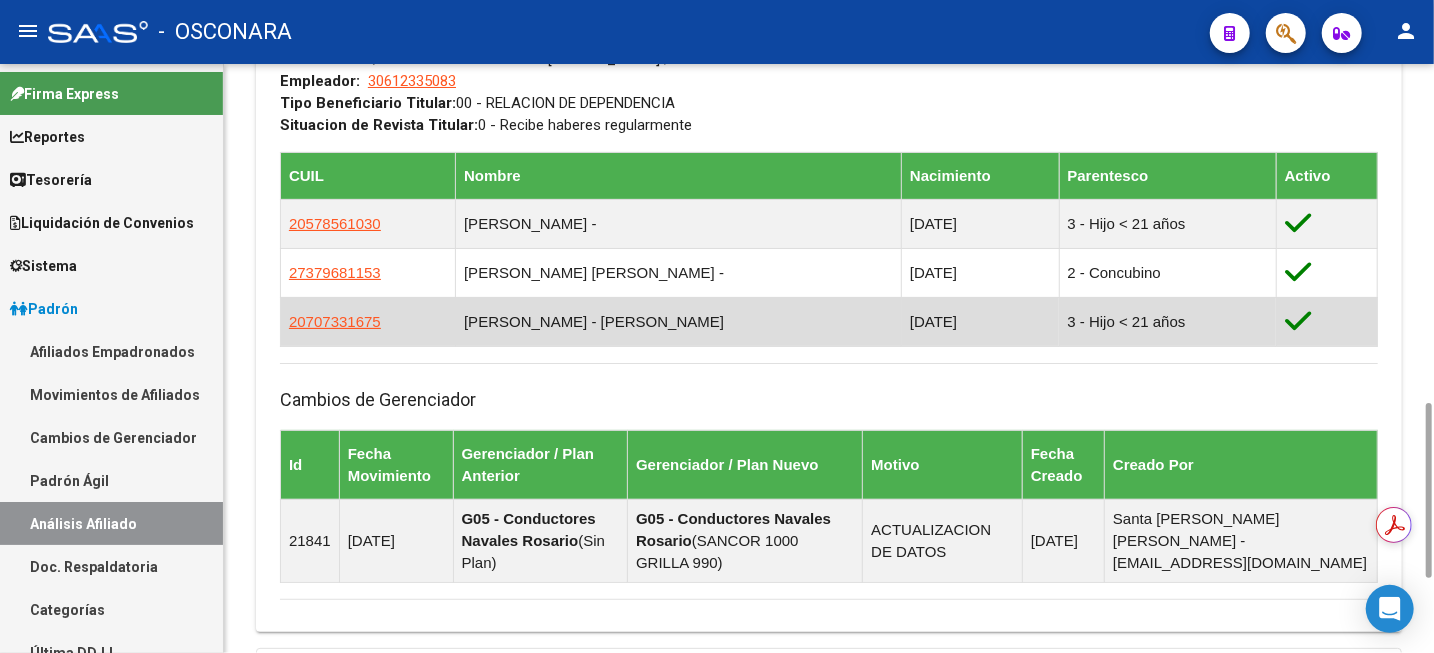 click on "20707331675" at bounding box center (335, 321) 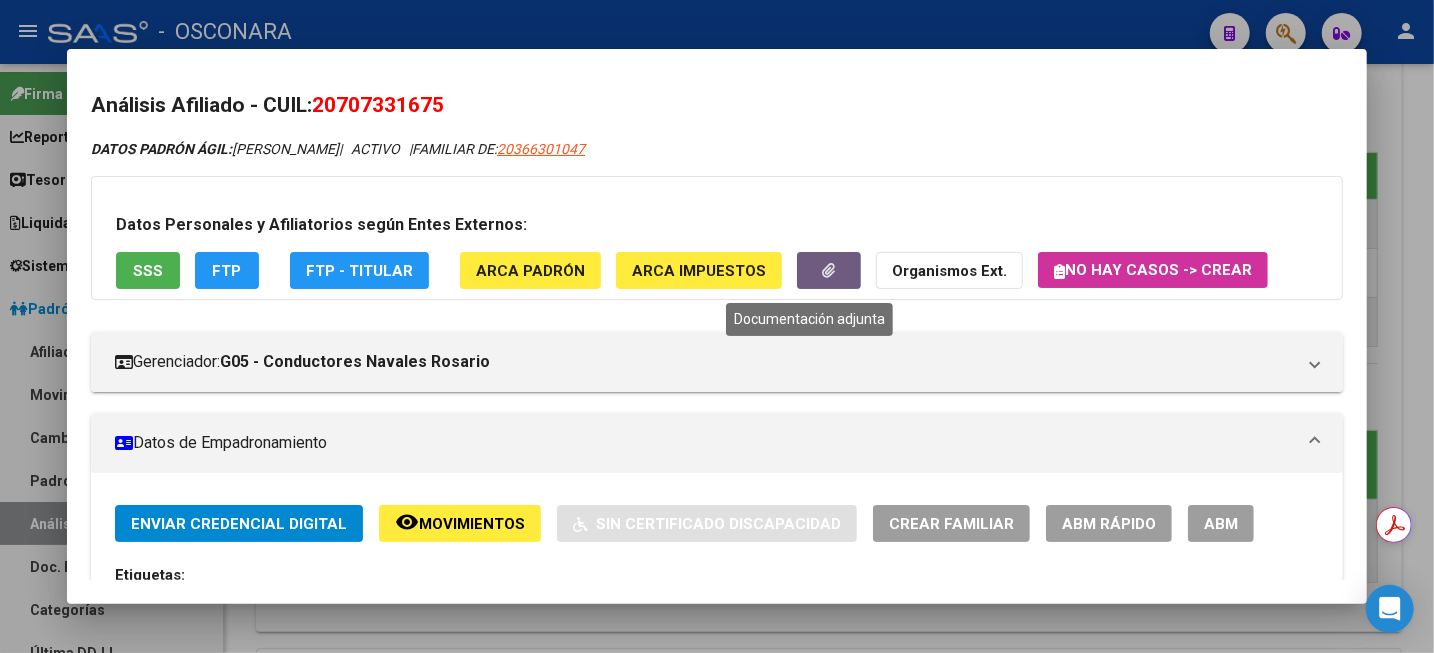 click 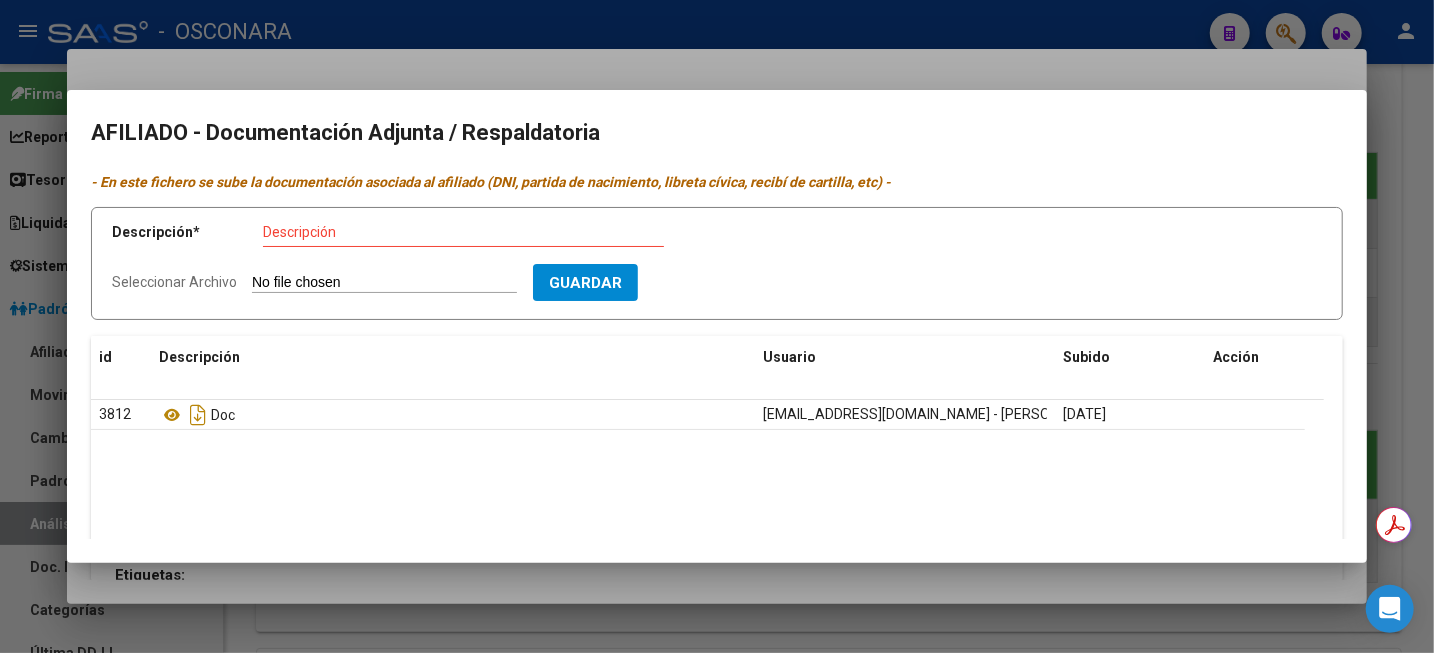 click at bounding box center (717, 326) 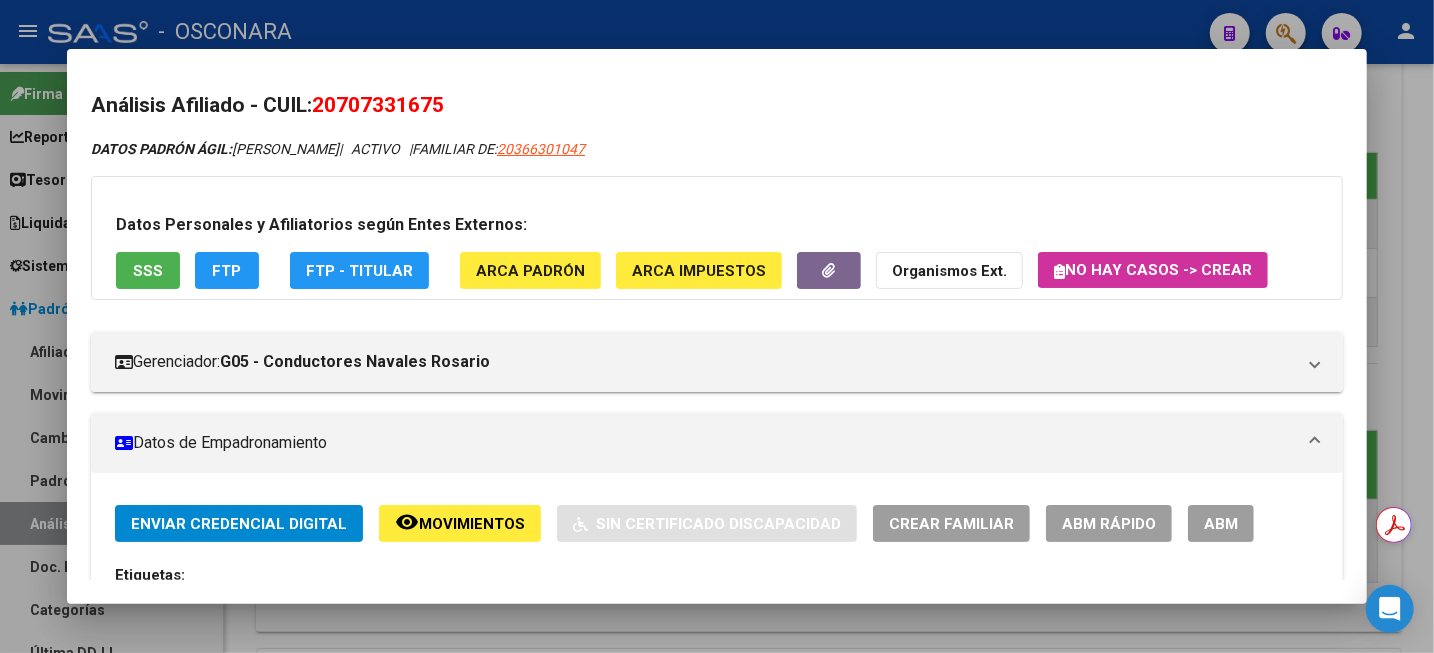 click at bounding box center (717, 326) 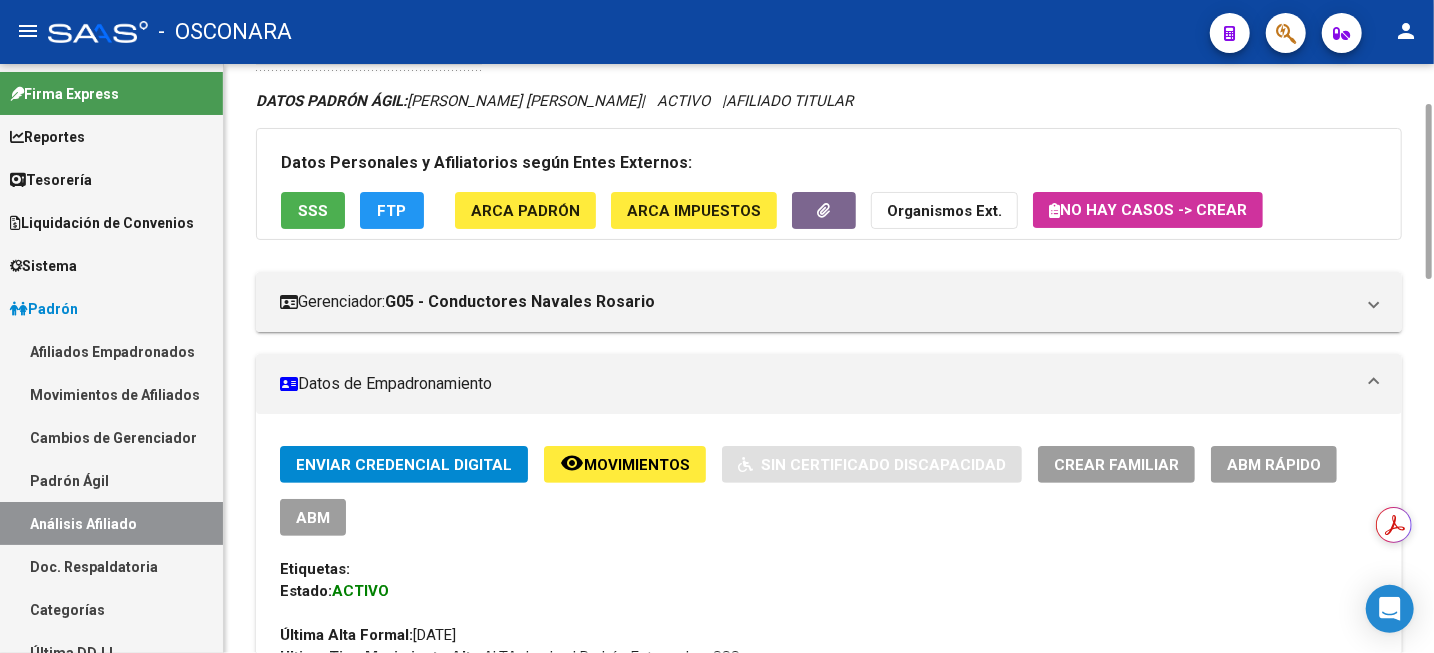 scroll, scrollTop: 0, scrollLeft: 0, axis: both 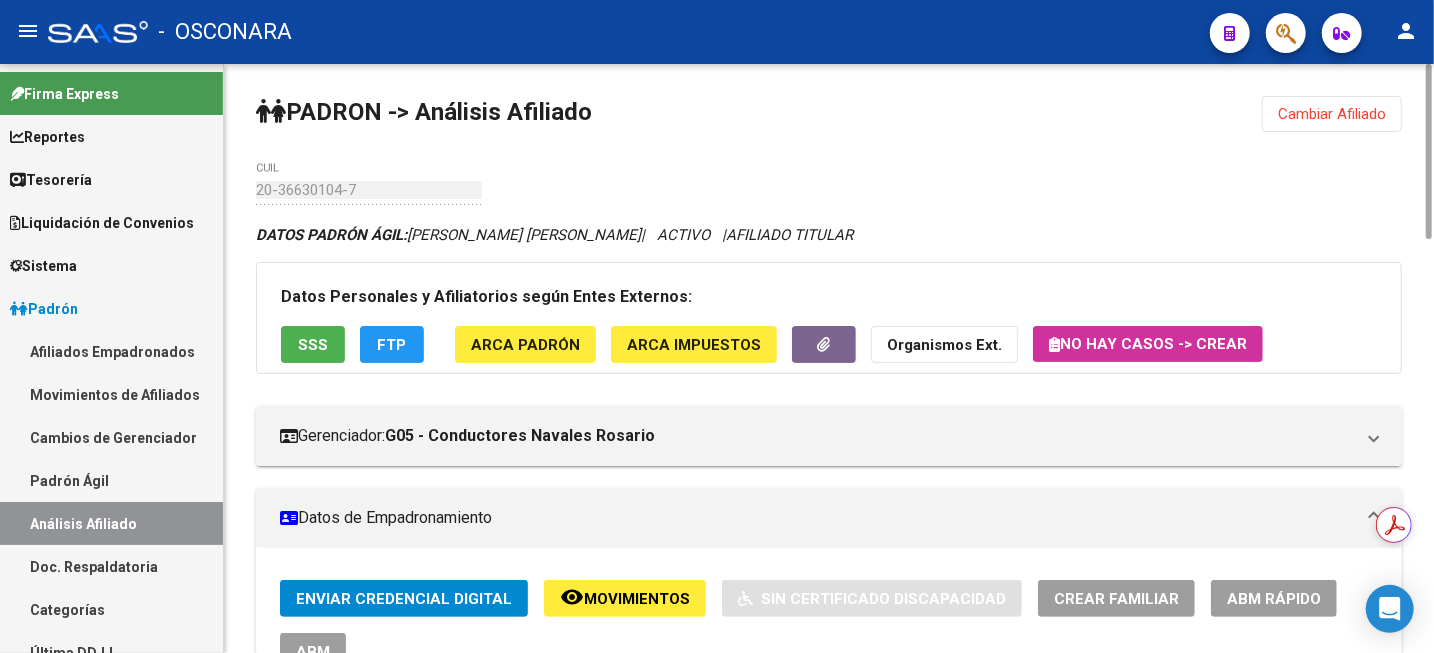 click on "Cambiar Afiliado" 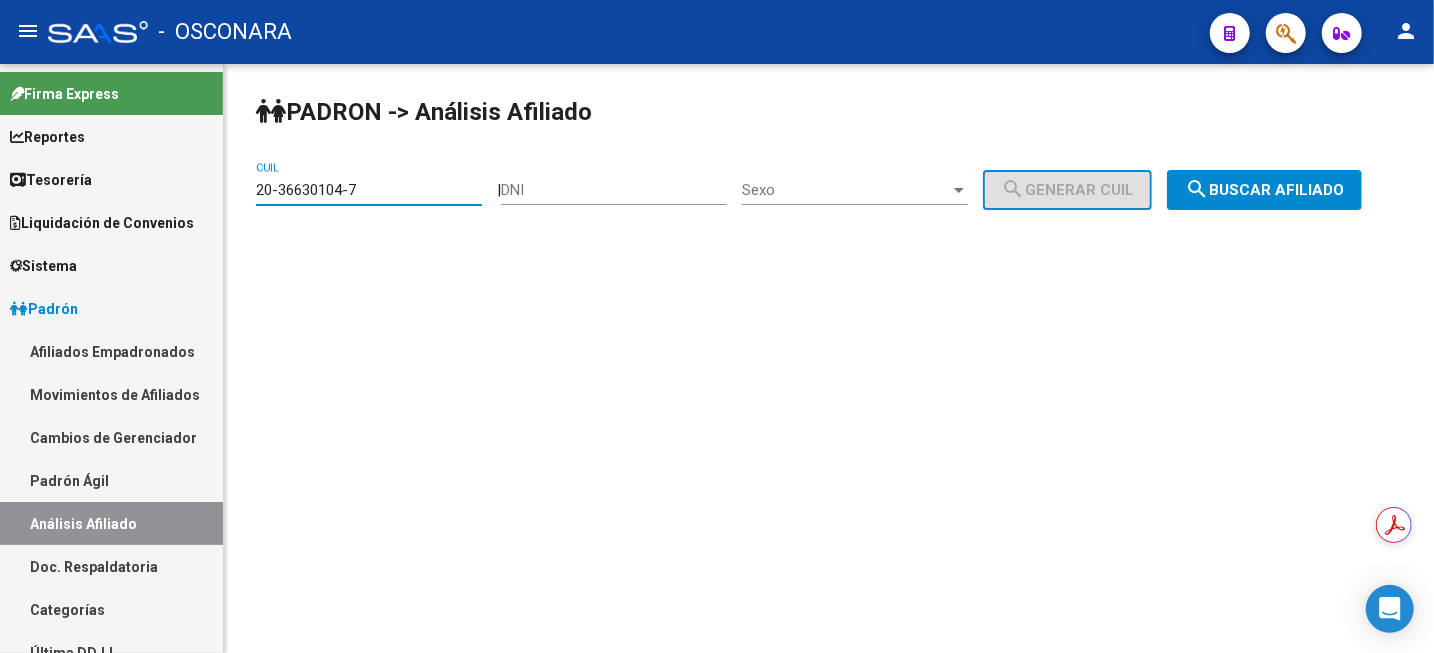 drag, startPoint x: 446, startPoint y: 196, endPoint x: 93, endPoint y: 230, distance: 354.6336 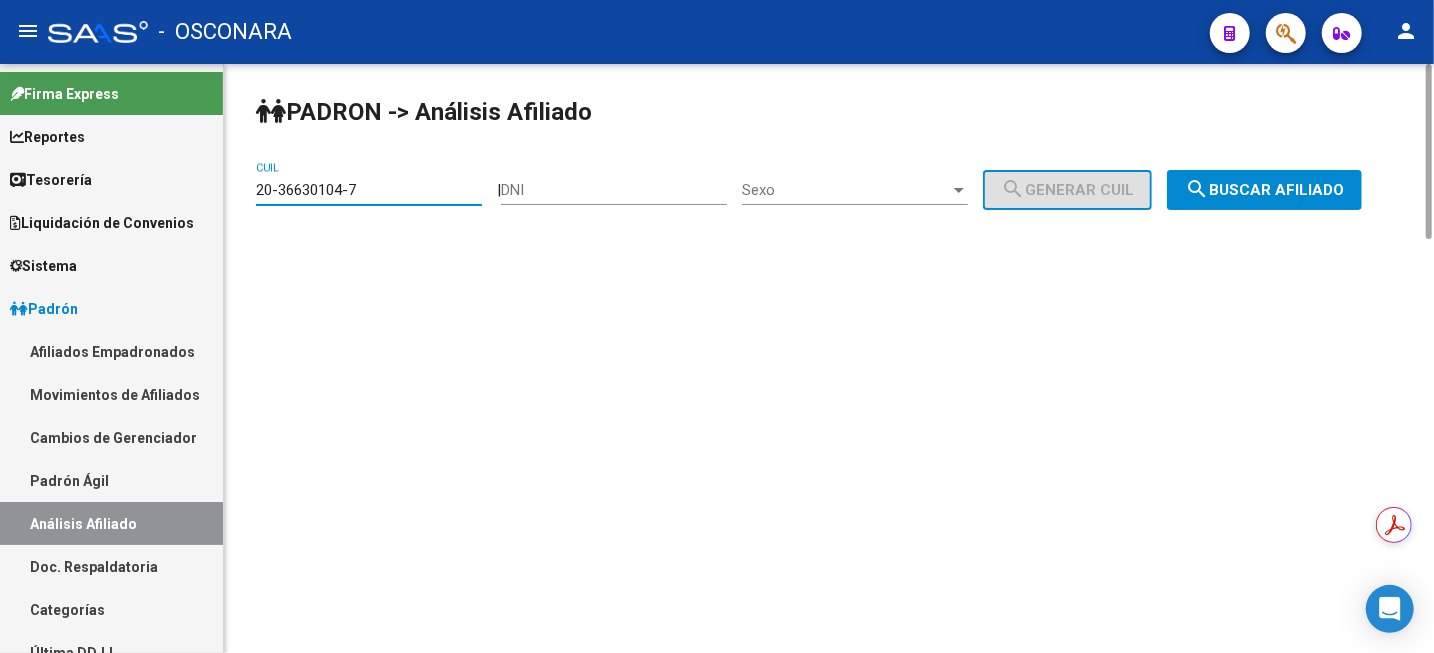paste on "4906927-0" 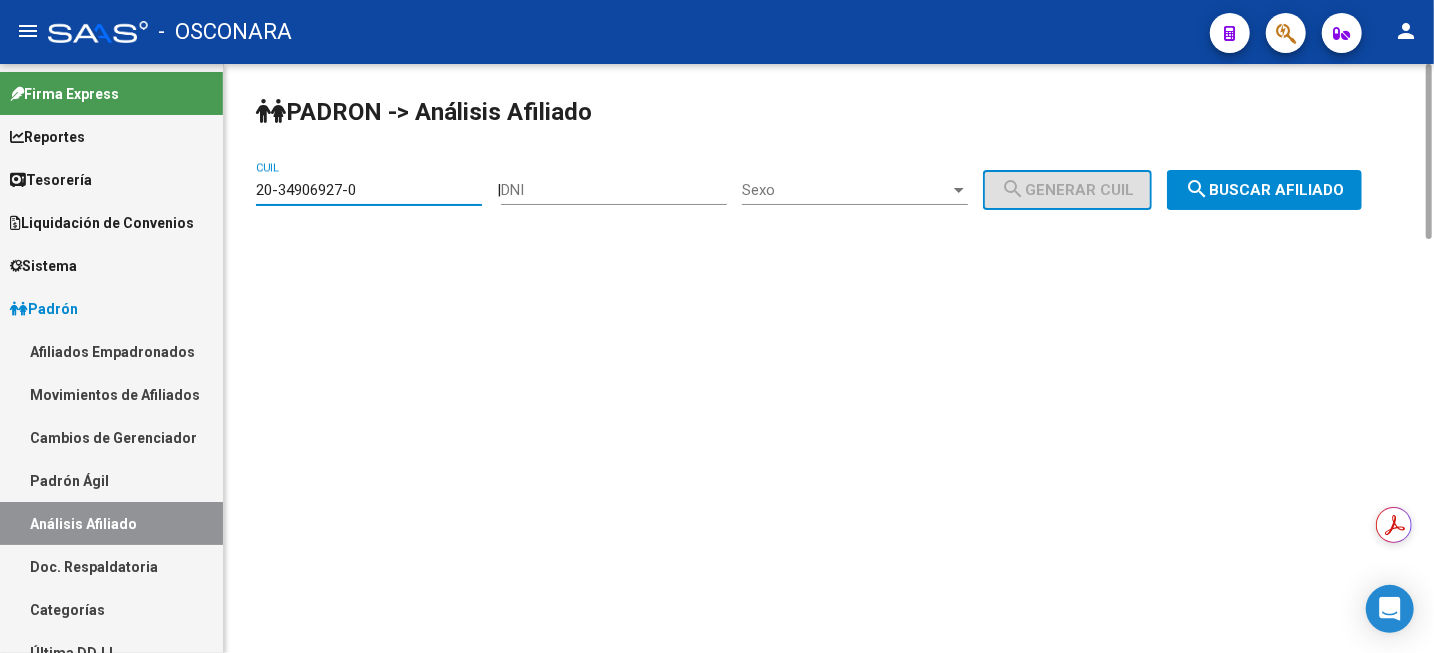 type on "20-34906927-0" 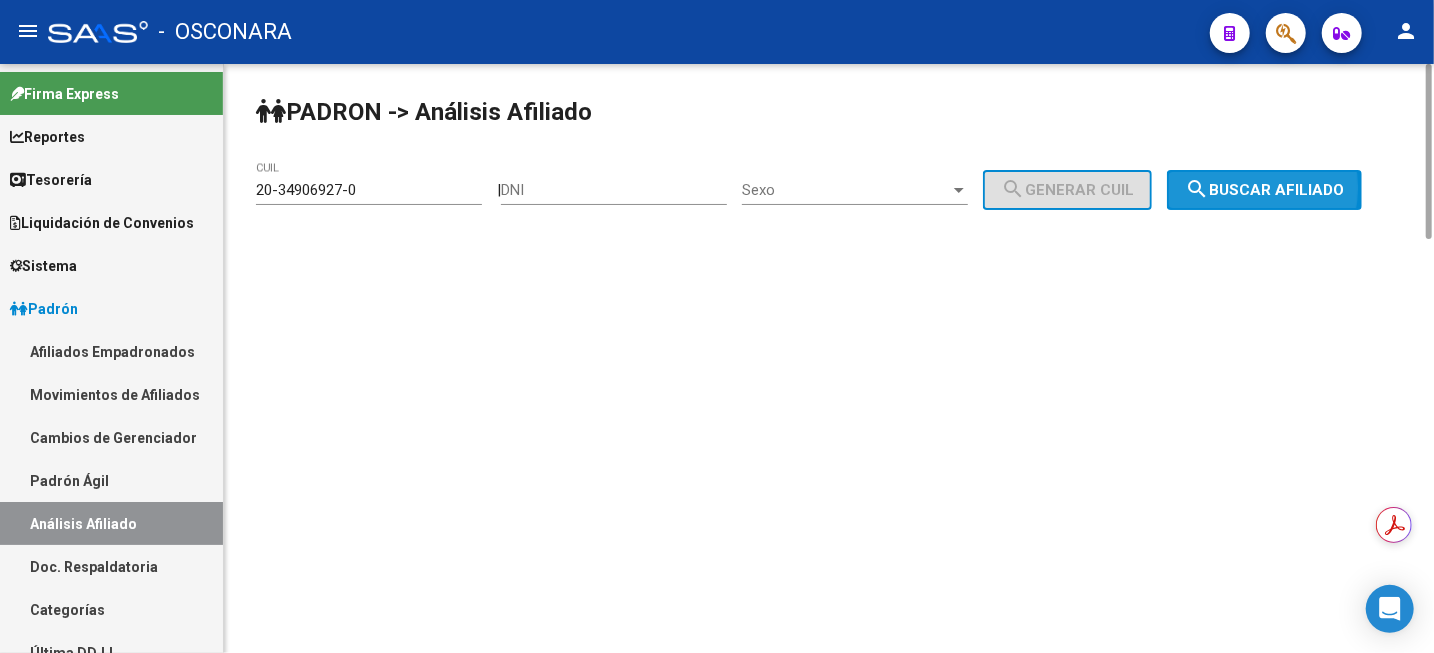 click on "search  Buscar afiliado" 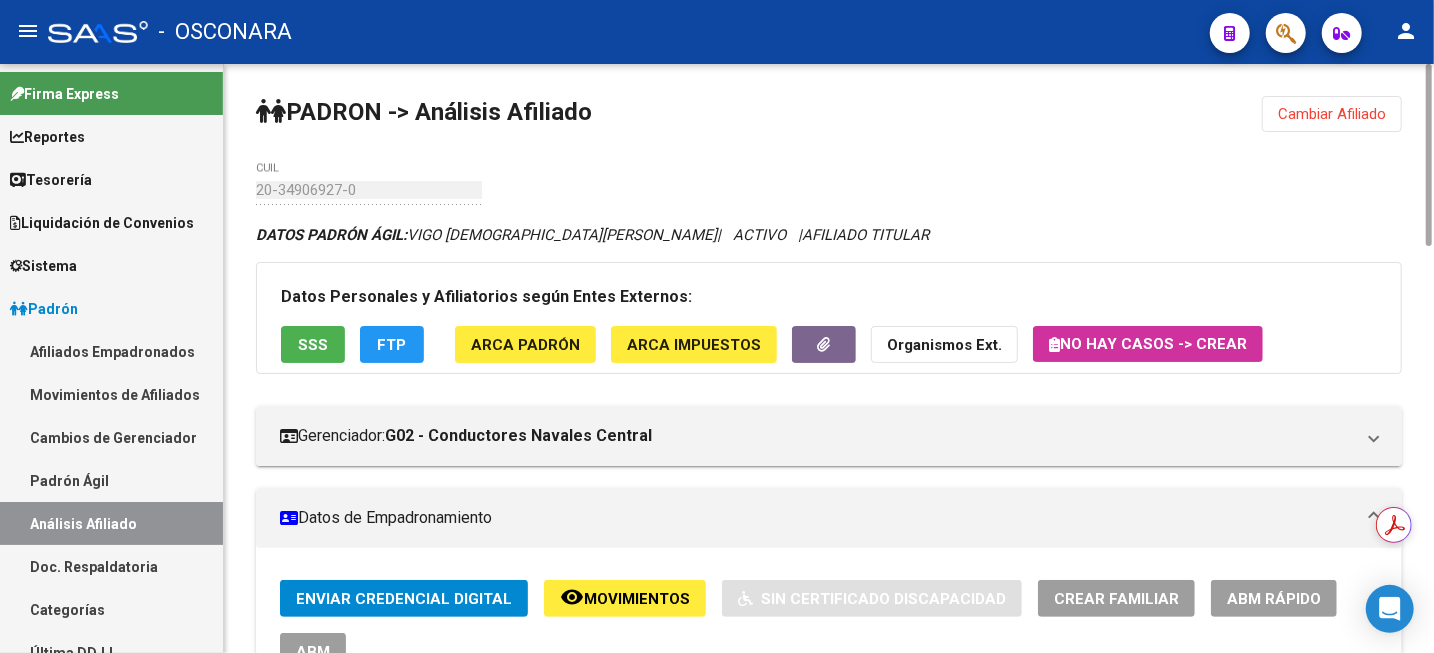 scroll, scrollTop: 500, scrollLeft: 0, axis: vertical 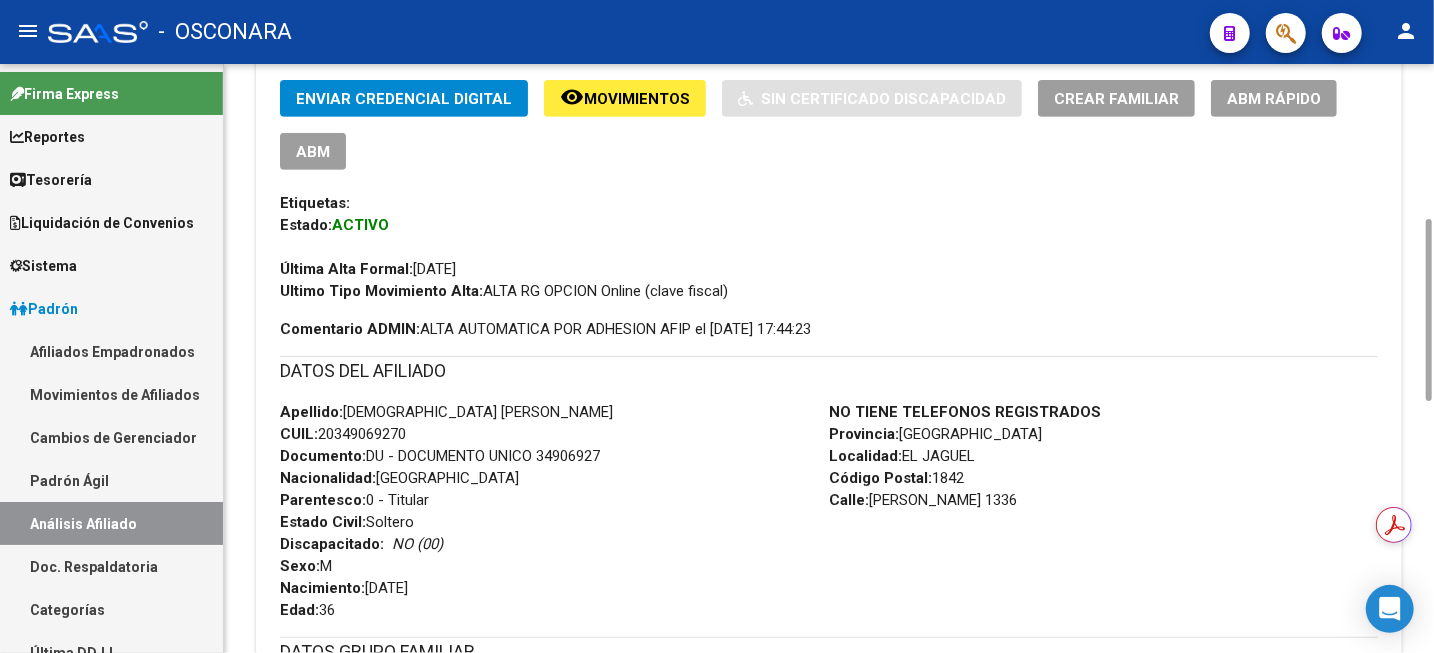 click on "ABM" at bounding box center (313, 151) 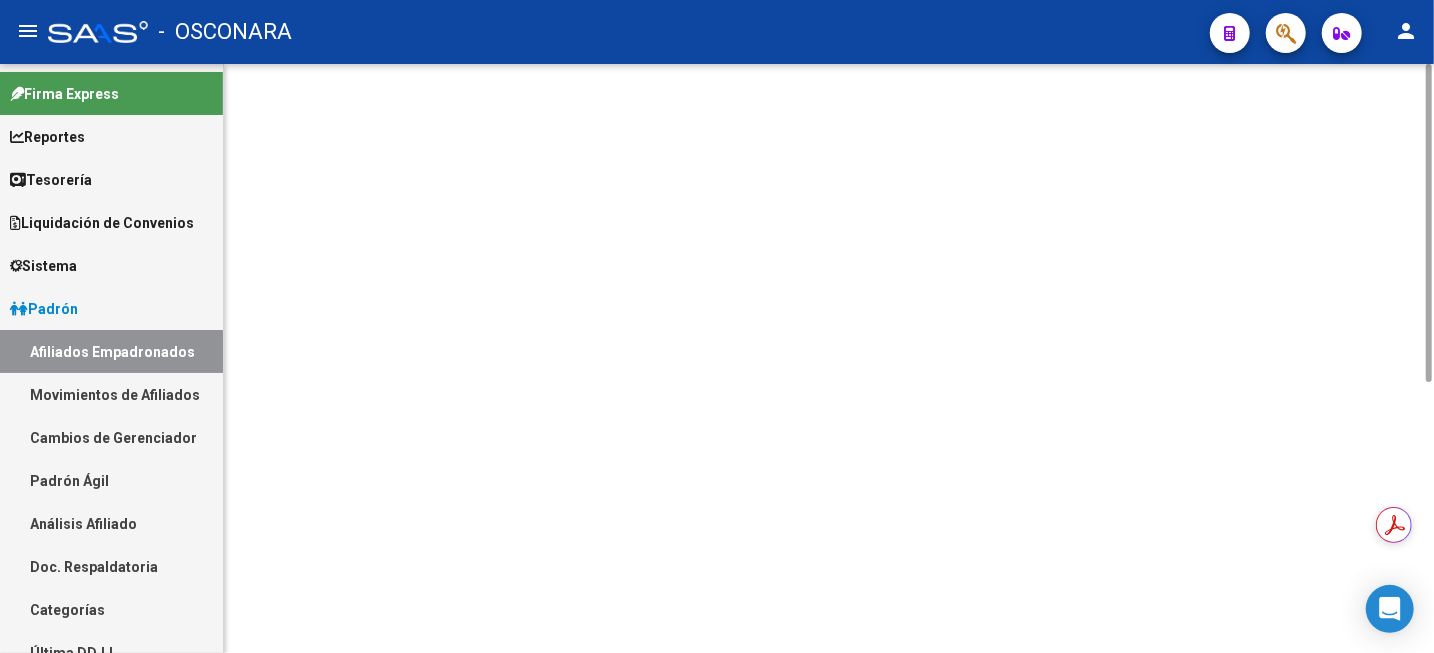 scroll, scrollTop: 0, scrollLeft: 0, axis: both 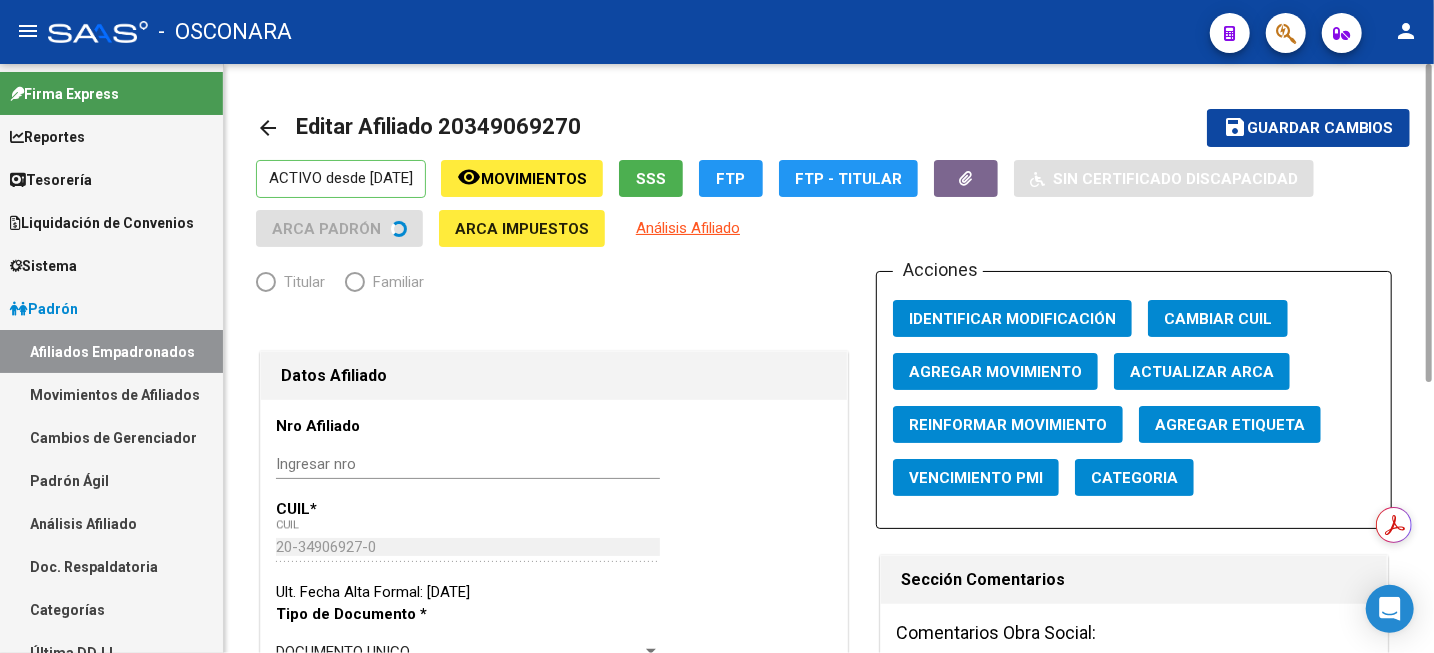 radio on "true" 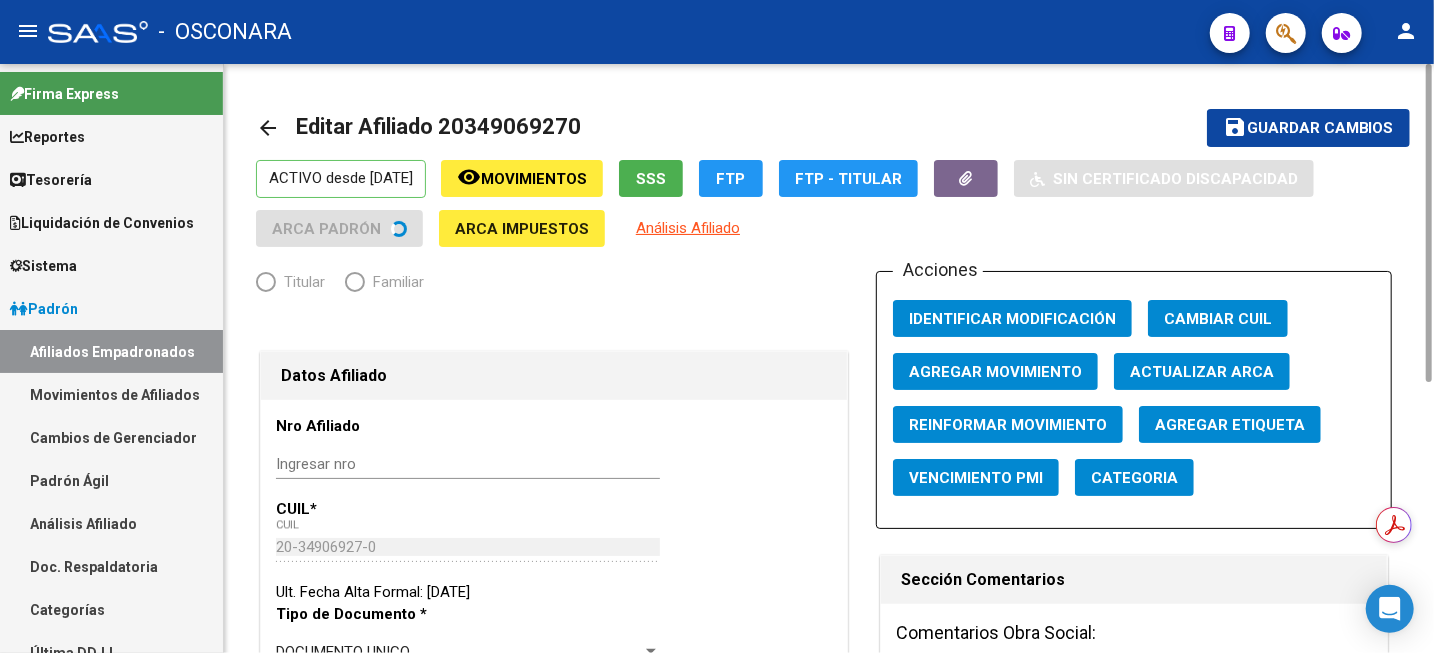 type on "30-66028312-5" 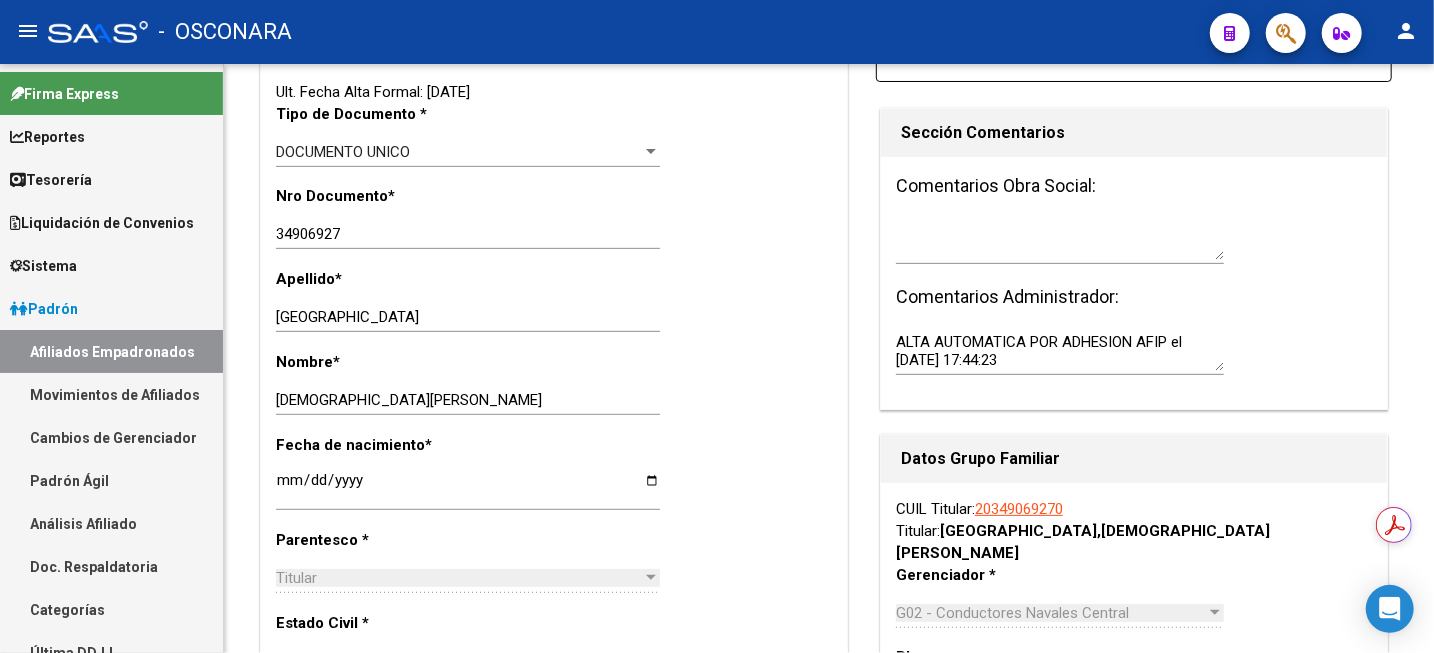 scroll, scrollTop: 1250, scrollLeft: 0, axis: vertical 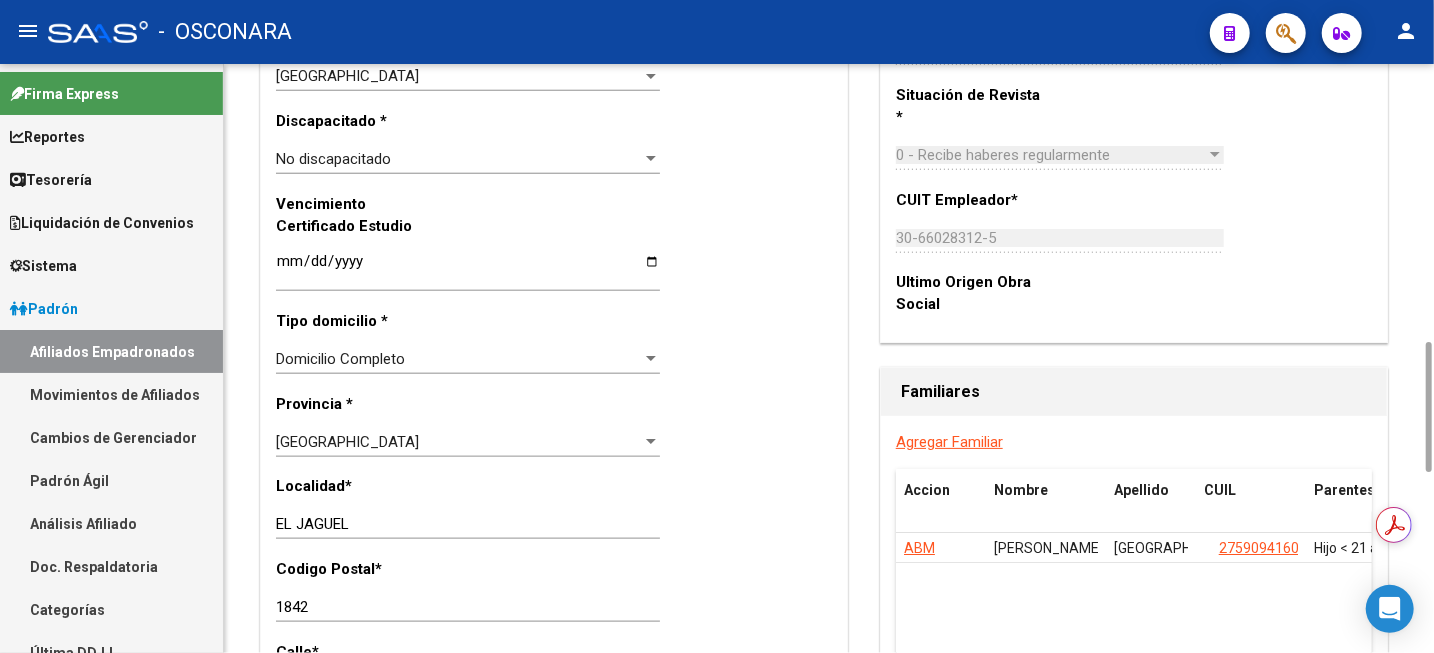 click on "Agregar Familiar Accion Nombre Apellido CUIL Parentesco ABM [PERSON_NAME]'S VIGO 	 27590941609  Hijo < 21 años   1 registros   1" 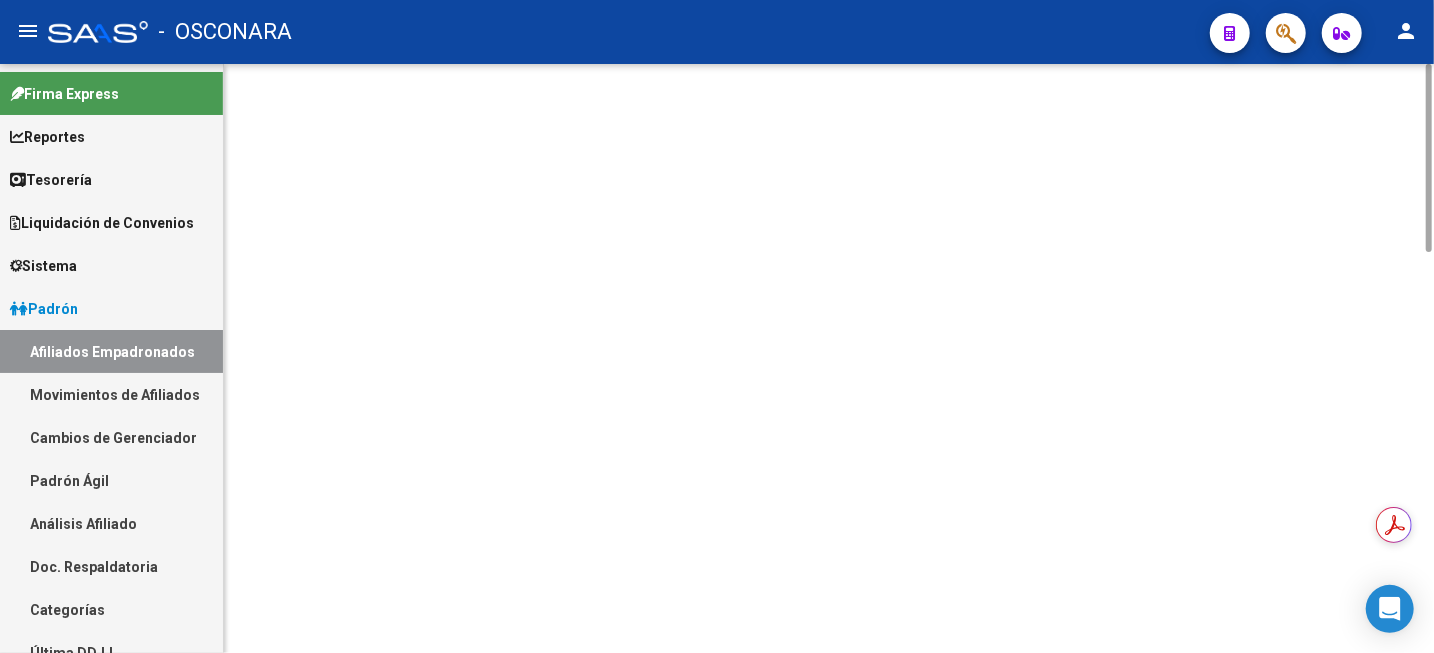 scroll, scrollTop: 0, scrollLeft: 0, axis: both 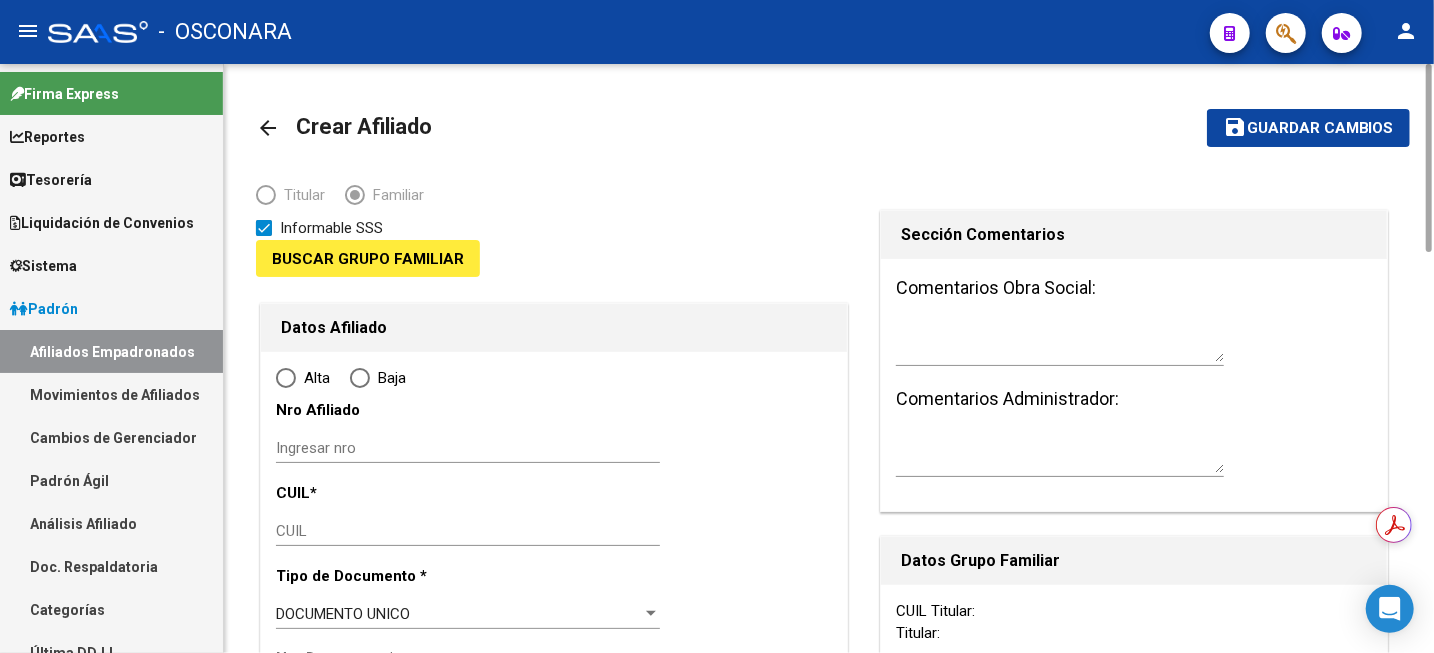 type on "30-66028312-5" 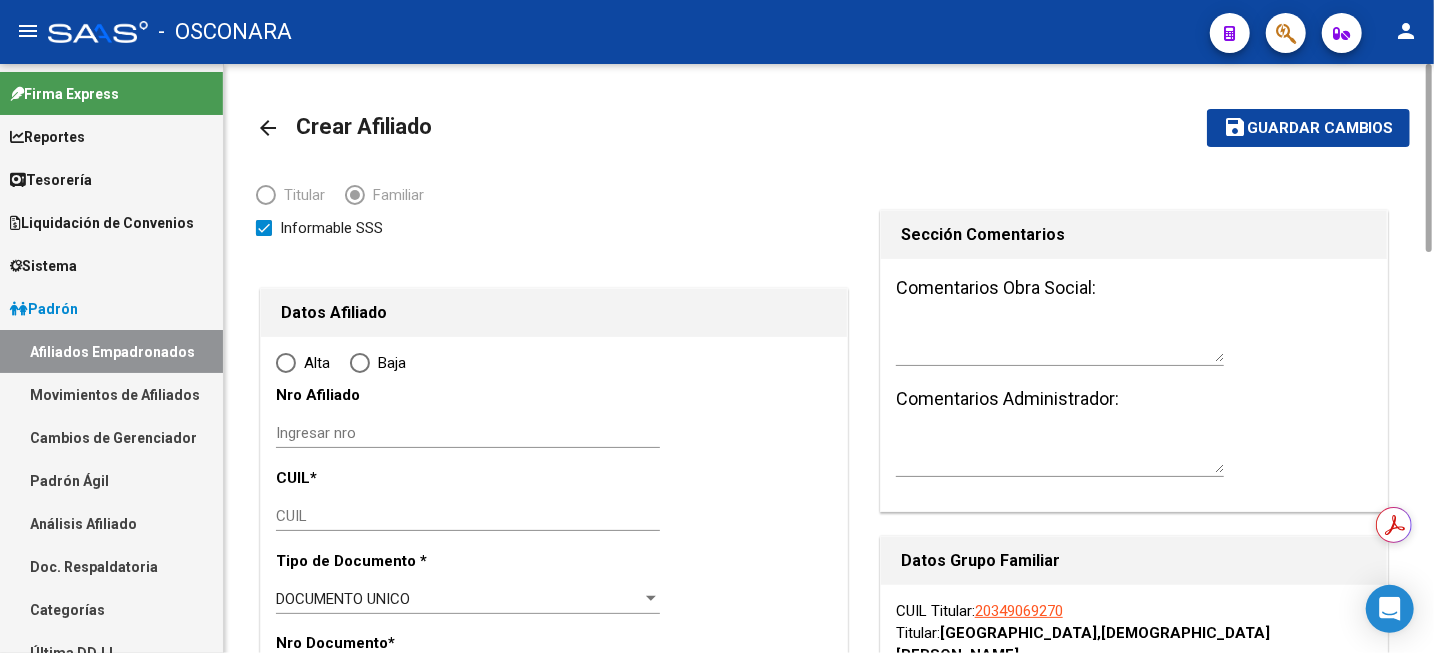 radio on "true" 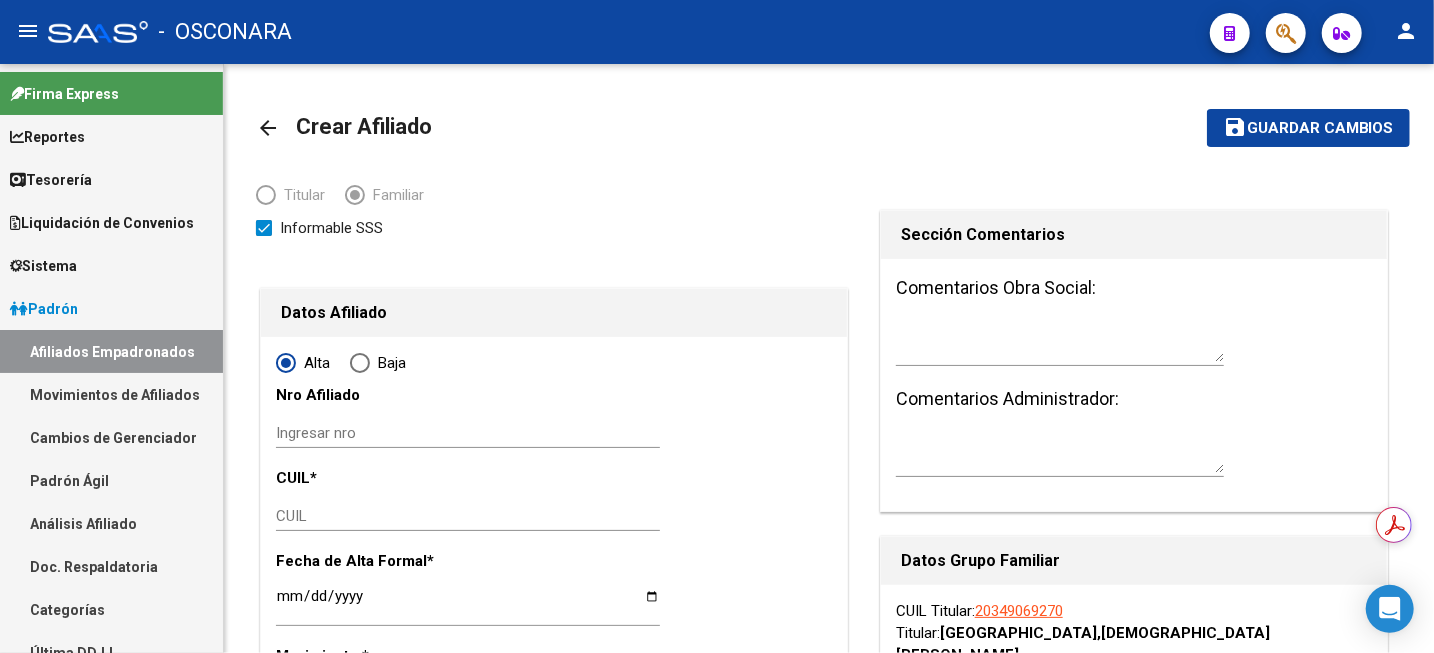 scroll, scrollTop: 500, scrollLeft: 0, axis: vertical 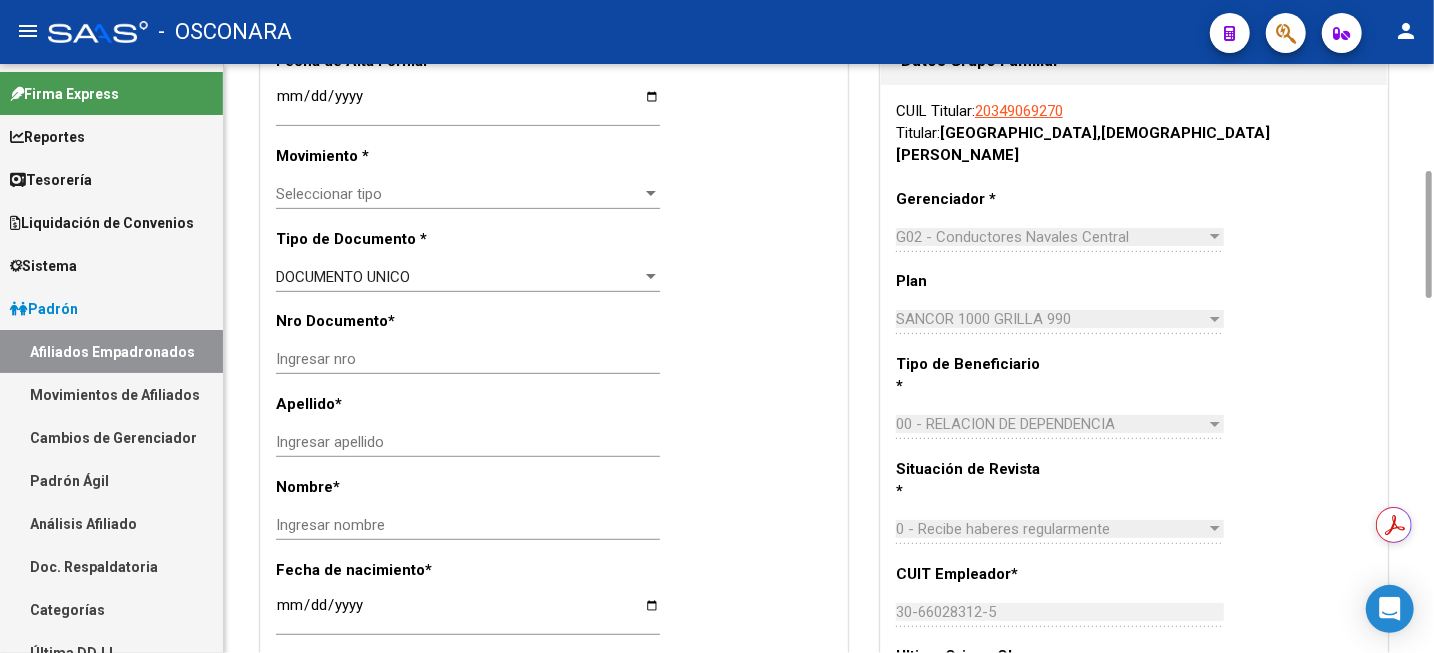 type on "EL JAGUEL" 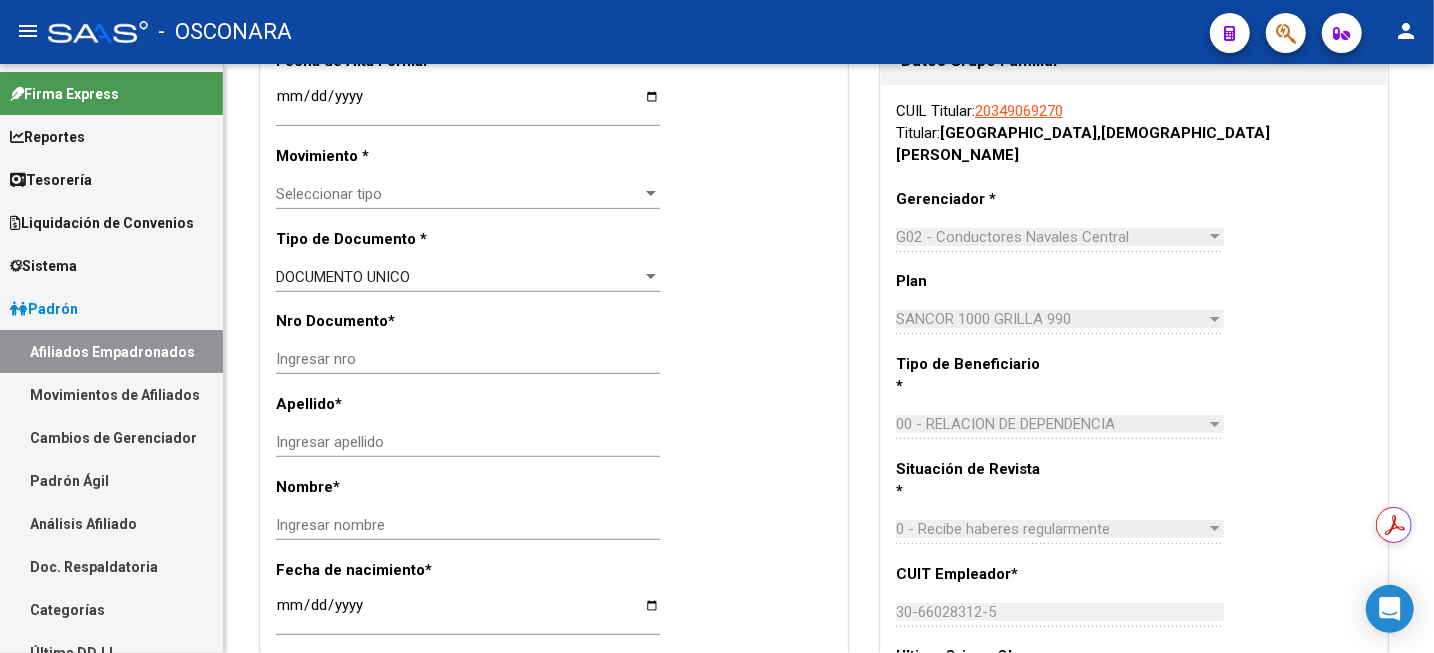 scroll, scrollTop: 0, scrollLeft: 0, axis: both 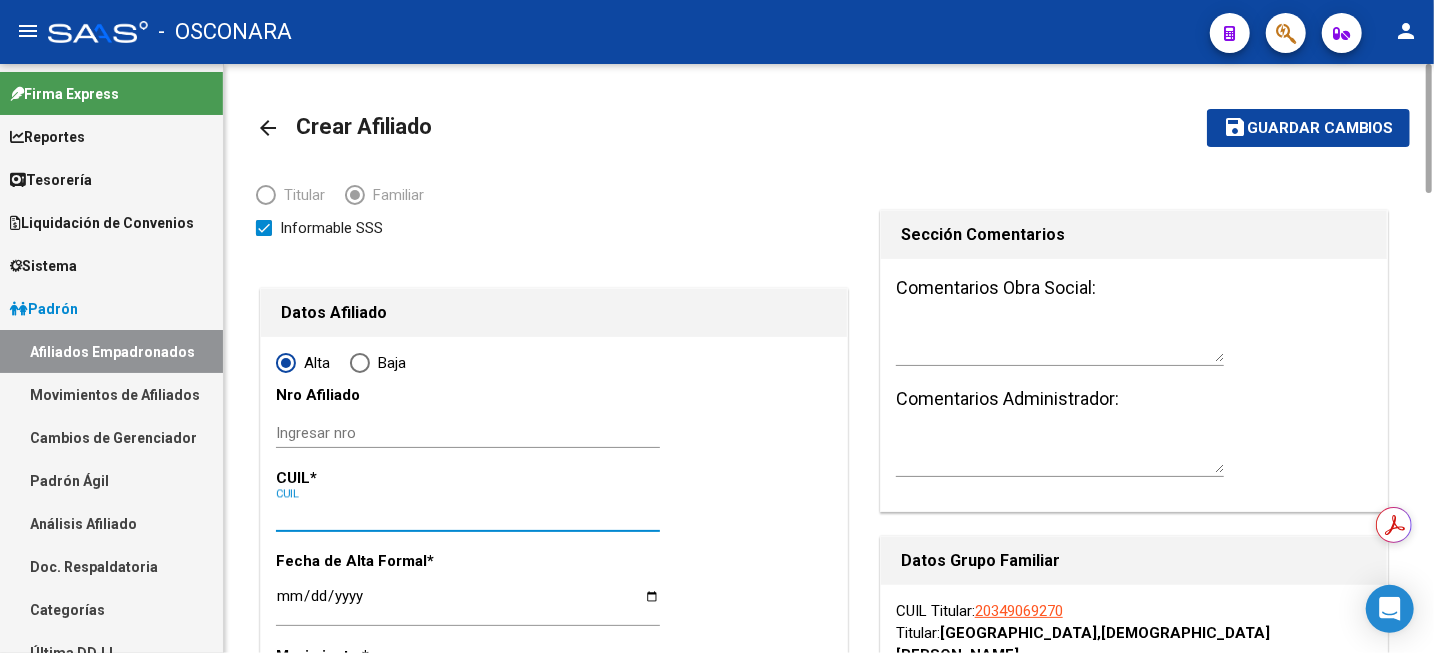 click on "CUIL" at bounding box center [468, 516] 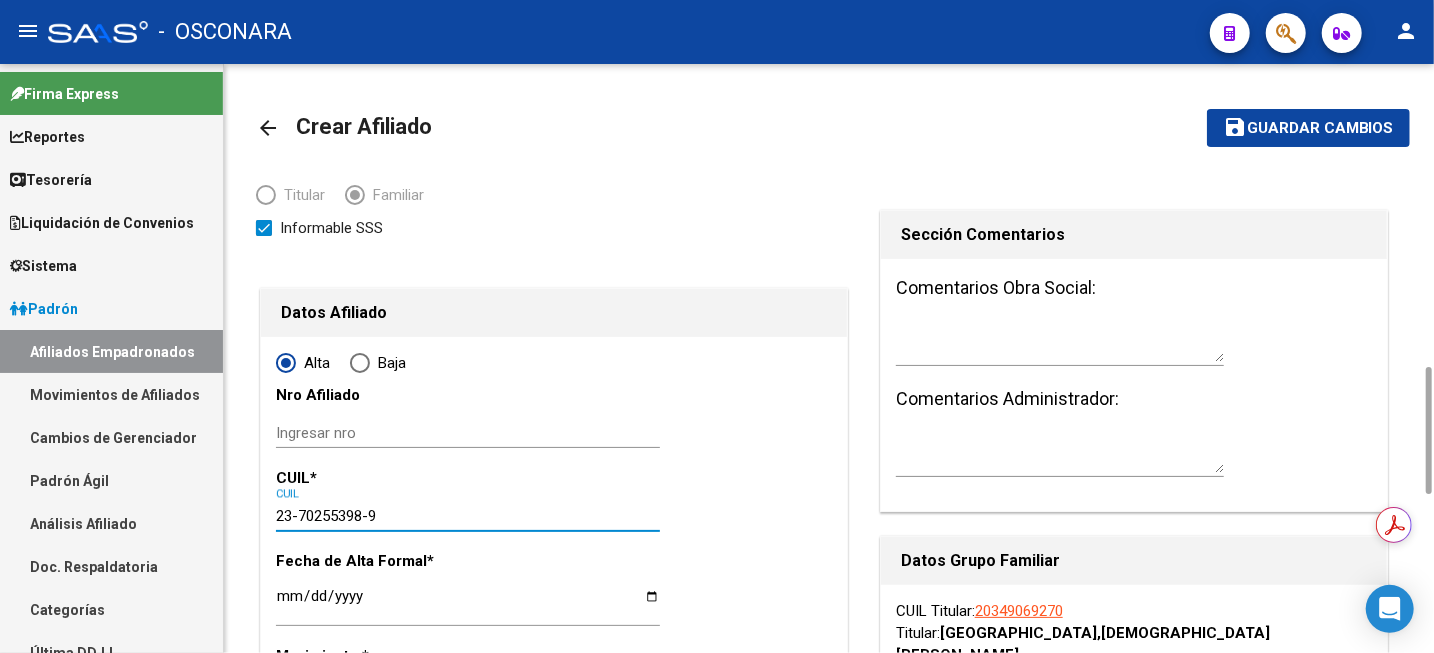 scroll, scrollTop: 250, scrollLeft: 0, axis: vertical 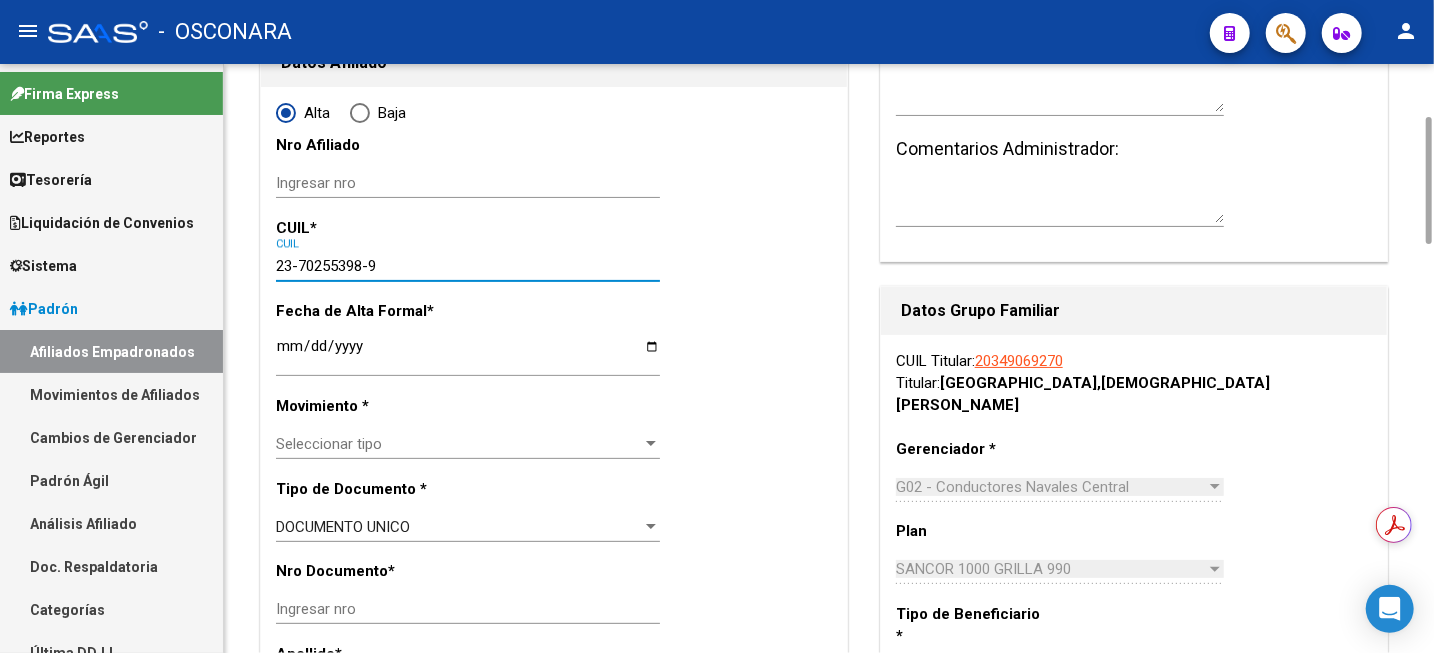 type on "23-70255398-9" 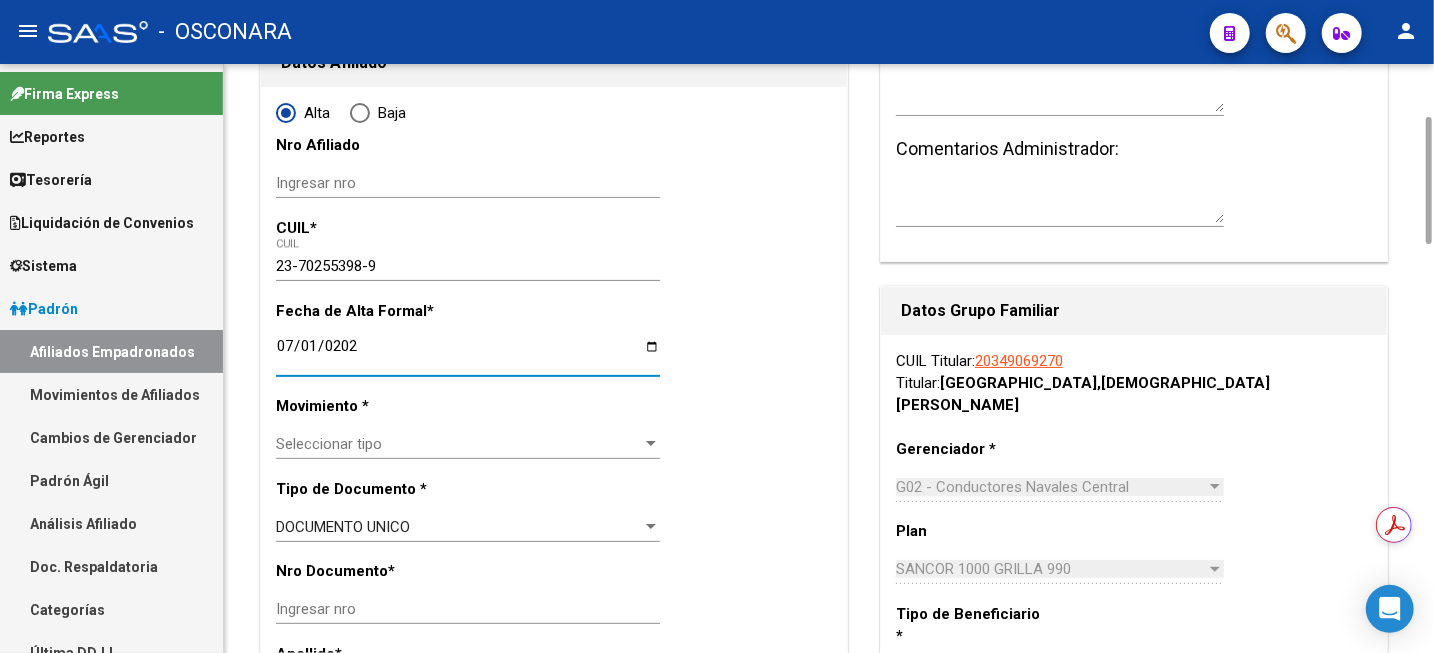 type on "[DATE]" 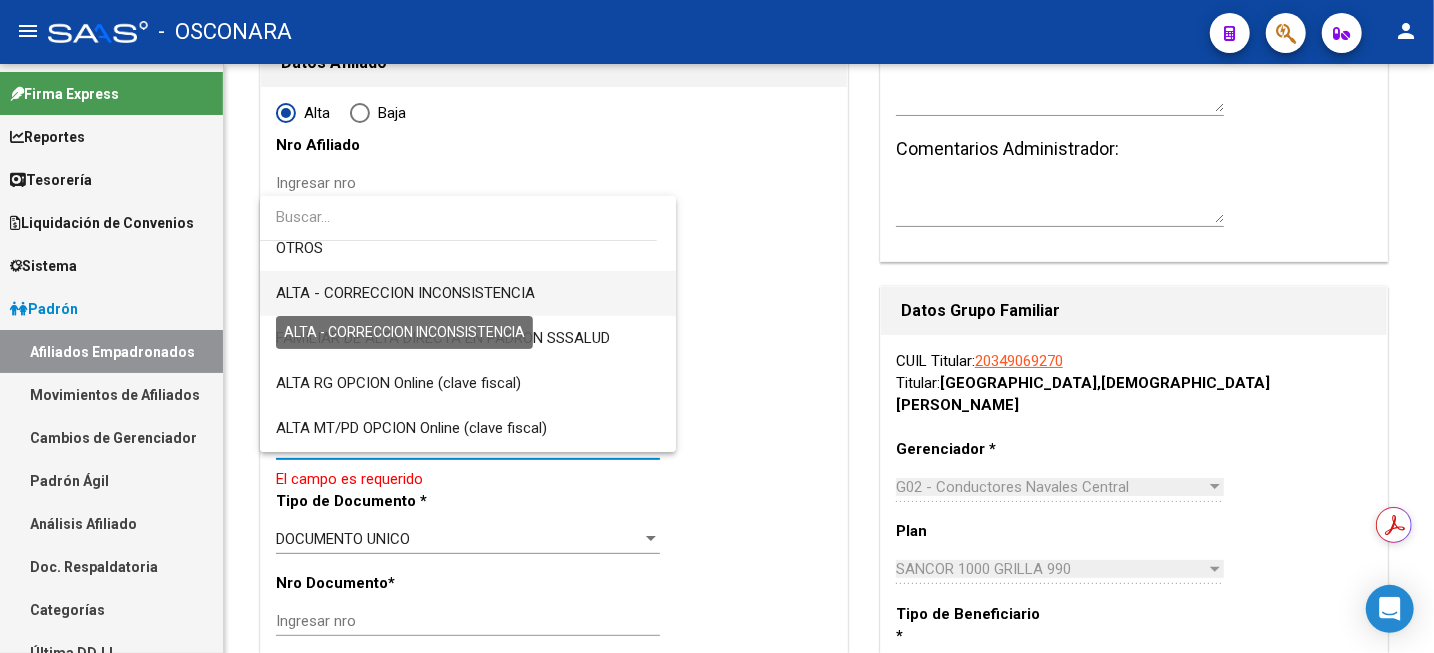 scroll, scrollTop: 250, scrollLeft: 0, axis: vertical 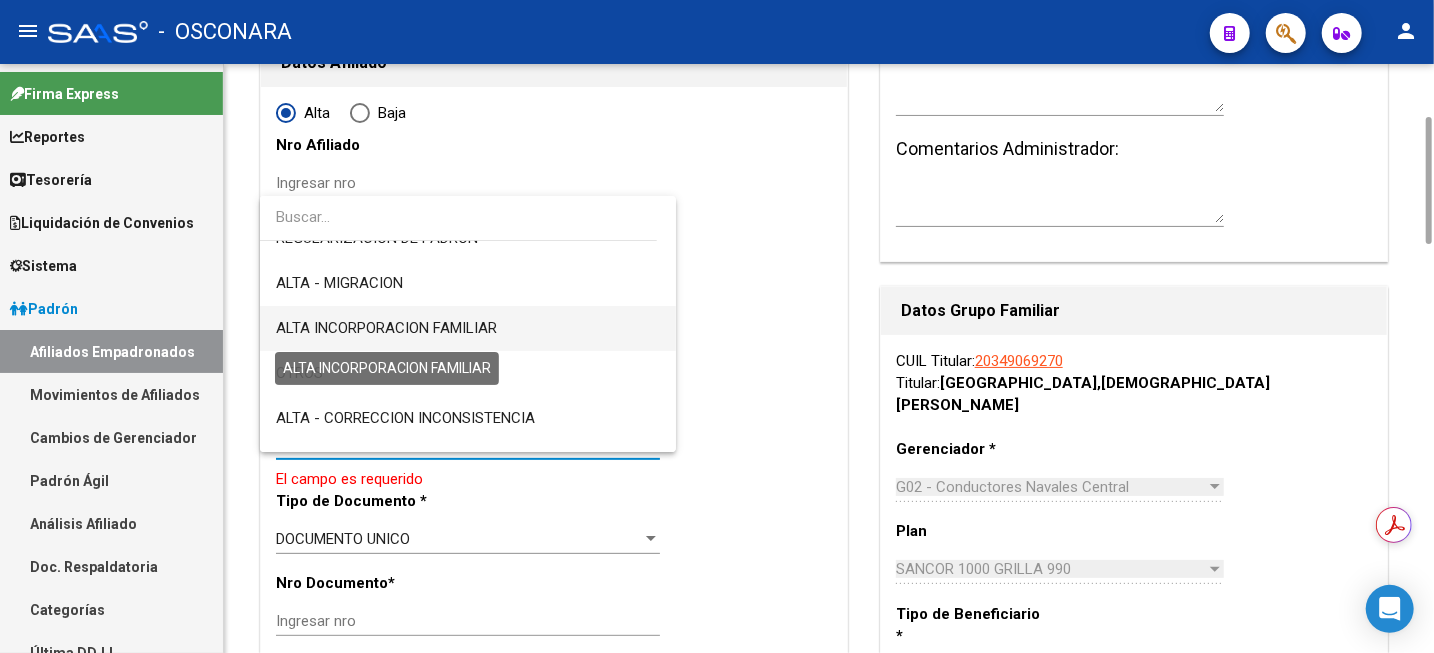 click on "ALTA INCORPORACION FAMILIAR" at bounding box center [386, 328] 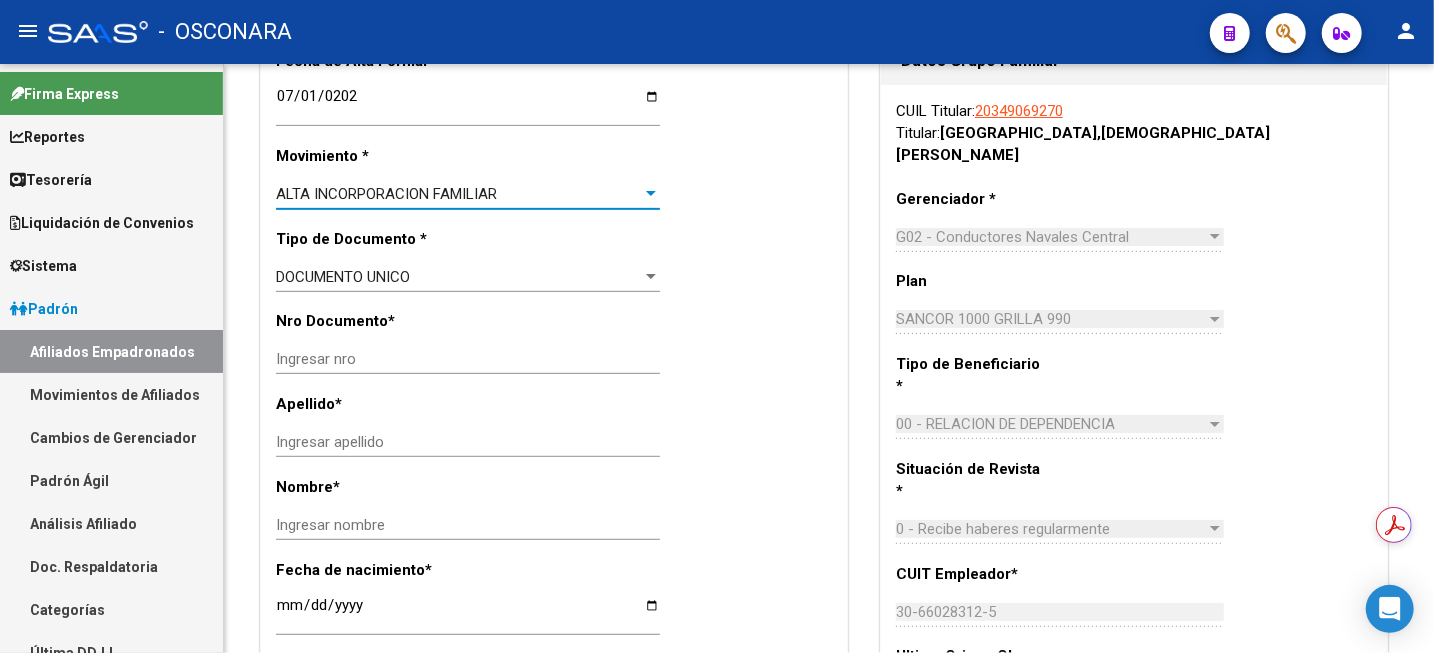 scroll, scrollTop: 0, scrollLeft: 0, axis: both 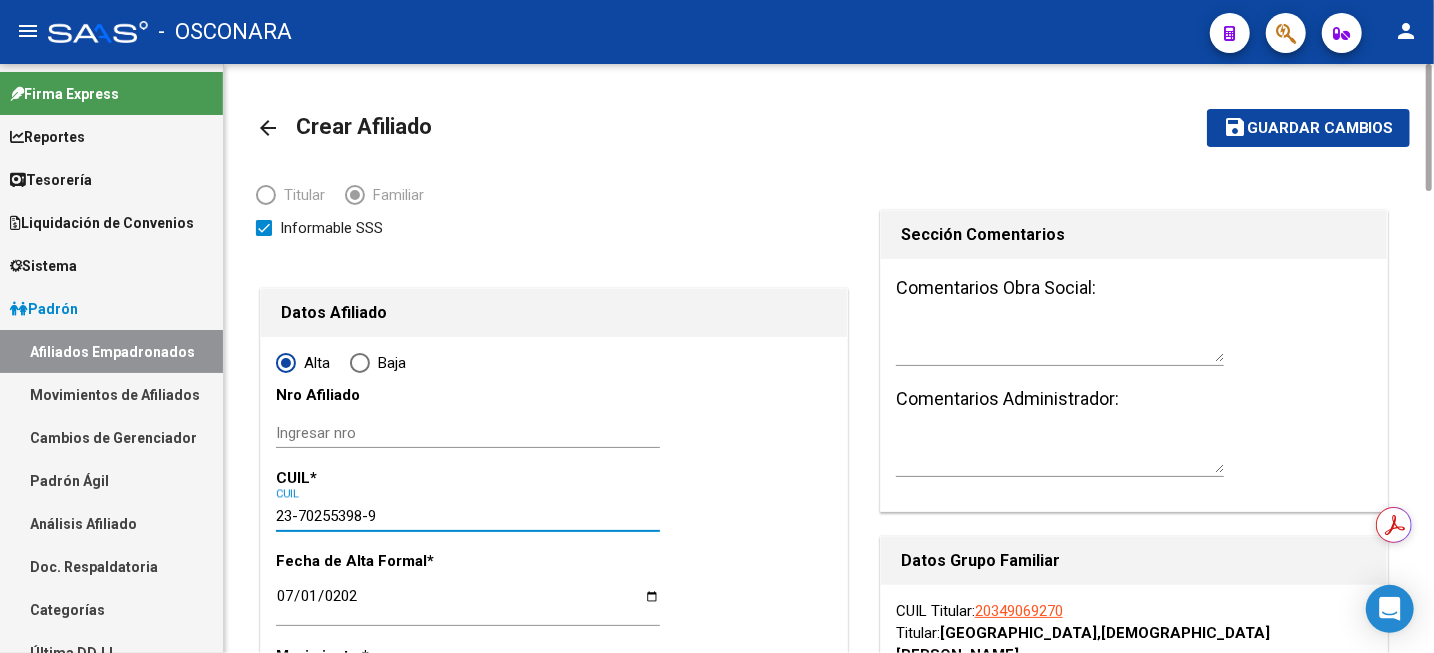click on "23-70255398-9" at bounding box center (468, 516) 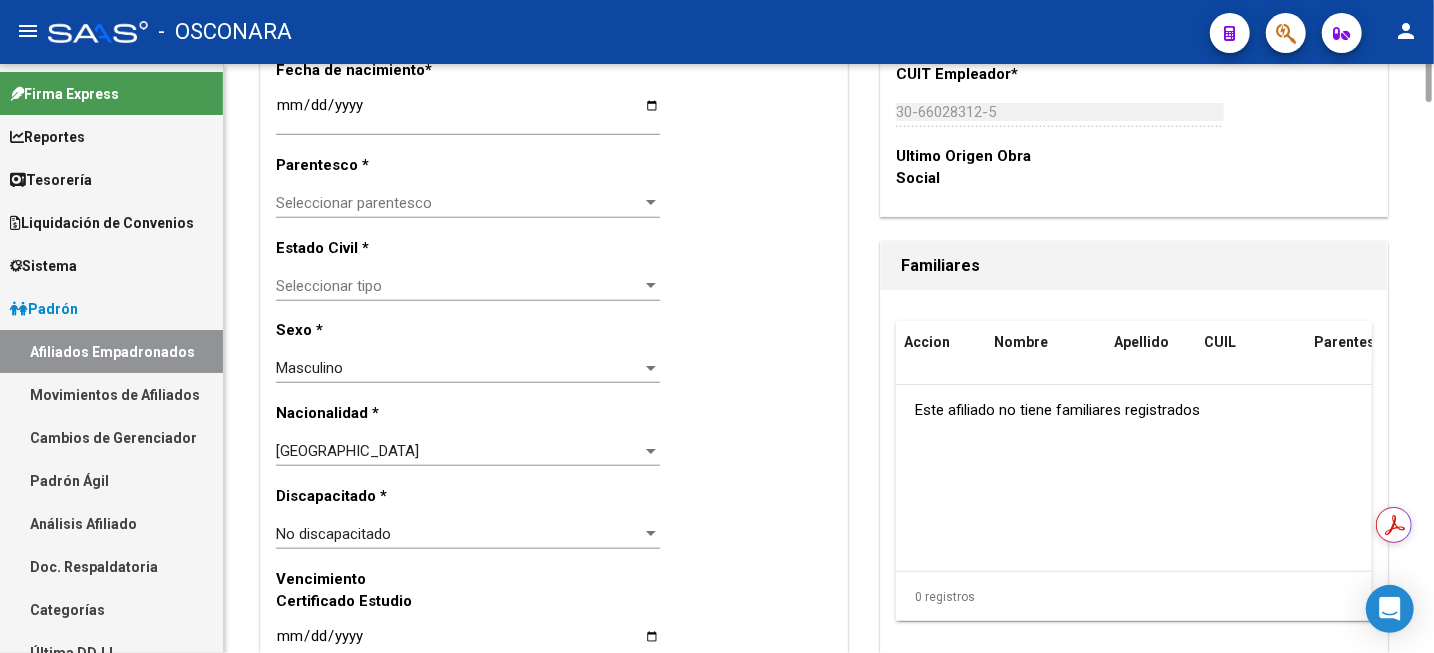 scroll, scrollTop: 750, scrollLeft: 0, axis: vertical 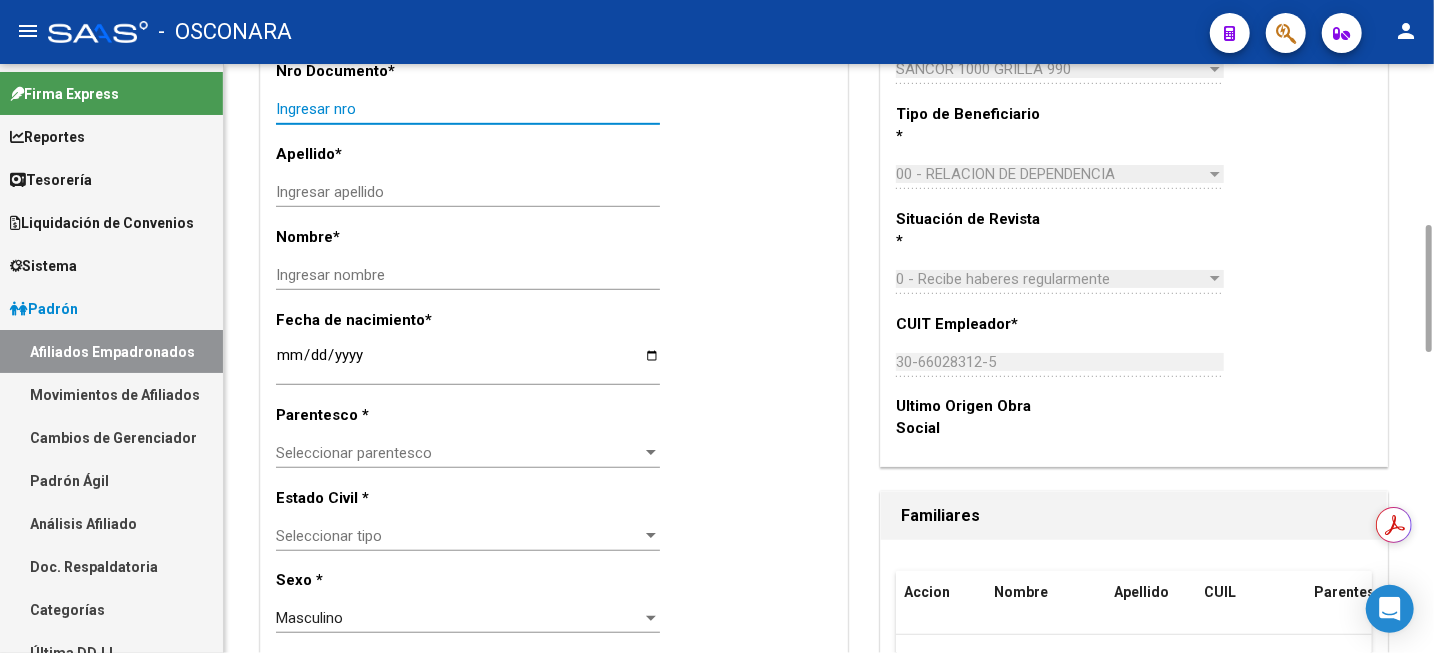 click on "Ingresar nro" at bounding box center [468, 109] 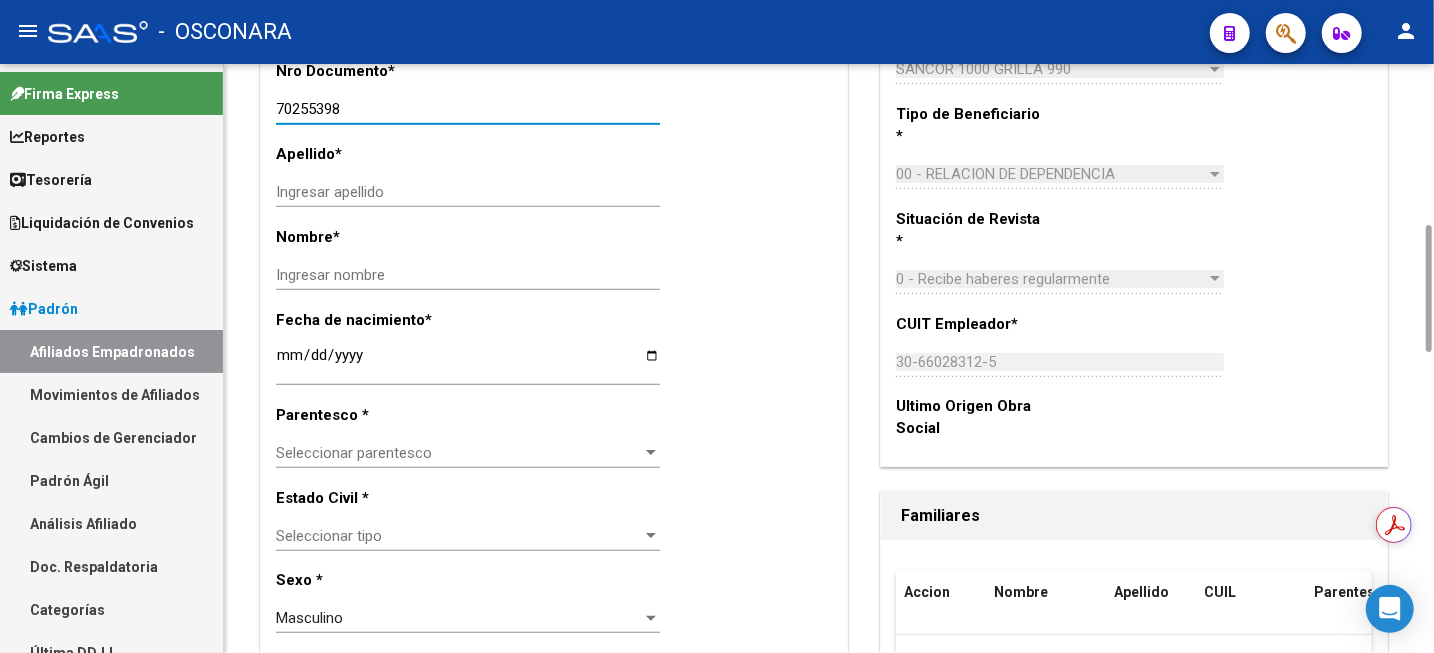 type on "70255398" 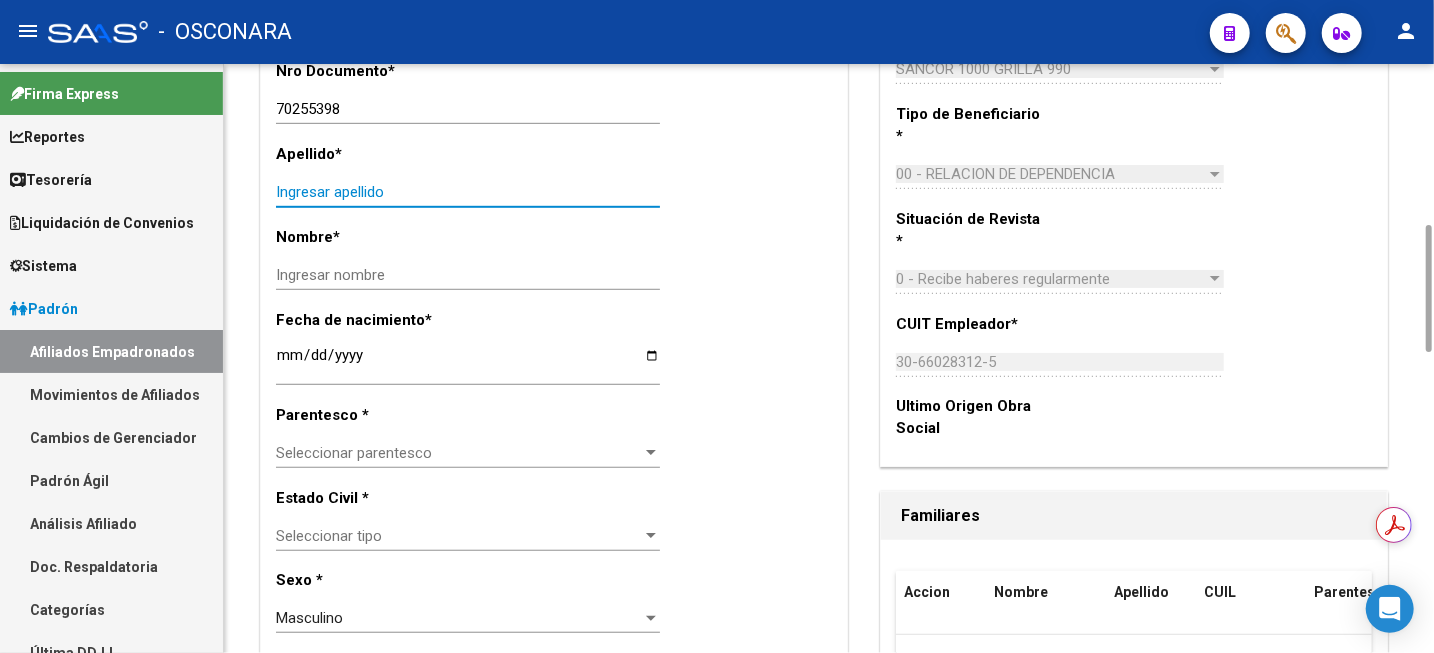 paste on "VIGO 	[PERSON_NAME]" 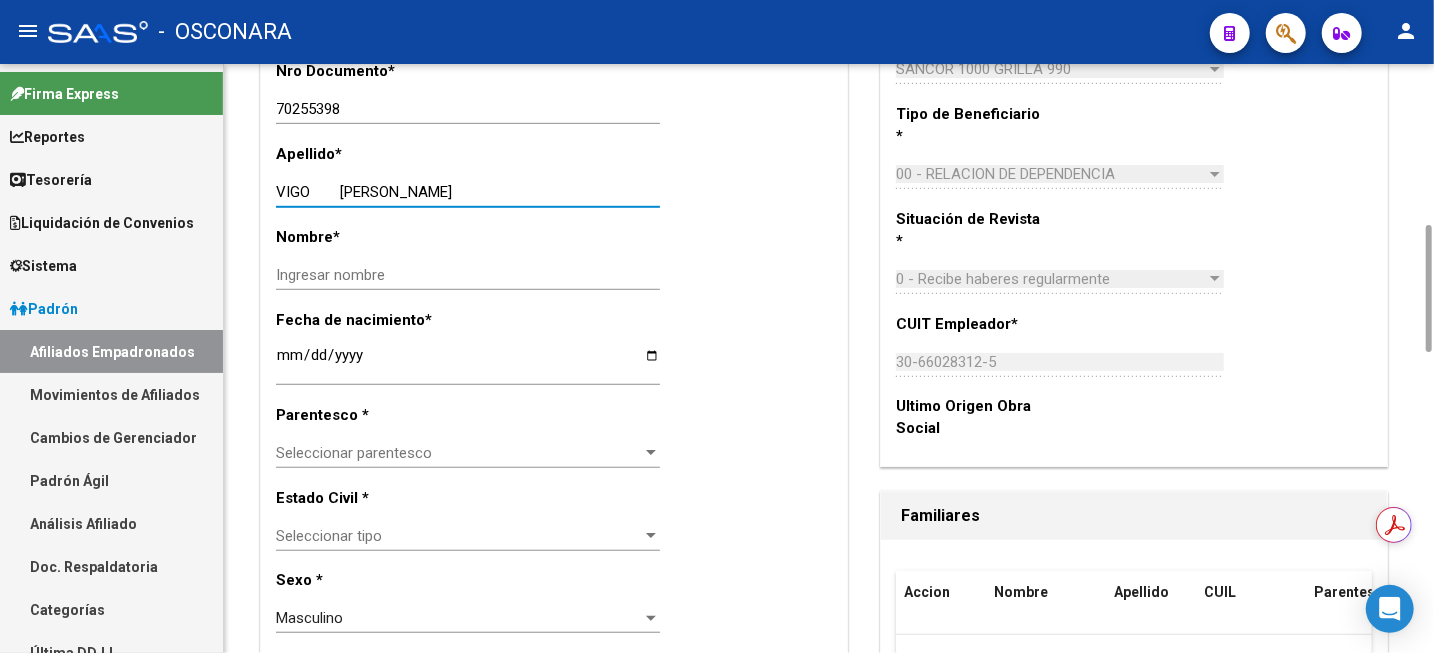 drag, startPoint x: 338, startPoint y: 190, endPoint x: 458, endPoint y: 200, distance: 120.41595 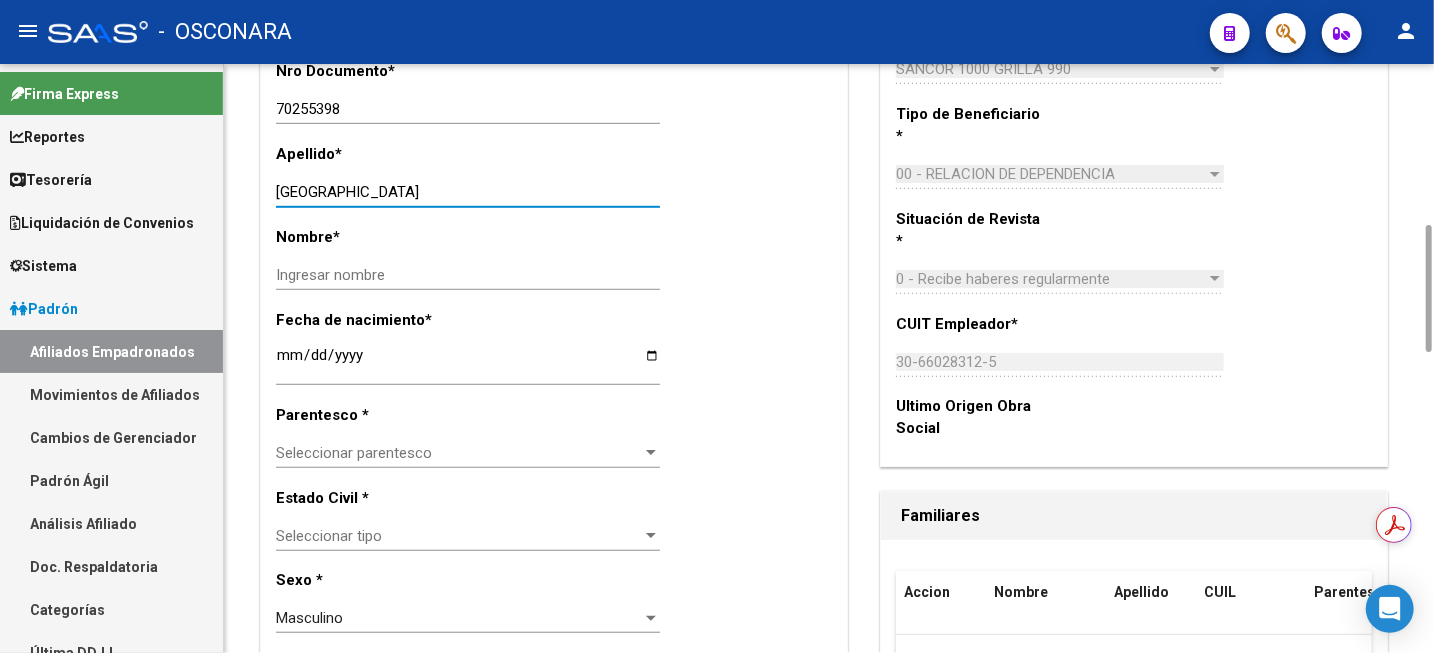 type on "[GEOGRAPHIC_DATA]" 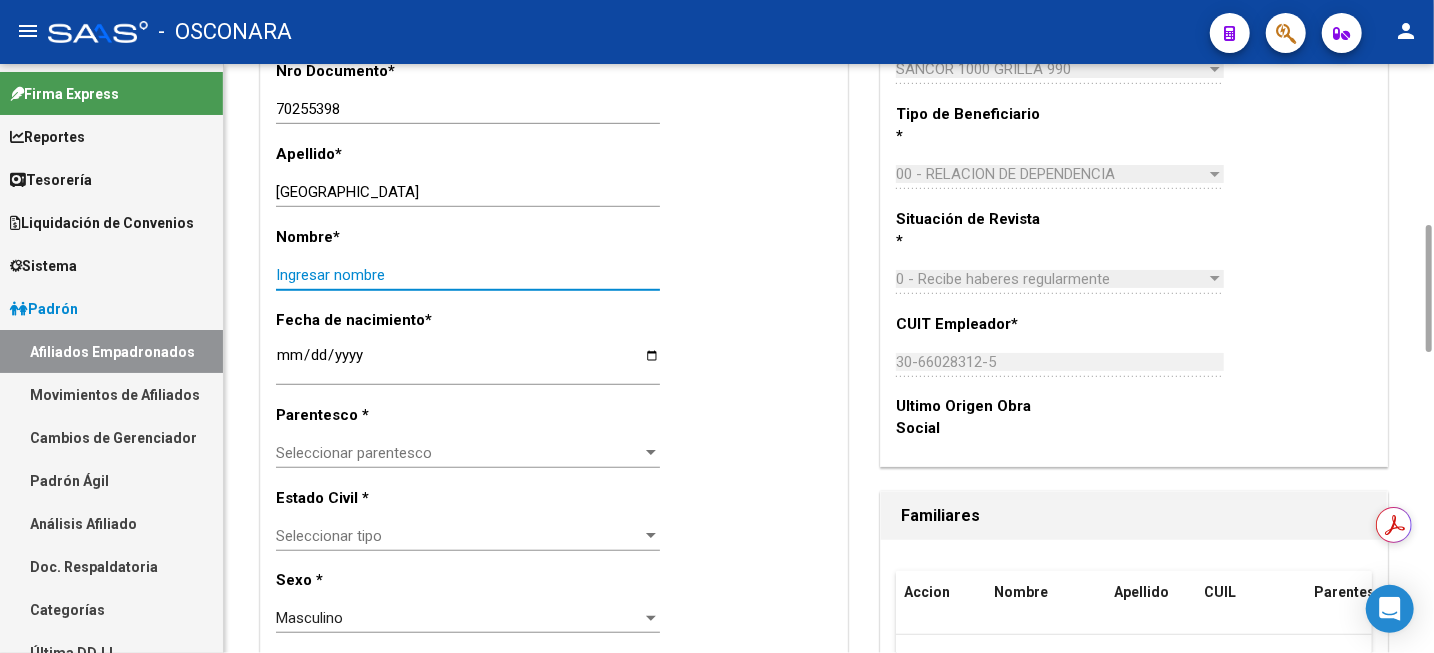 paste on "[PERSON_NAME]" 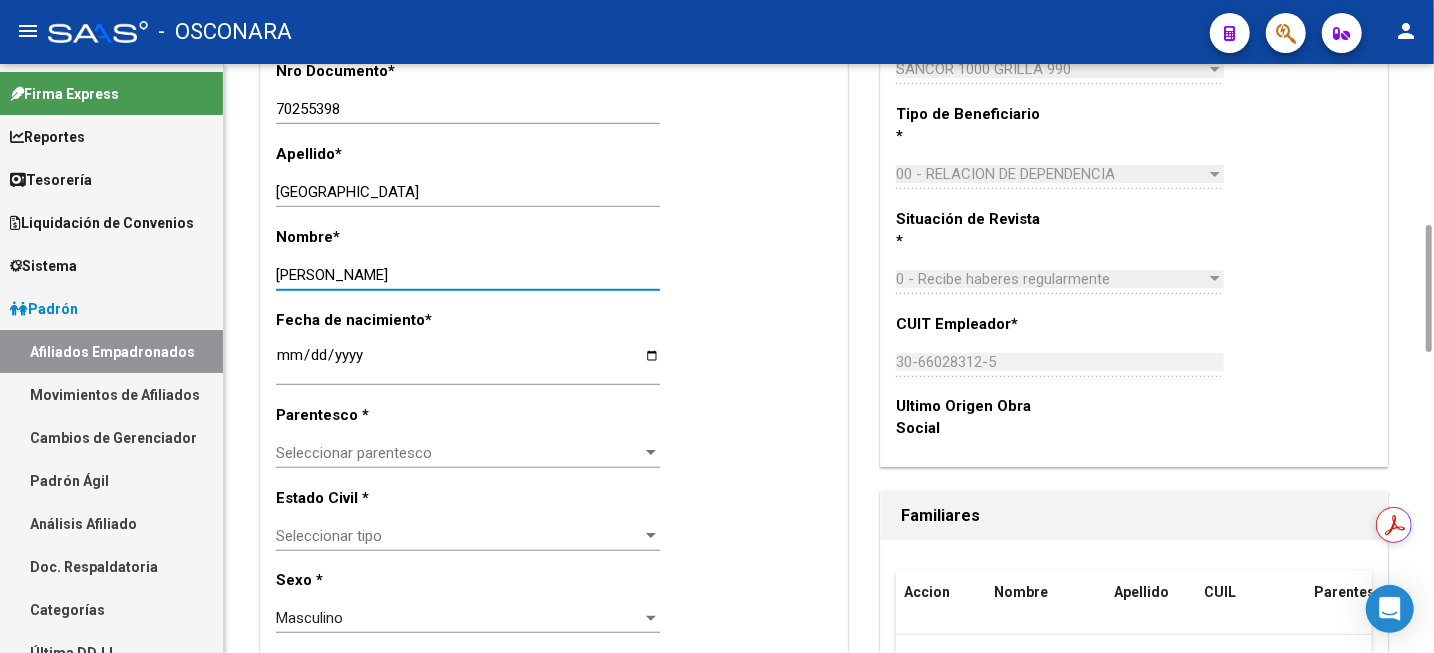 type on "[PERSON_NAME]" 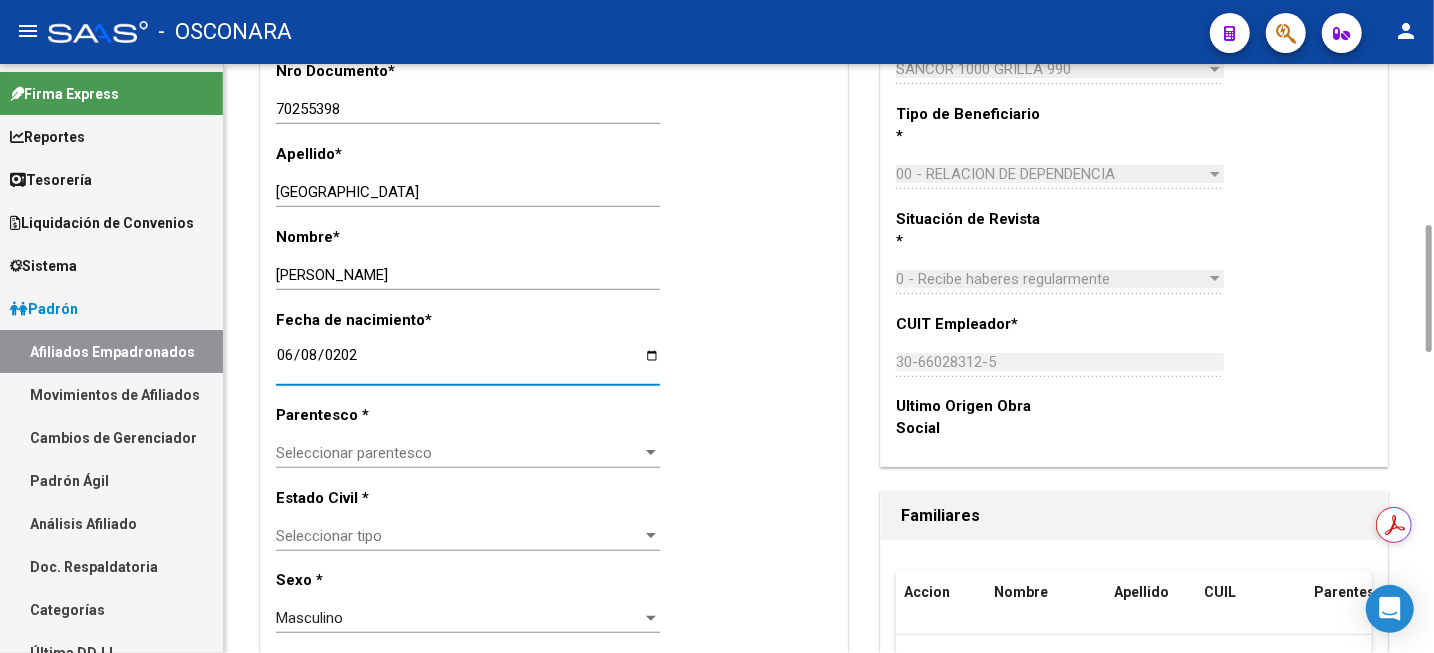 type on "[DATE]" 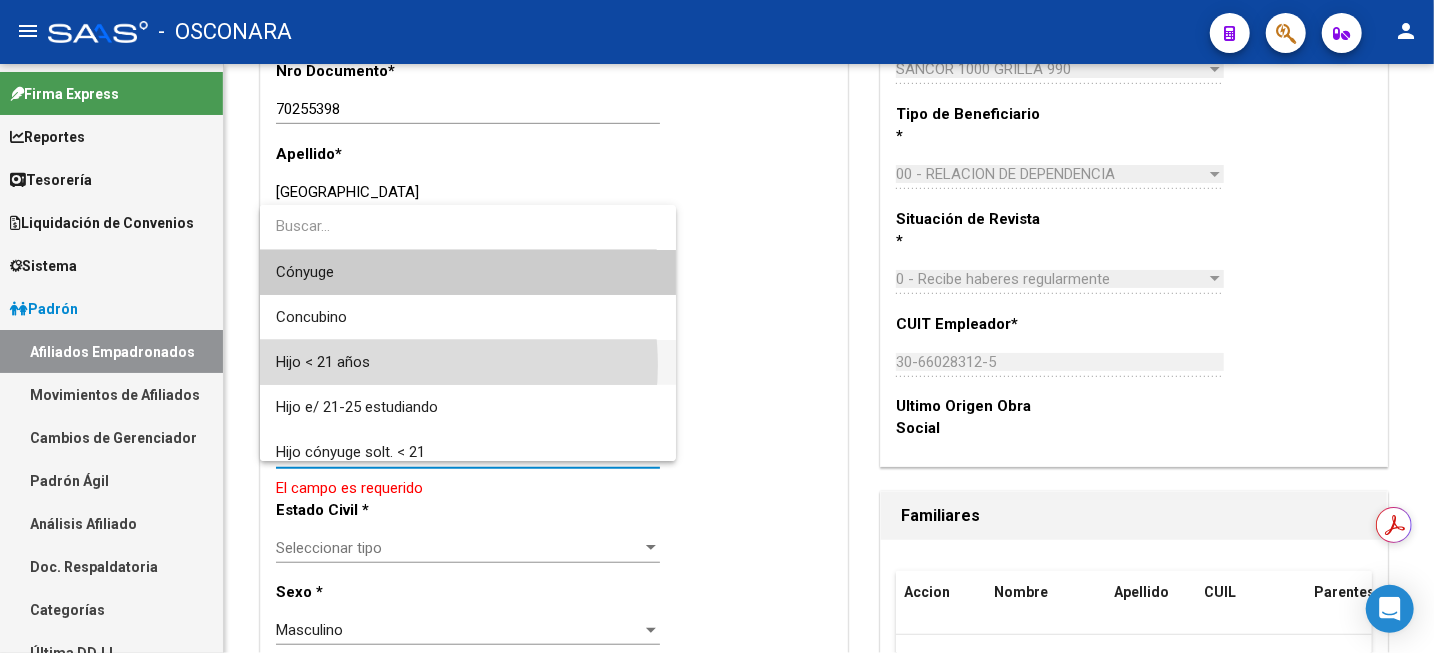 click on "Hijo < 21 años" at bounding box center (468, 362) 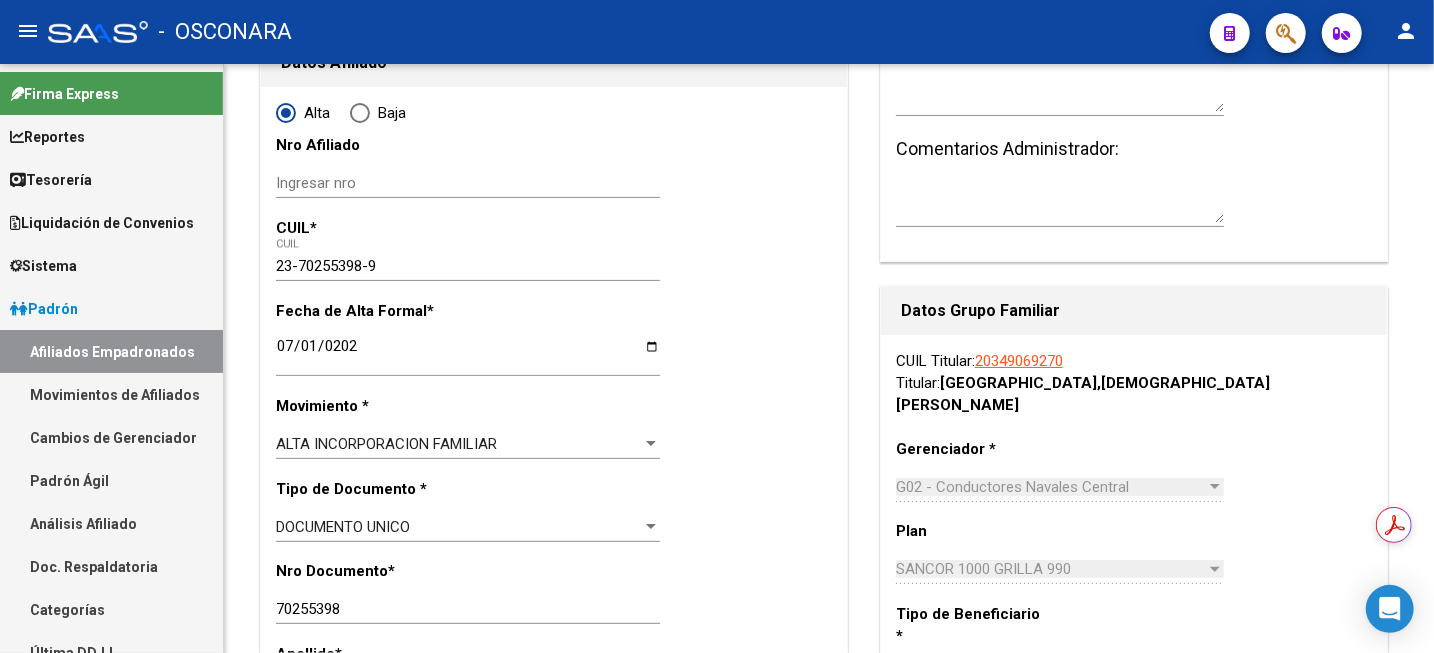 scroll, scrollTop: 0, scrollLeft: 0, axis: both 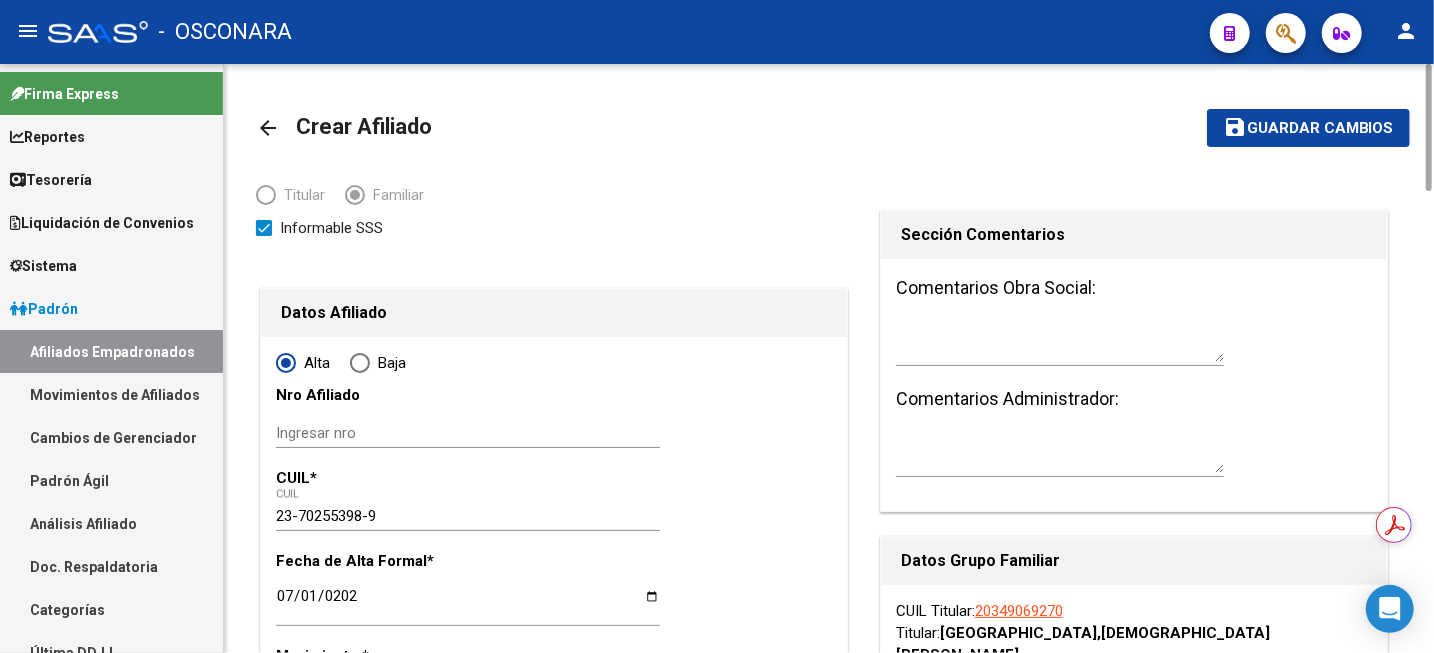 click on "Guardar cambios" 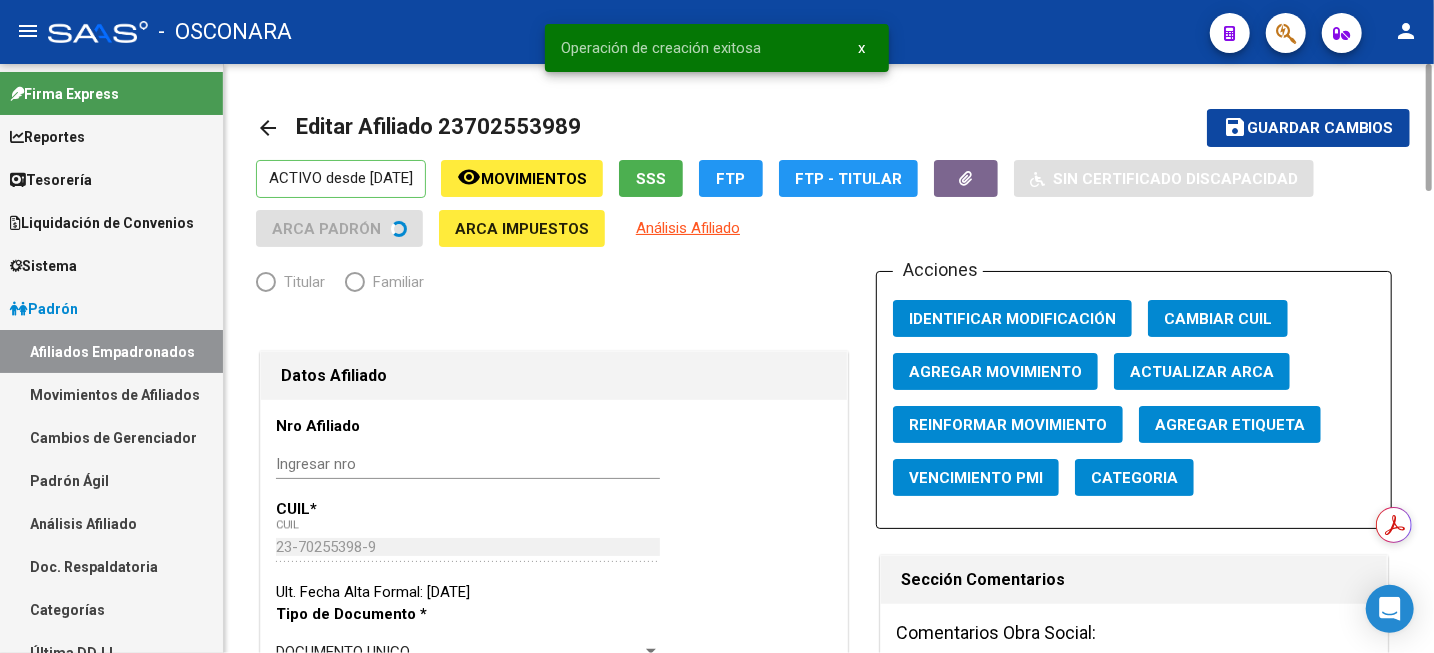 click on "Identificar Modificación" 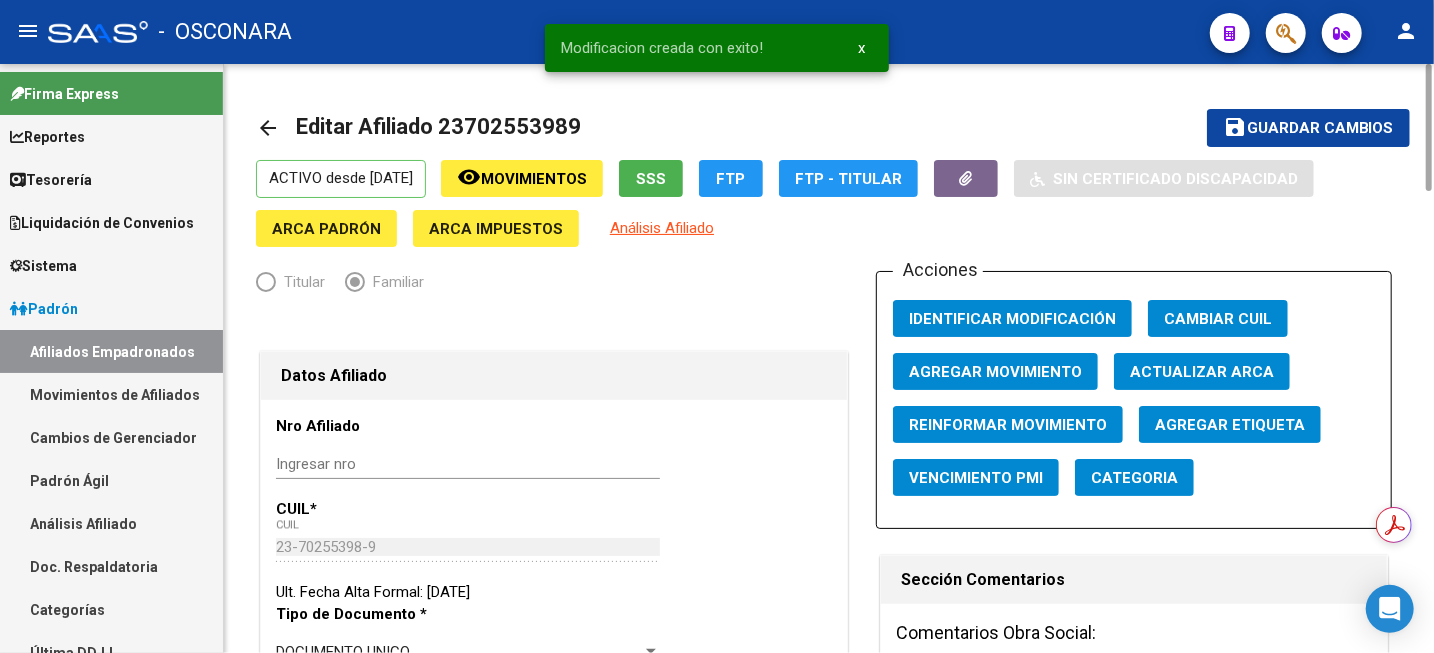 click on "save Guardar cambios" 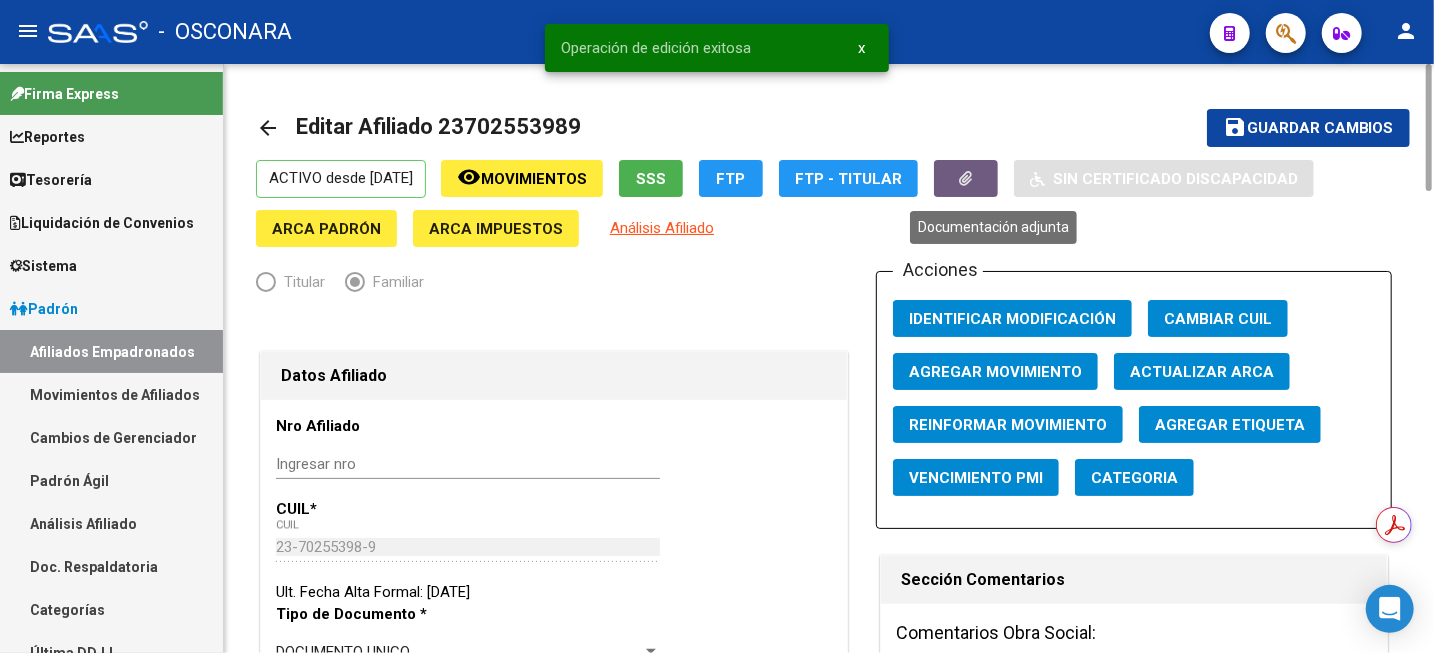 click 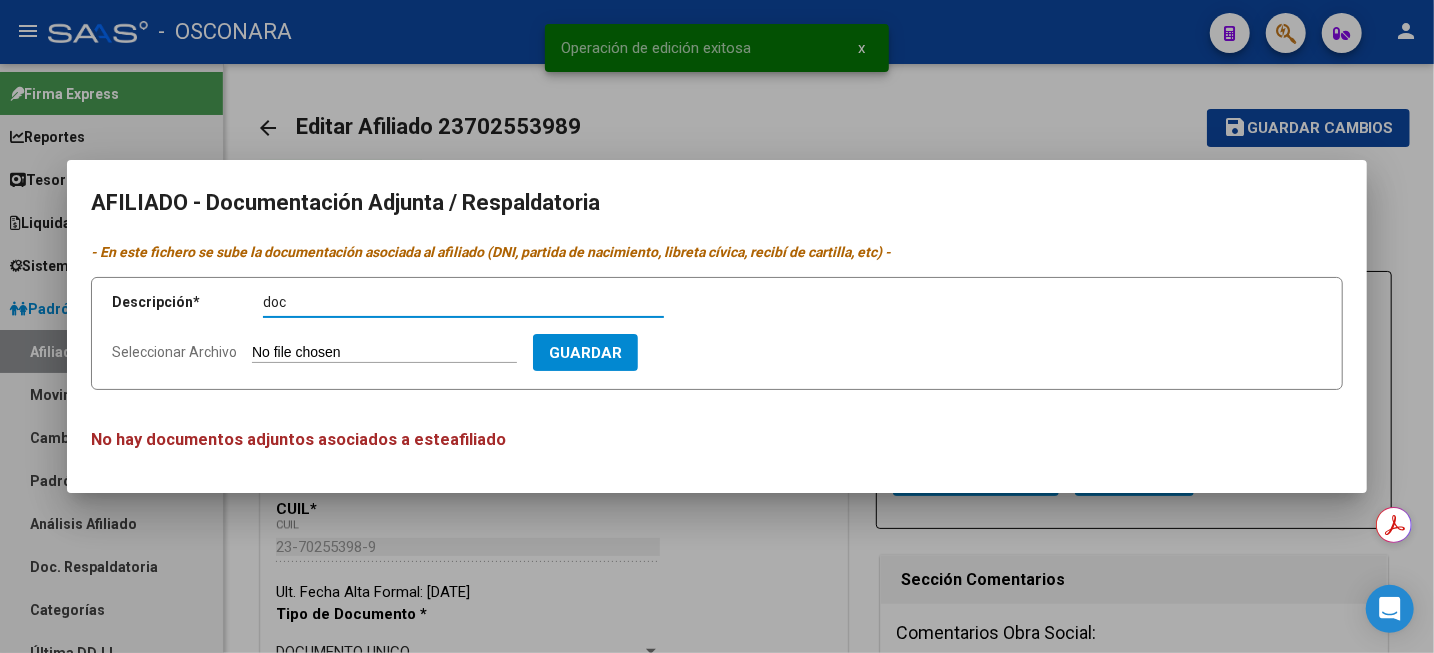 type on "doc" 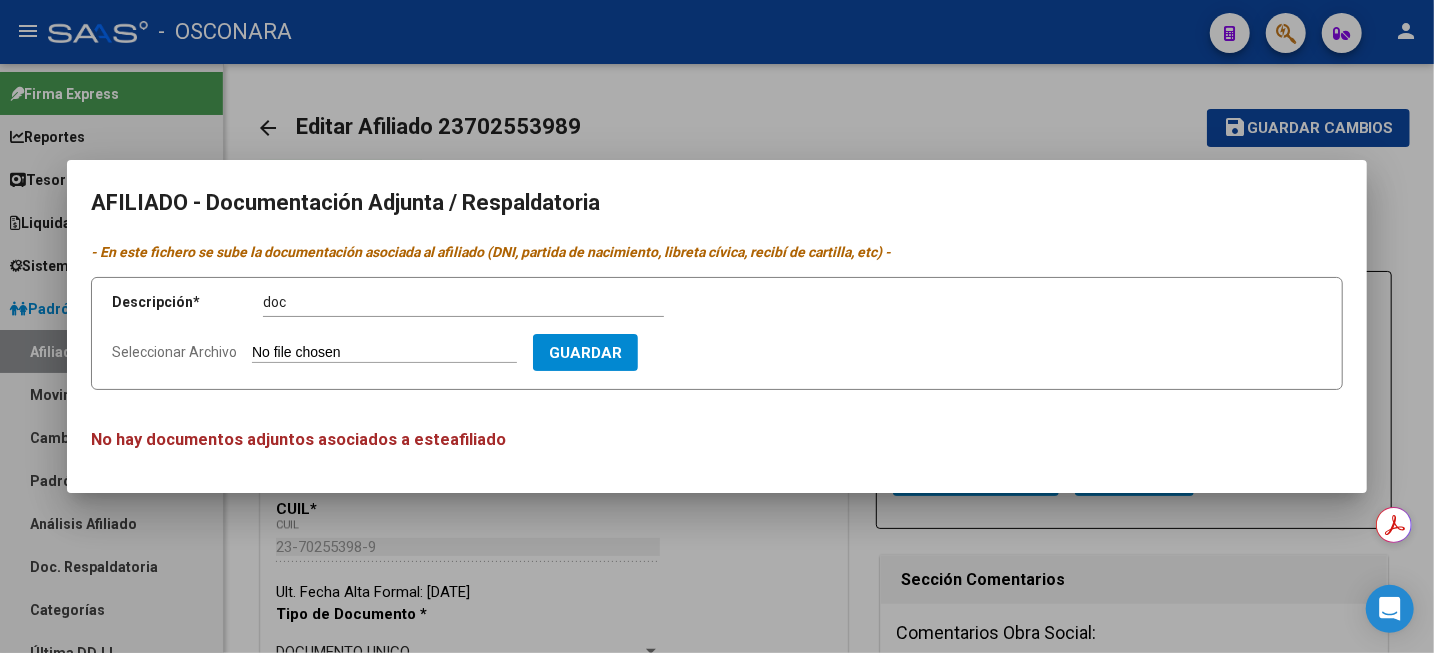 type on "C:\fakepath\DOC-20250617-WA0024..pdf" 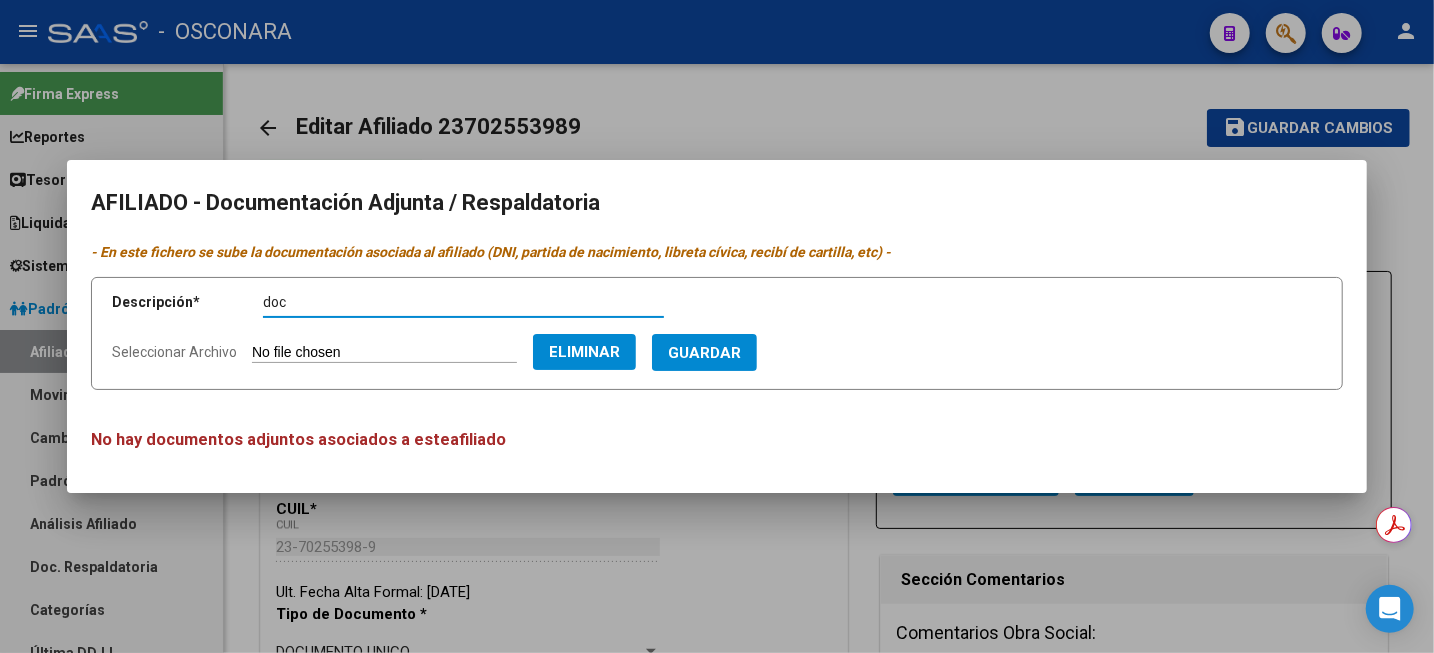 click on "Guardar" at bounding box center (704, 353) 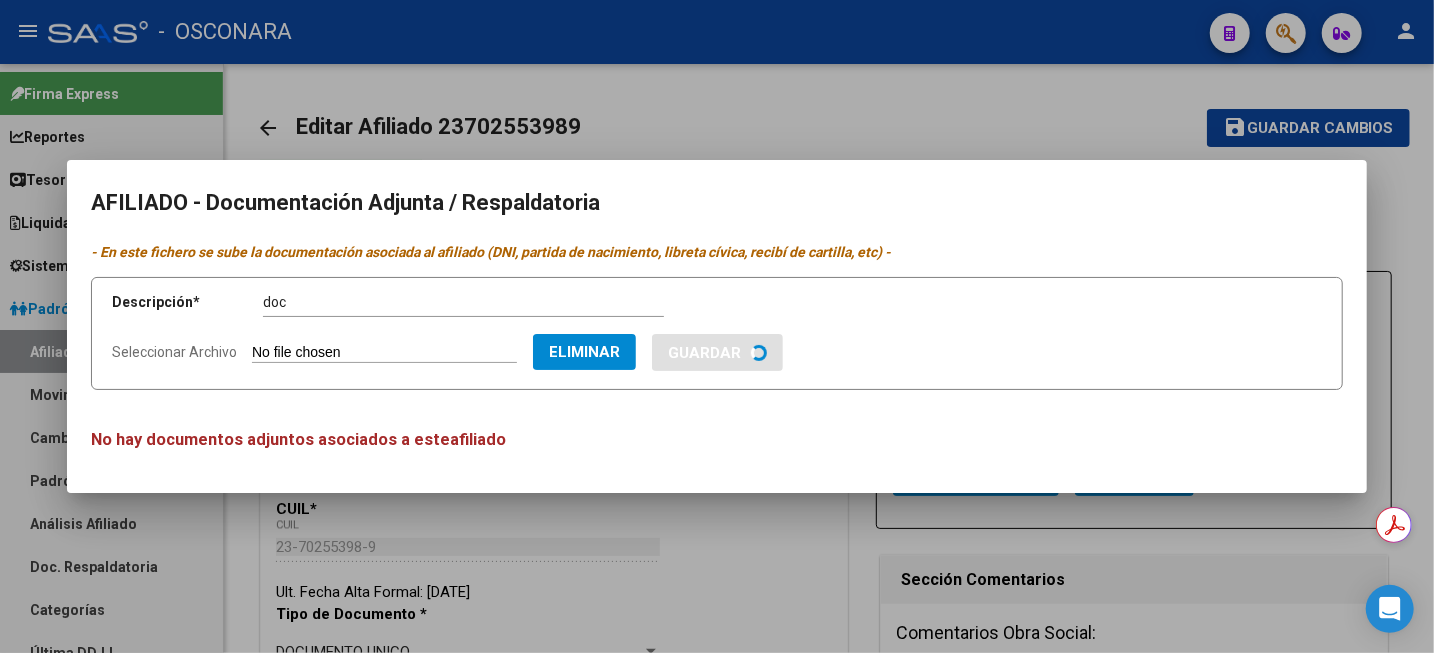 type 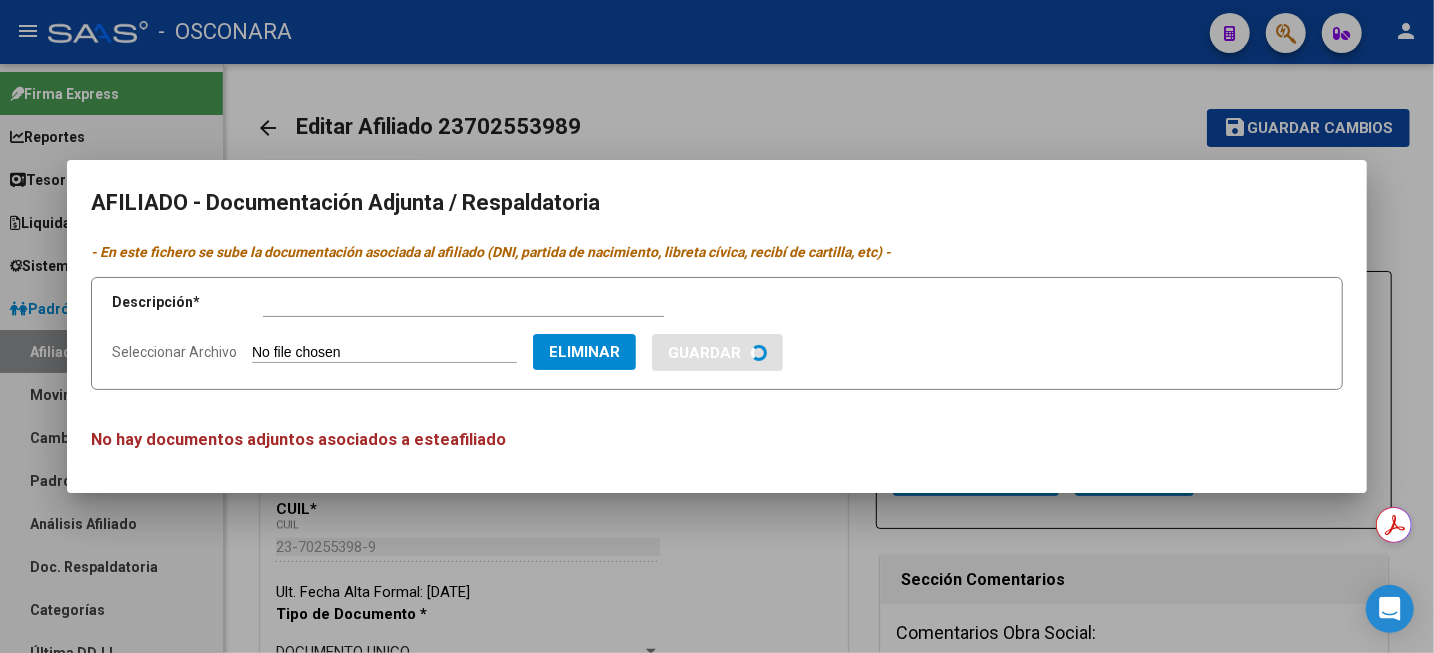 type 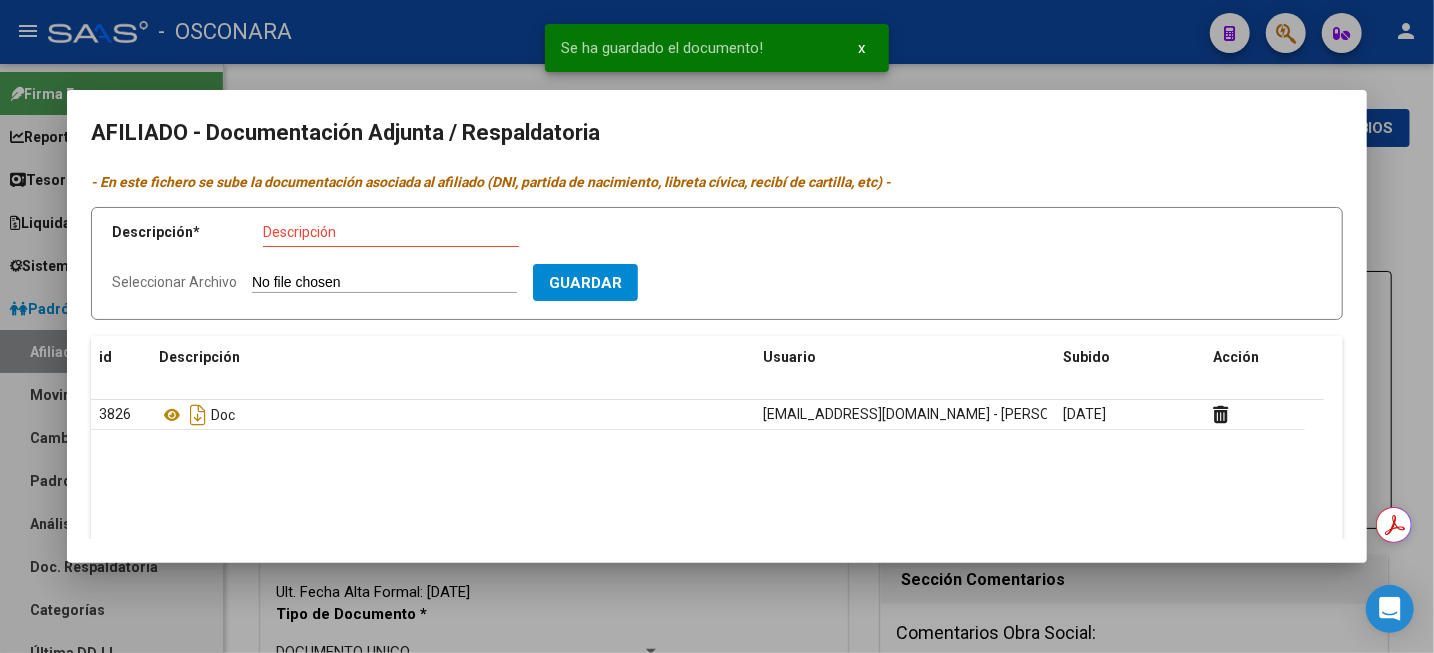click at bounding box center (717, 326) 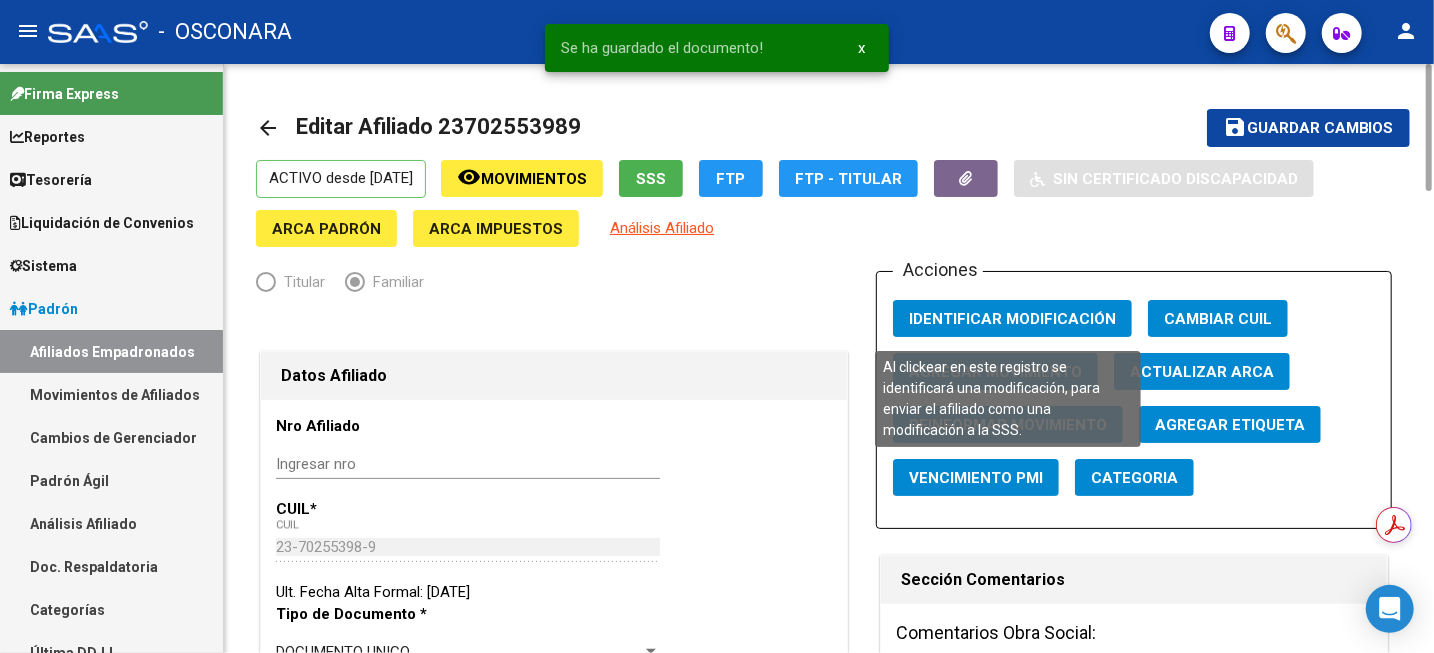 click on "Identificar Modificación" 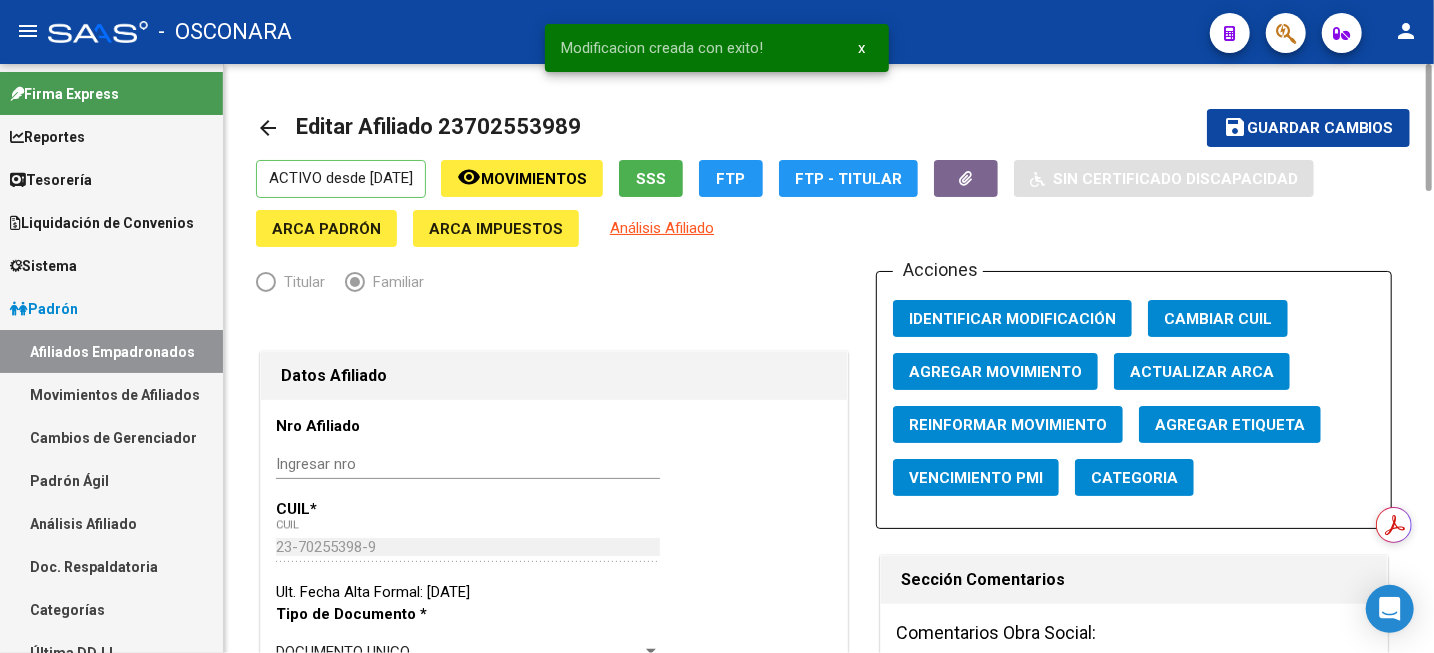 click on "Guardar cambios" 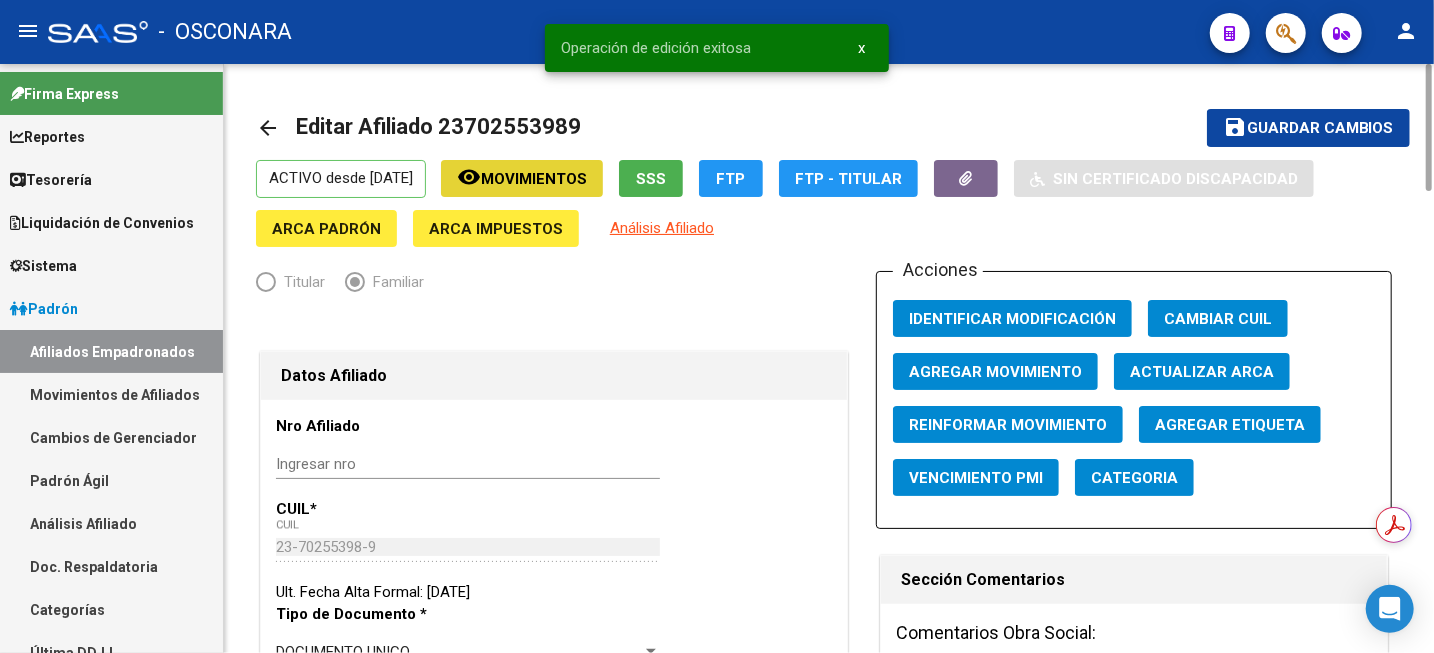 click on "Movimientos" 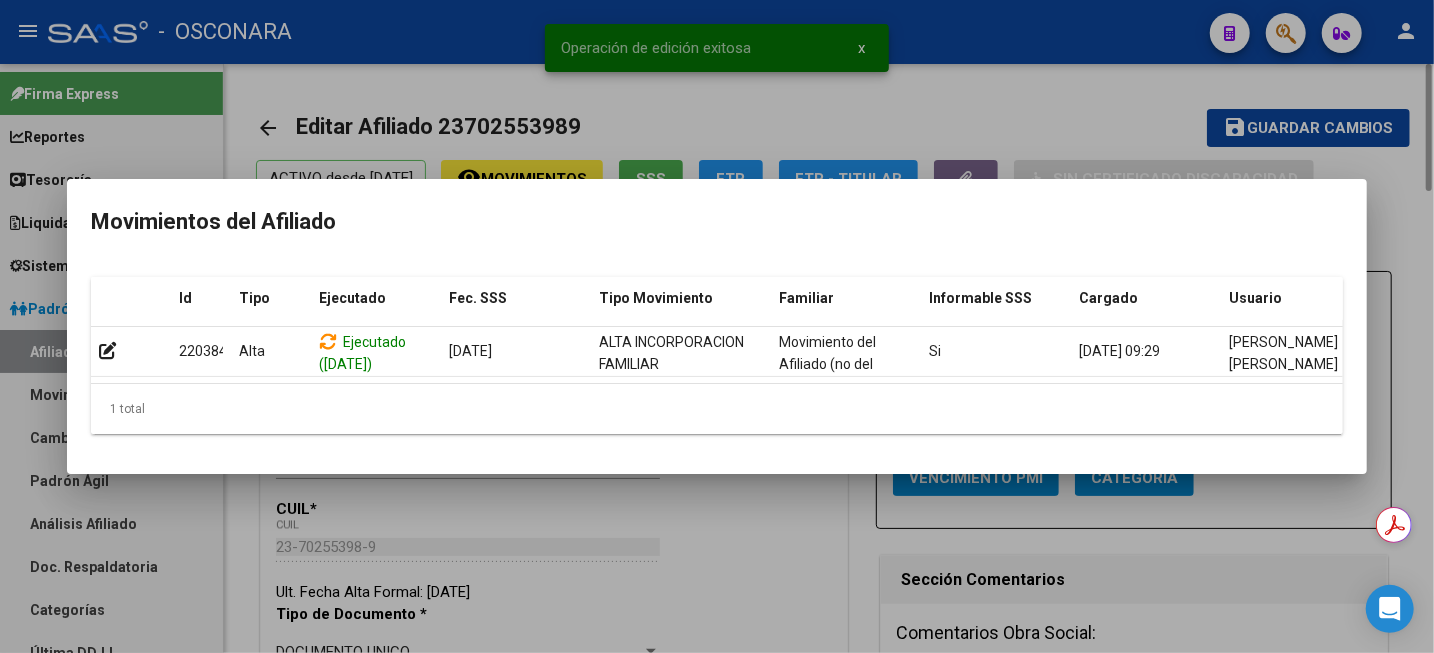 drag, startPoint x: 1001, startPoint y: 100, endPoint x: 720, endPoint y: 207, distance: 300.68256 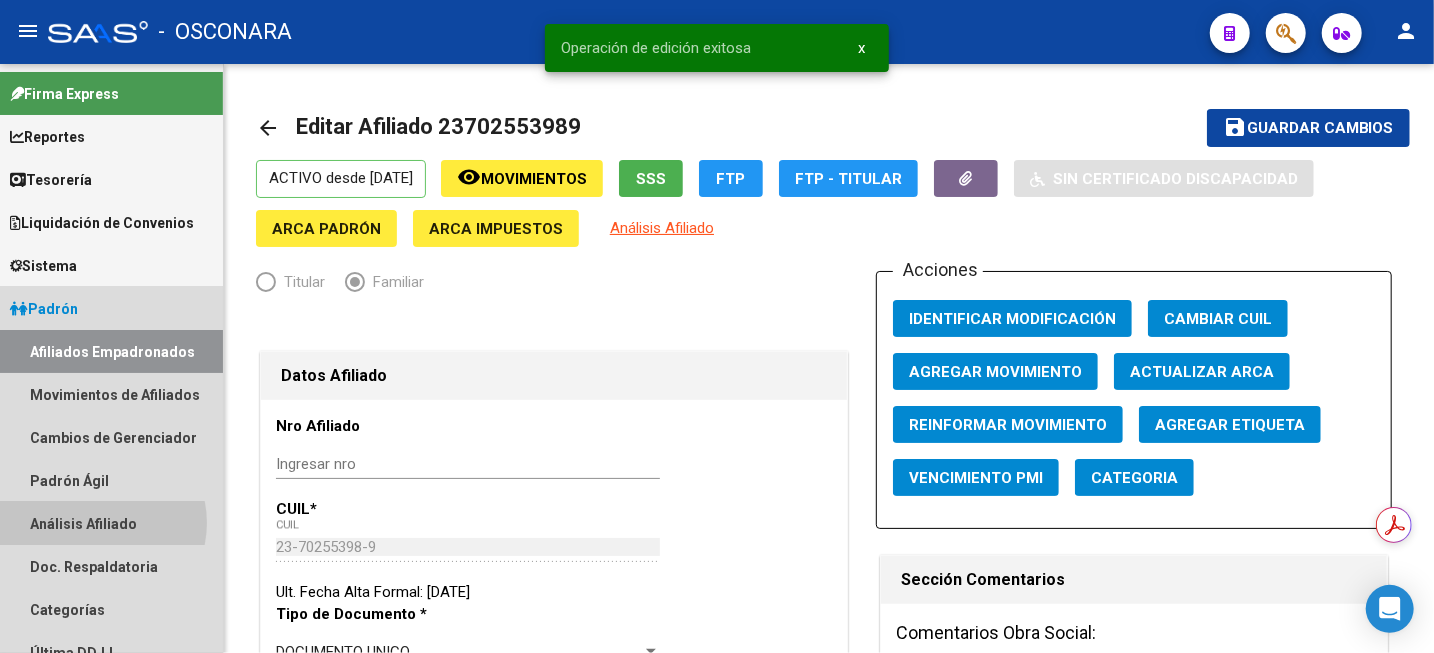 click on "Análisis Afiliado" at bounding box center [111, 523] 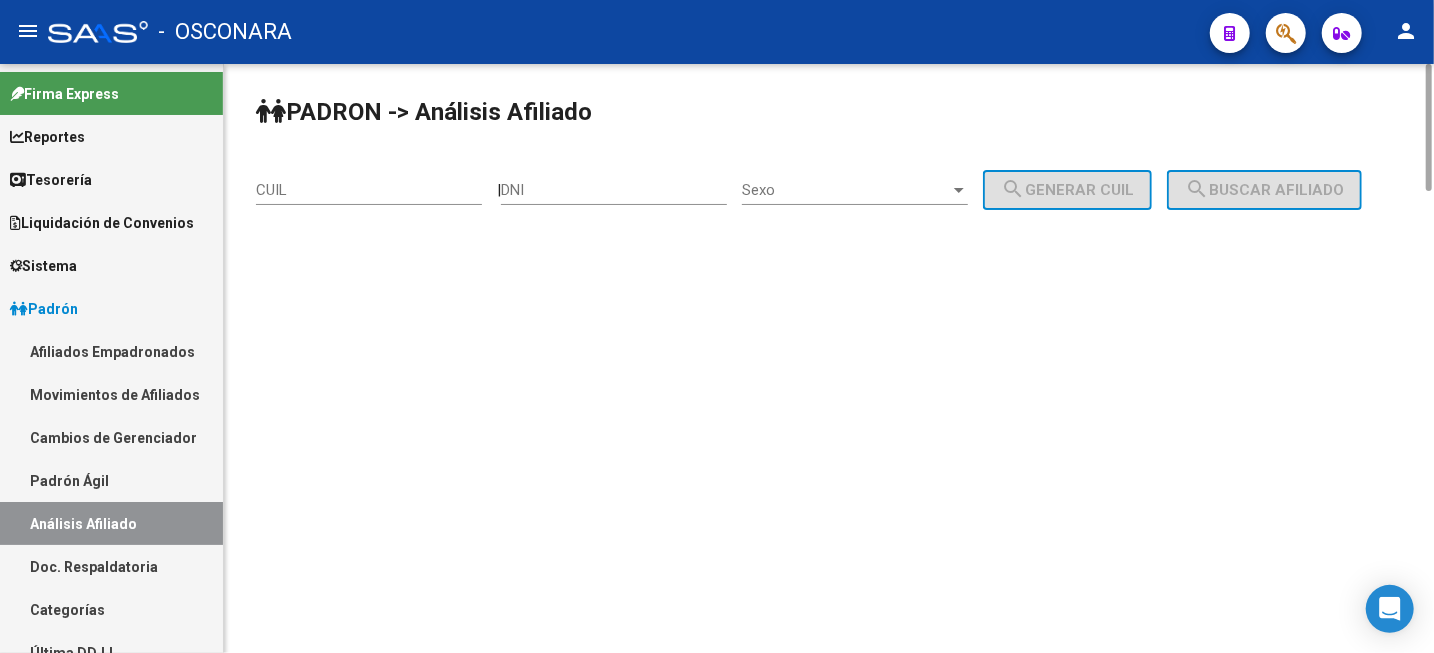click on "CUIL" 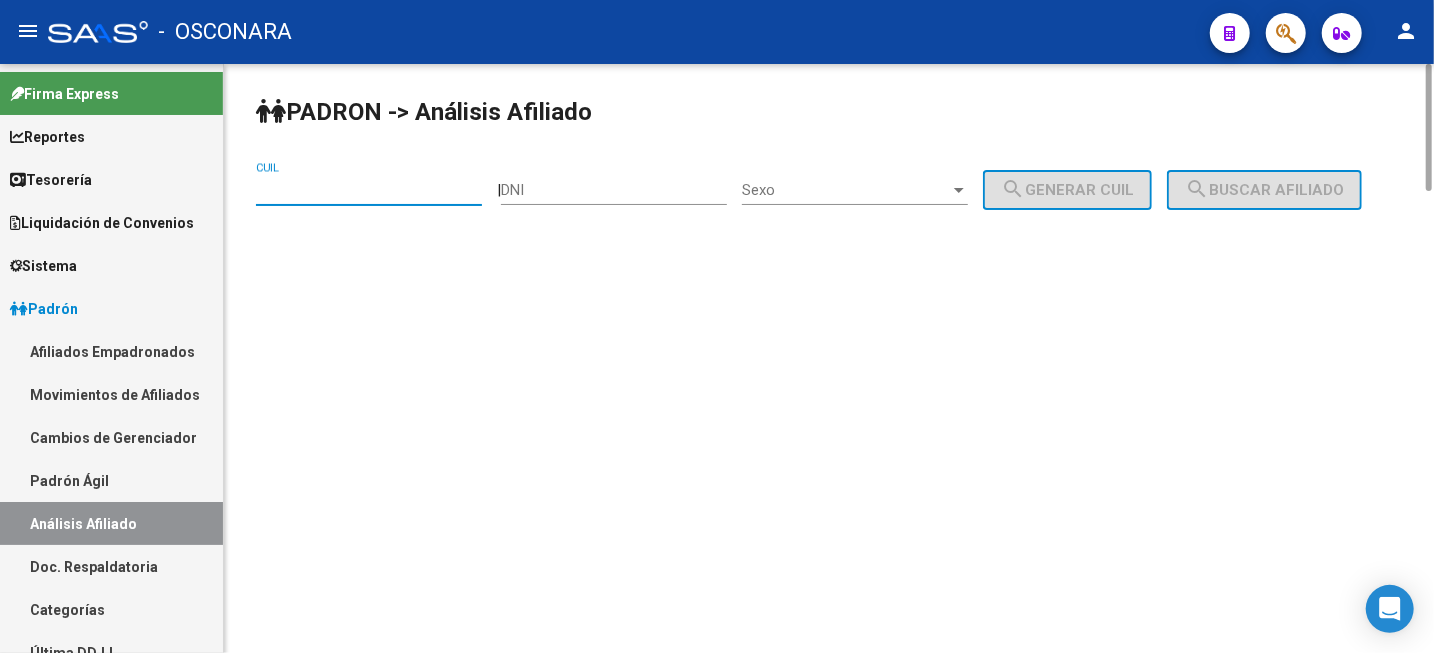 paste on "20-29141657-9" 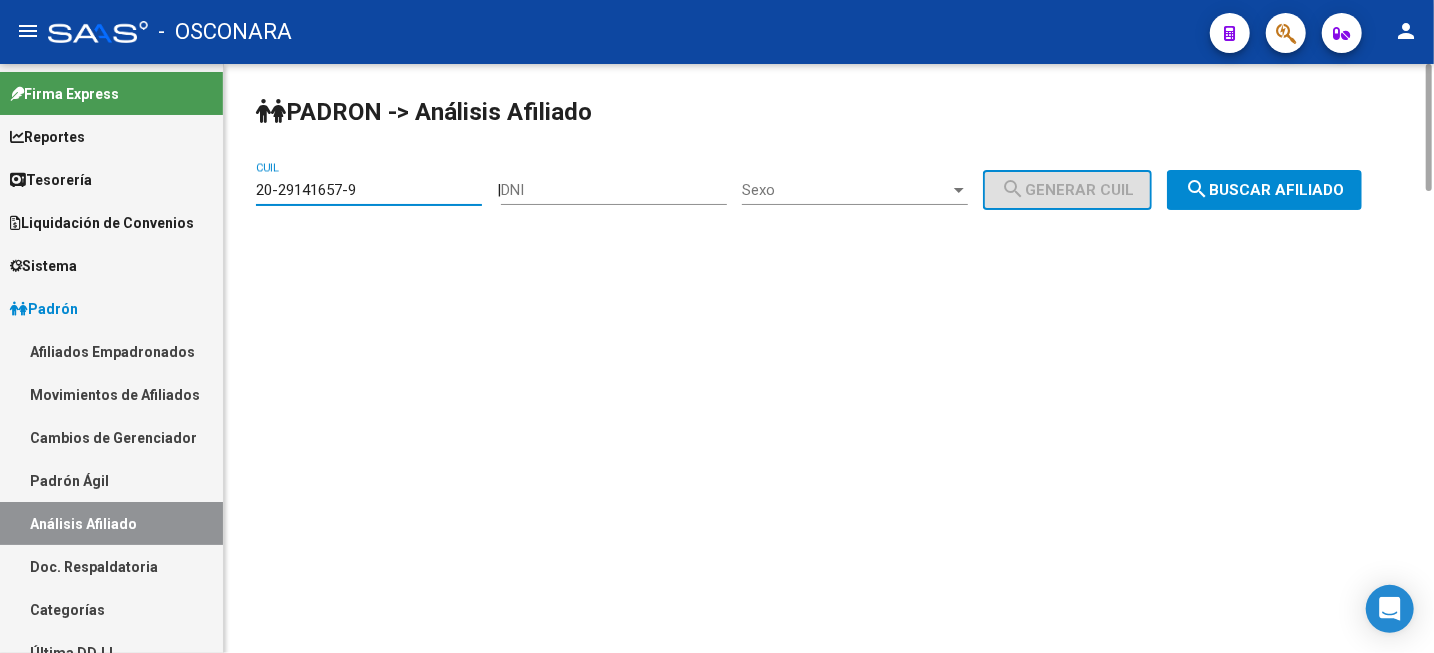 type on "20-29141657-9" 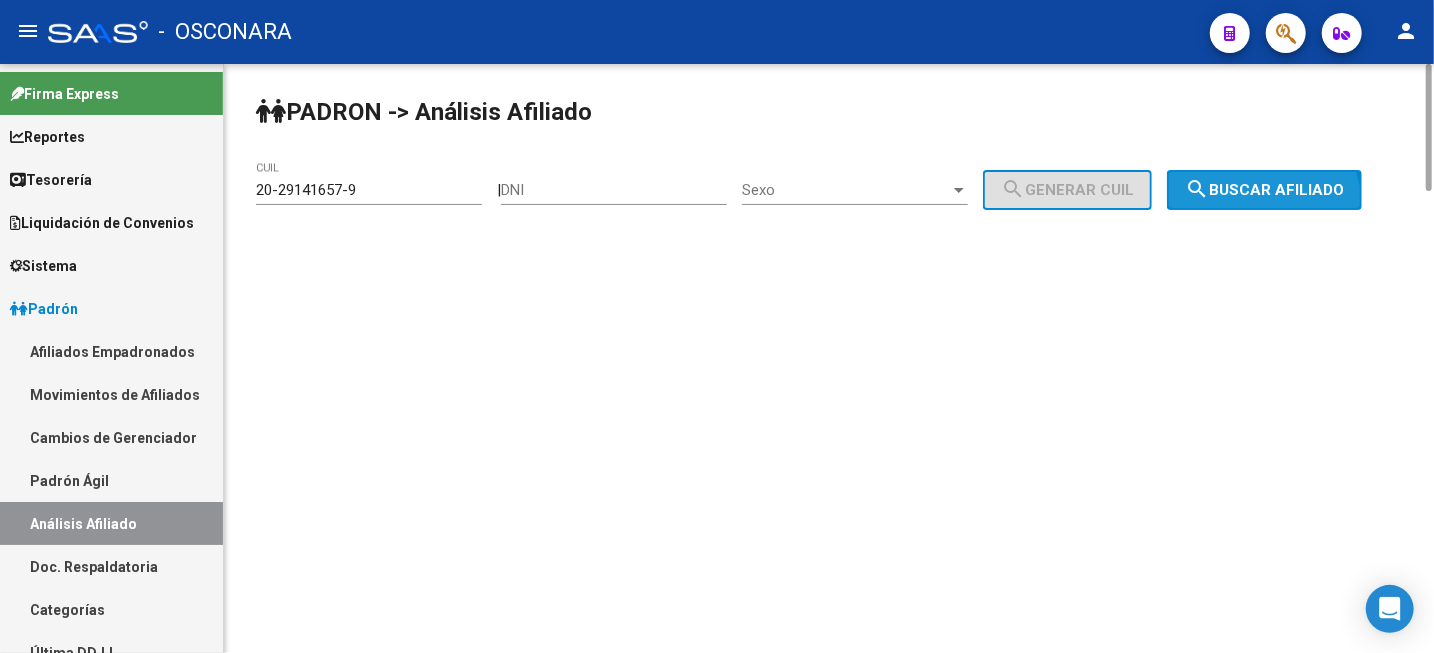click on "search  Buscar afiliado" 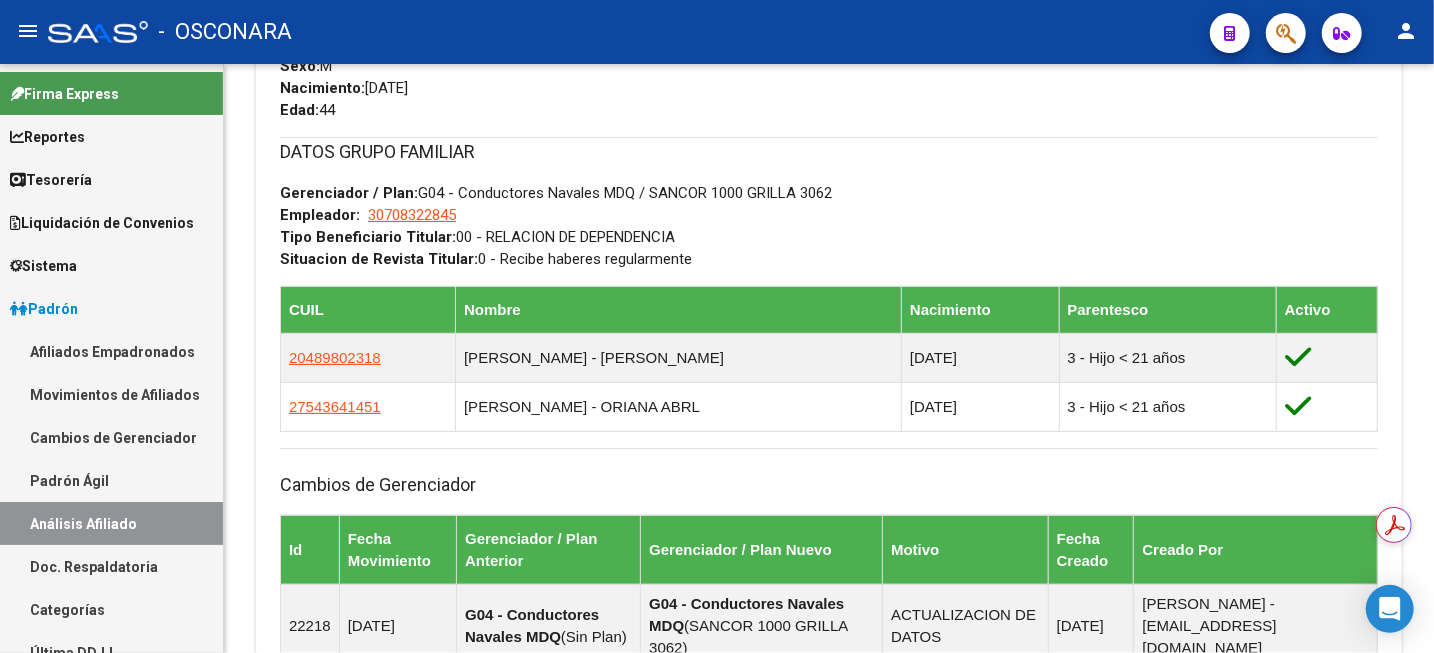 scroll, scrollTop: 500, scrollLeft: 0, axis: vertical 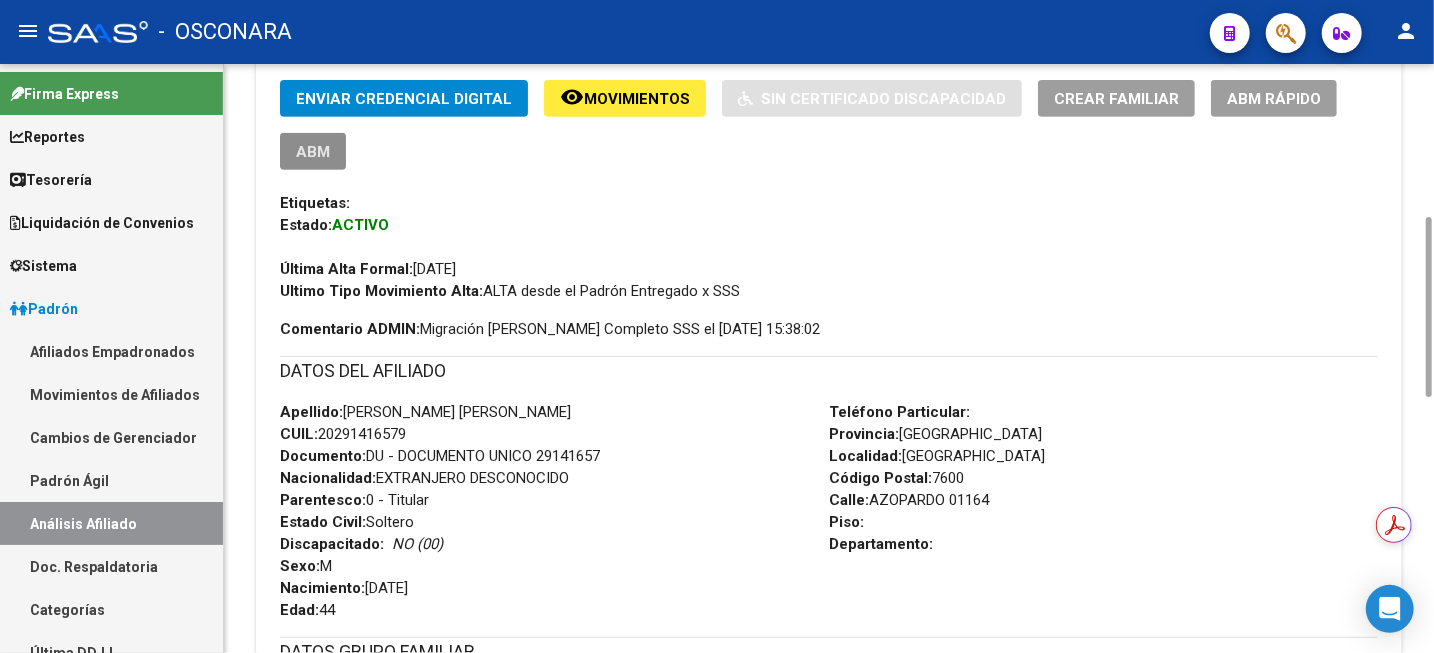 click on "ABM" at bounding box center (313, 152) 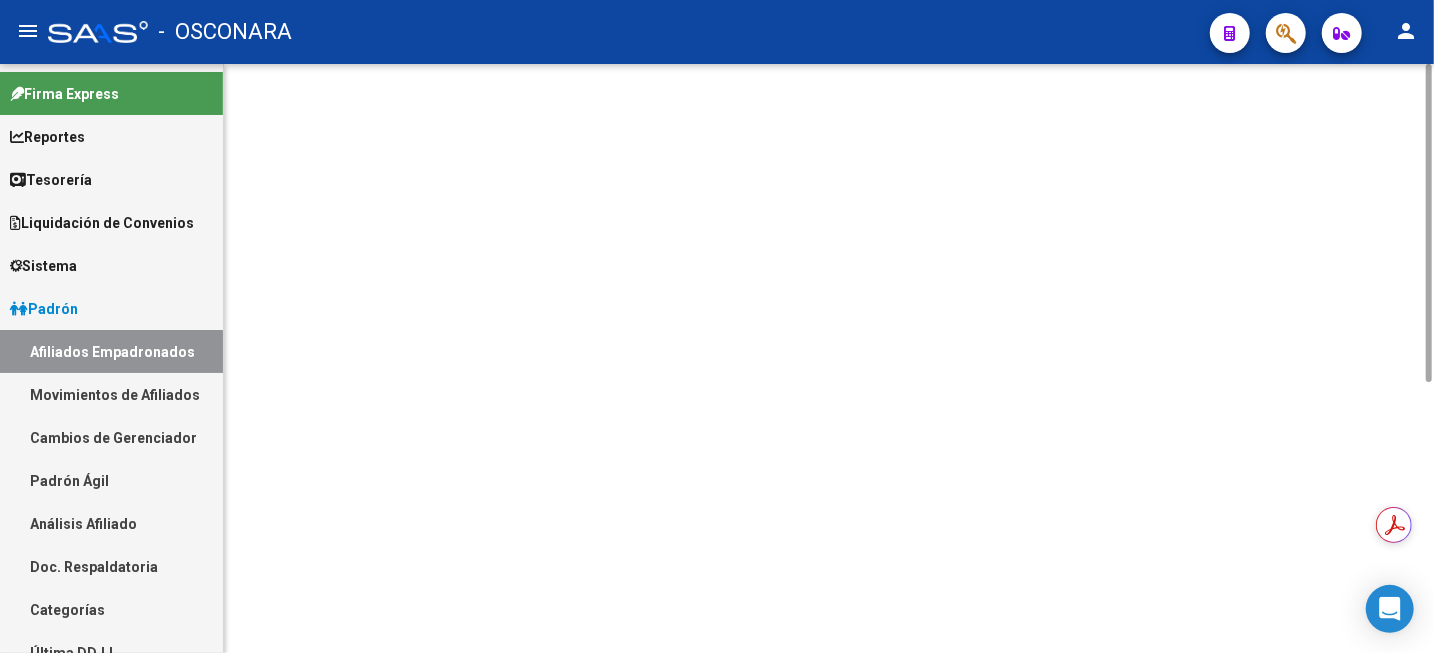 scroll, scrollTop: 0, scrollLeft: 0, axis: both 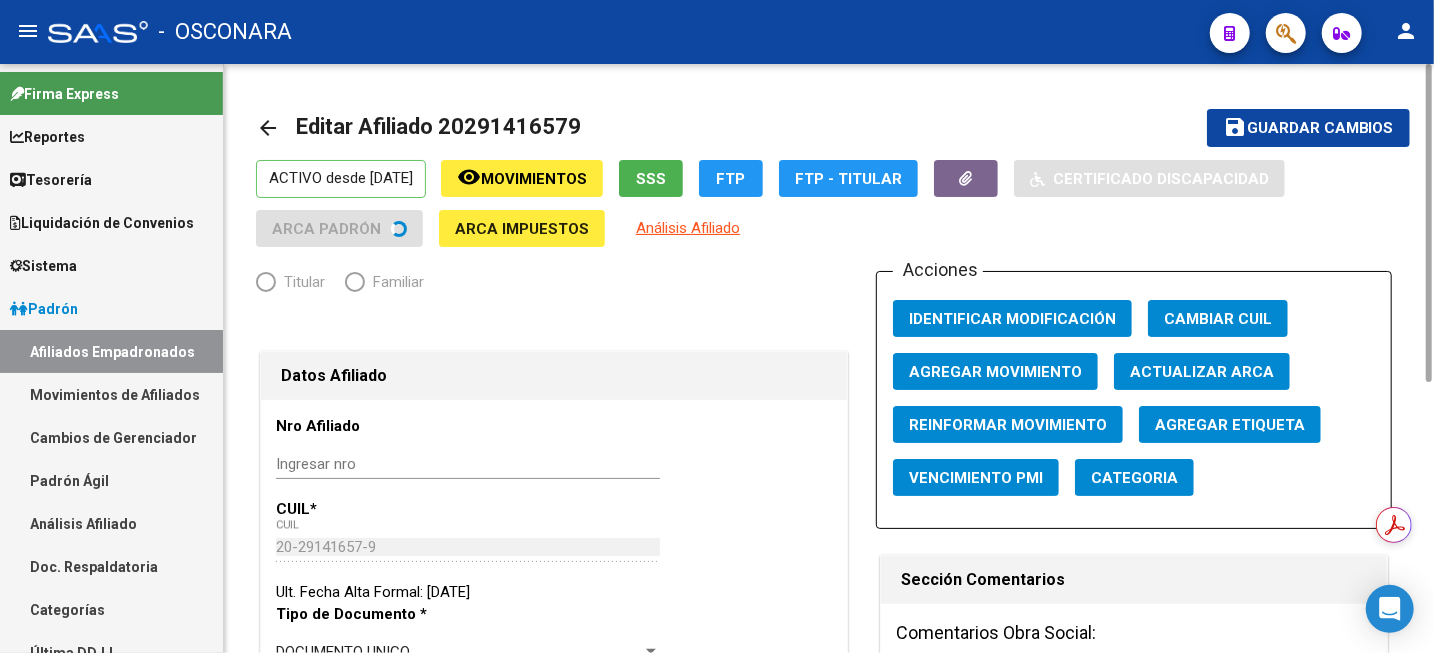 radio on "true" 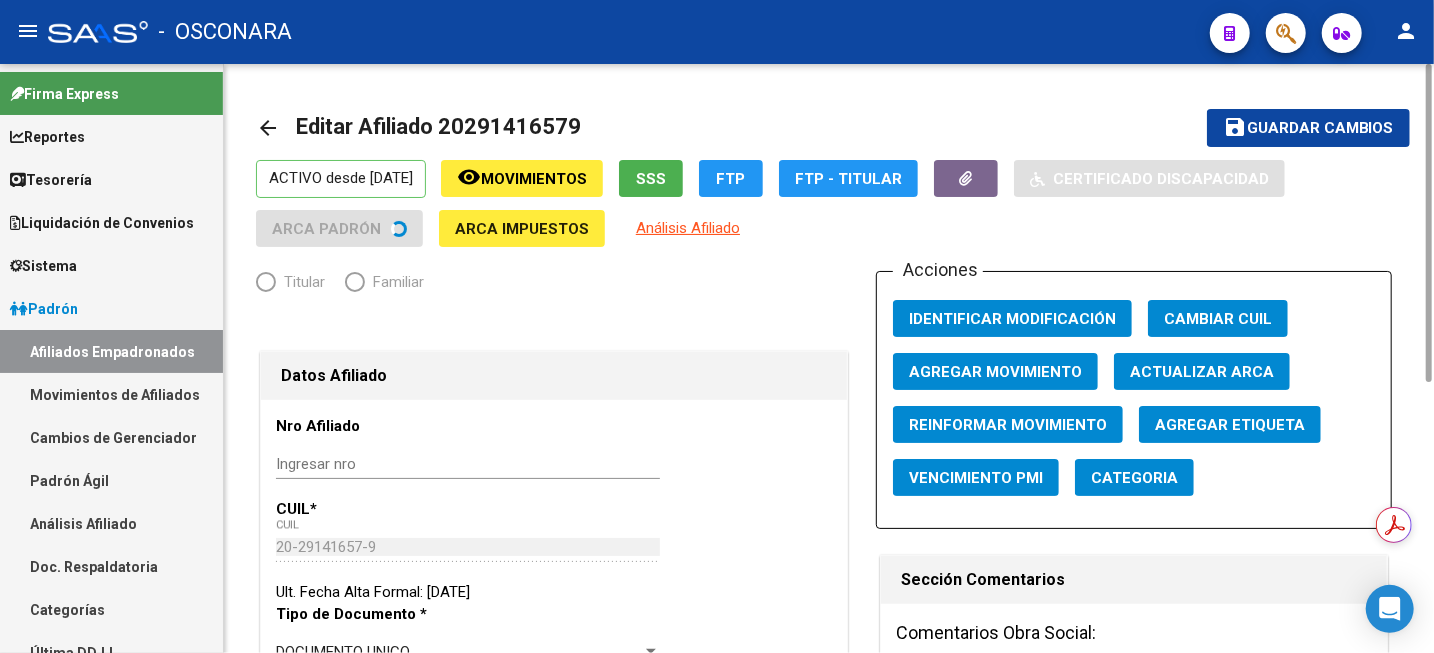 type on "30-70832284-5" 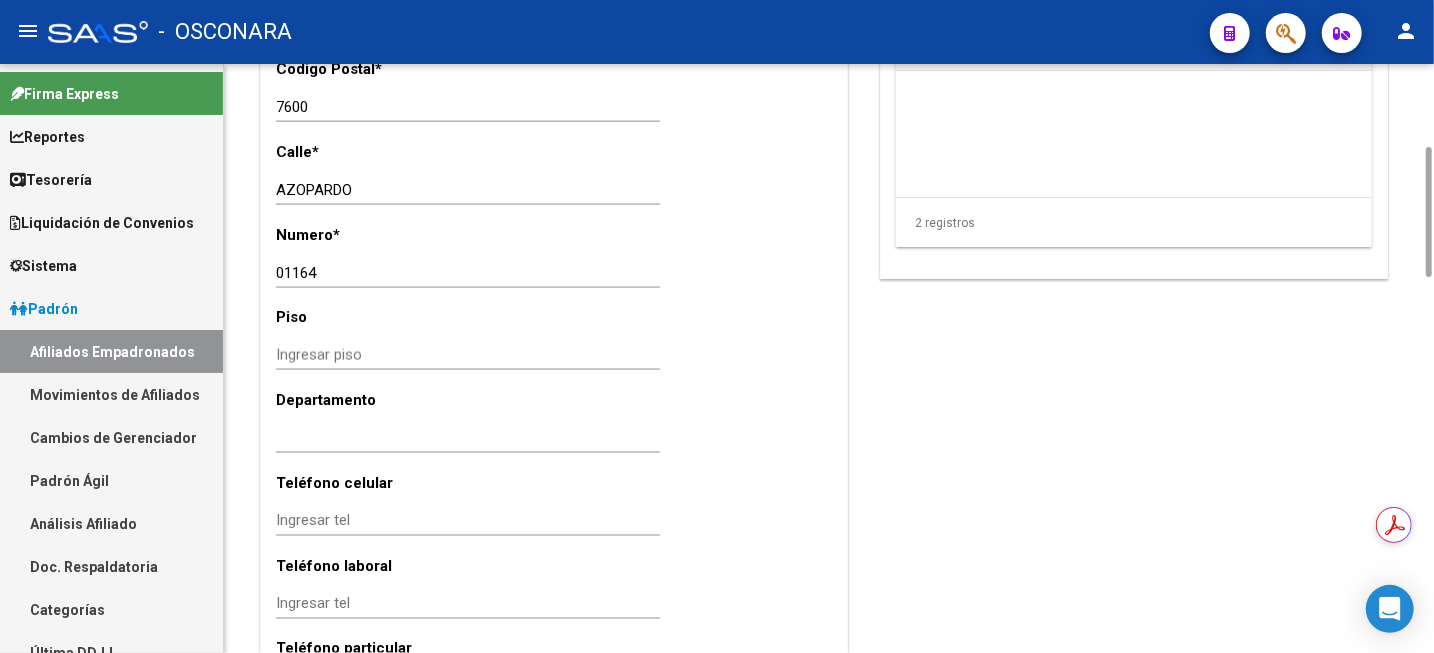 scroll, scrollTop: 1250, scrollLeft: 0, axis: vertical 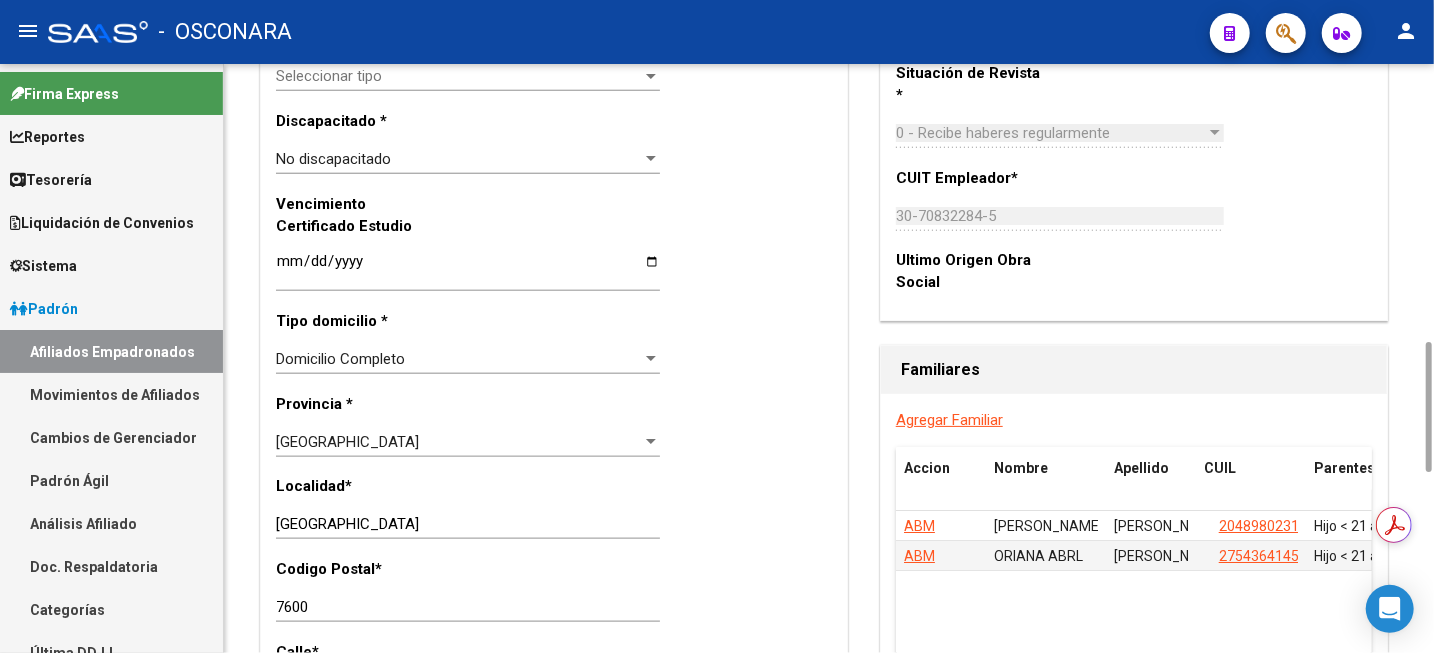 click on "Agregar Familiar" 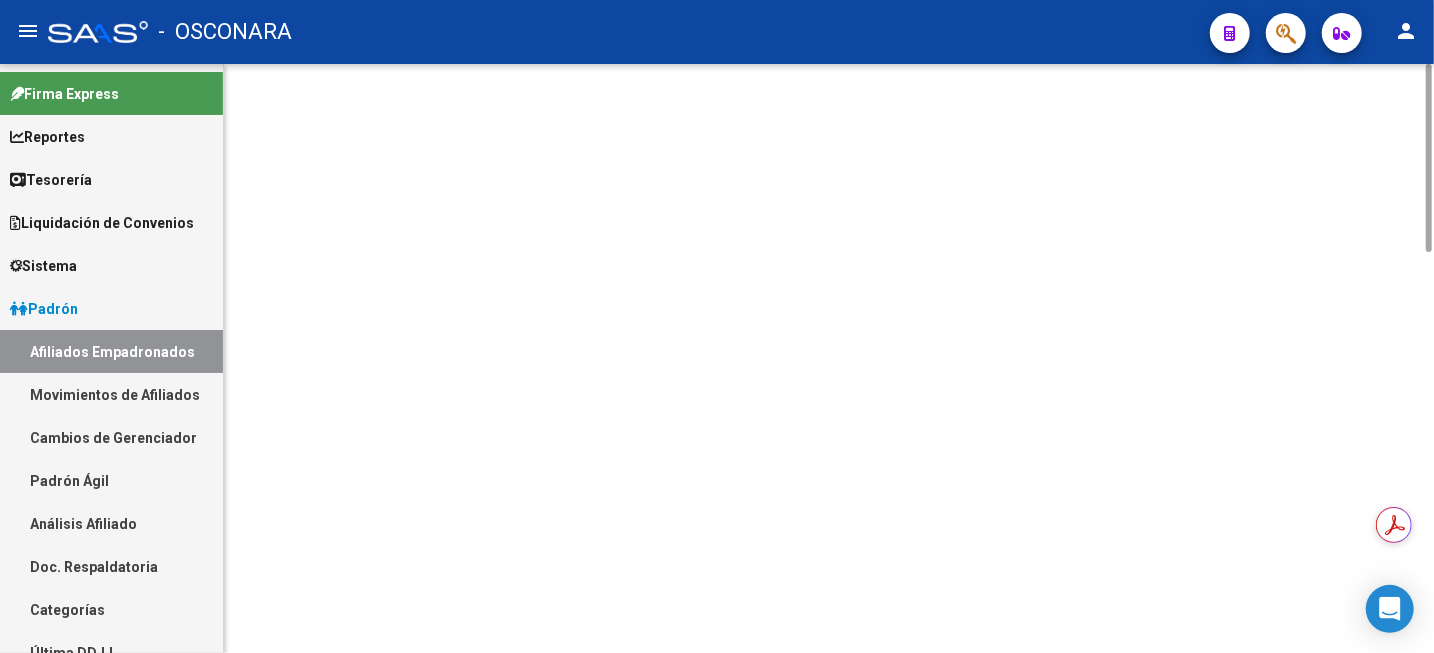 scroll, scrollTop: 0, scrollLeft: 0, axis: both 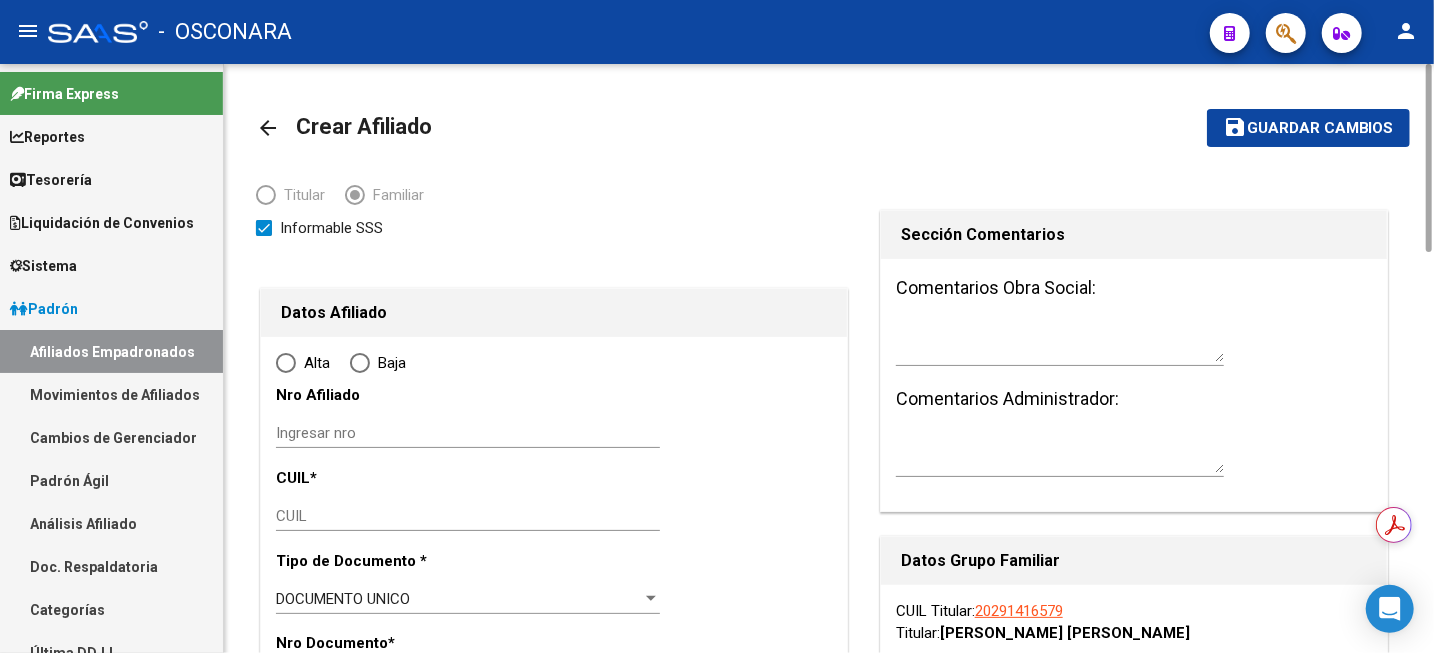 type on "30-70832284-5" 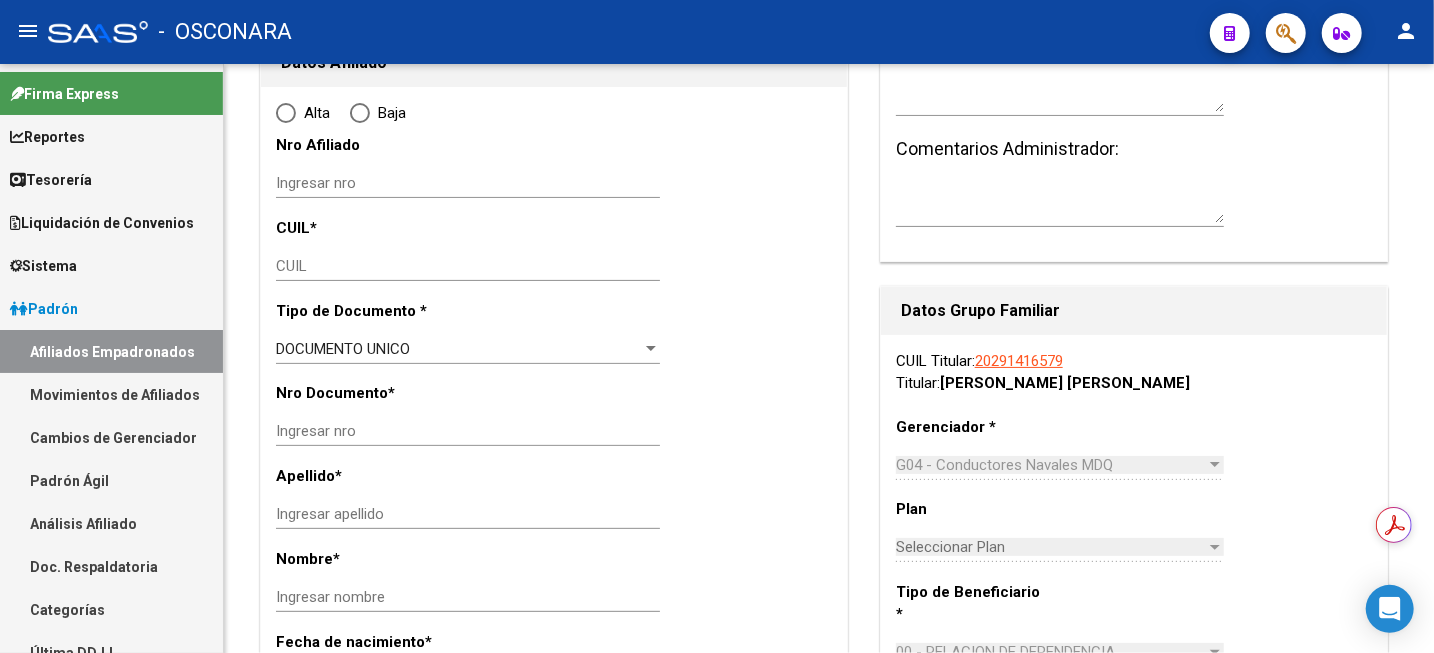 radio on "true" 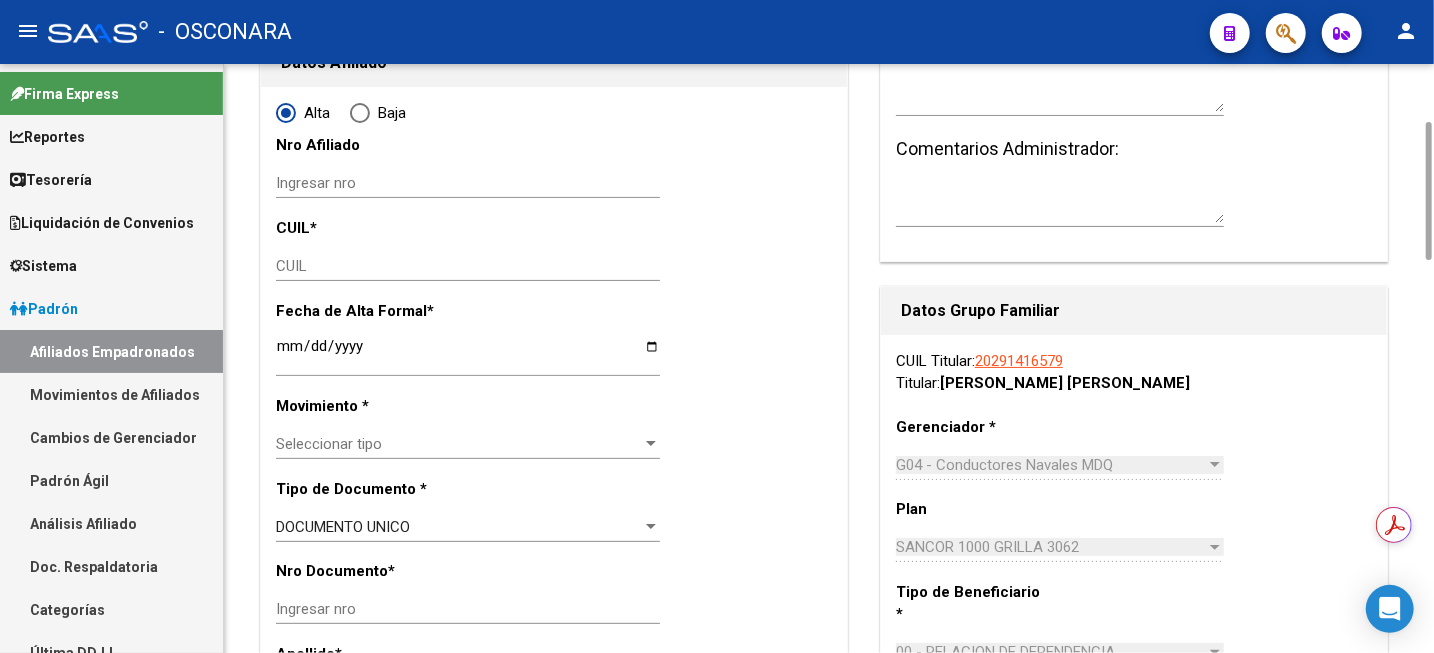 type on "[GEOGRAPHIC_DATA]" 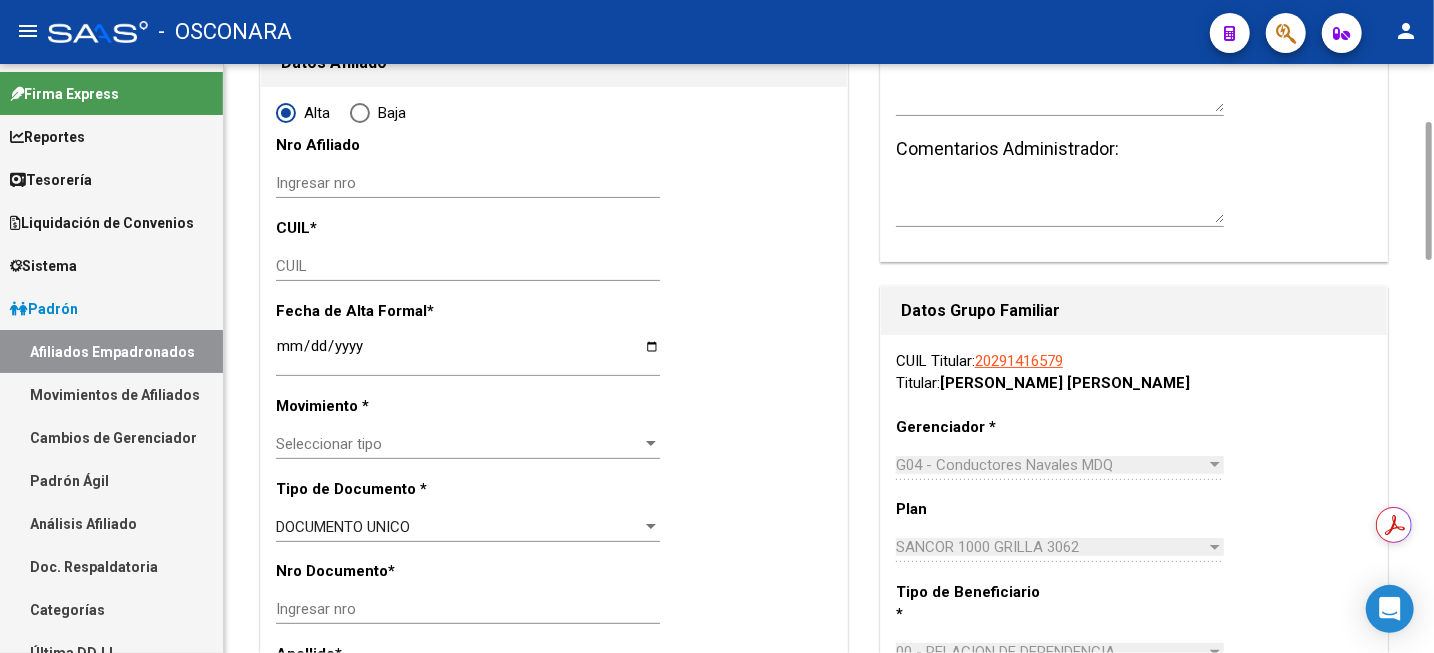 click on "Alta   Baja Nro Afiliado    Ingresar nro  CUIL  *   CUIL  Fecha de Alta Formal  *   Ingresar fecha   Movimiento * Seleccionar tipo Seleccionar tipo  Tipo de Documento * DOCUMENTO UNICO Seleccionar tipo Nro Documento  *   Ingresar nro  Apellido  *   Ingresar apellido  Nombre  *   Ingresar nombre  Fecha de nacimiento  *   Ingresar fecha   Parentesco * Seleccionar parentesco Seleccionar parentesco  Estado Civil * Seleccionar tipo Seleccionar tipo  Sexo * Seleccionar sexo Seleccionar sexo  Nacionalidad * EXTRANJERO DESCONOCIDO Seleccionar tipo  Discapacitado * No discapacitado Seleccionar tipo Vencimiento Certificado Estudio    Ingresar fecha   Tipo domicilio * Domicilio Completo Seleccionar tipo domicilio  Provincia * [GEOGRAPHIC_DATA] Seleccionar provincia Localidad  *   [GEOGRAPHIC_DATA] NORTE Ingresar el nombre  Codigo Postal  *   7600 Ingresar el codigo  Calle  *   AZOPARDO Ingresar calle  Numero  *   01164 Ingresar nro  Piso    Ingresar piso  Departamento    Ingresar depto  Teléfono celular    Ingresar tel" 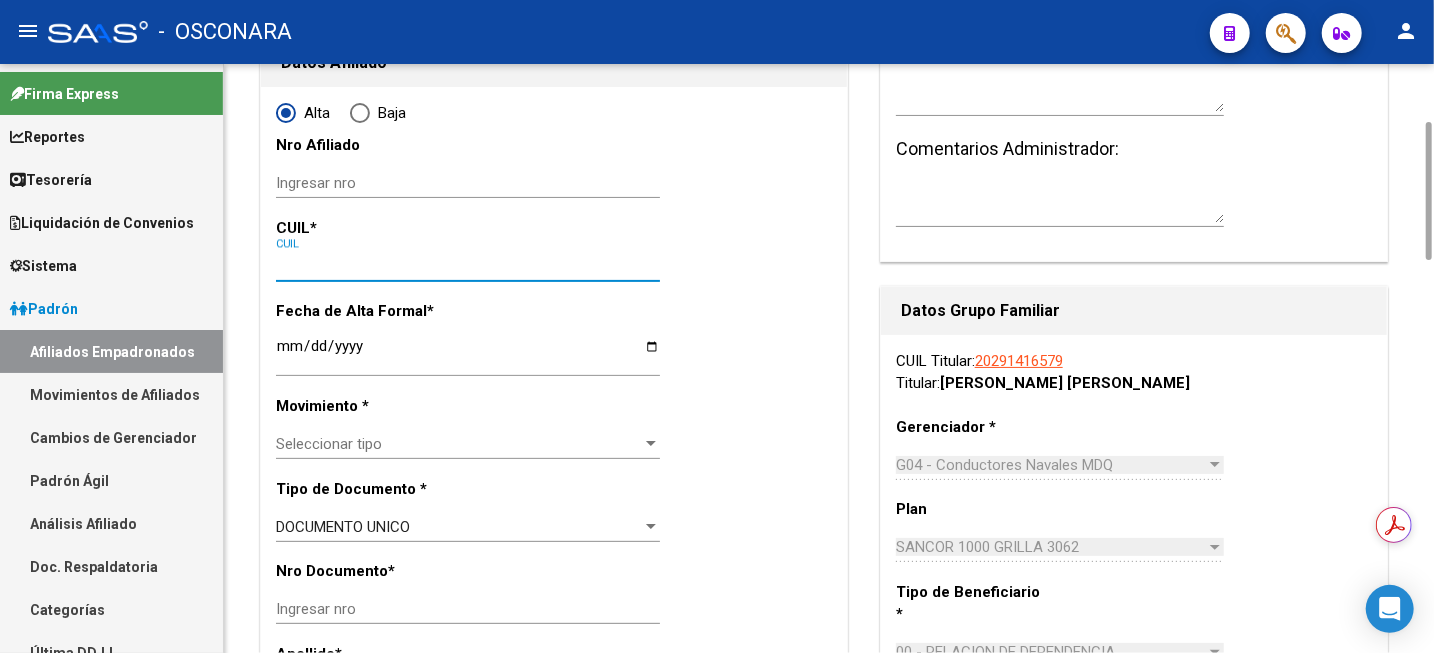 paste on "27-70160170-5" 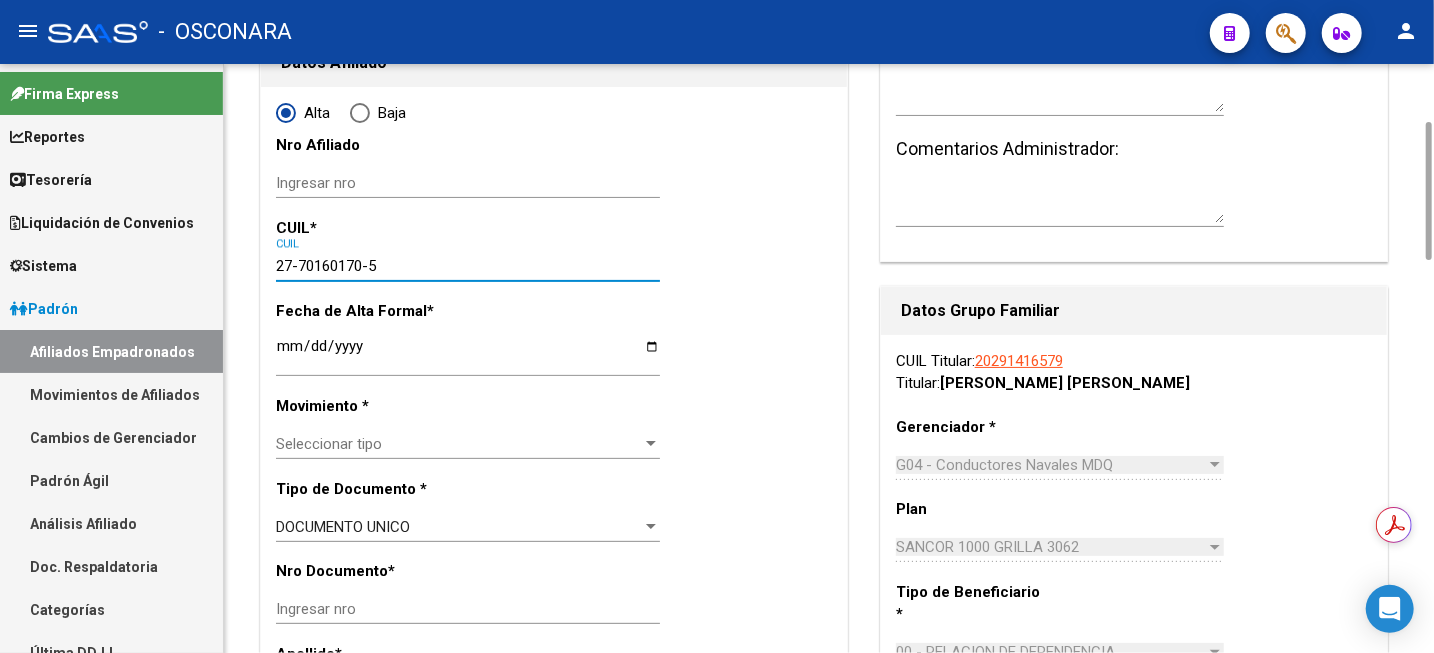 type on "70160170" 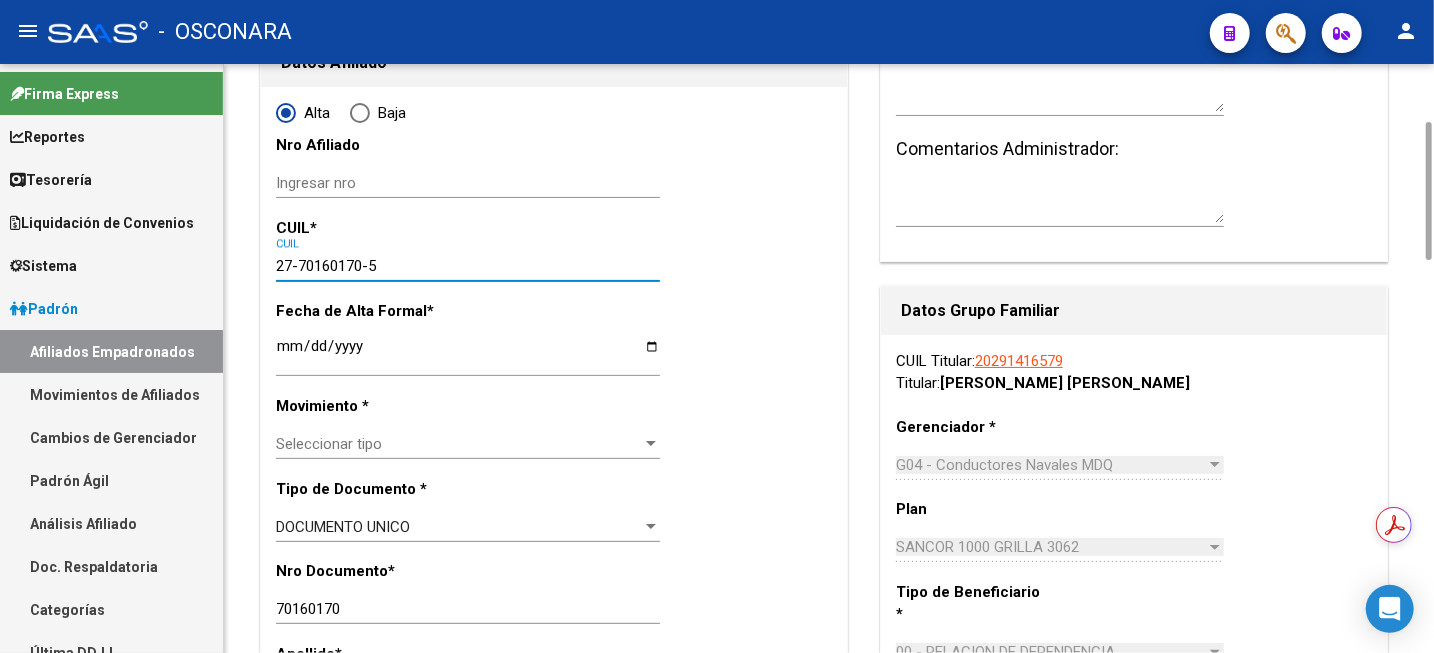type on "27-70160170-5" 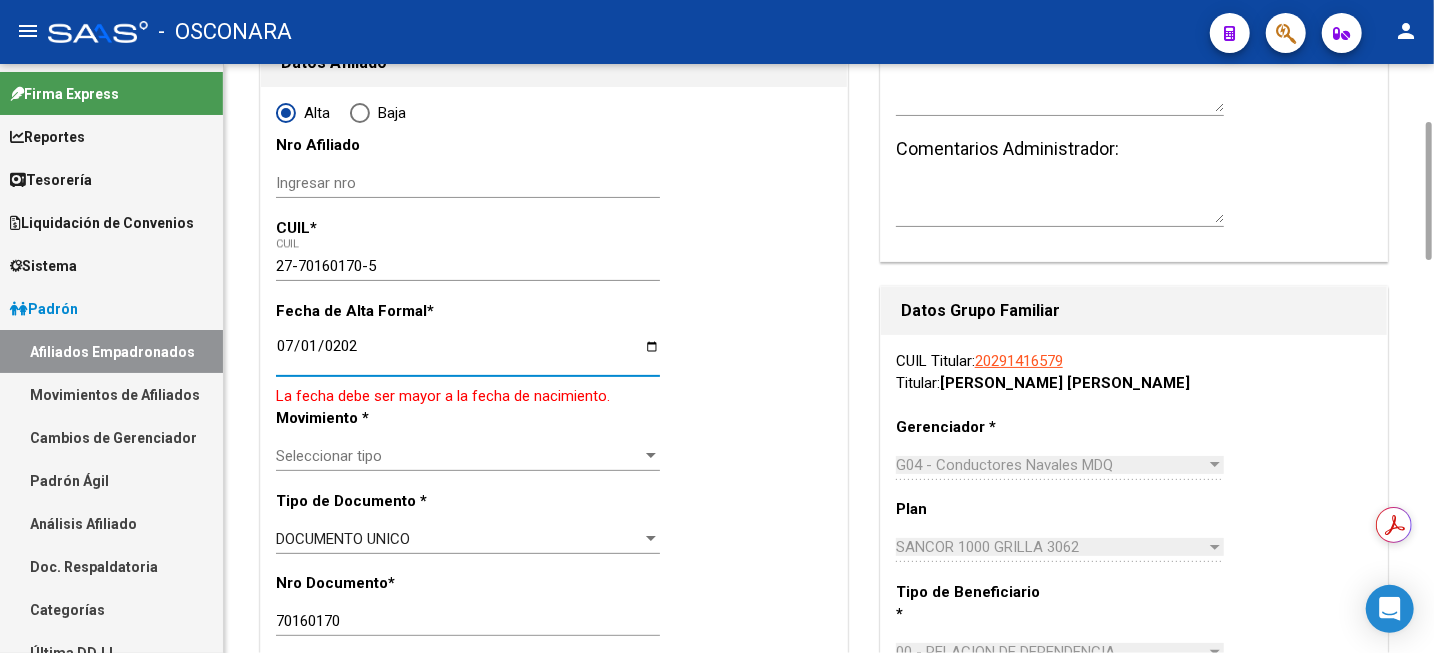 type on "[DATE]" 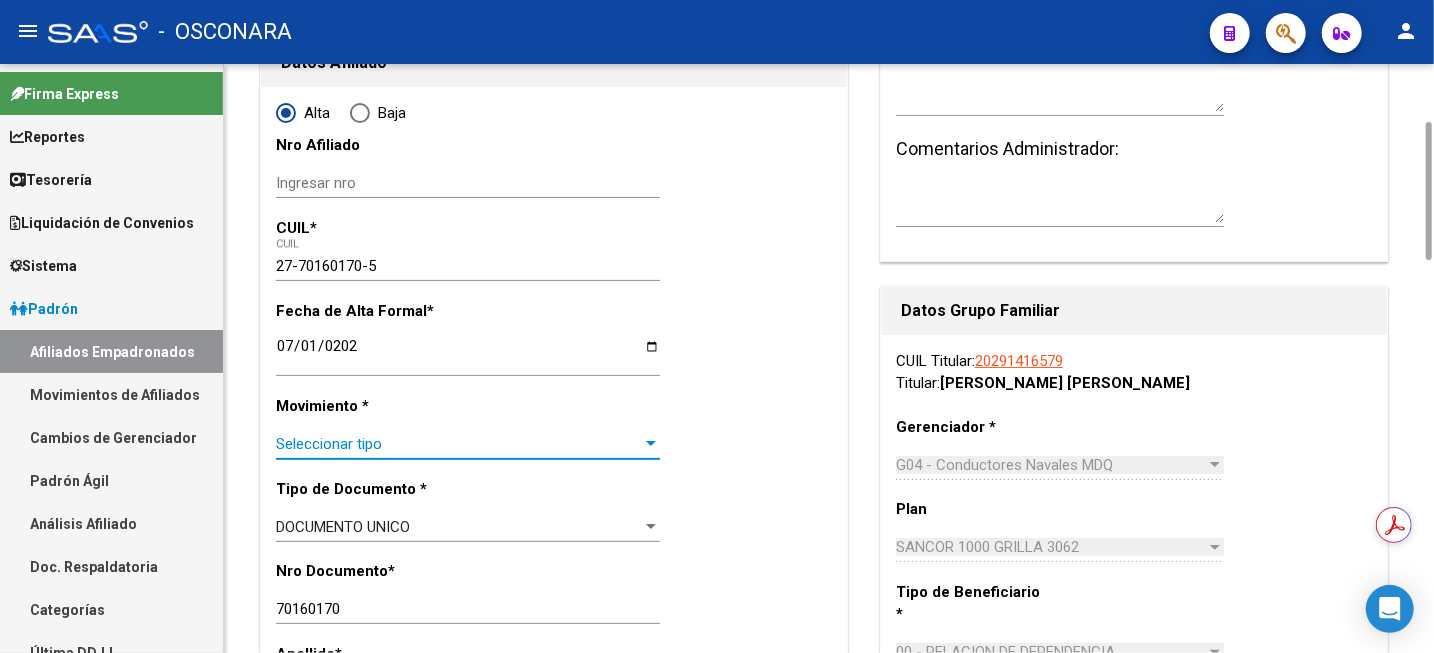 click on "Seleccionar tipo" at bounding box center (459, 444) 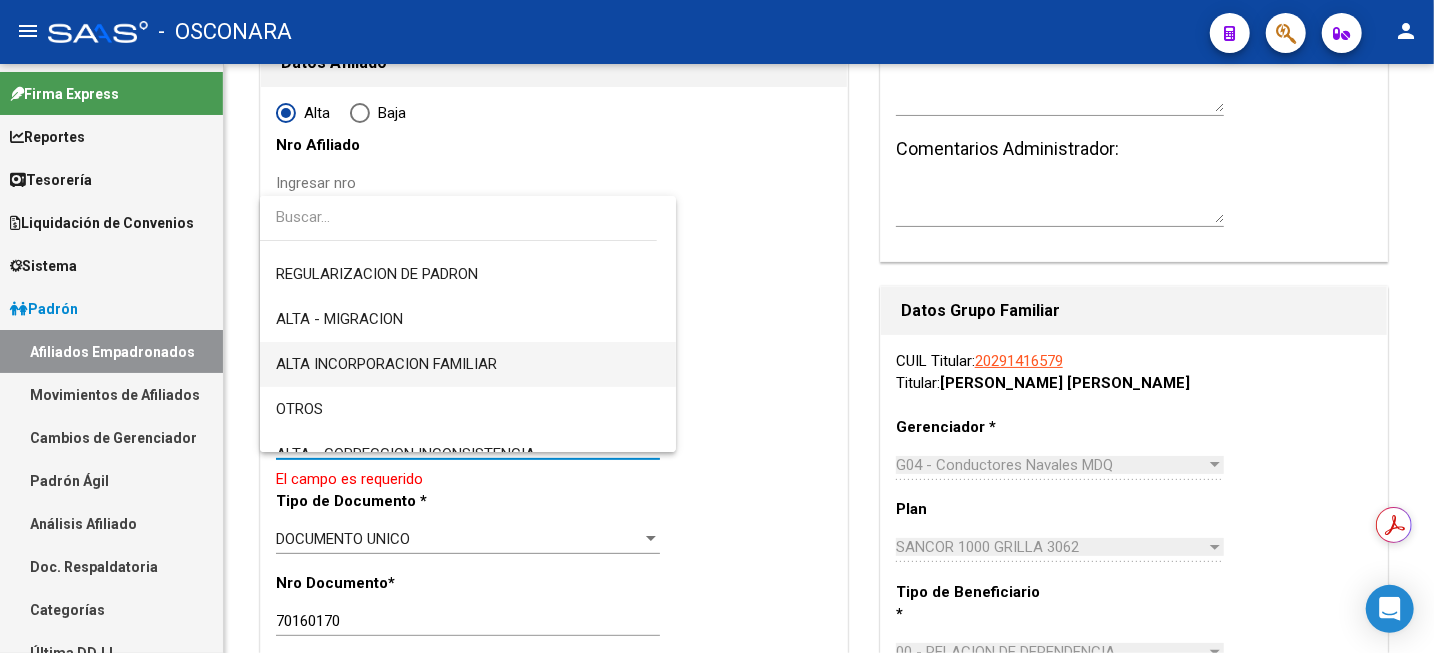 scroll, scrollTop: 250, scrollLeft: 0, axis: vertical 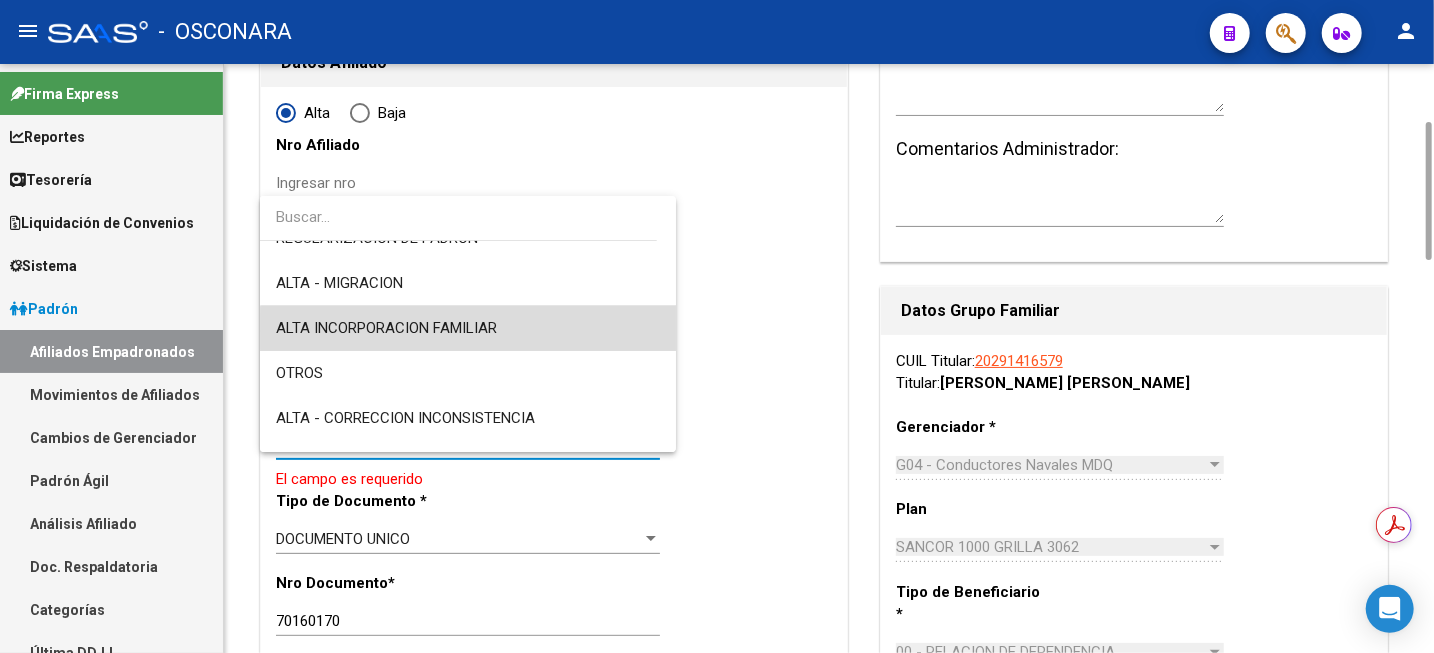 drag, startPoint x: 539, startPoint y: 332, endPoint x: 670, endPoint y: 293, distance: 136.68211 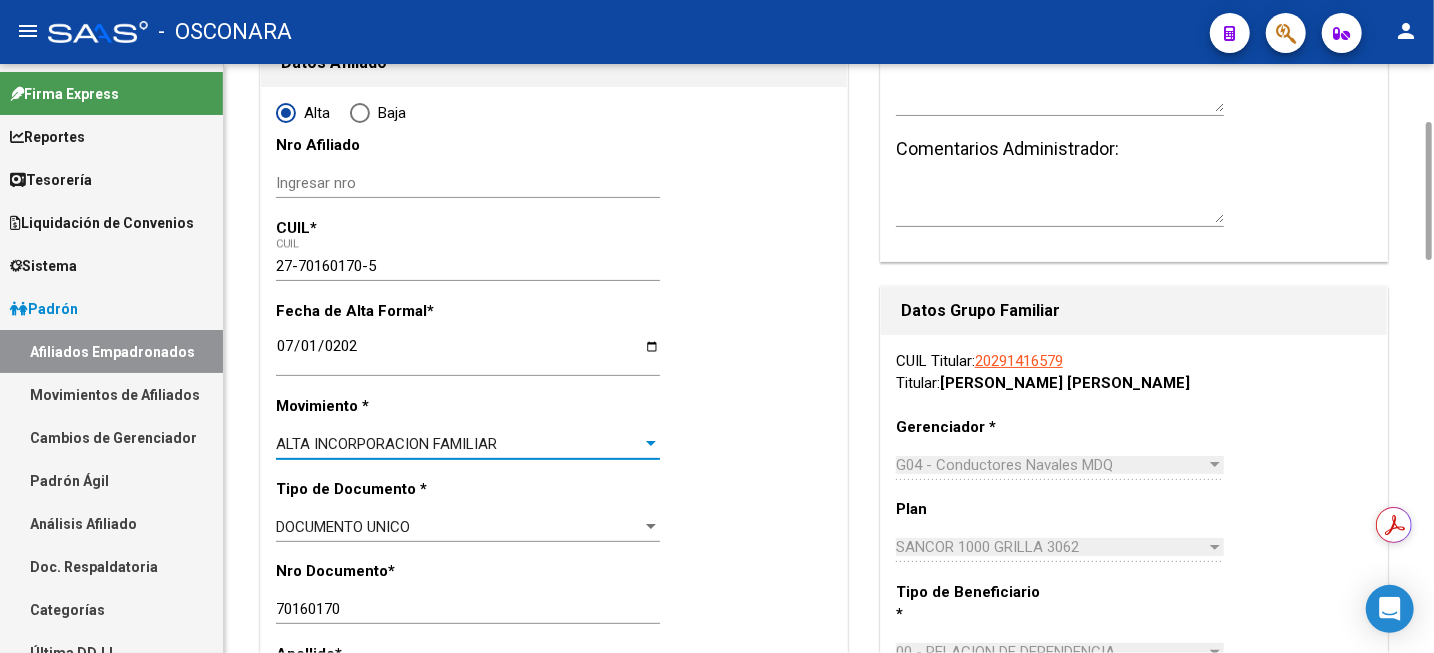 scroll, scrollTop: 500, scrollLeft: 0, axis: vertical 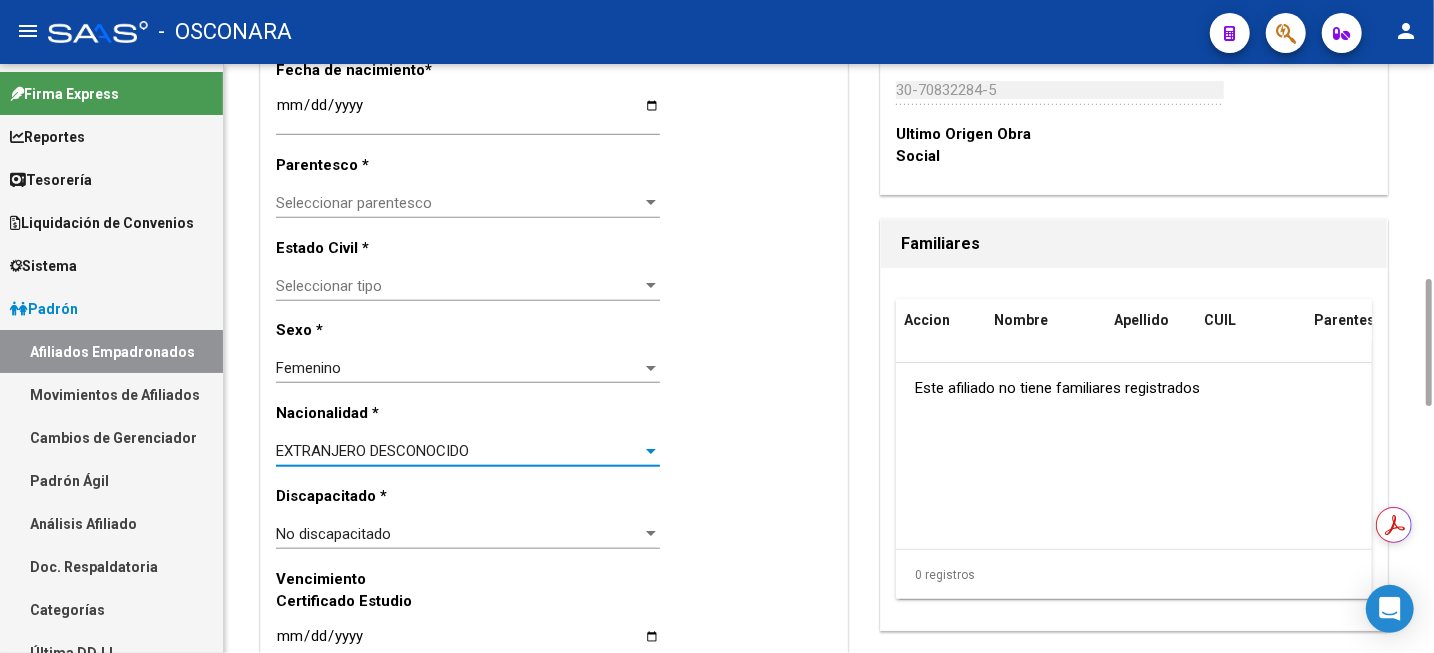 click on "EXTRANJERO DESCONOCIDO" at bounding box center (459, 451) 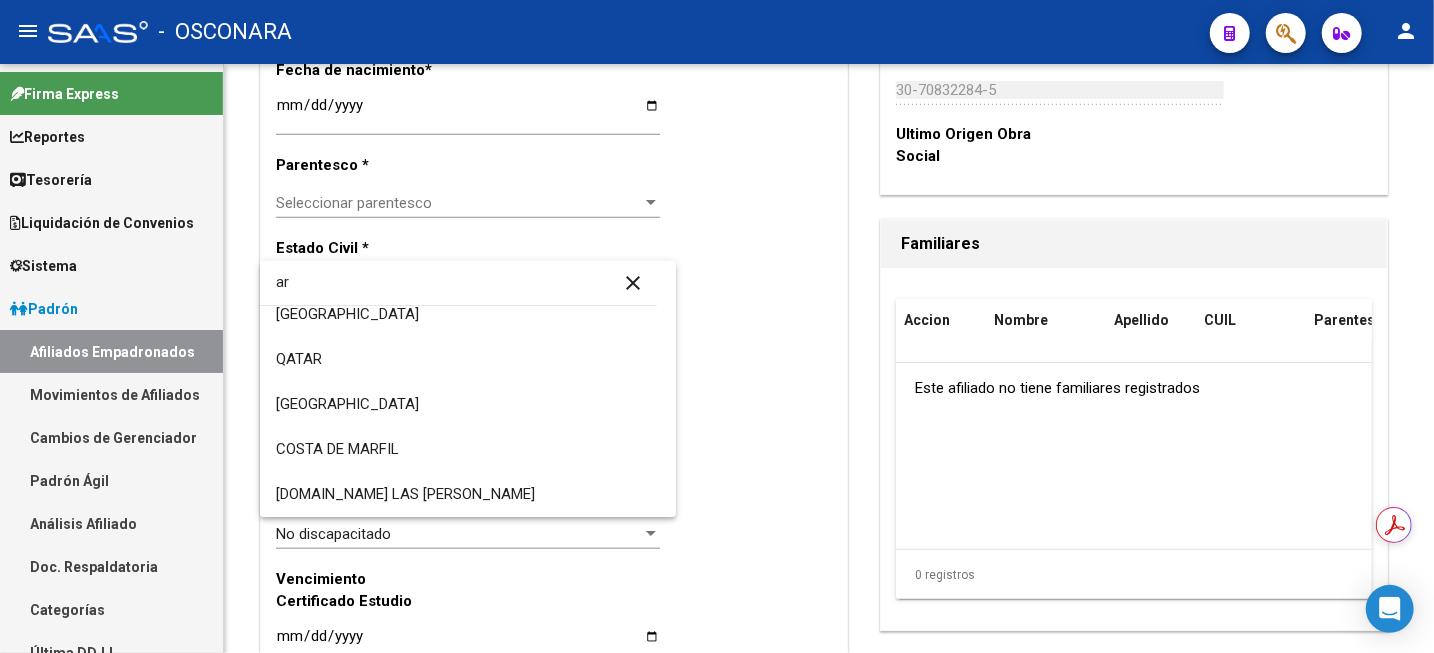 scroll, scrollTop: 0, scrollLeft: 0, axis: both 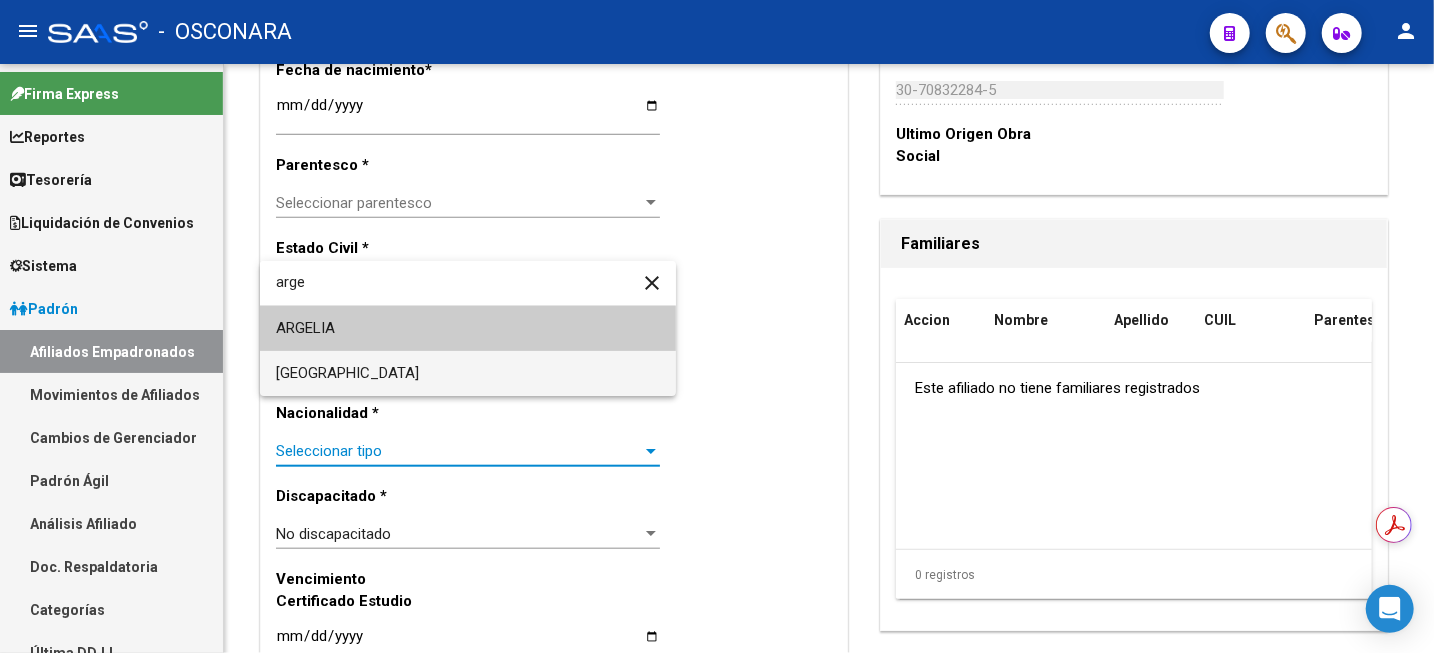type on "arge" 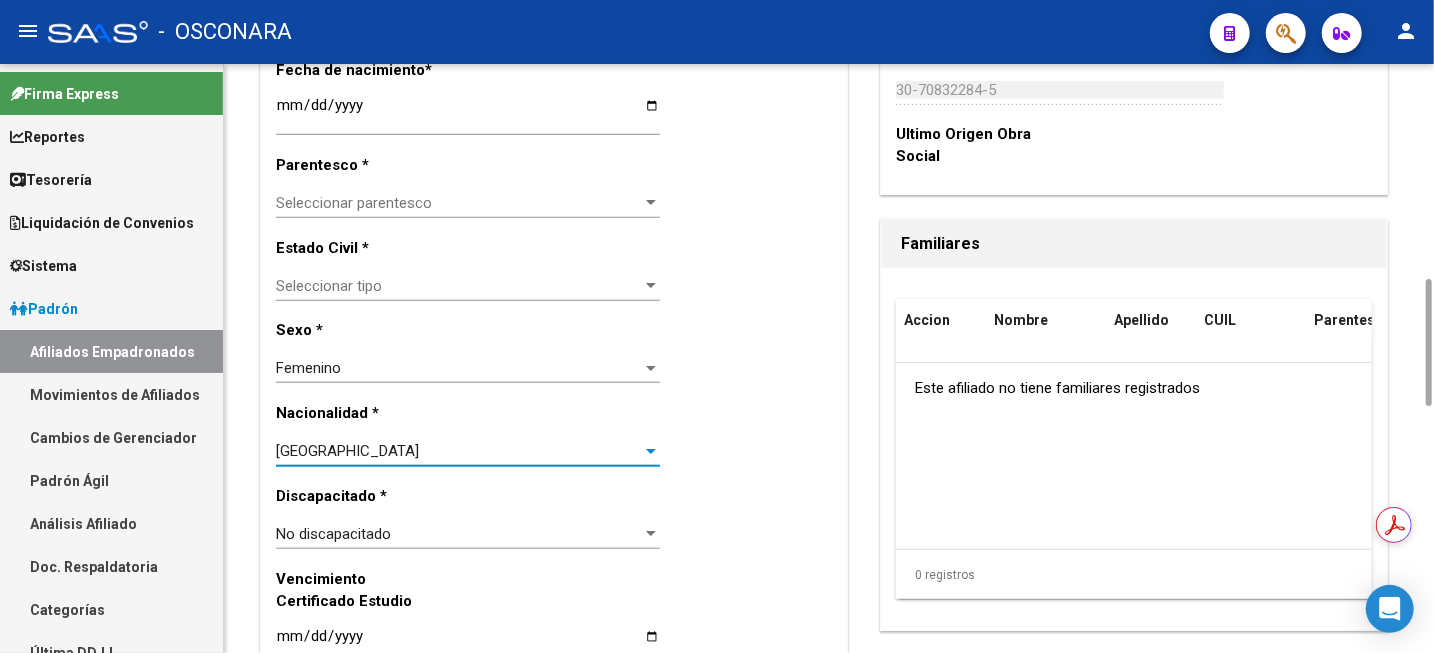 scroll, scrollTop: 750, scrollLeft: 0, axis: vertical 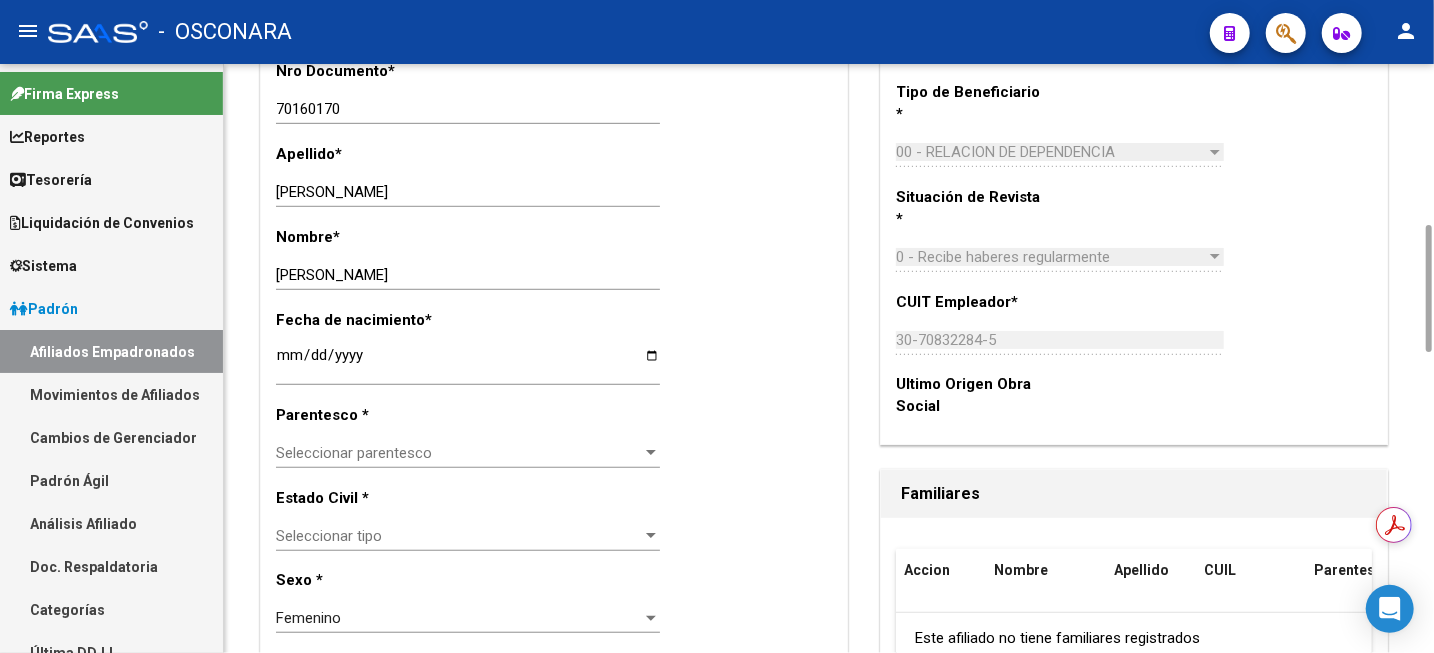 click on "Seleccionar parentesco" at bounding box center [459, 453] 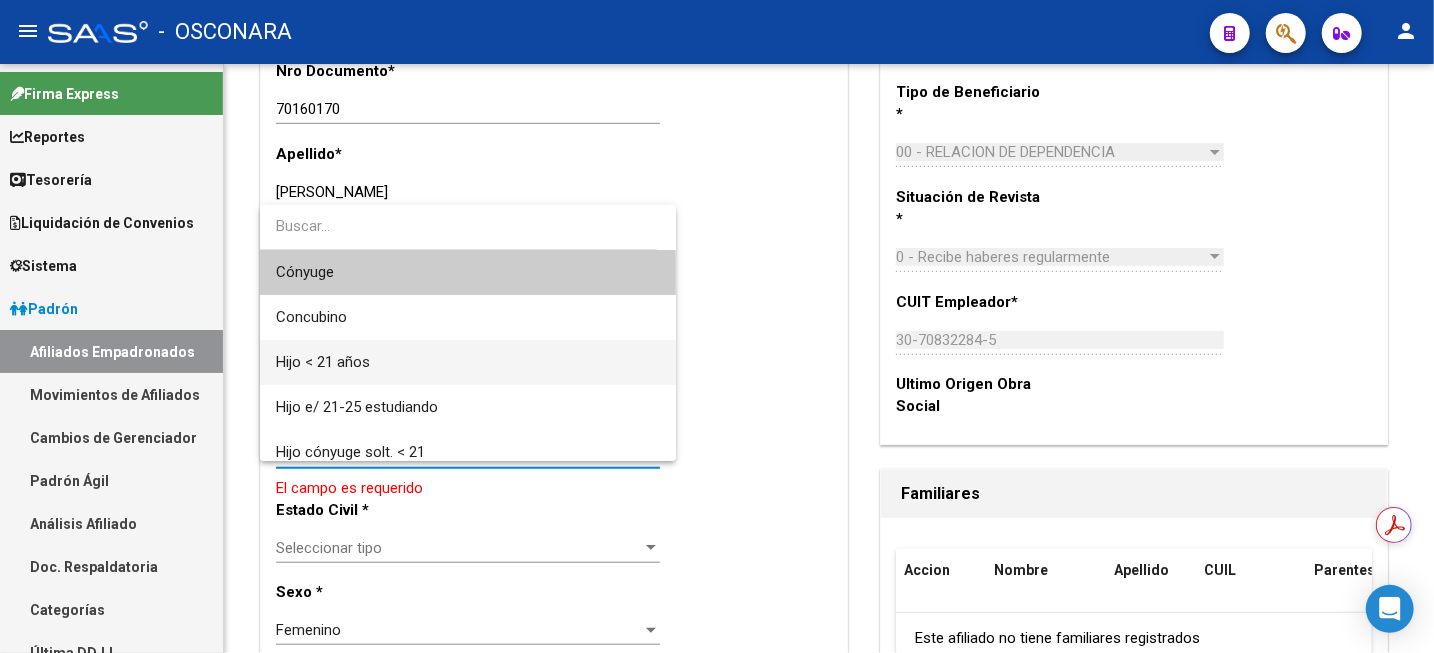 click on "Hijo < 21 años" at bounding box center [468, 362] 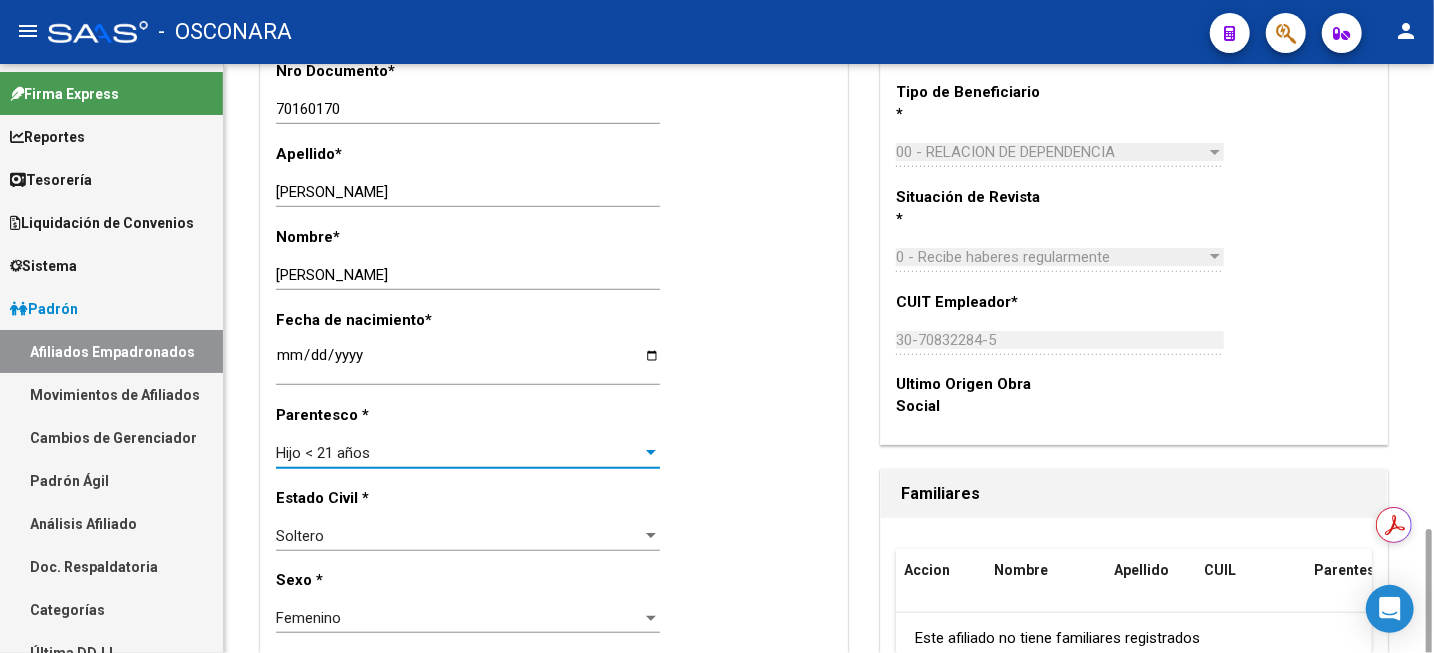 scroll, scrollTop: 1000, scrollLeft: 0, axis: vertical 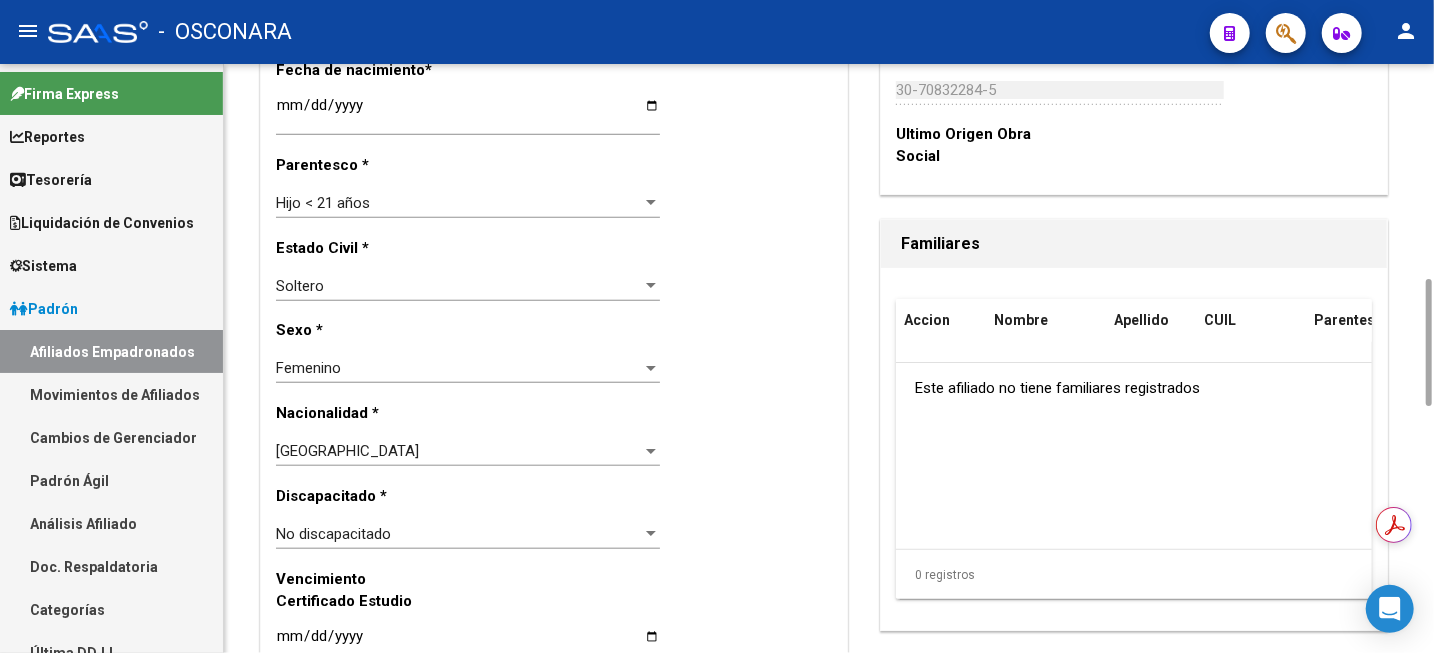 click on "Femenino Seleccionar sexo" 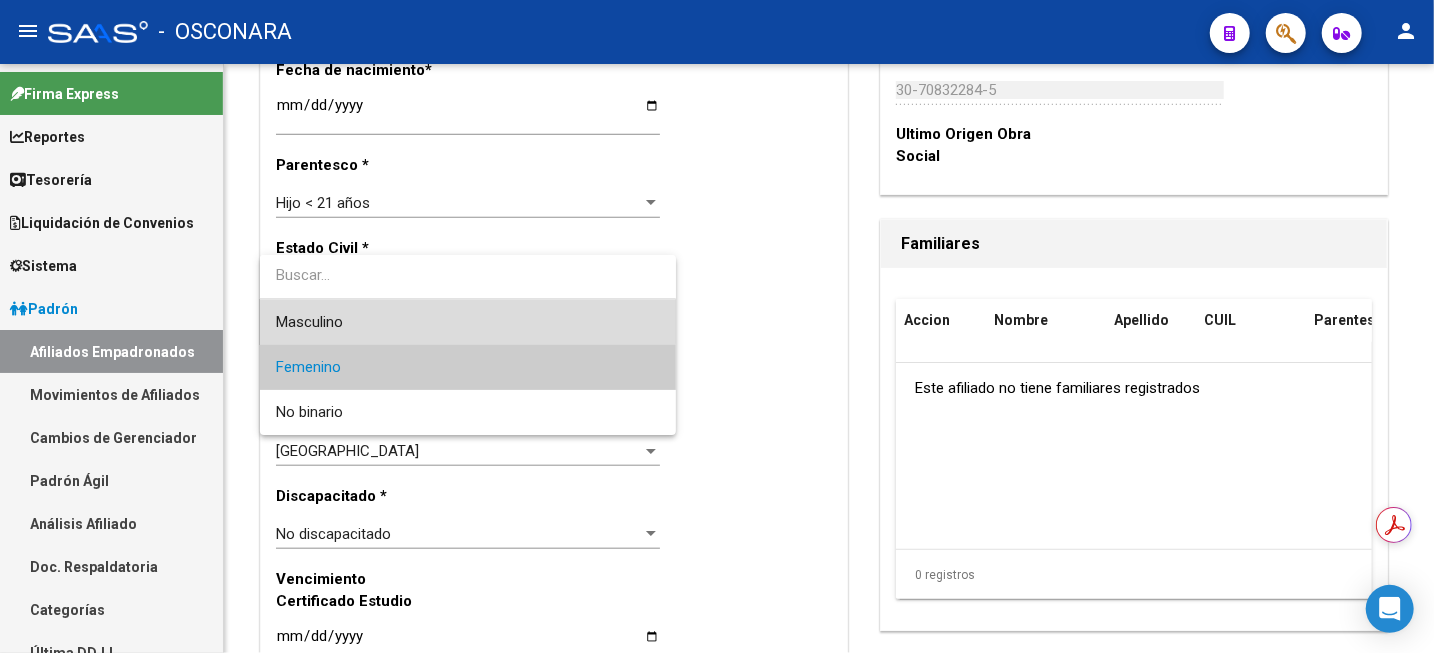 click on "Masculino" at bounding box center [468, 322] 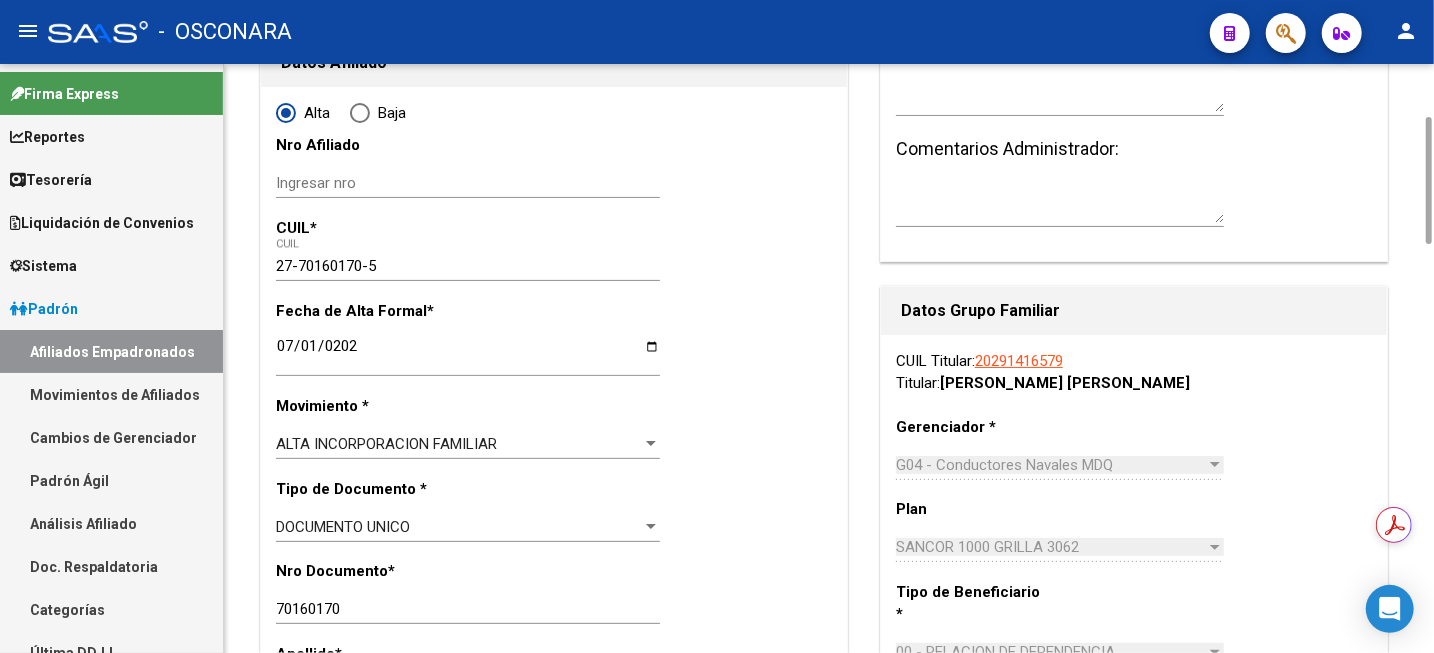 scroll, scrollTop: 0, scrollLeft: 0, axis: both 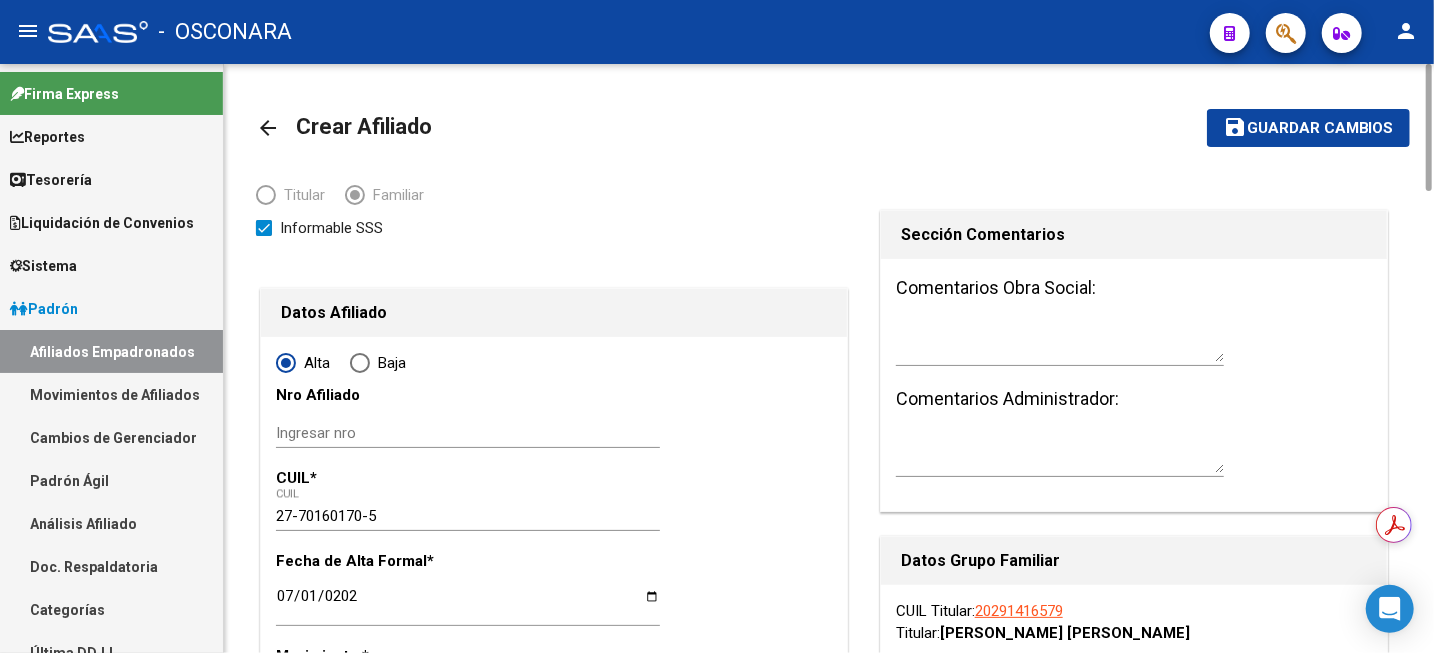 click on "Guardar cambios" 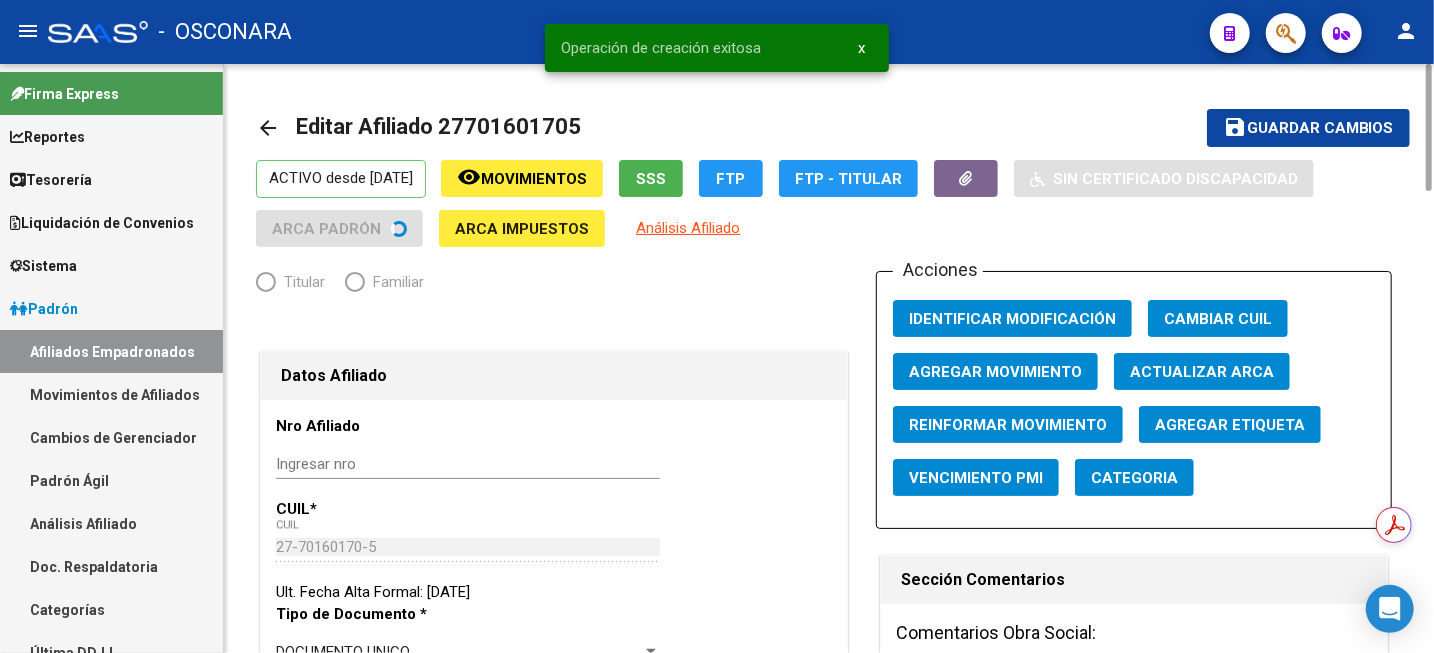 radio on "true" 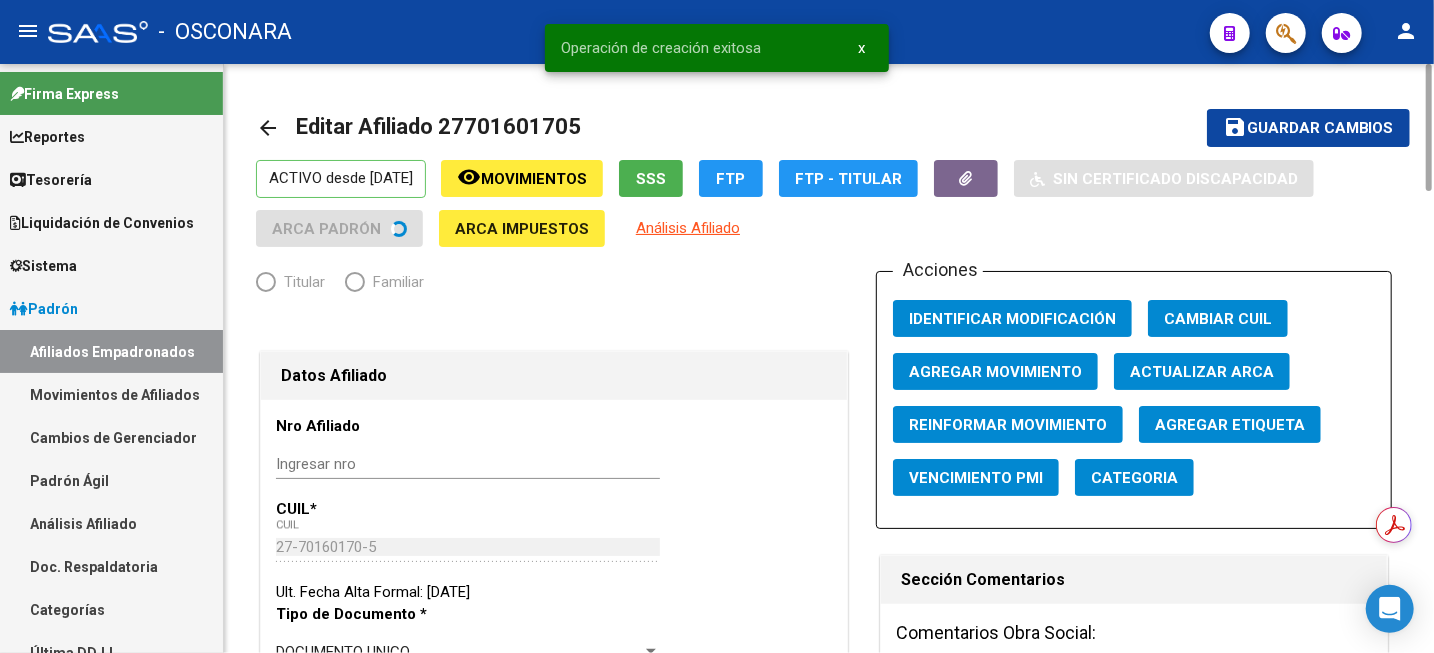 type on "30-70832284-5" 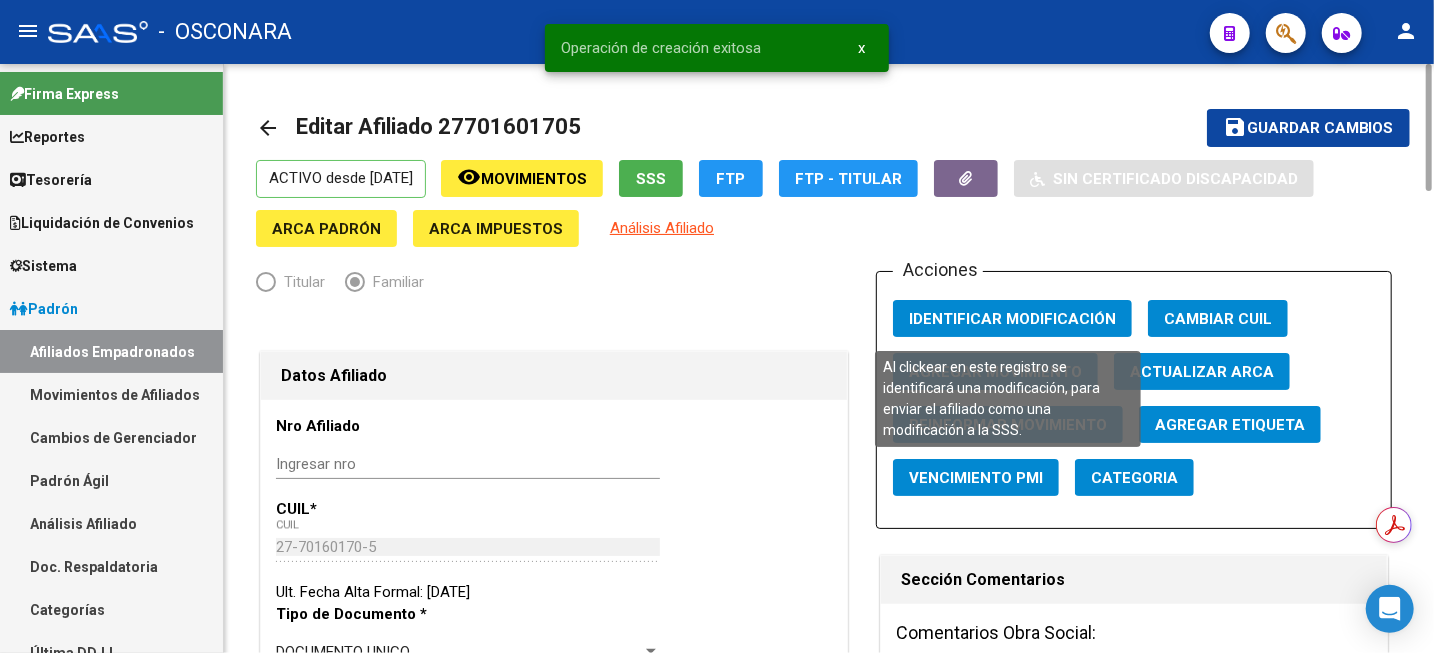 click on "Identificar Modificación" 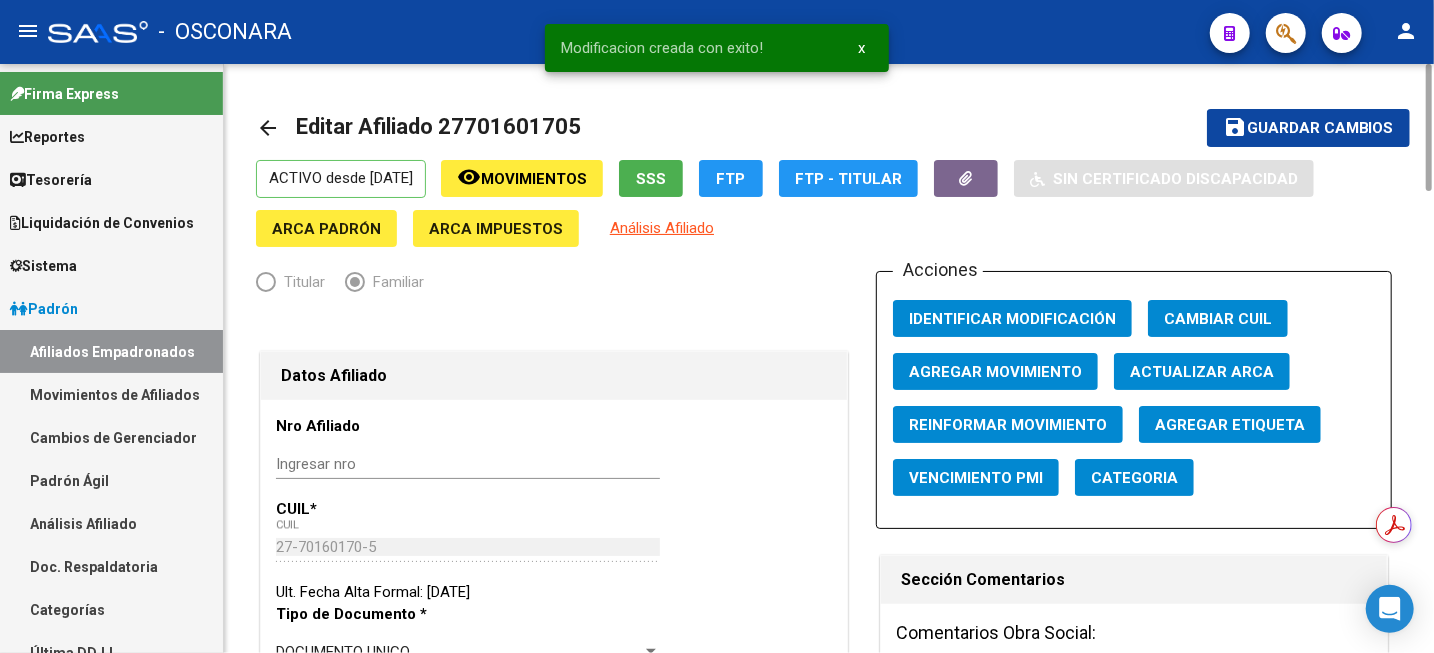 click on "Guardar cambios" 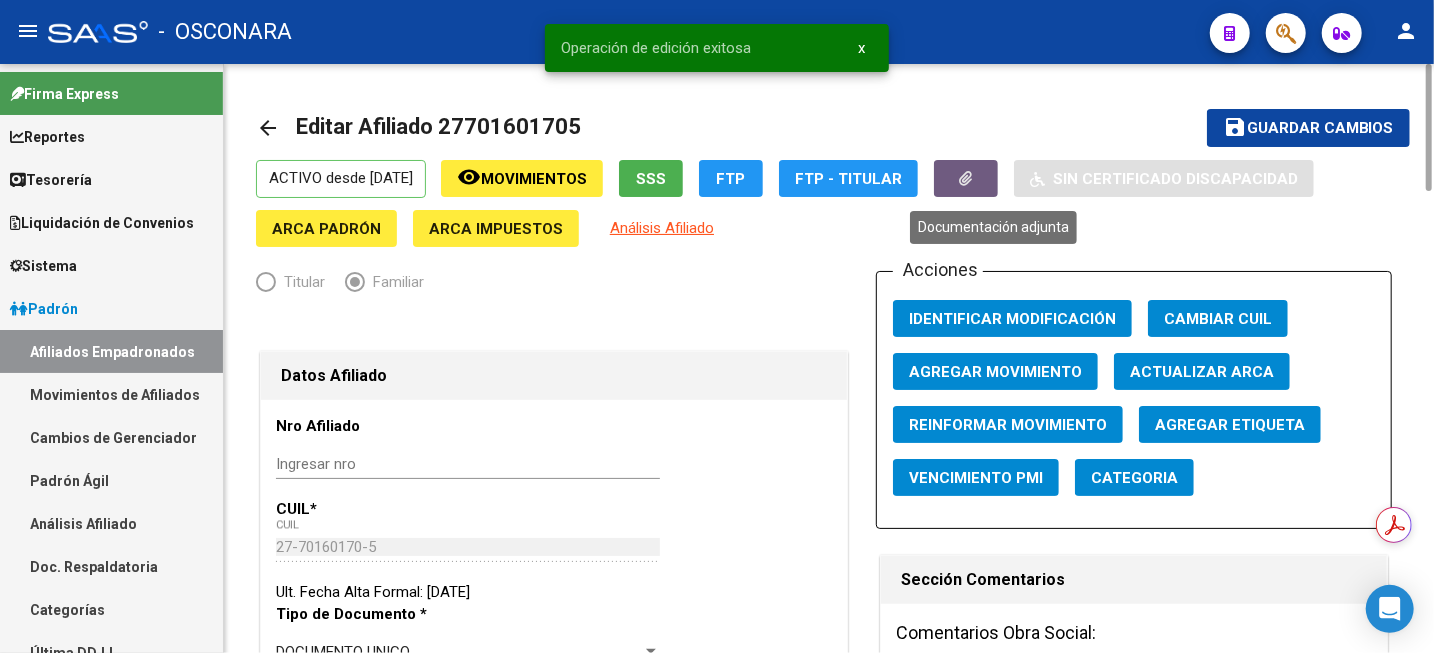 click 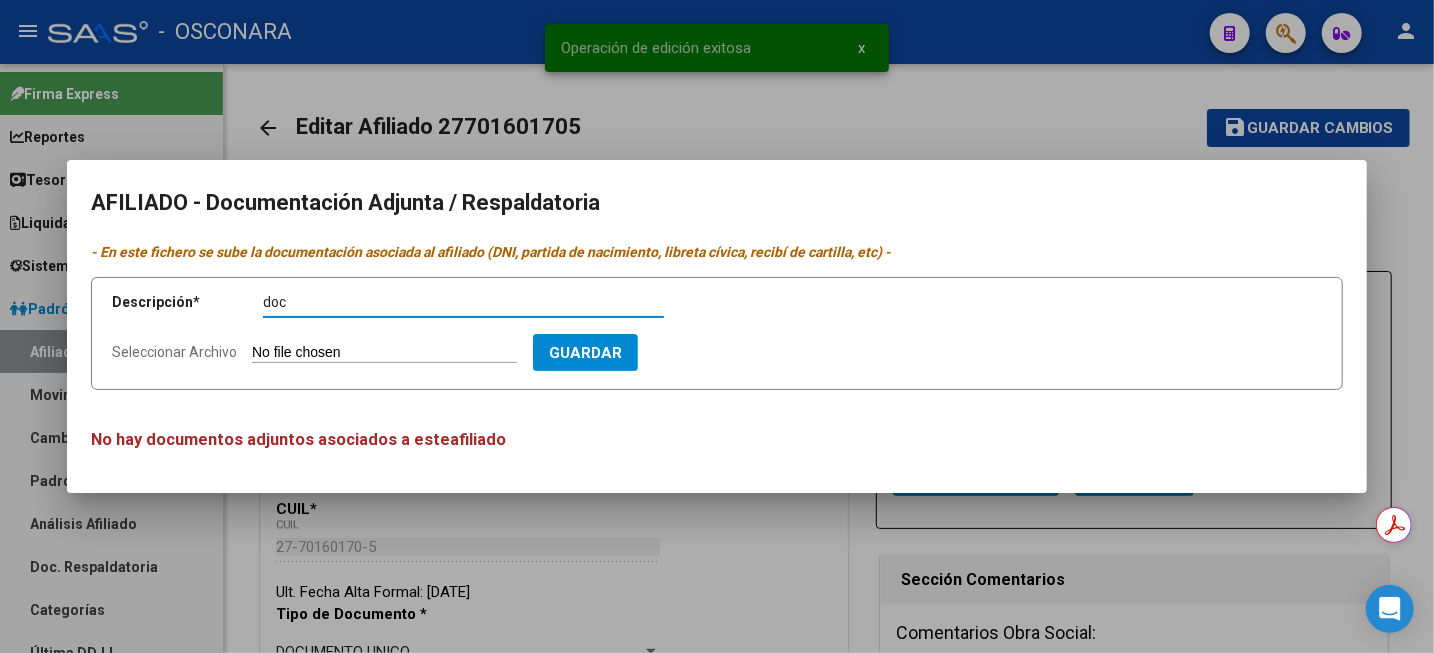 type on "doc" 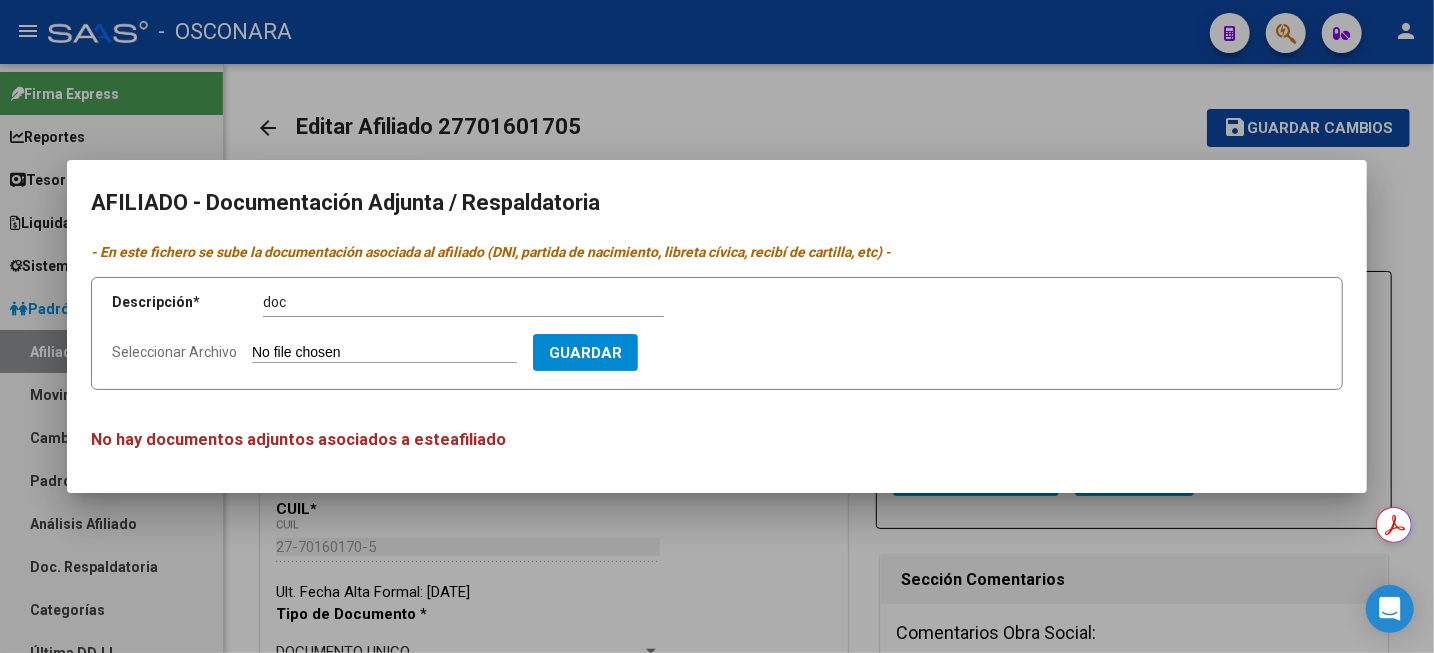 type on "C:\fakepath\CamScanner [DATE] 10.23.zip" 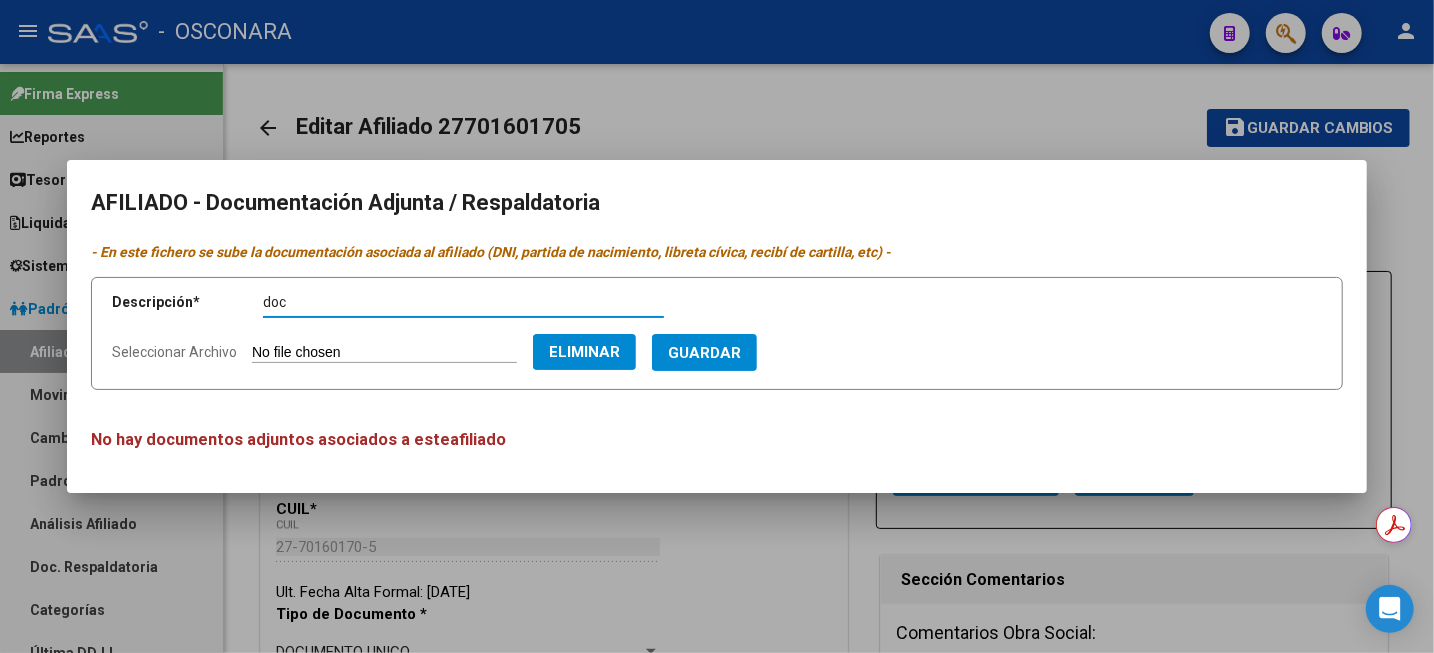 click on "Guardar" at bounding box center (704, 353) 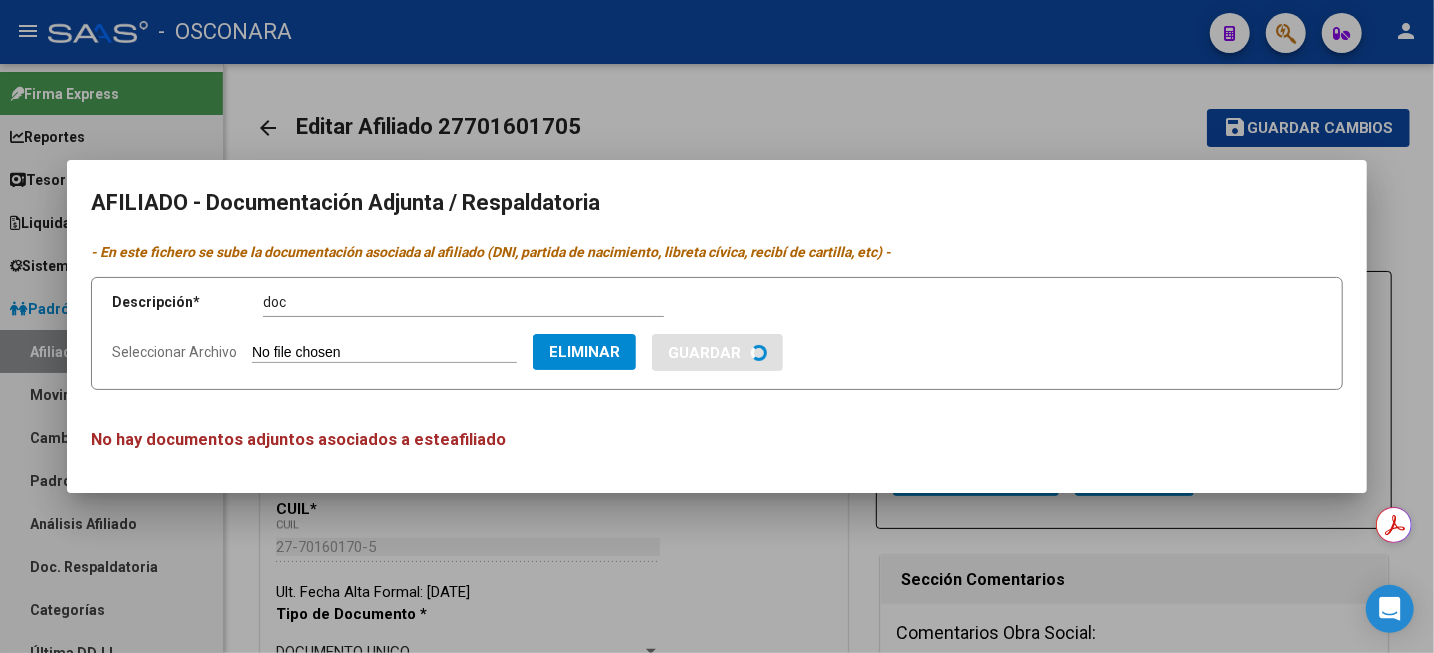 type 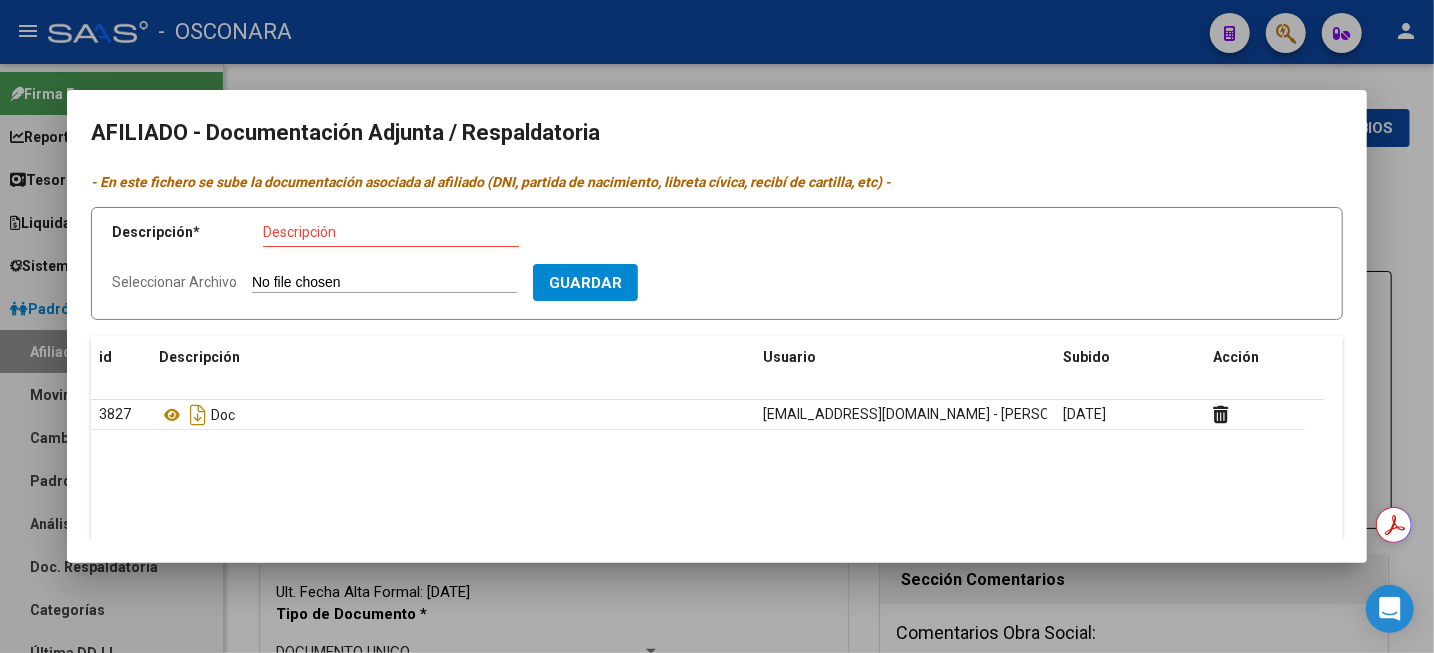 click at bounding box center (717, 326) 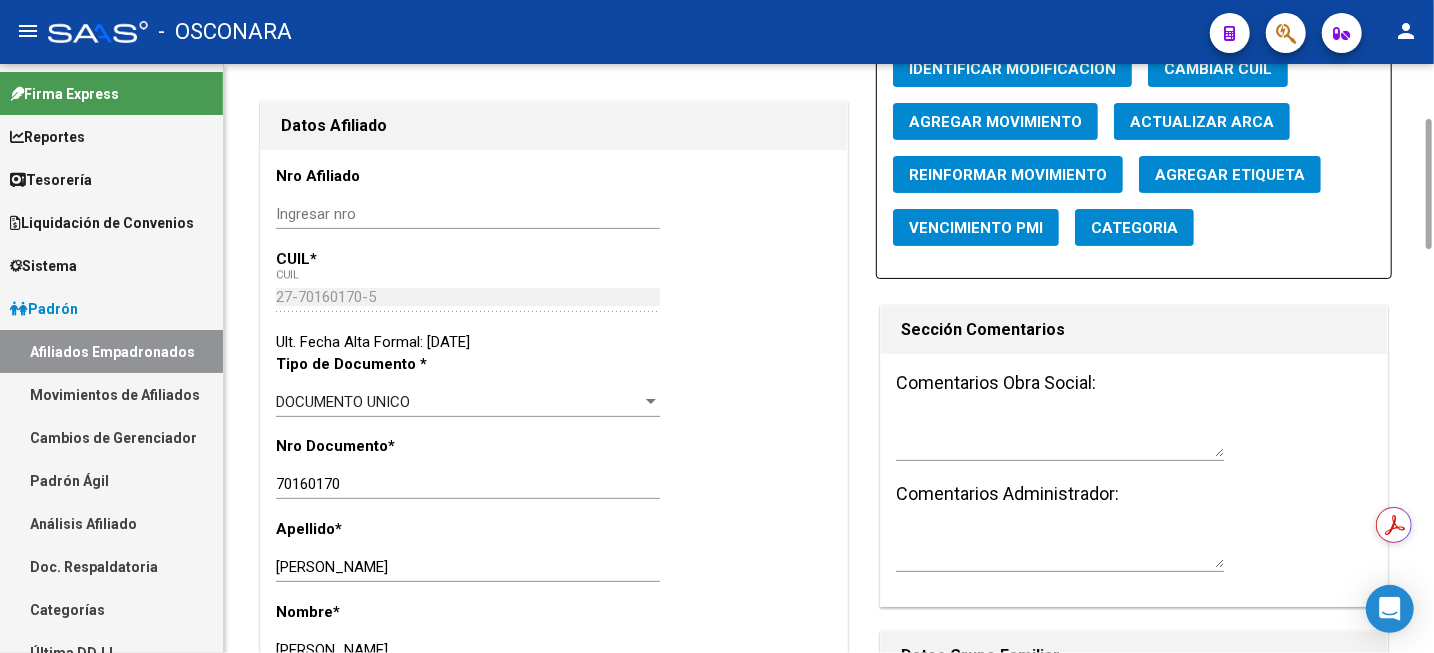 scroll, scrollTop: 0, scrollLeft: 0, axis: both 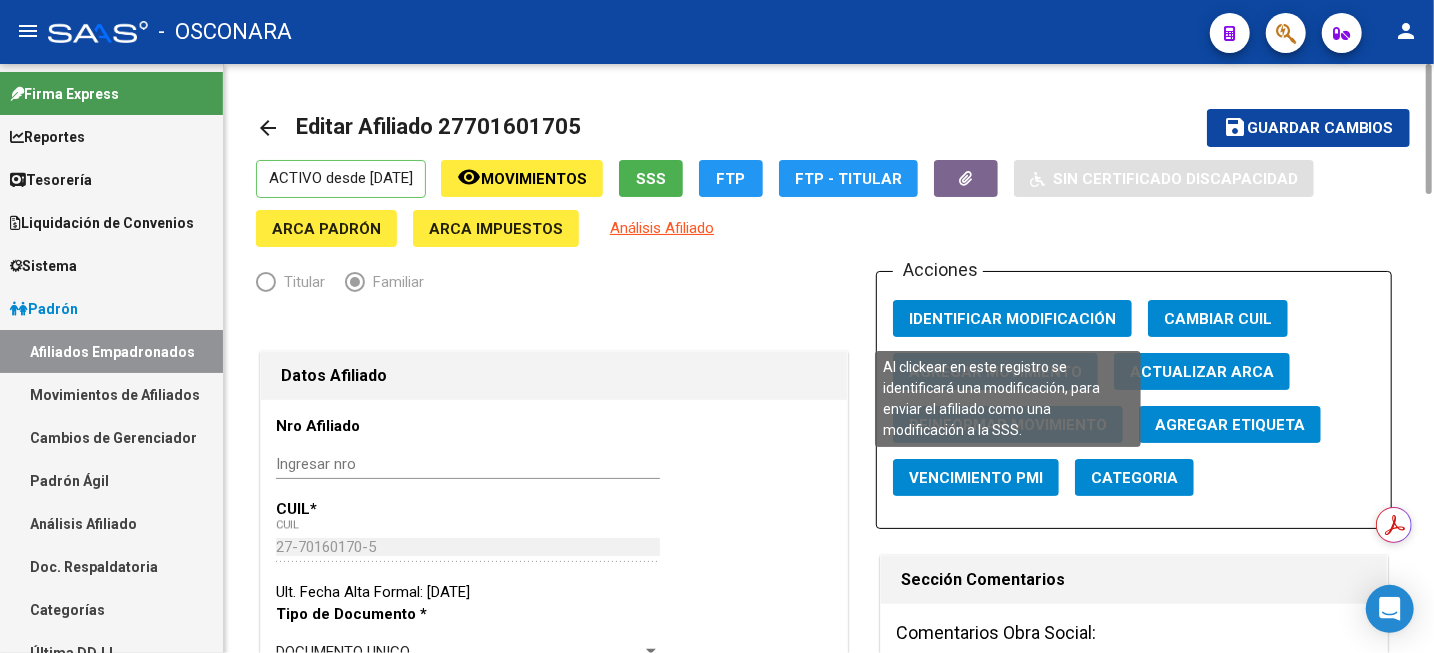 click on "Identificar Modificación" 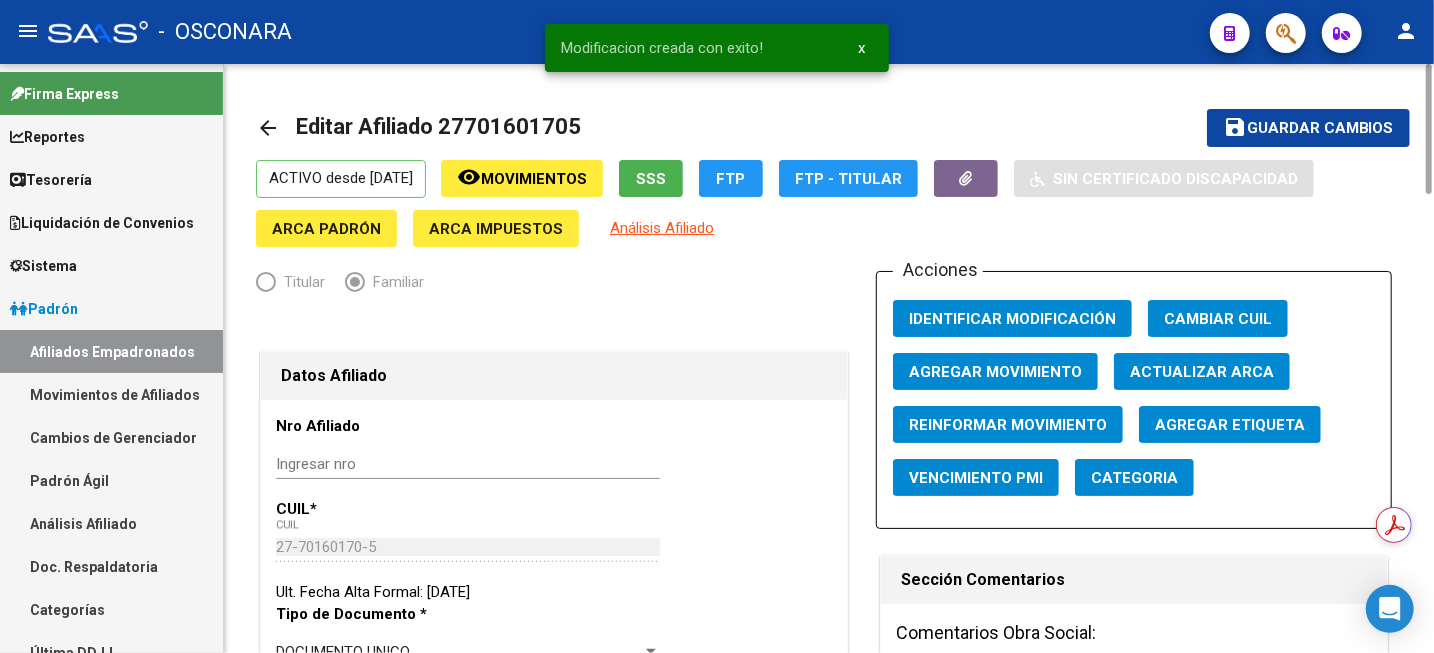 click on "Guardar cambios" 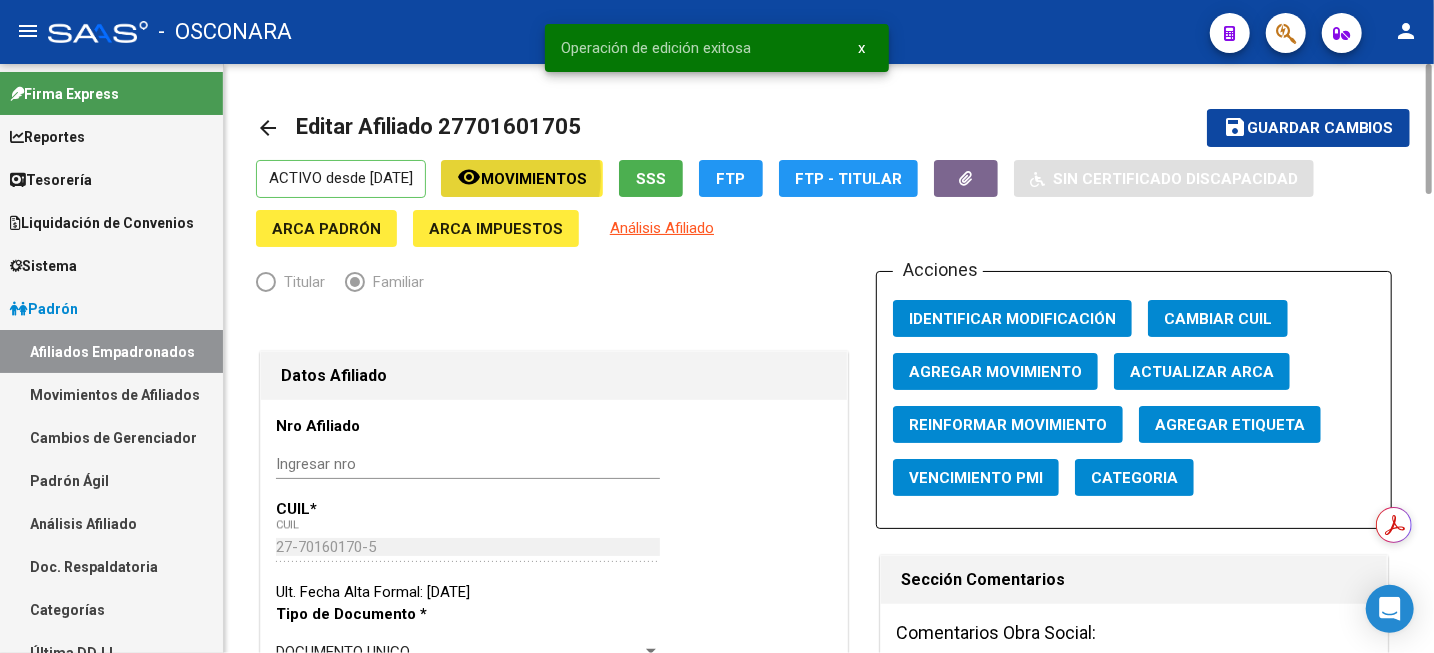 click on "Movimientos" 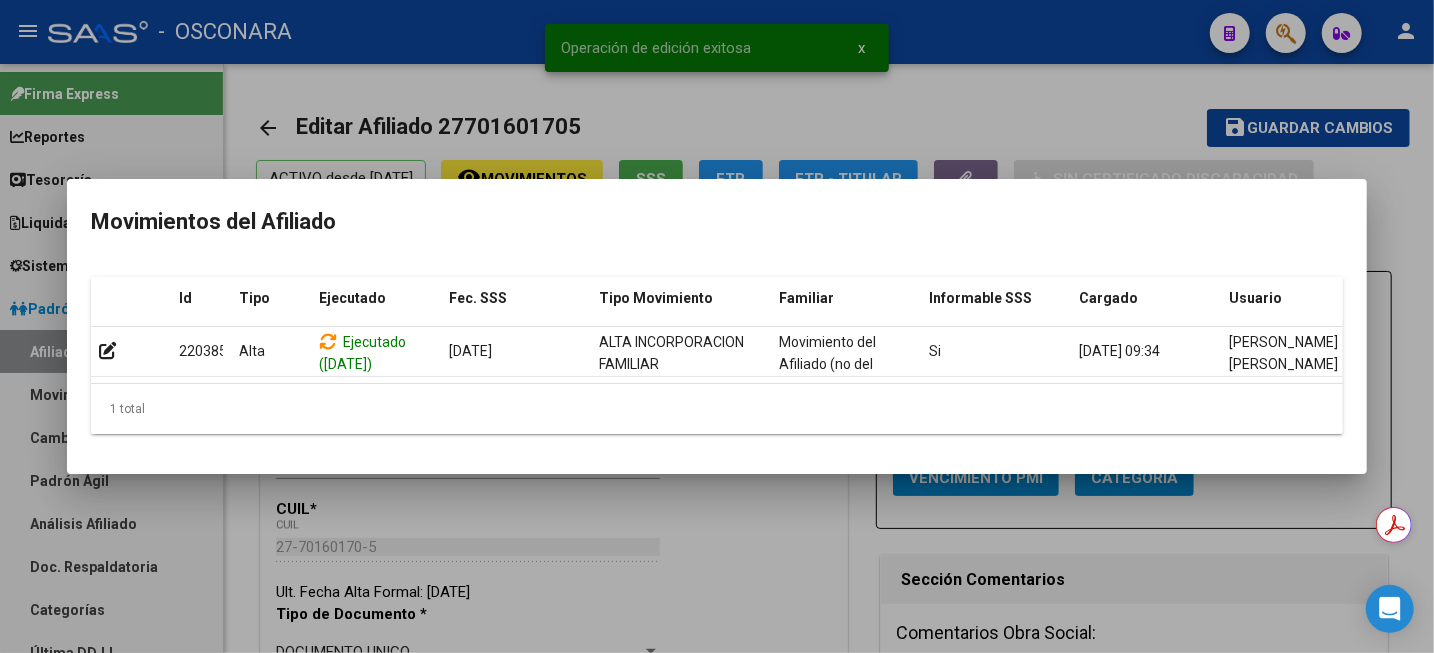 click at bounding box center [717, 326] 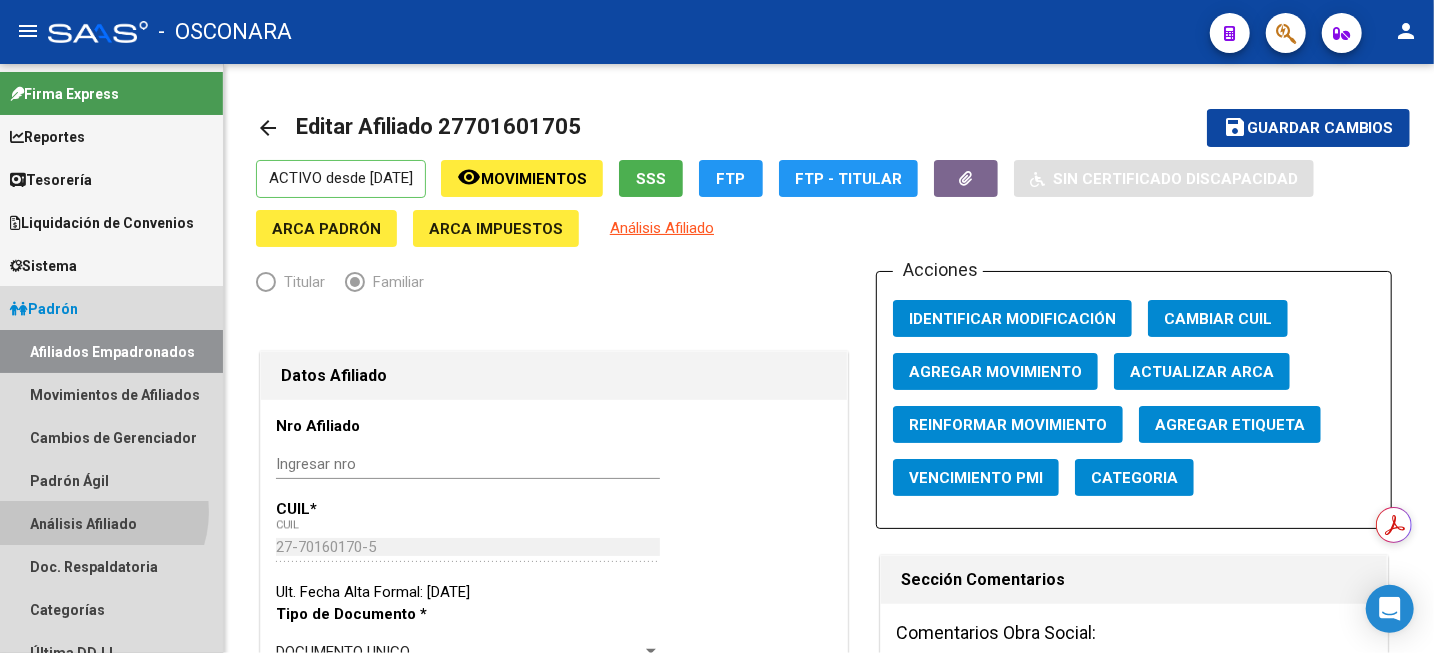 click on "Análisis Afiliado" at bounding box center [111, 523] 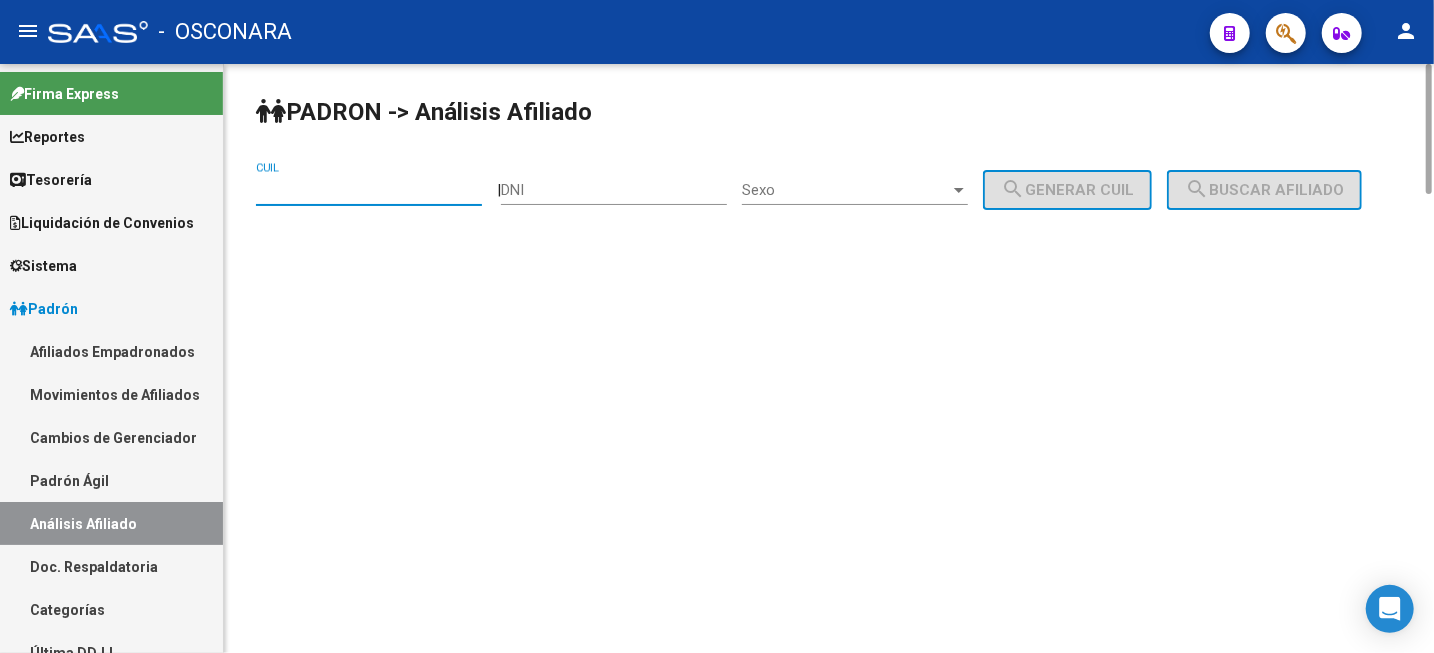 click on "CUIL" at bounding box center (369, 190) 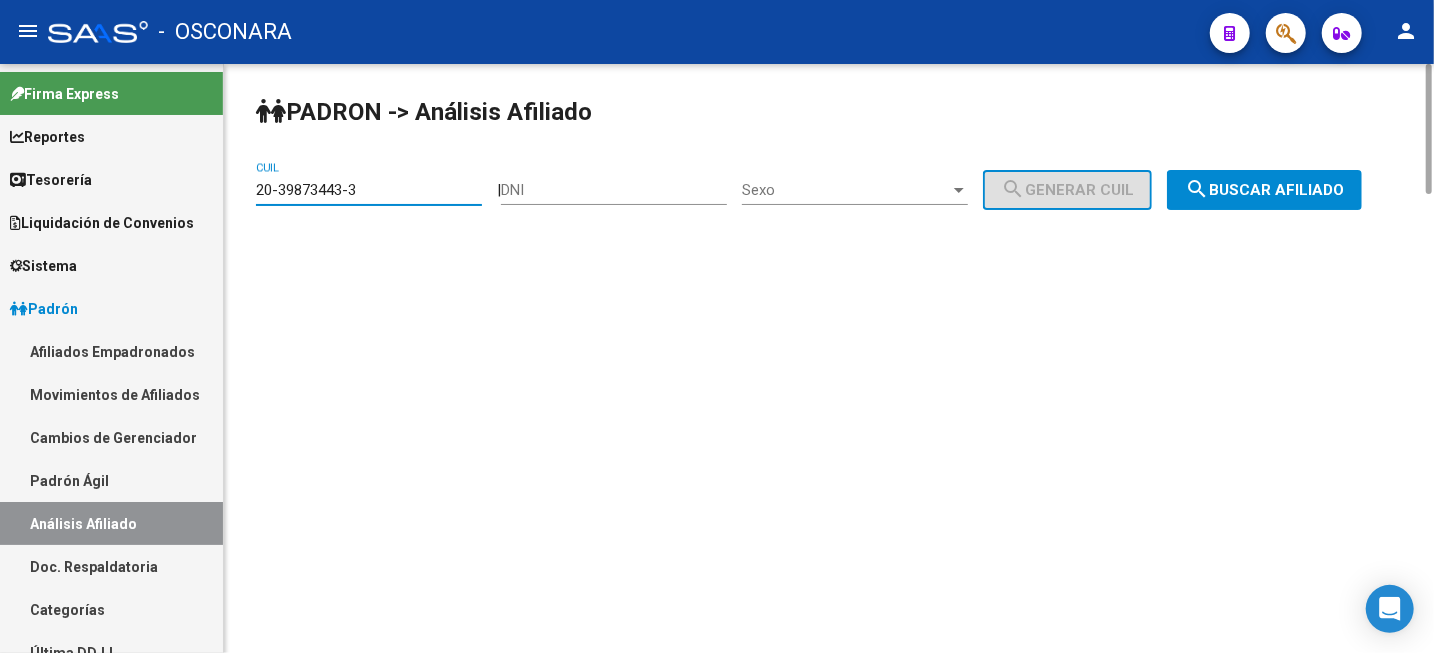 type on "20-39873443-3" 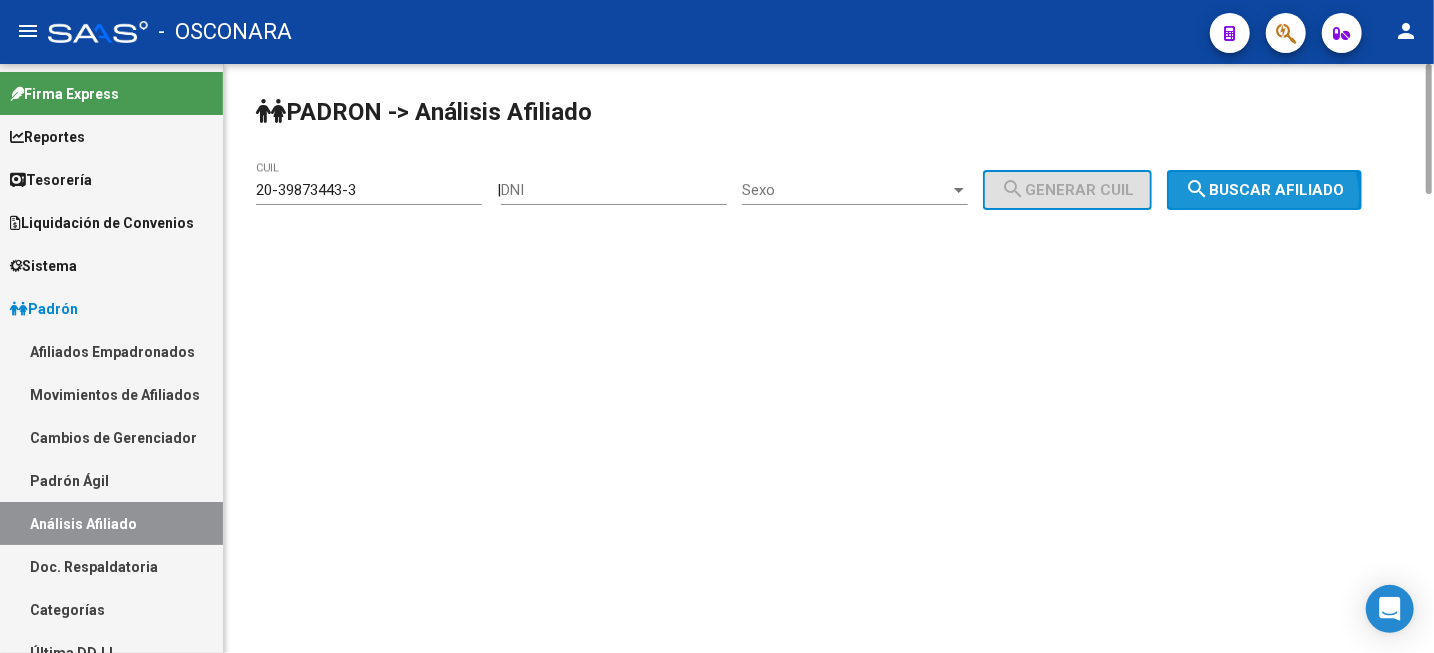 click on "search  Buscar afiliado" 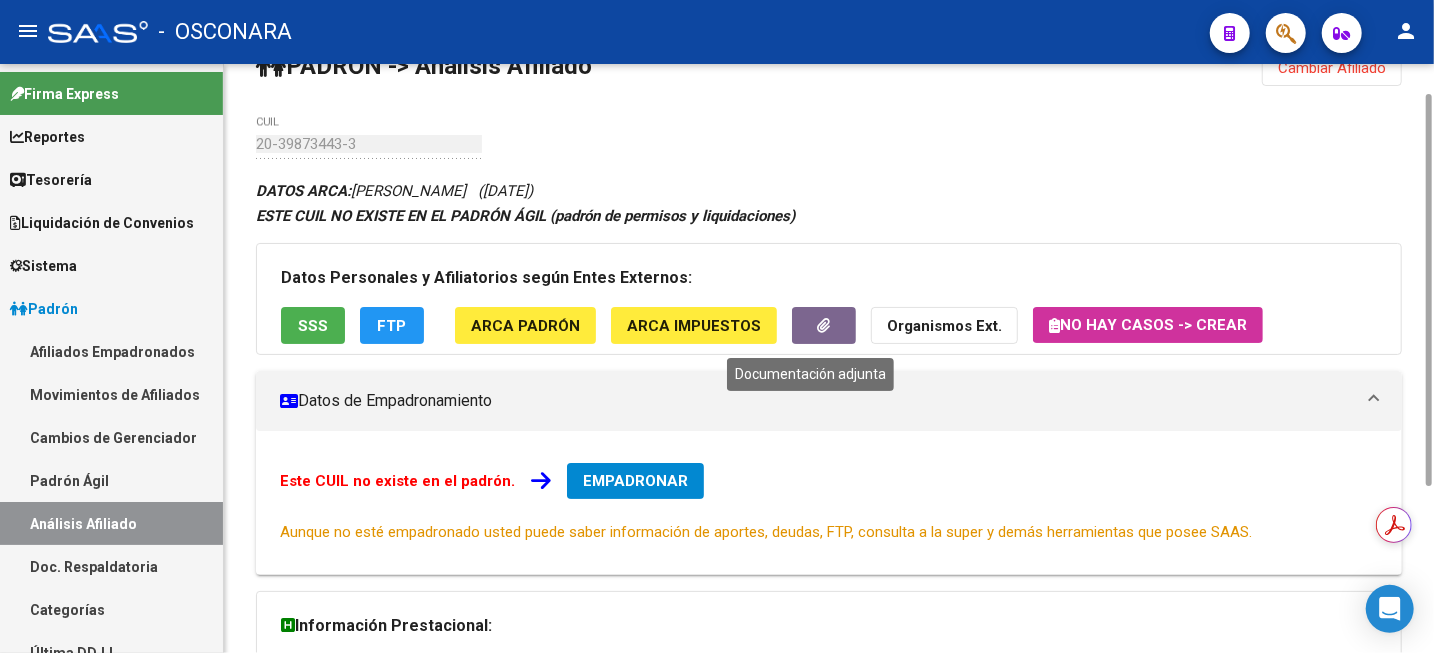 scroll, scrollTop: 296, scrollLeft: 0, axis: vertical 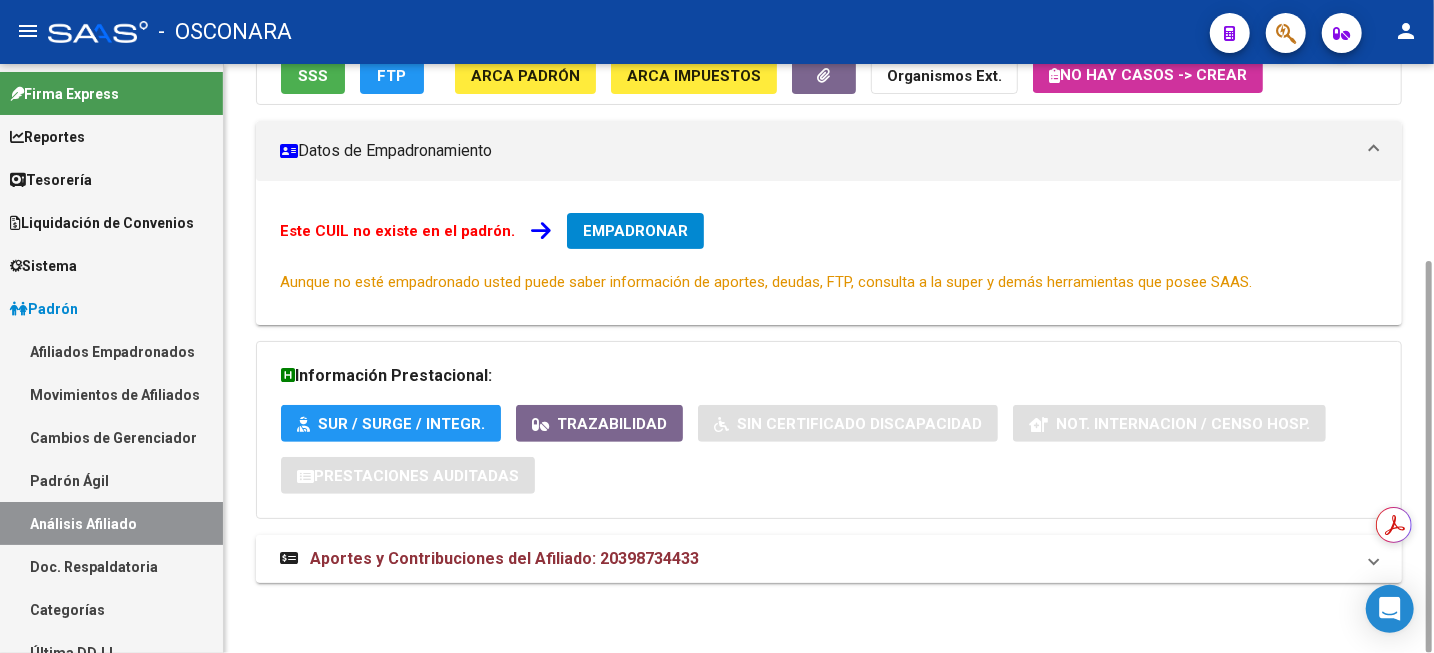 click on "Aportes y Contribuciones del Afiliado: 20398734433" at bounding box center (829, 559) 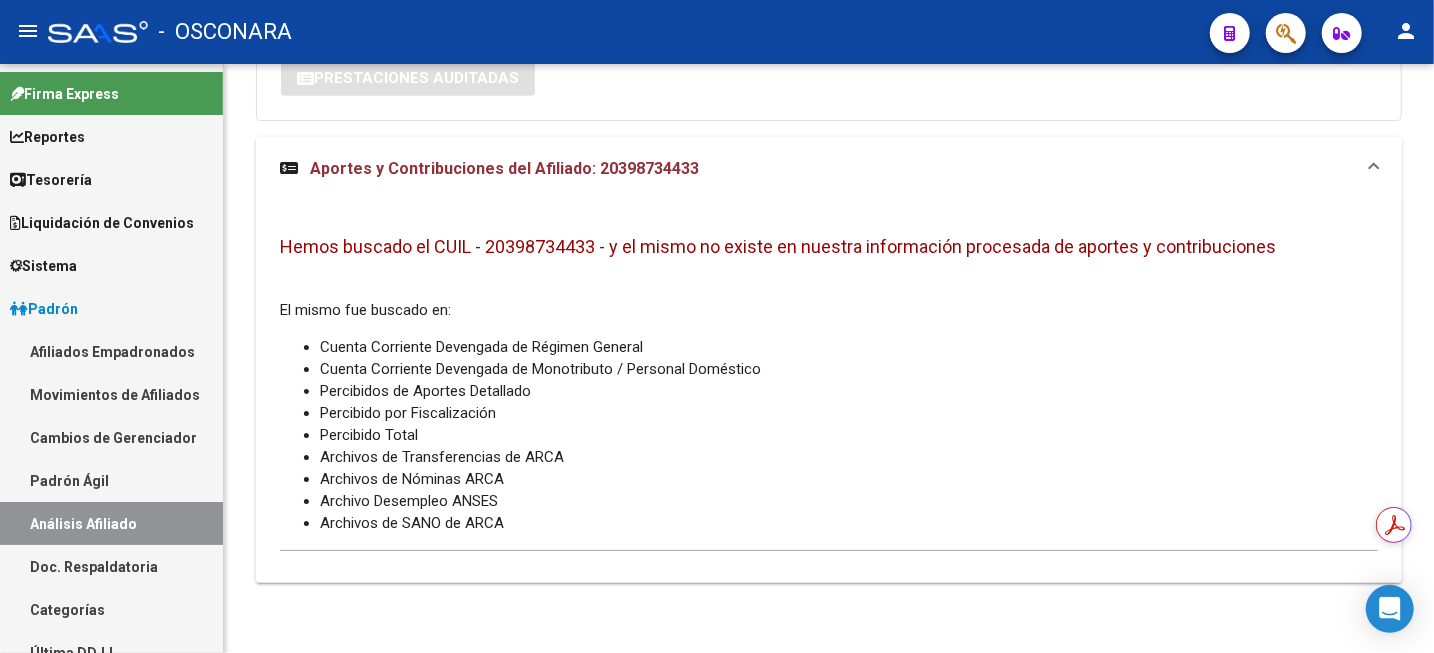 scroll, scrollTop: 0, scrollLeft: 0, axis: both 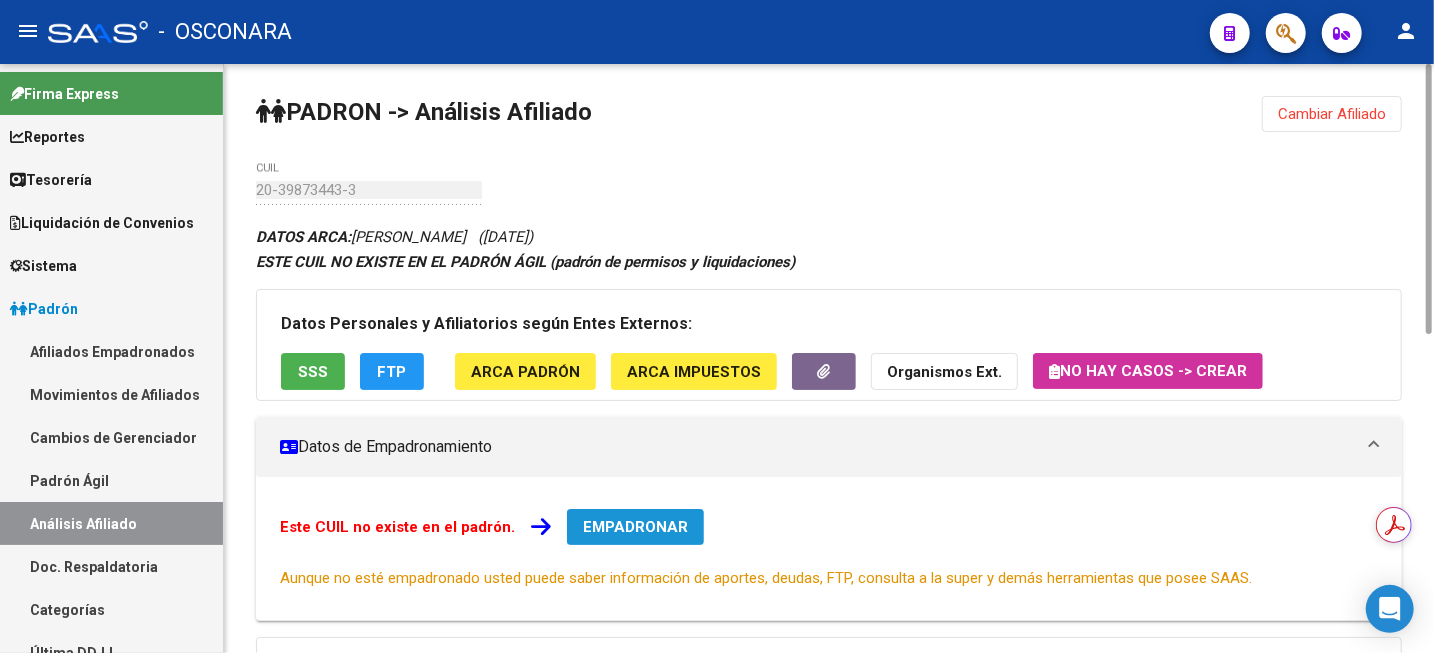 click on "EMPADRONAR" at bounding box center (635, 527) 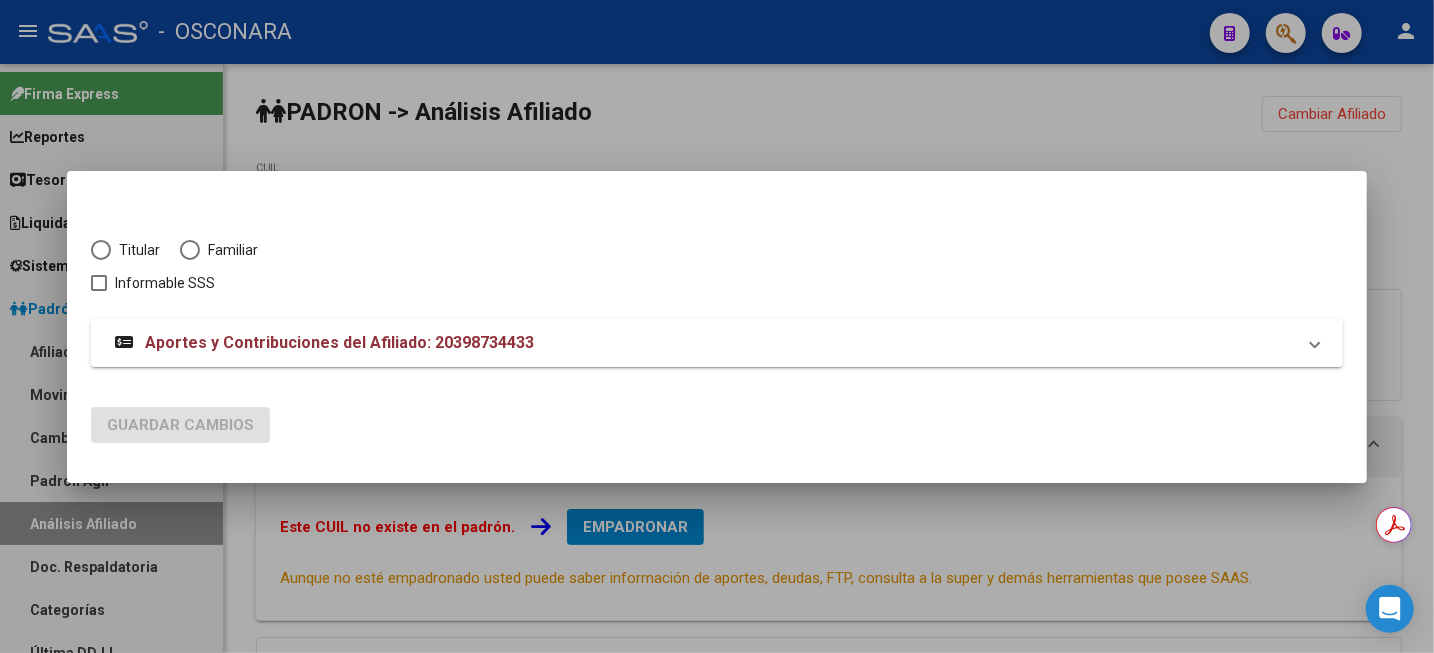 click on "Titular" at bounding box center [135, 250] 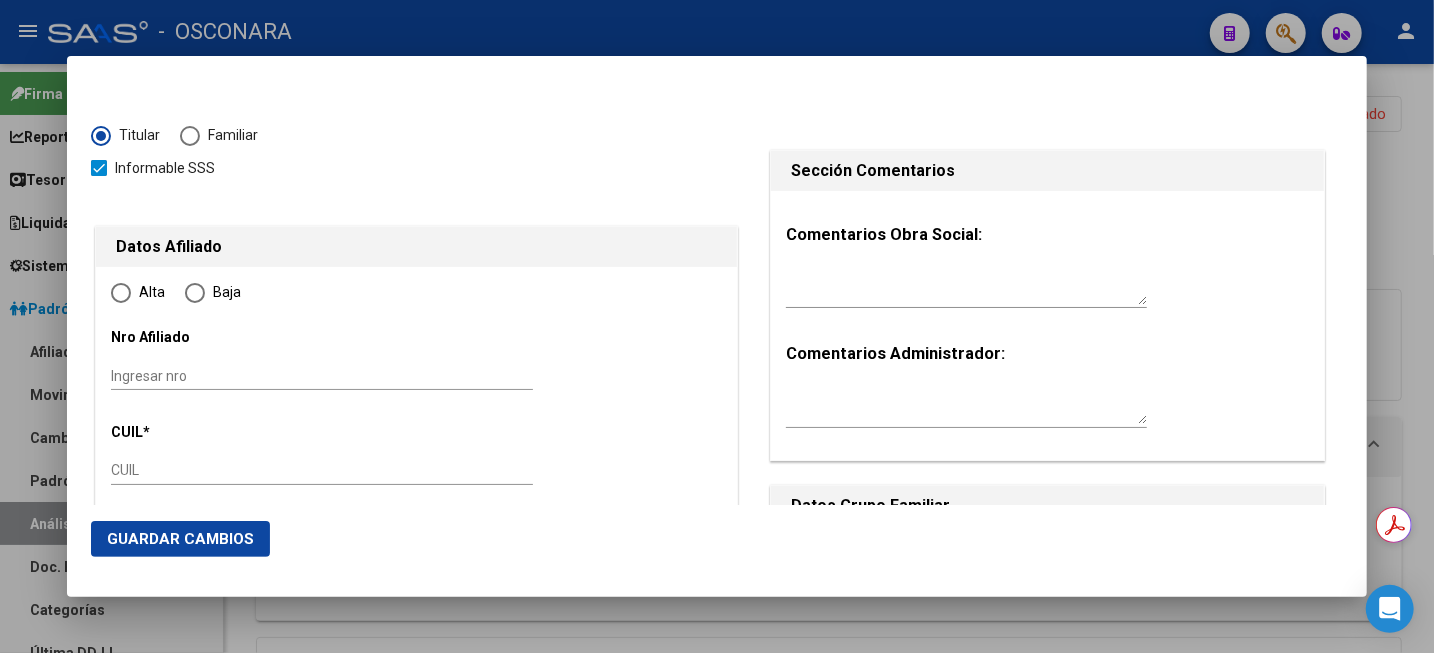 type on "20-39873443-3" 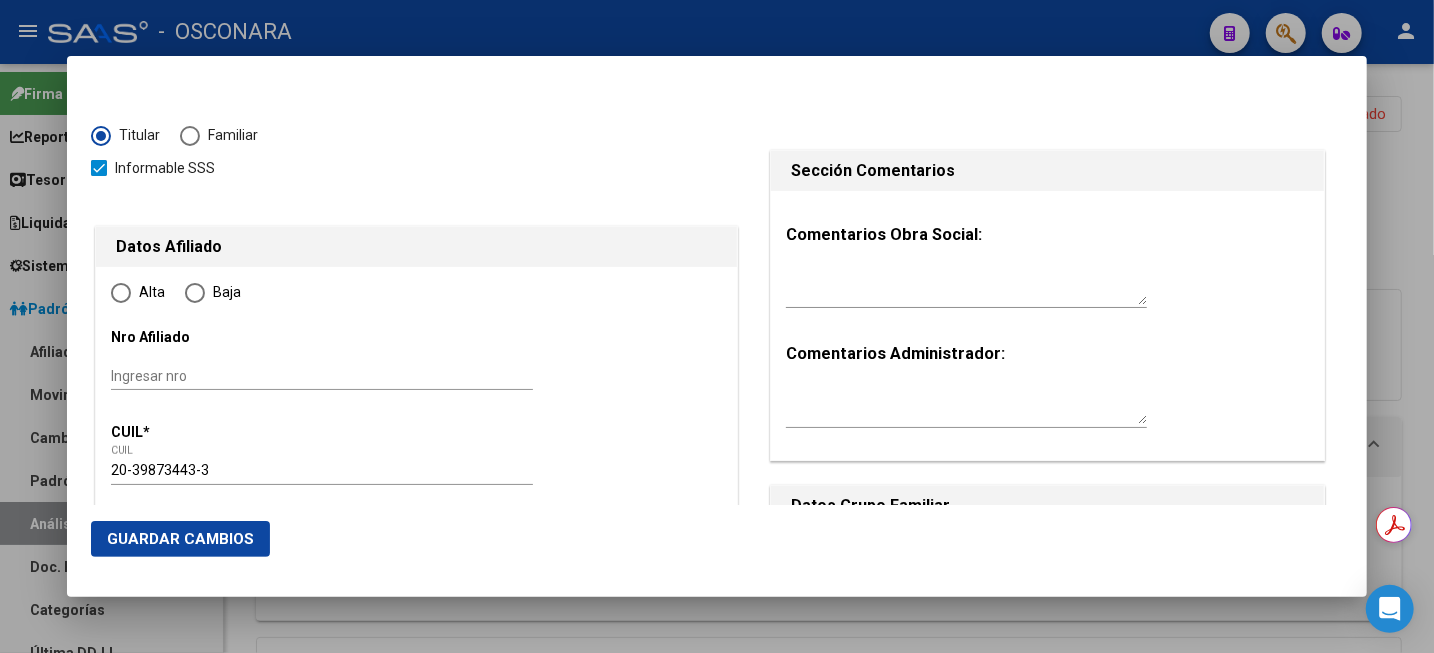 radio on "true" 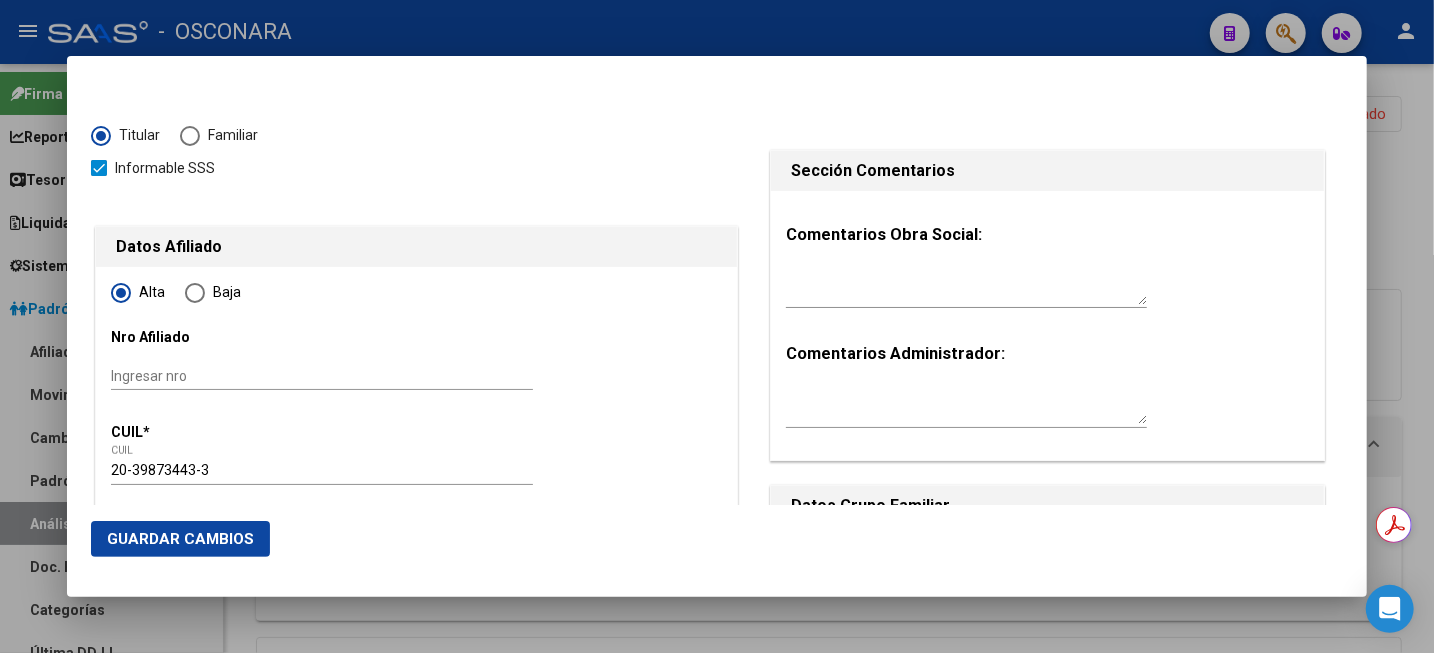 type on "39873443" 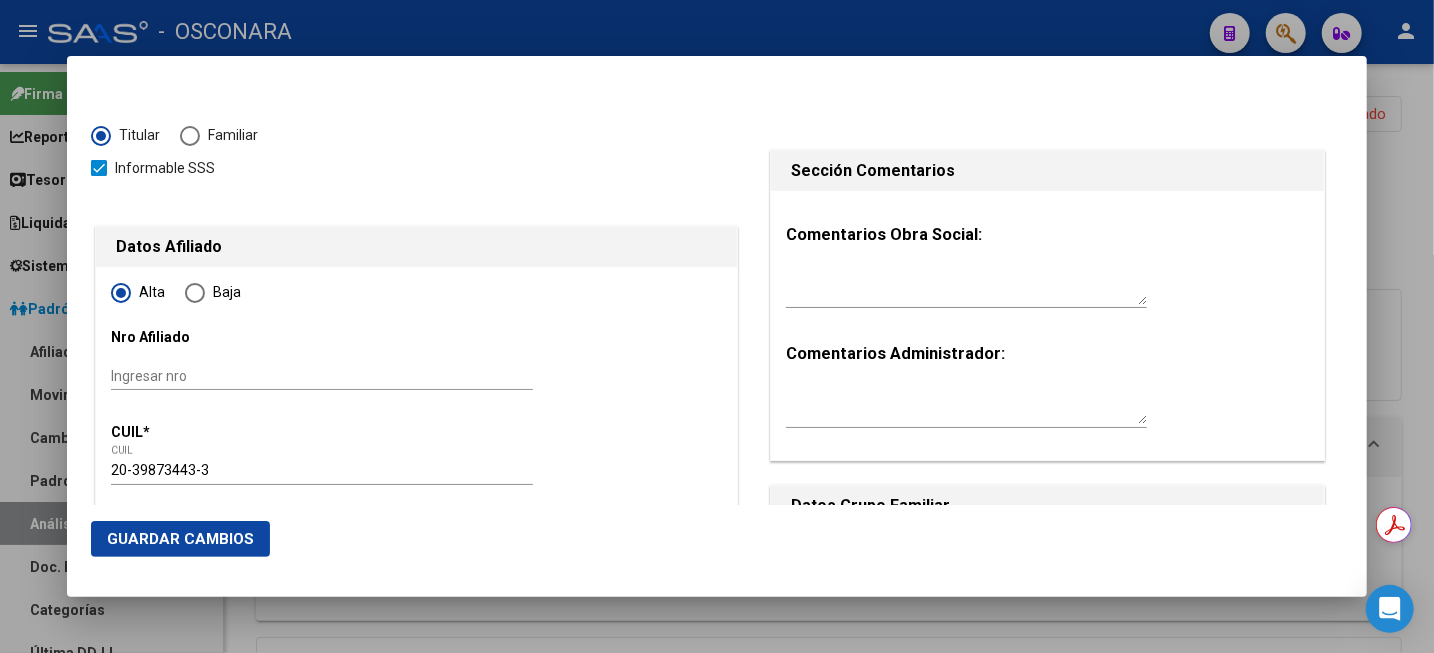 scroll, scrollTop: 250, scrollLeft: 0, axis: vertical 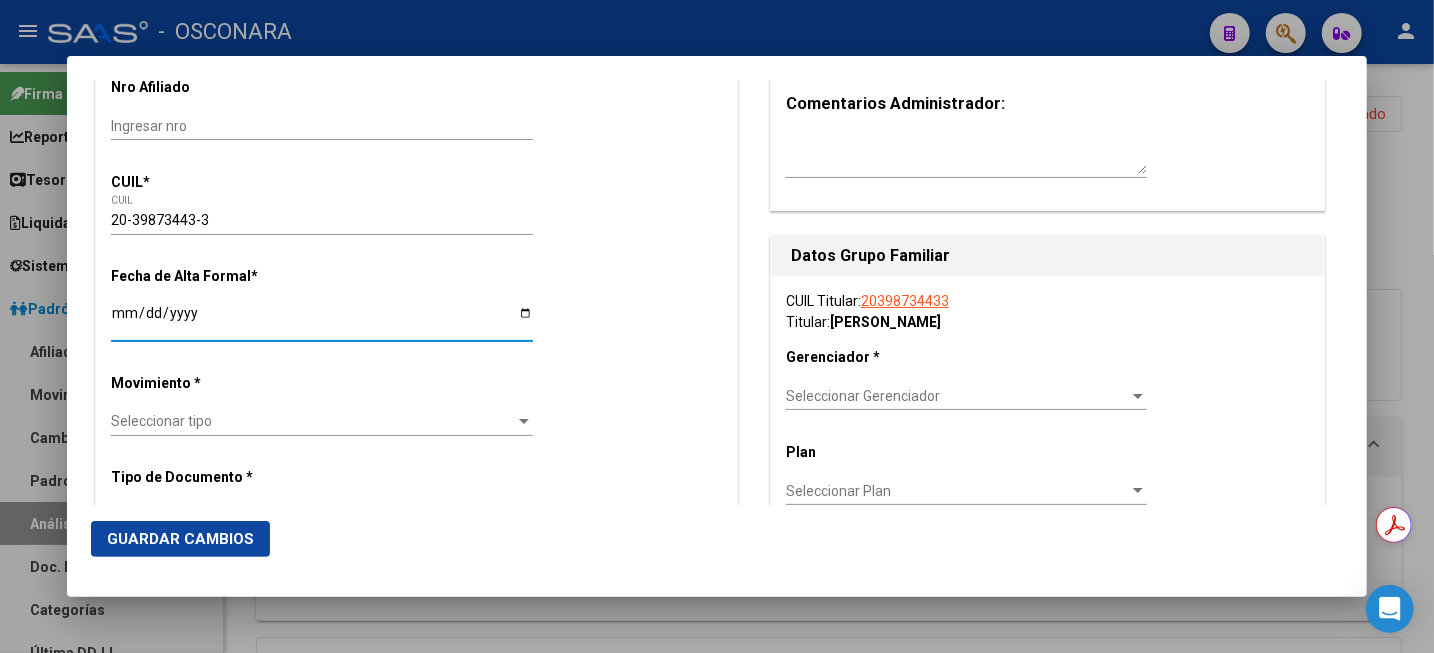 click on "Ingresar fecha" at bounding box center [322, 320] 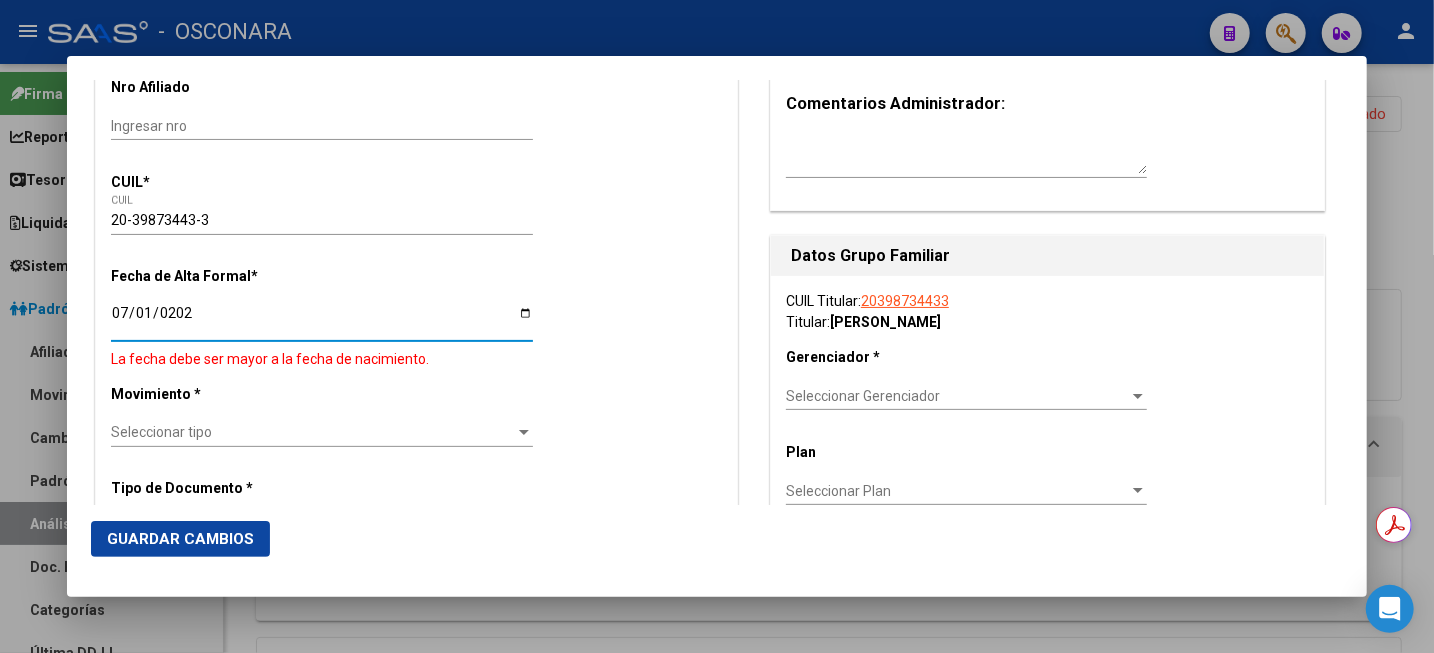 type on "[DATE]" 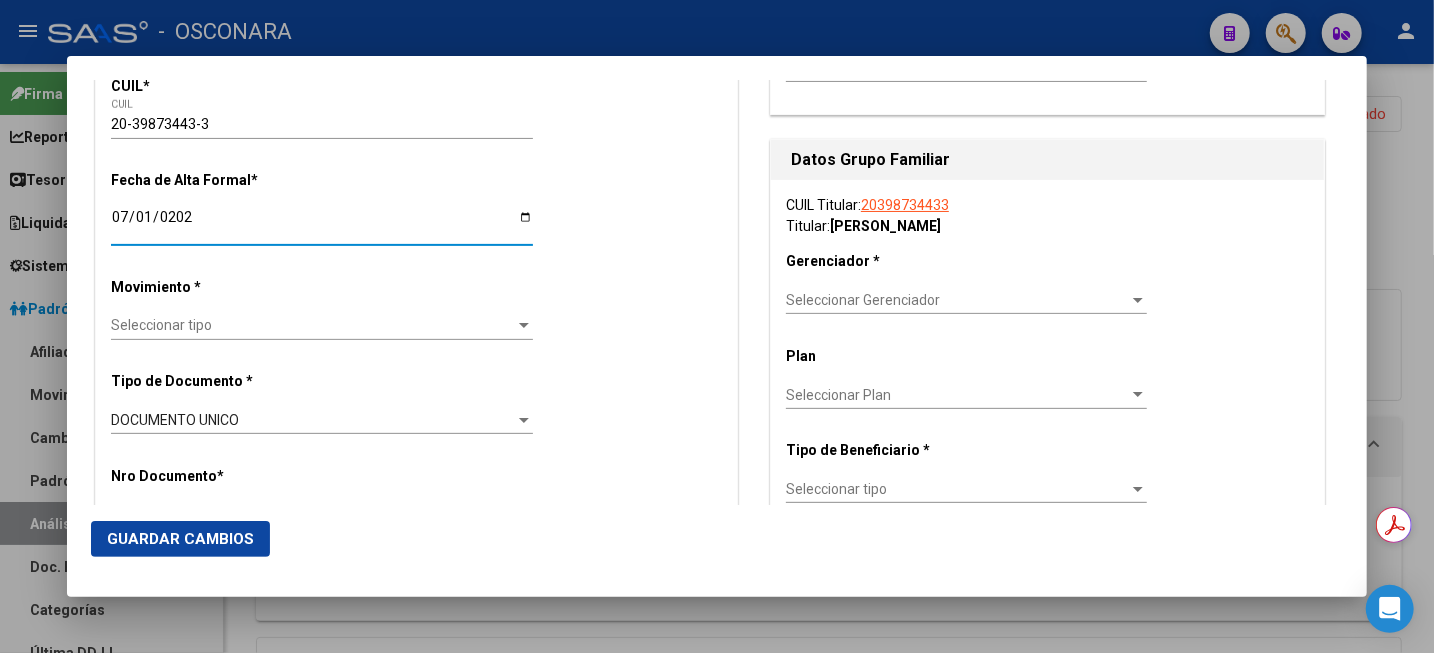 scroll, scrollTop: 375, scrollLeft: 0, axis: vertical 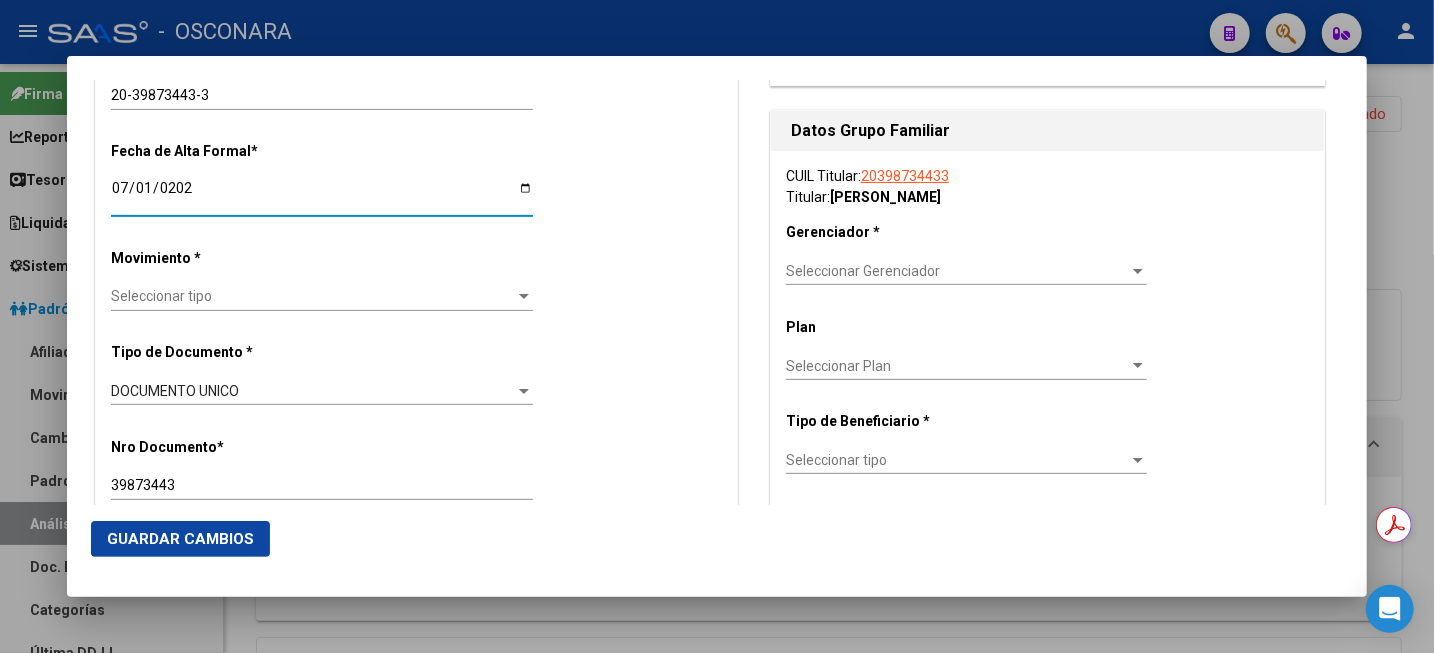 click on "Seleccionar tipo" at bounding box center (313, 296) 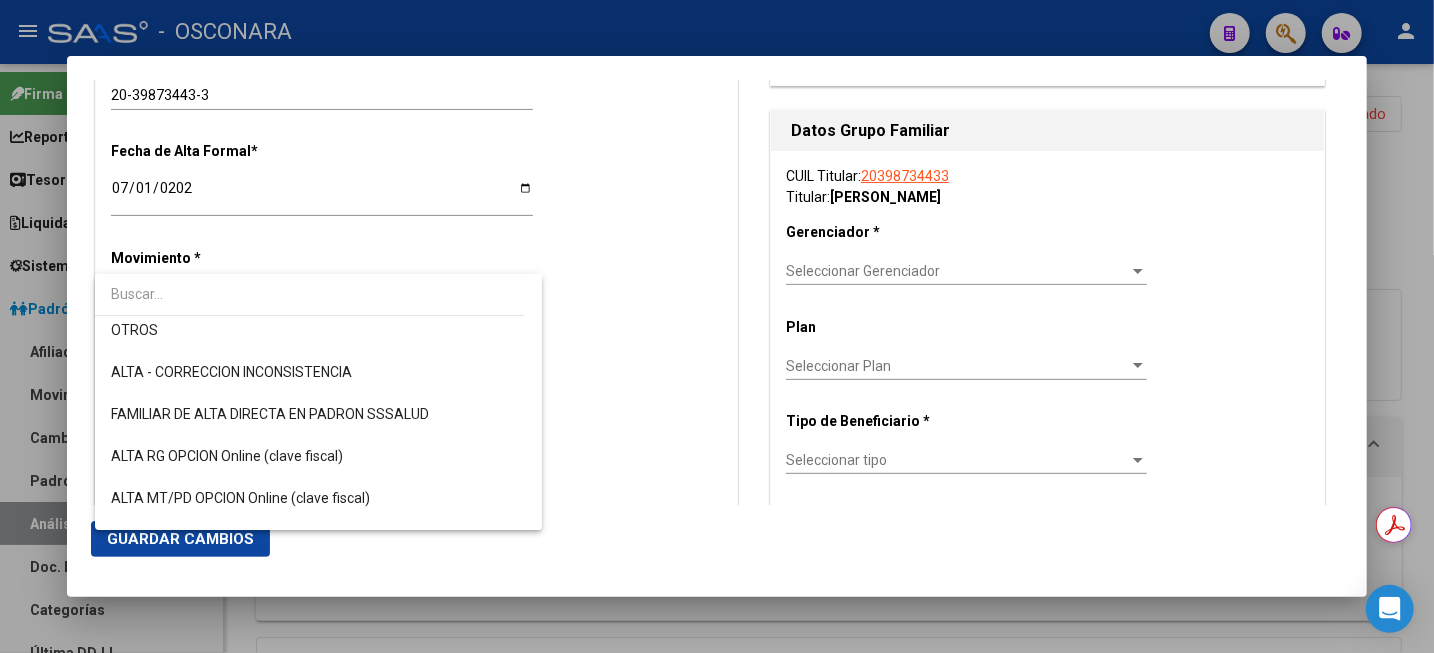 scroll, scrollTop: 375, scrollLeft: 0, axis: vertical 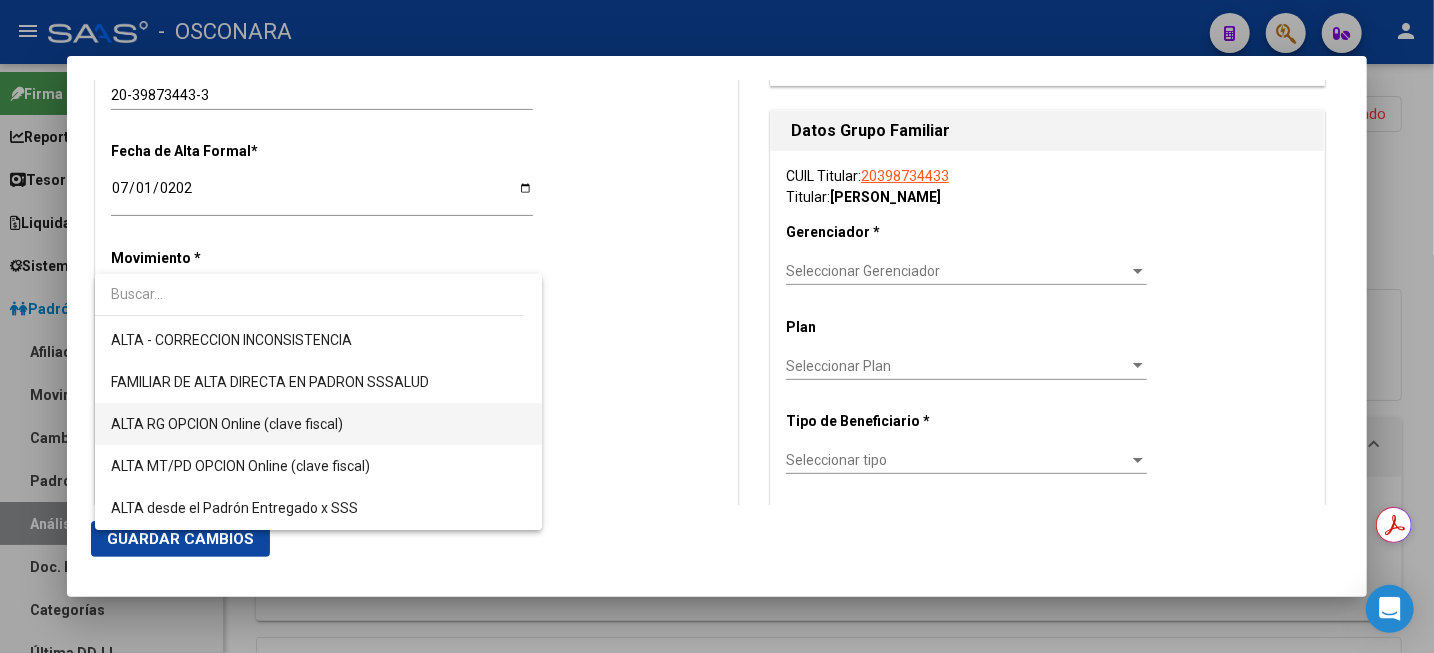 click on "ALTA RG OPCION Online (clave fiscal)" at bounding box center [318, 424] 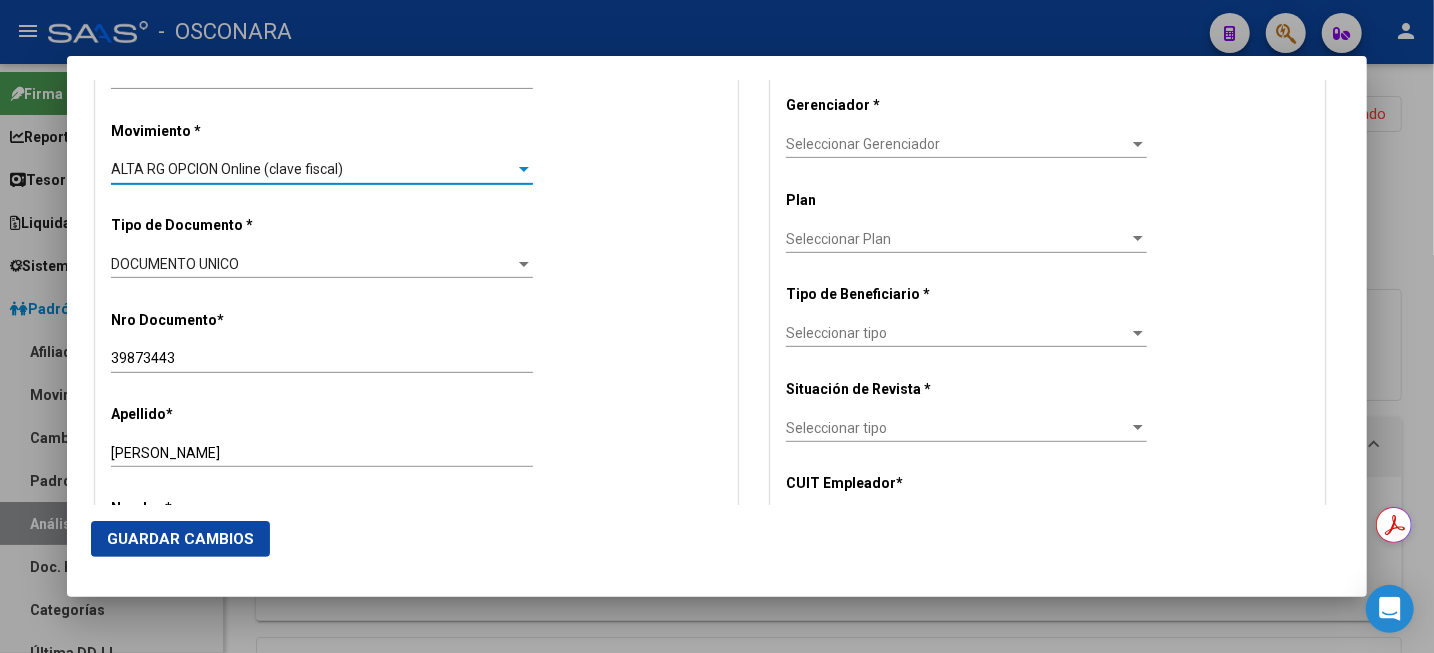 scroll, scrollTop: 625, scrollLeft: 0, axis: vertical 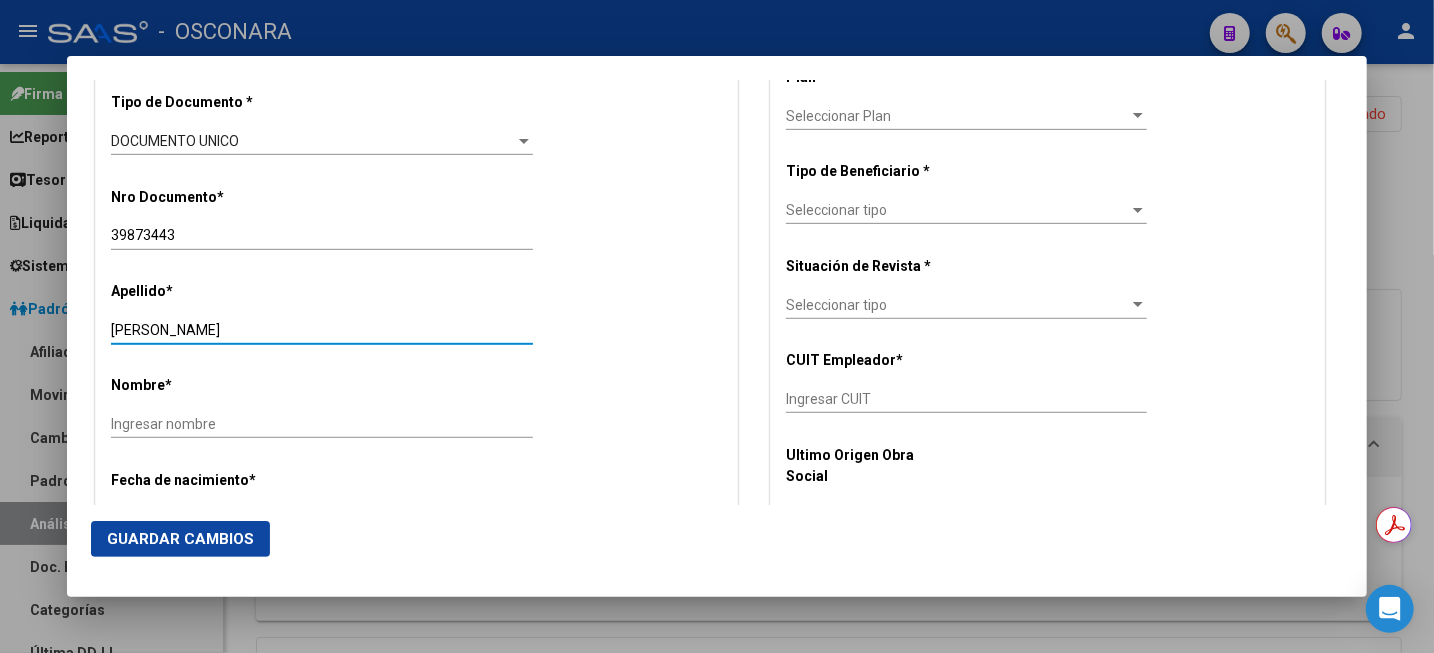 drag, startPoint x: 159, startPoint y: 327, endPoint x: 235, endPoint y: 328, distance: 76.00658 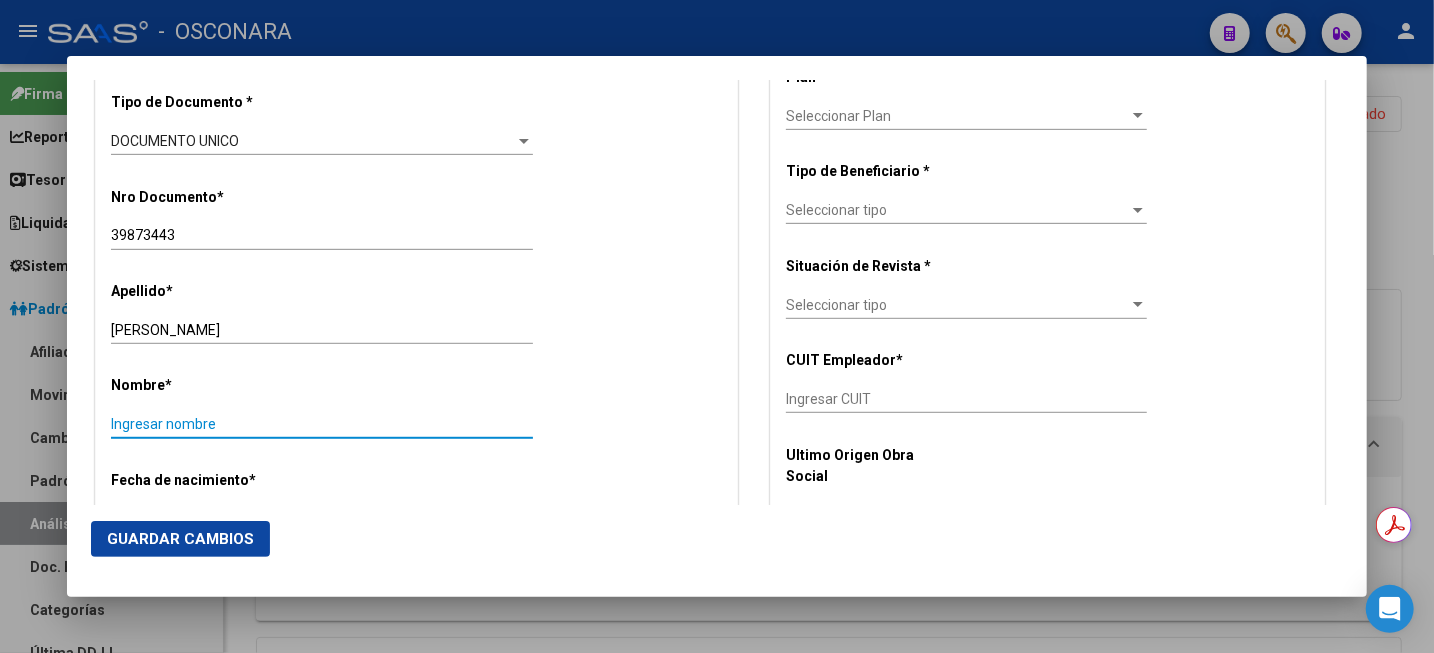 paste on "[PERSON_NAME]" 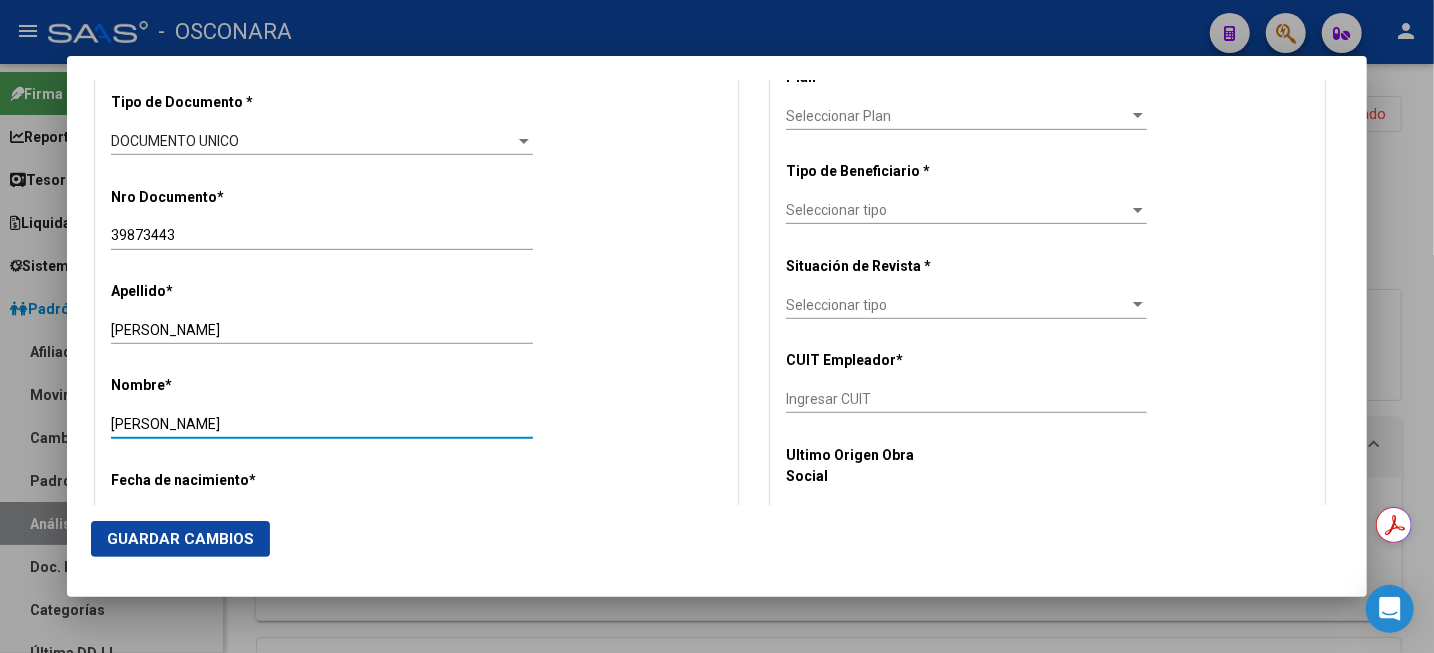 type on "[PERSON_NAME]" 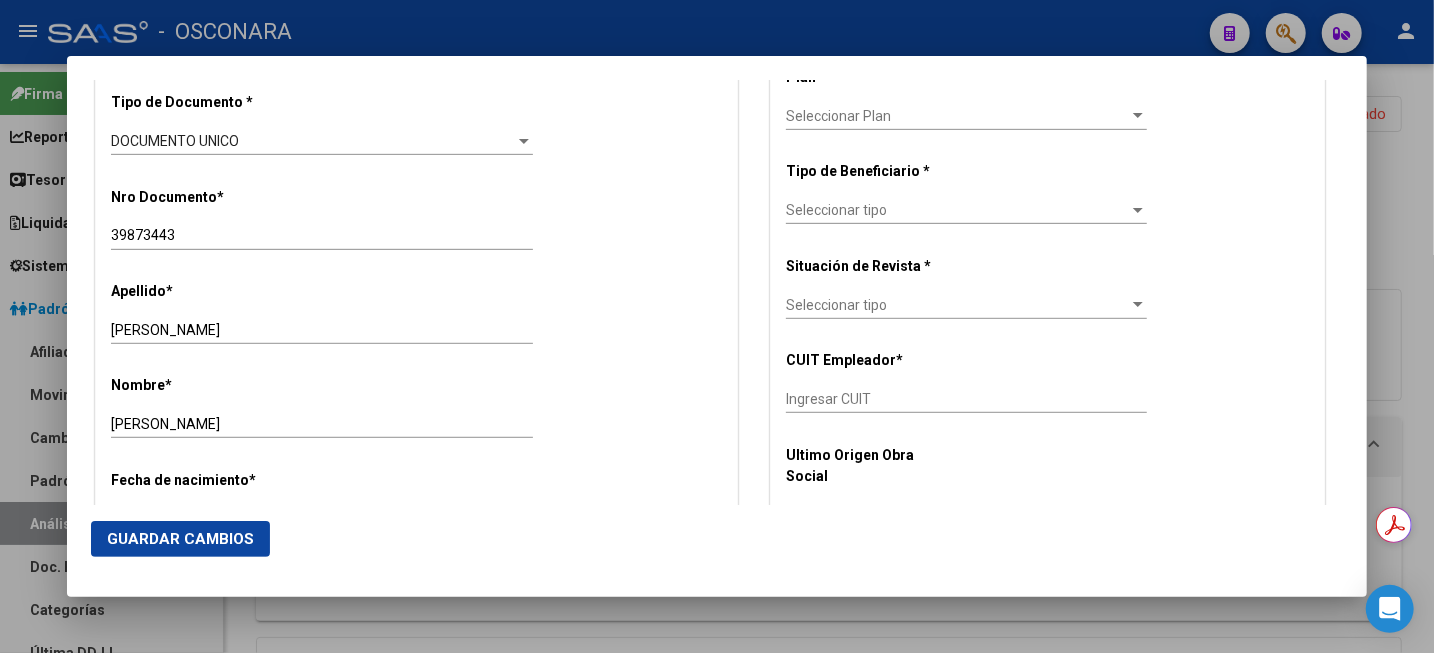scroll, scrollTop: 1000, scrollLeft: 0, axis: vertical 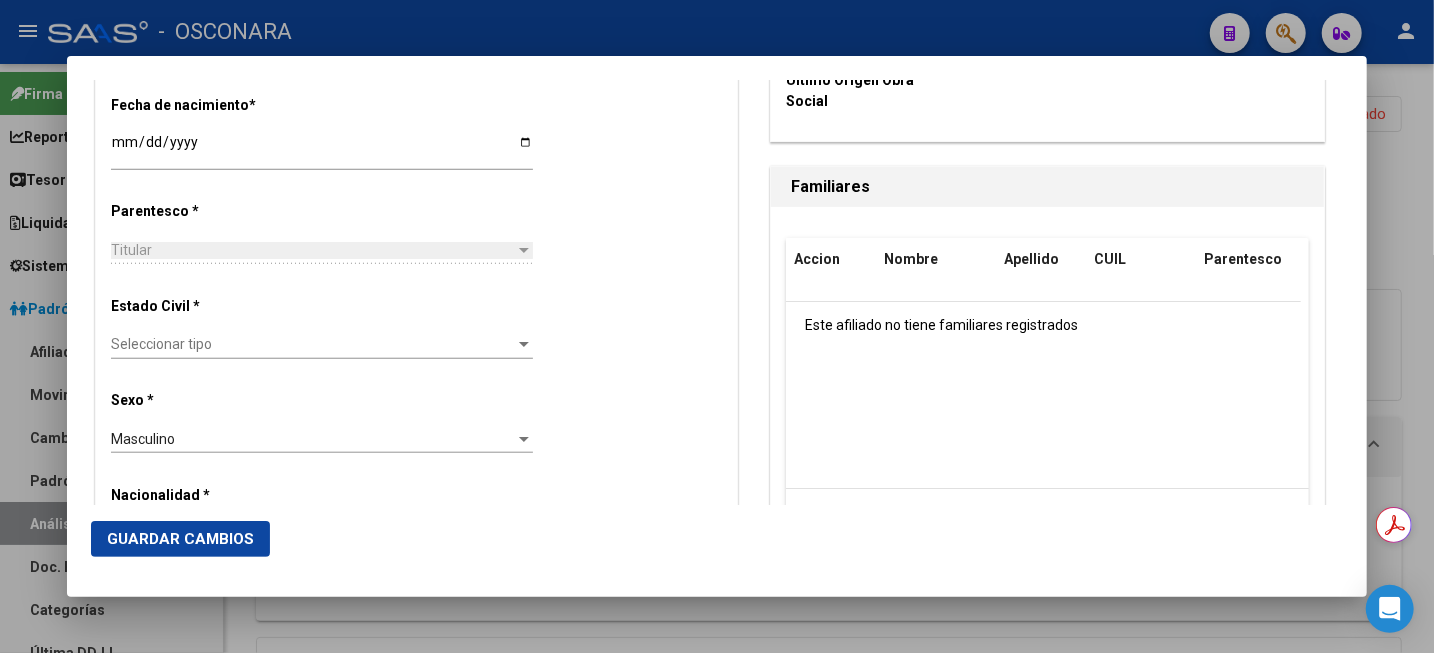 click on "Seleccionar tipo" at bounding box center (313, 344) 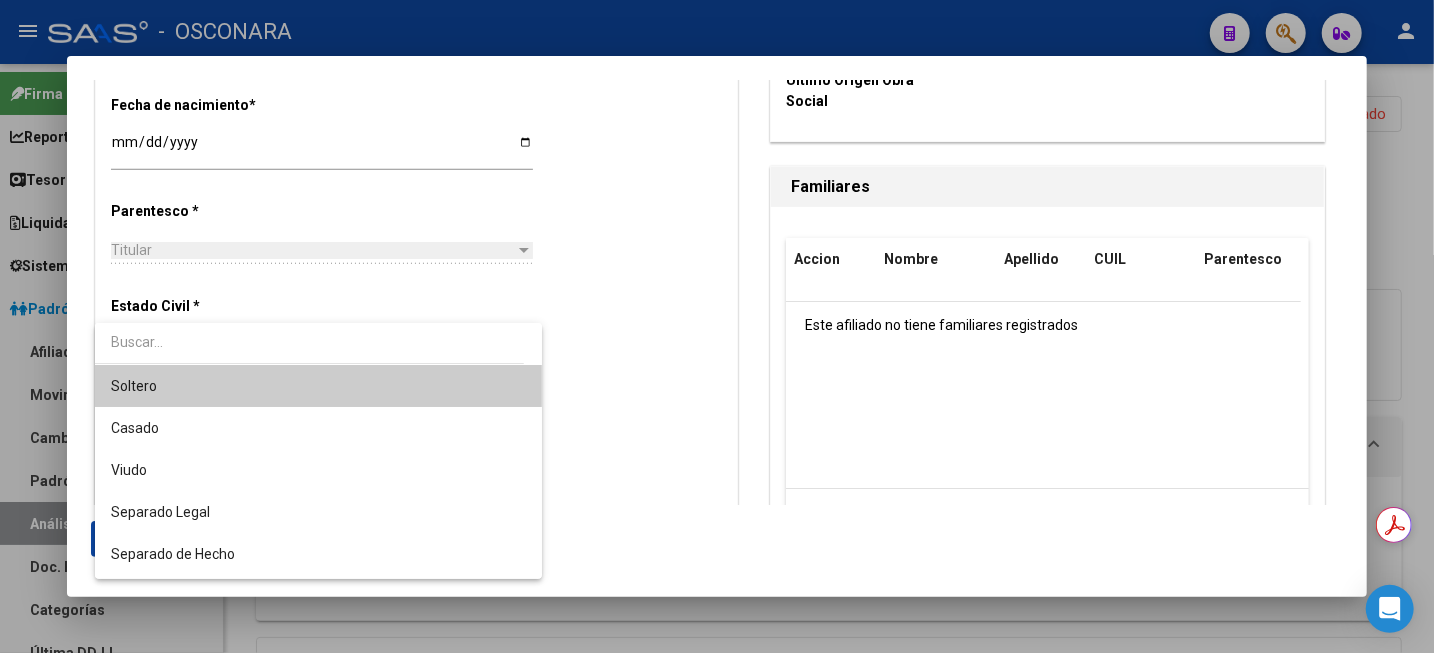 click on "Soltero" at bounding box center [318, 386] 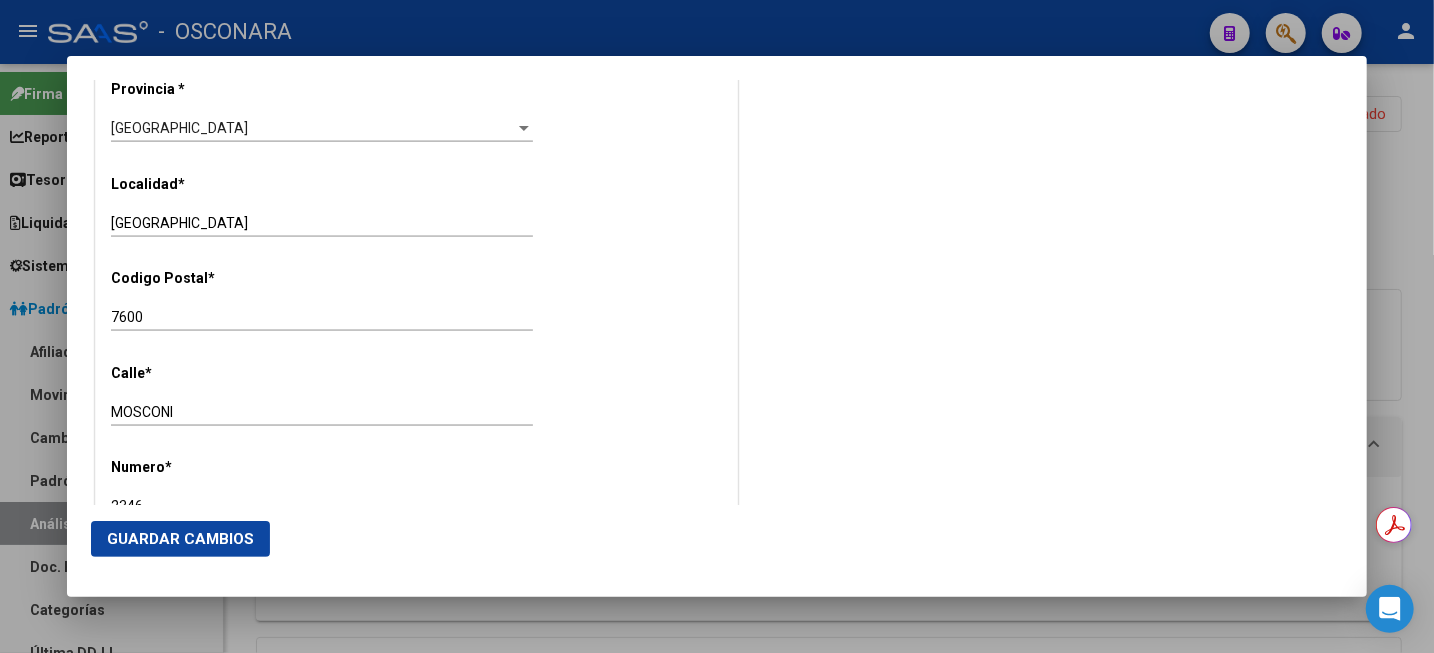 scroll, scrollTop: 1875, scrollLeft: 0, axis: vertical 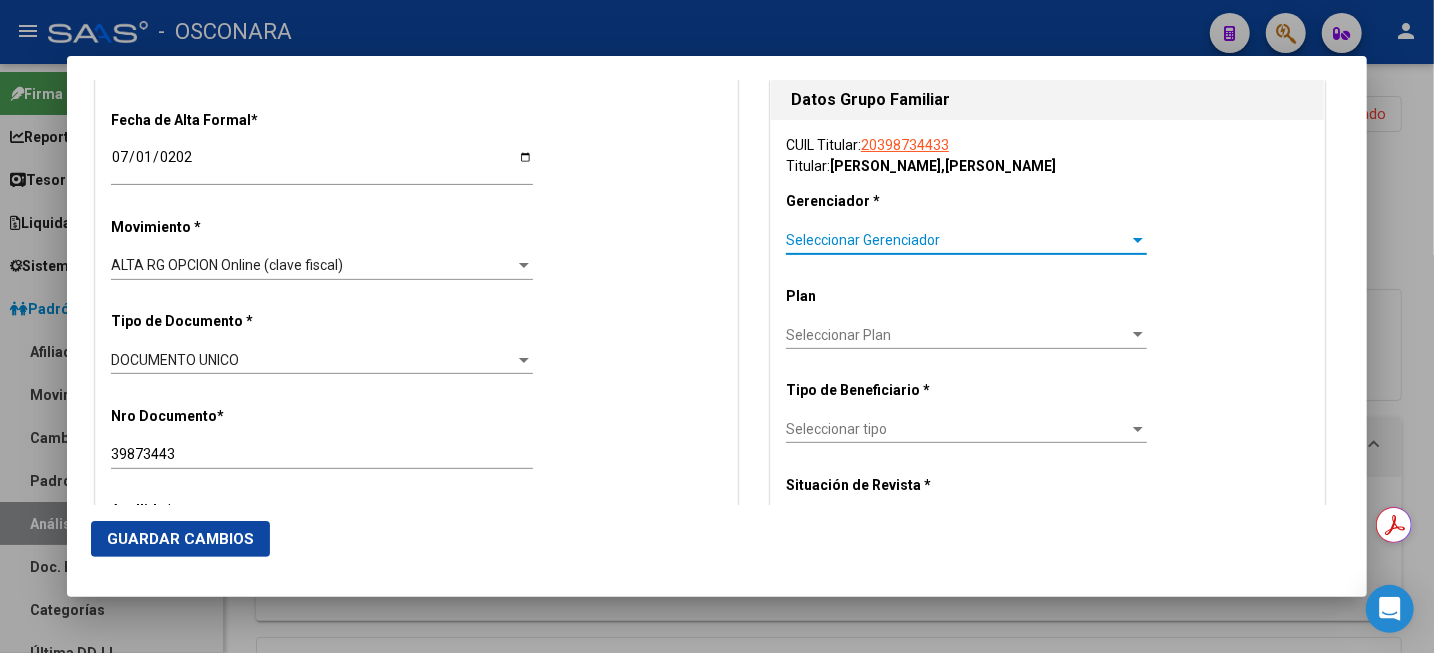 click on "Seleccionar Gerenciador" at bounding box center [957, 240] 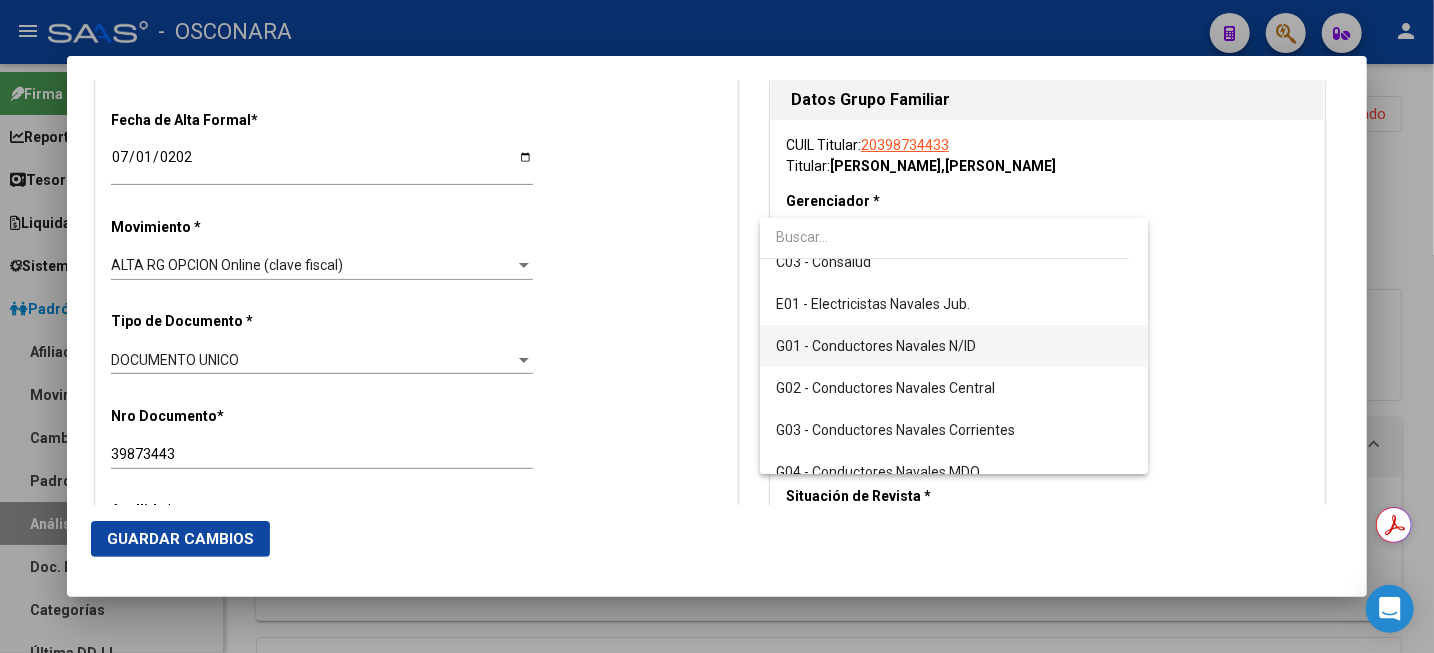 scroll, scrollTop: 250, scrollLeft: 0, axis: vertical 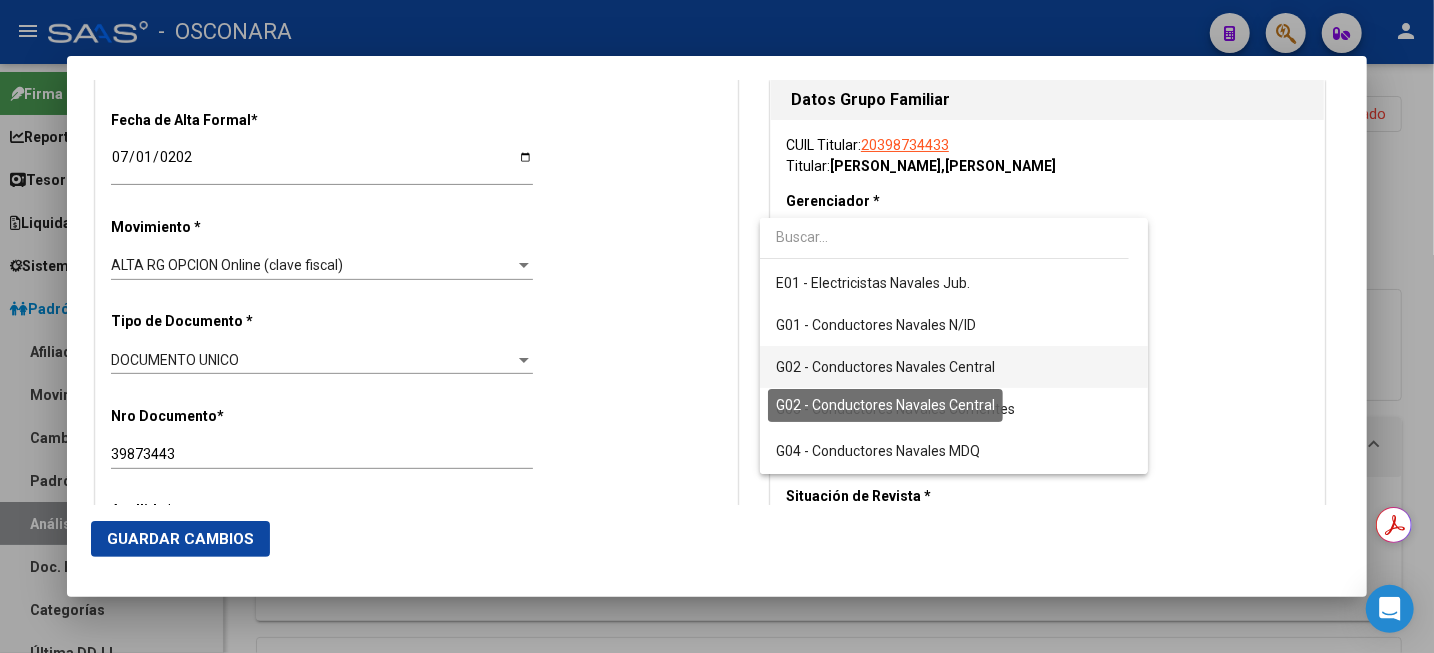 click on "G02 - Conductores Navales Central" at bounding box center (885, 367) 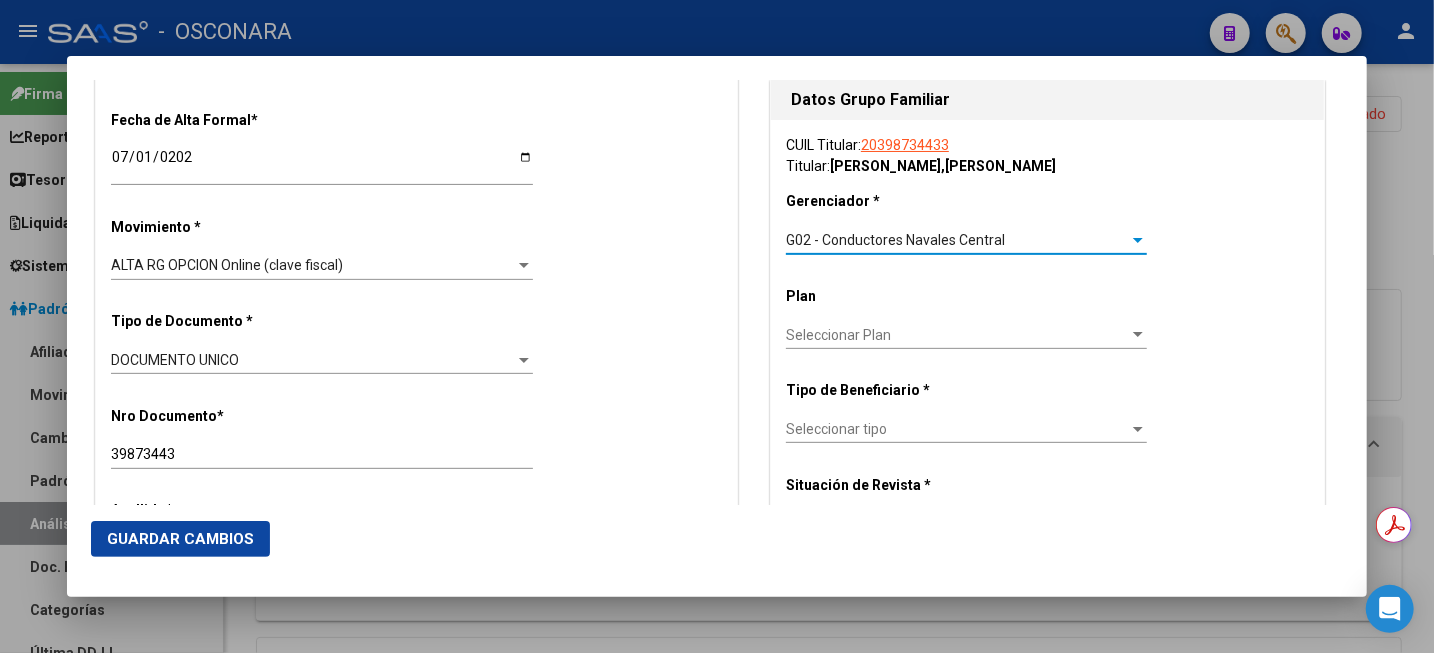 click on "G02 - Conductores Navales Central" at bounding box center [895, 240] 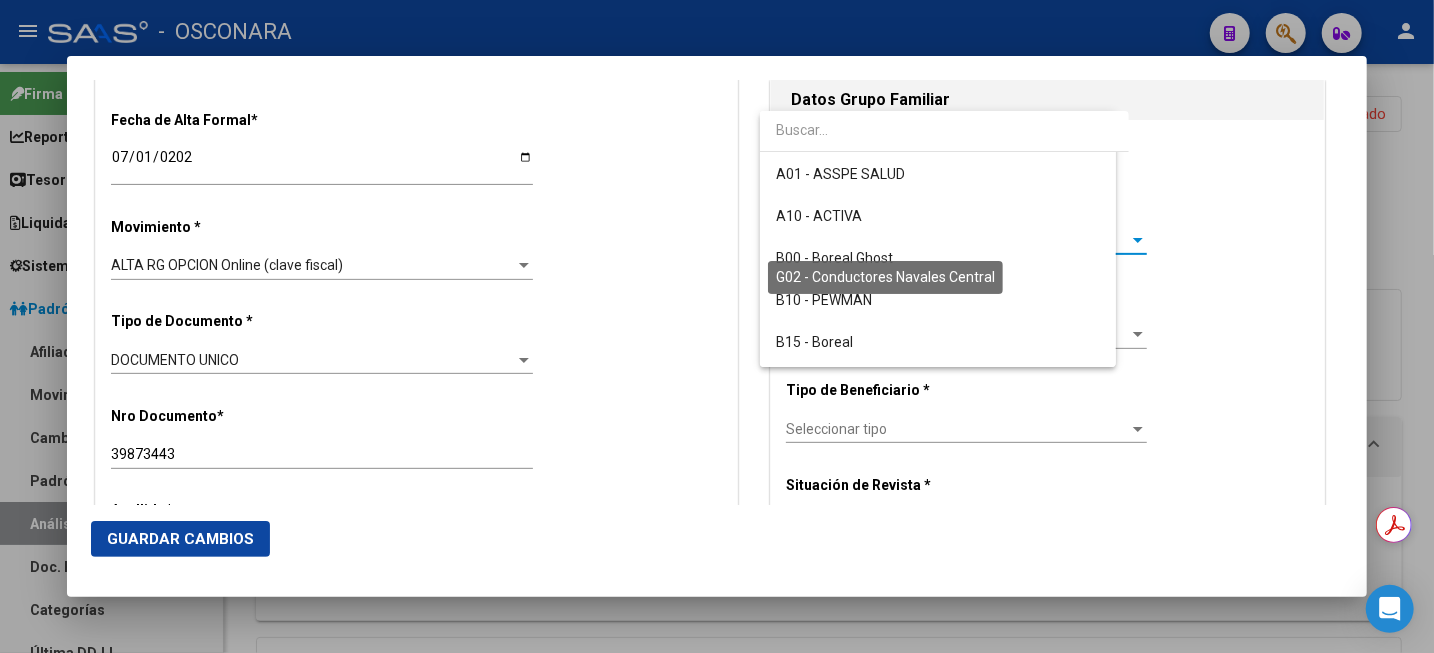 scroll, scrollTop: 270, scrollLeft: 0, axis: vertical 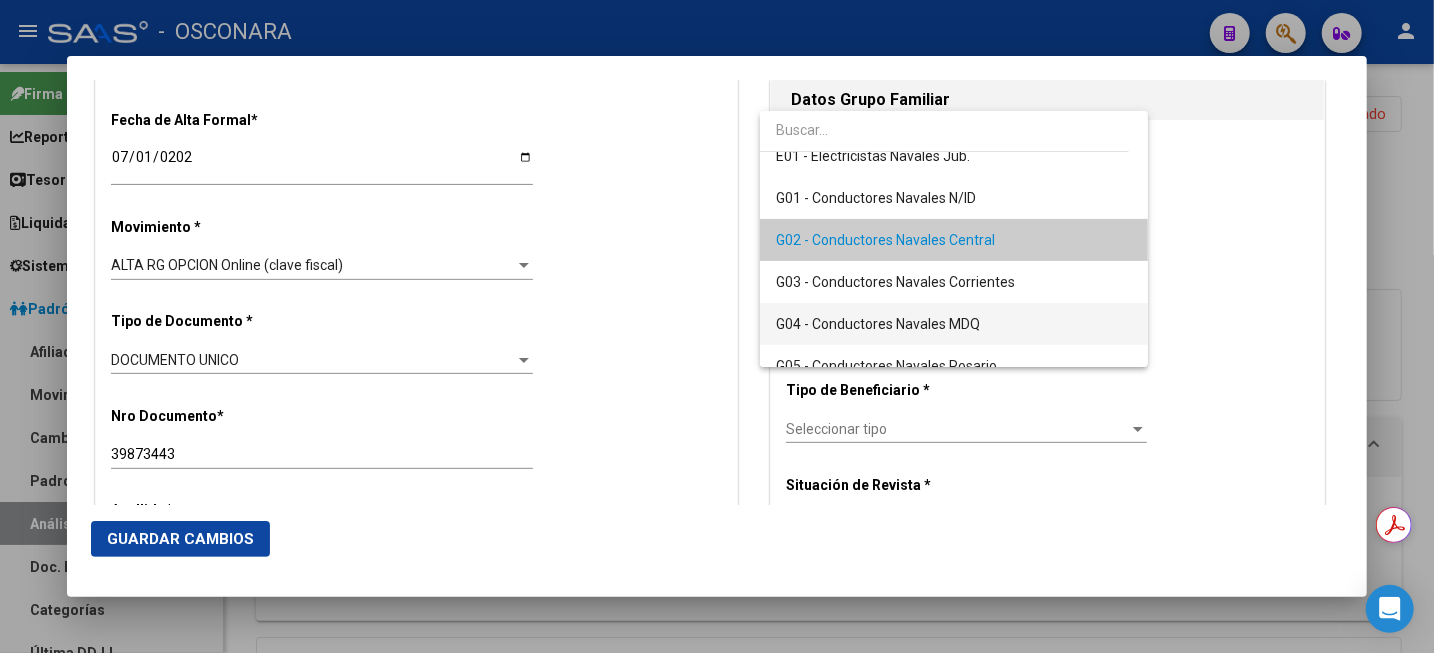 click on "G04 - Conductores Navales MDQ" at bounding box center [954, 324] 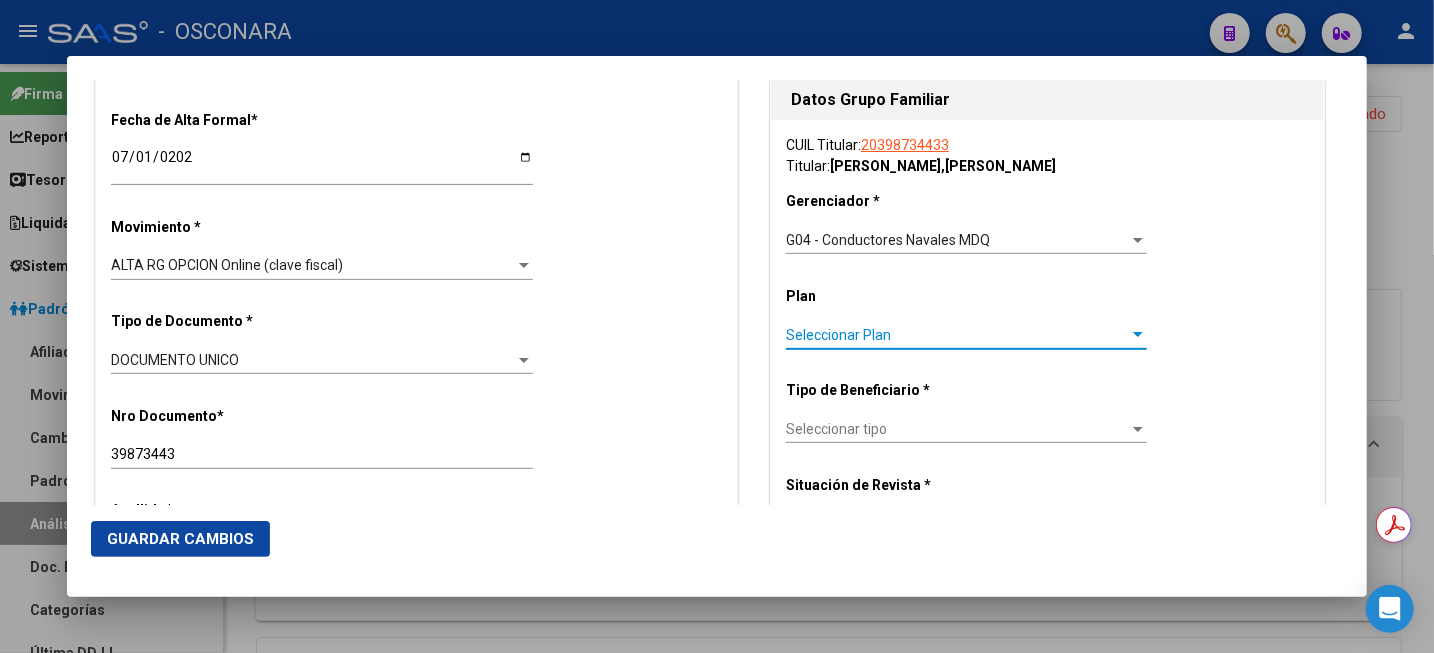 click on "Seleccionar Plan" at bounding box center (957, 335) 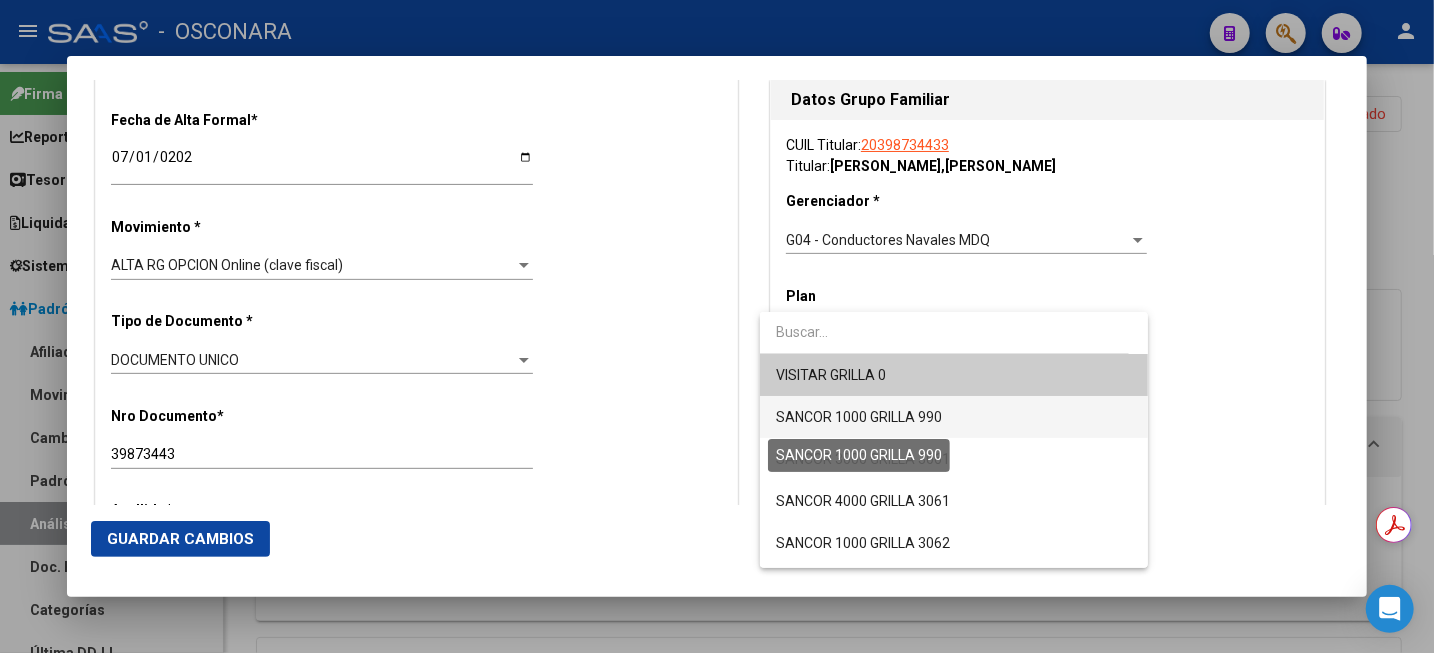 click on "SANCOR 1000 GRILLA 990" at bounding box center (859, 417) 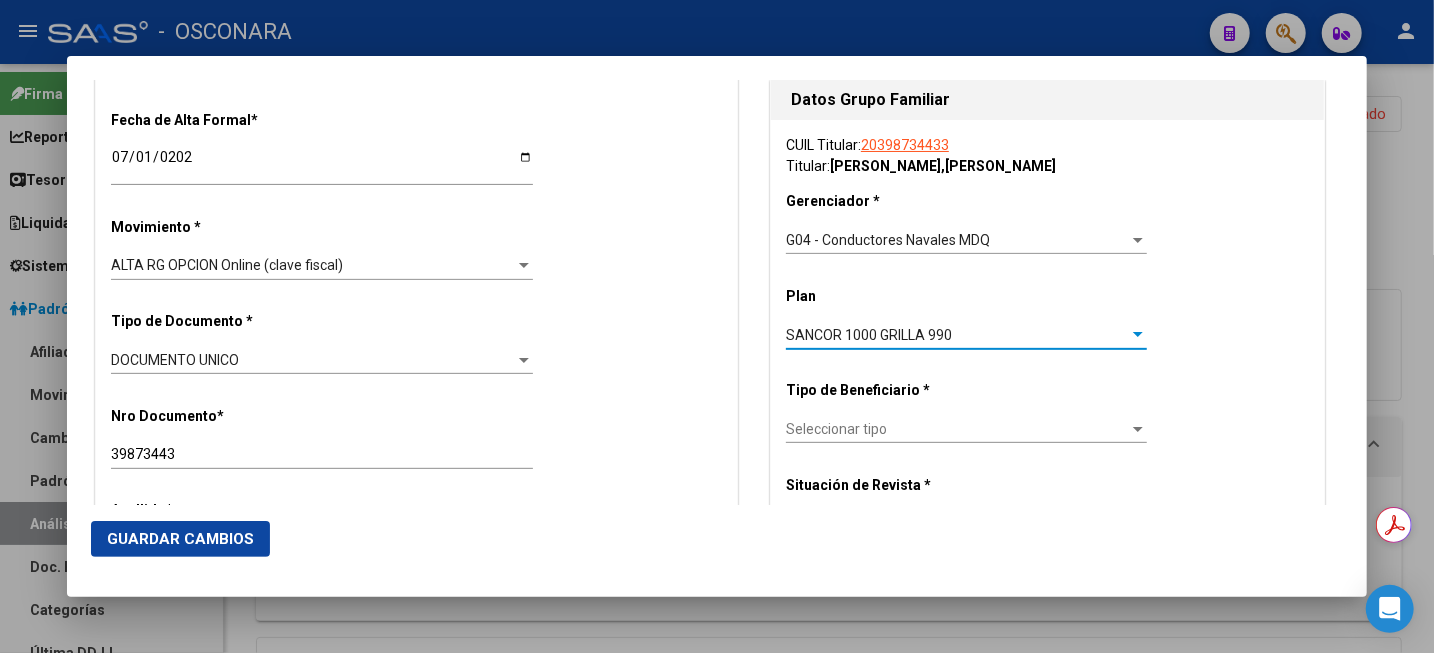 click on "Seleccionar tipo" at bounding box center [957, 429] 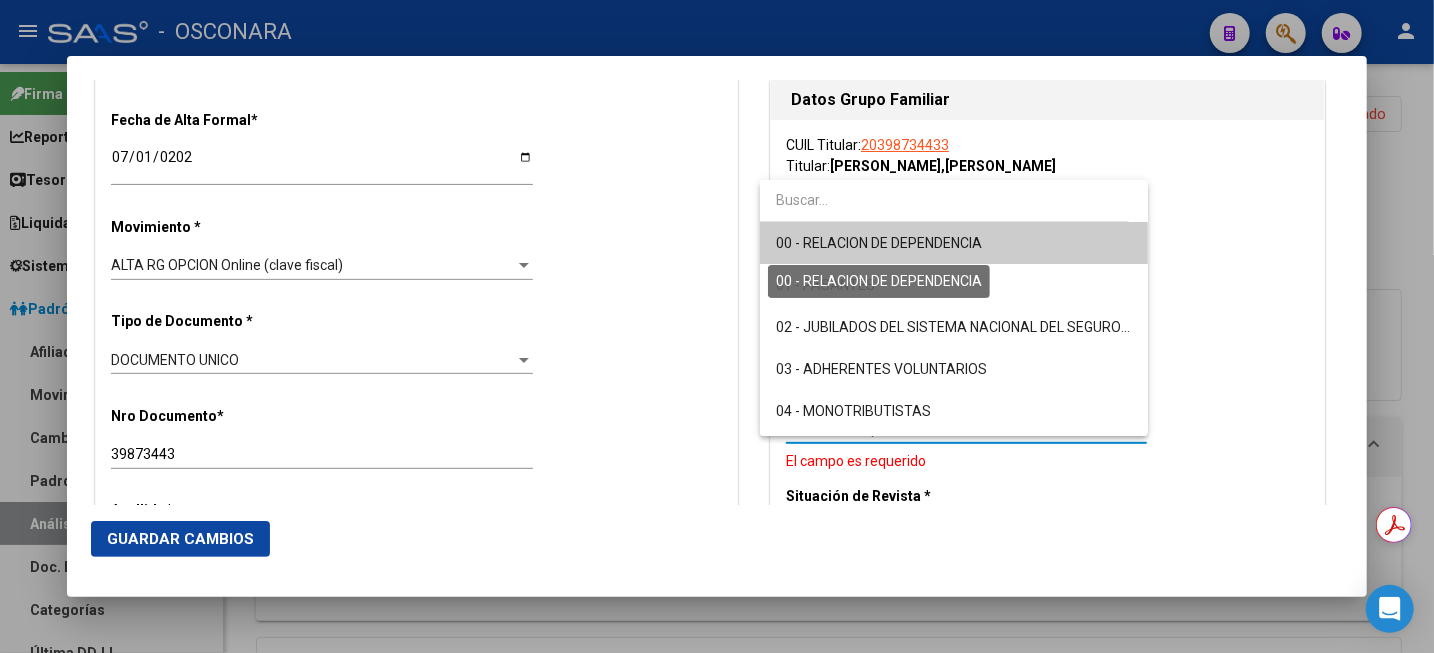 click on "00 - RELACION DE DEPENDENCIA" at bounding box center [879, 243] 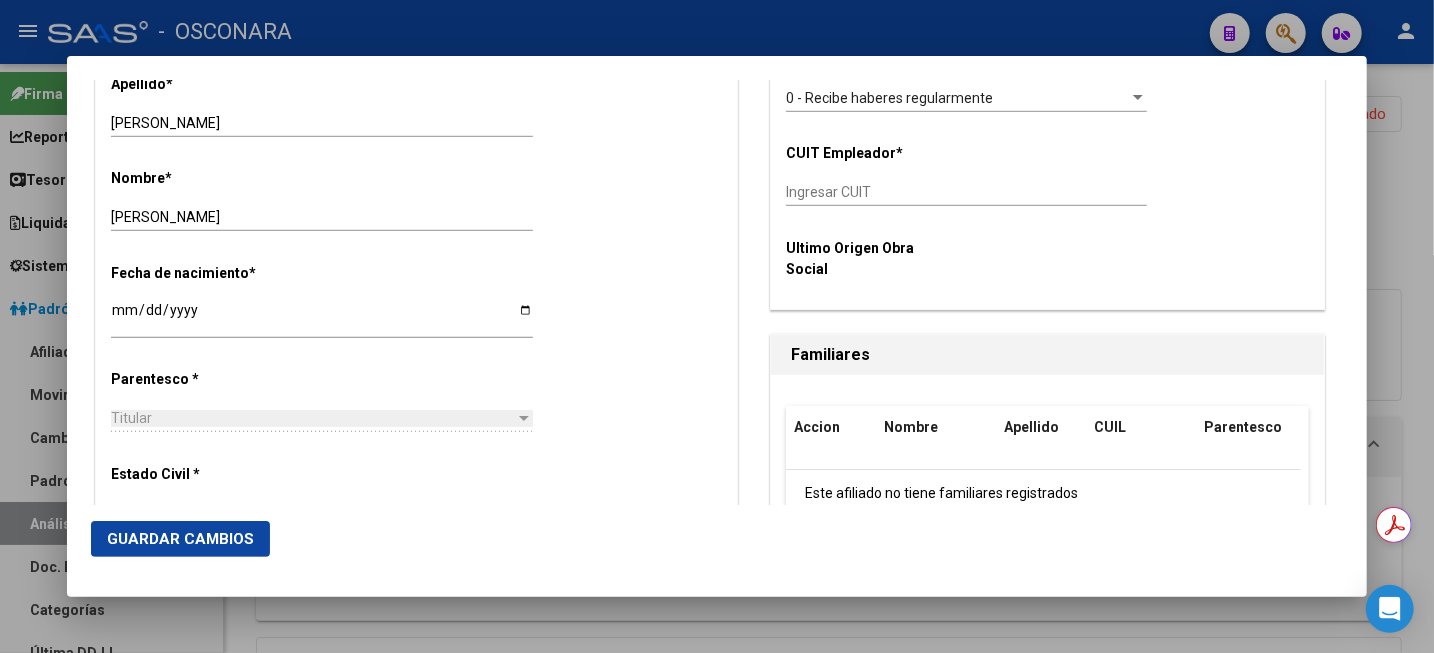 scroll, scrollTop: 781, scrollLeft: 0, axis: vertical 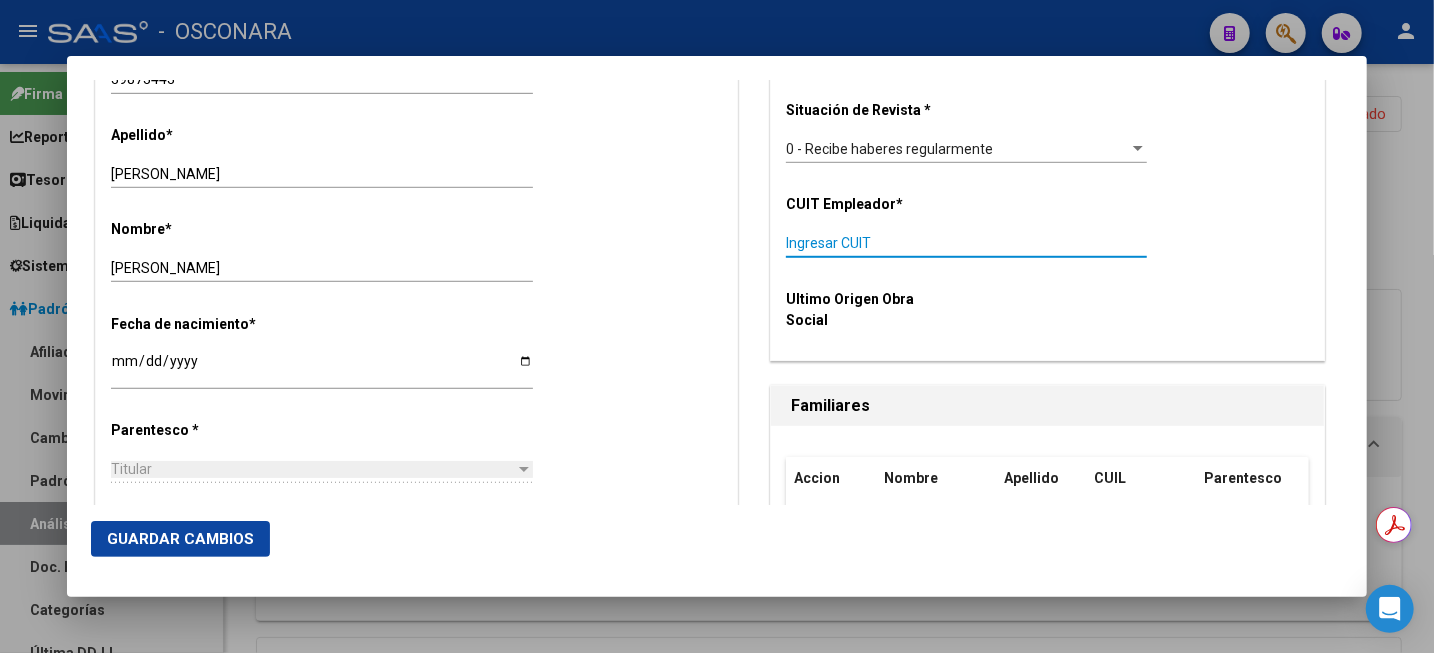 click on "Ingresar CUIT" at bounding box center (966, 243) 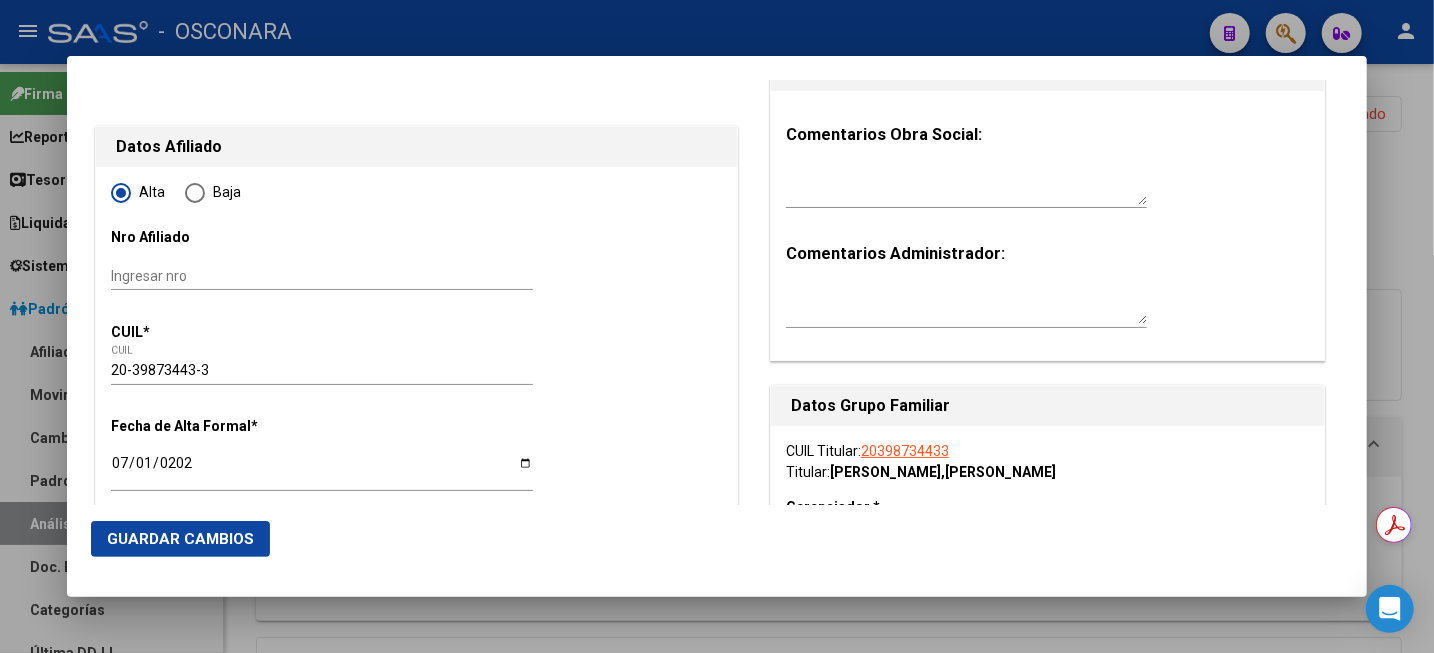 scroll, scrollTop: 31, scrollLeft: 0, axis: vertical 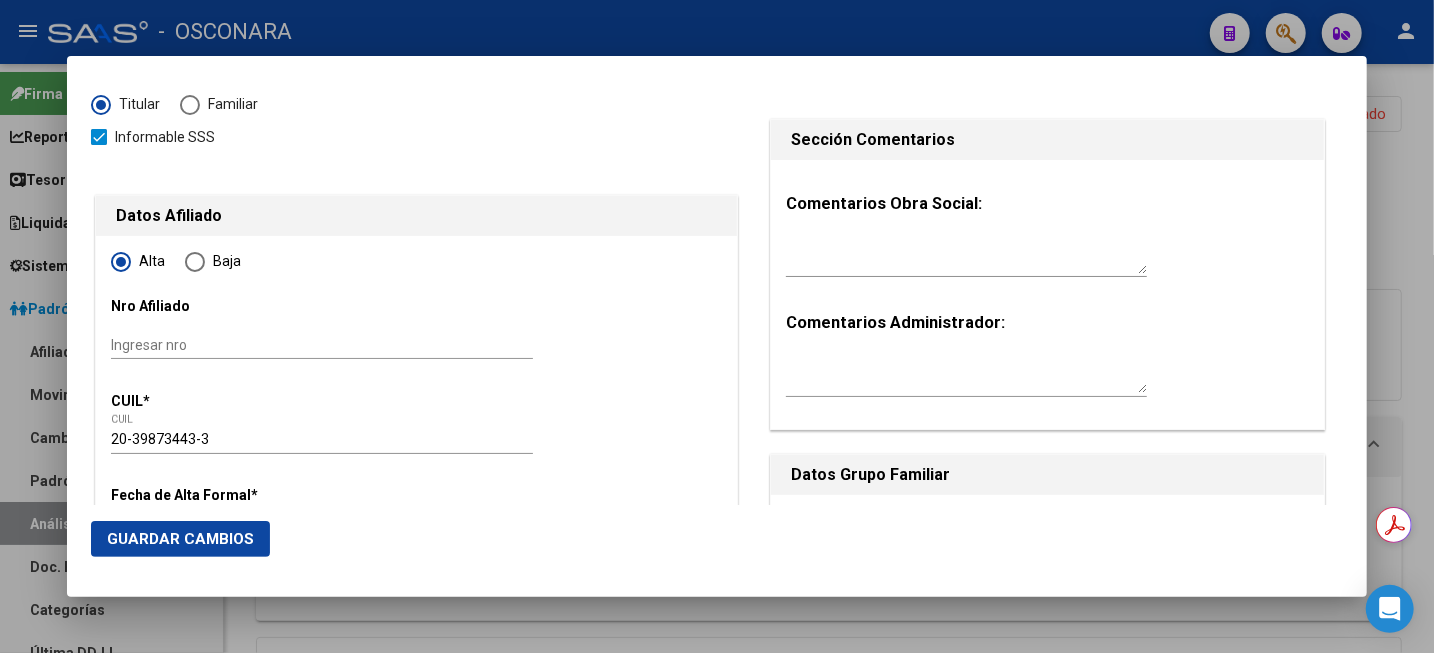 type on "30-50471539-2" 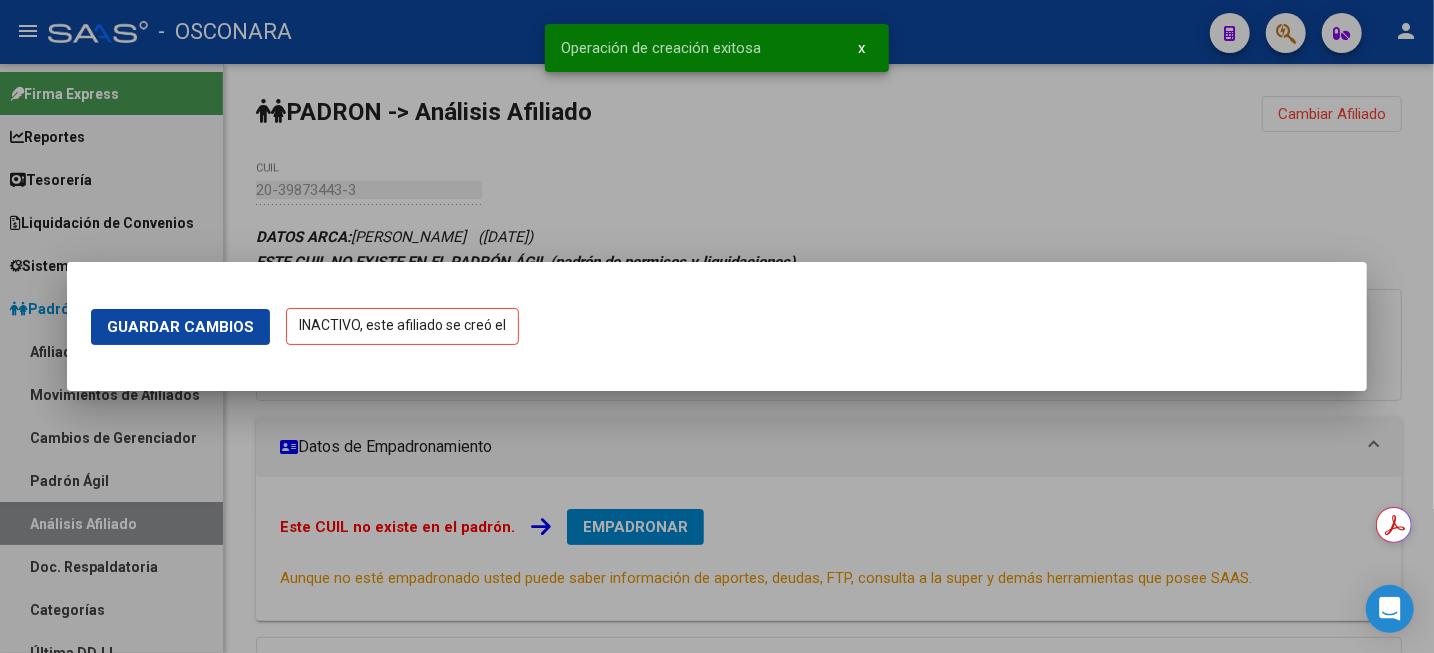 scroll, scrollTop: 0, scrollLeft: 0, axis: both 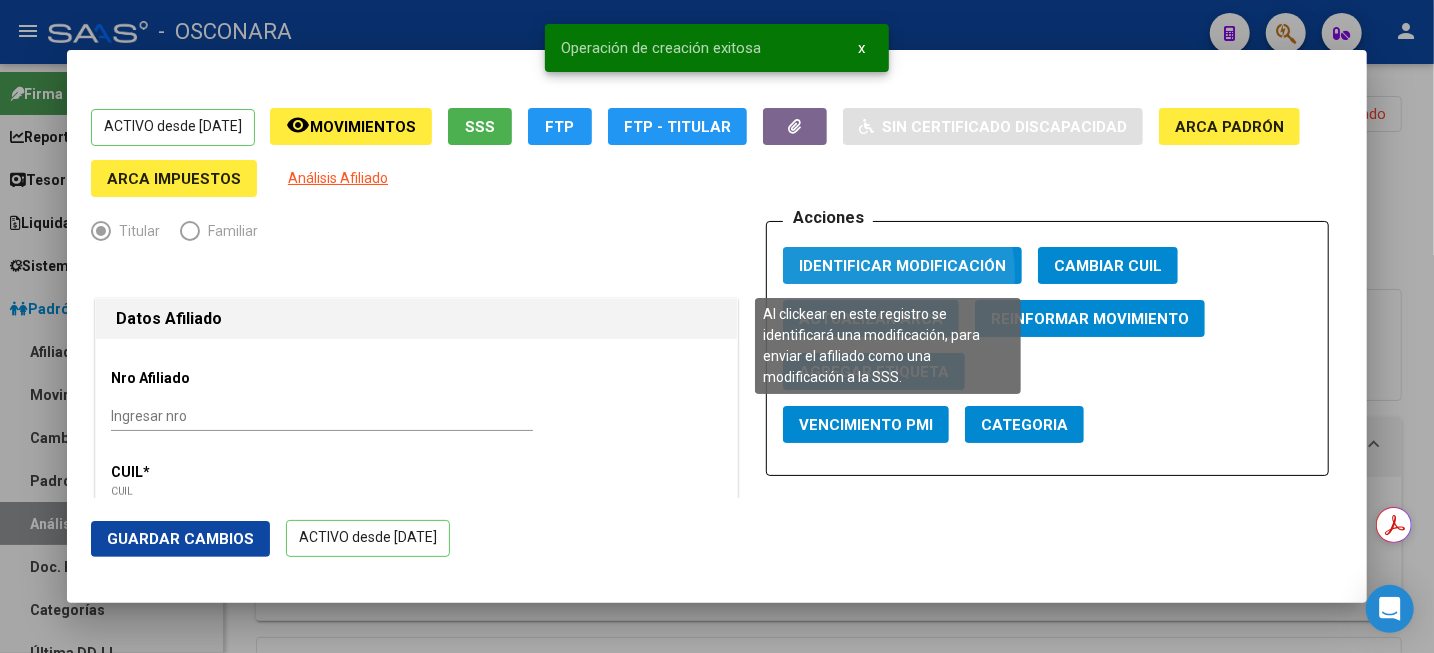click on "Identificar Modificación" at bounding box center [902, 265] 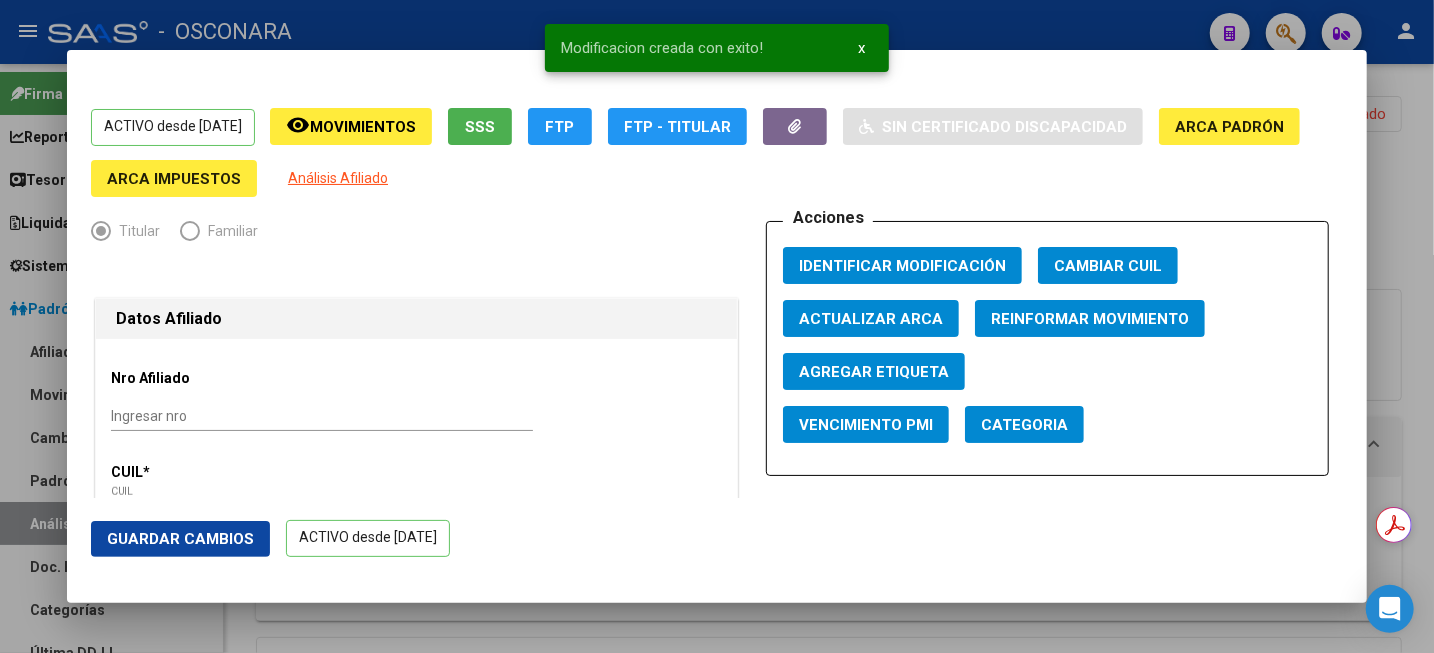 click on "Guardar Cambios" 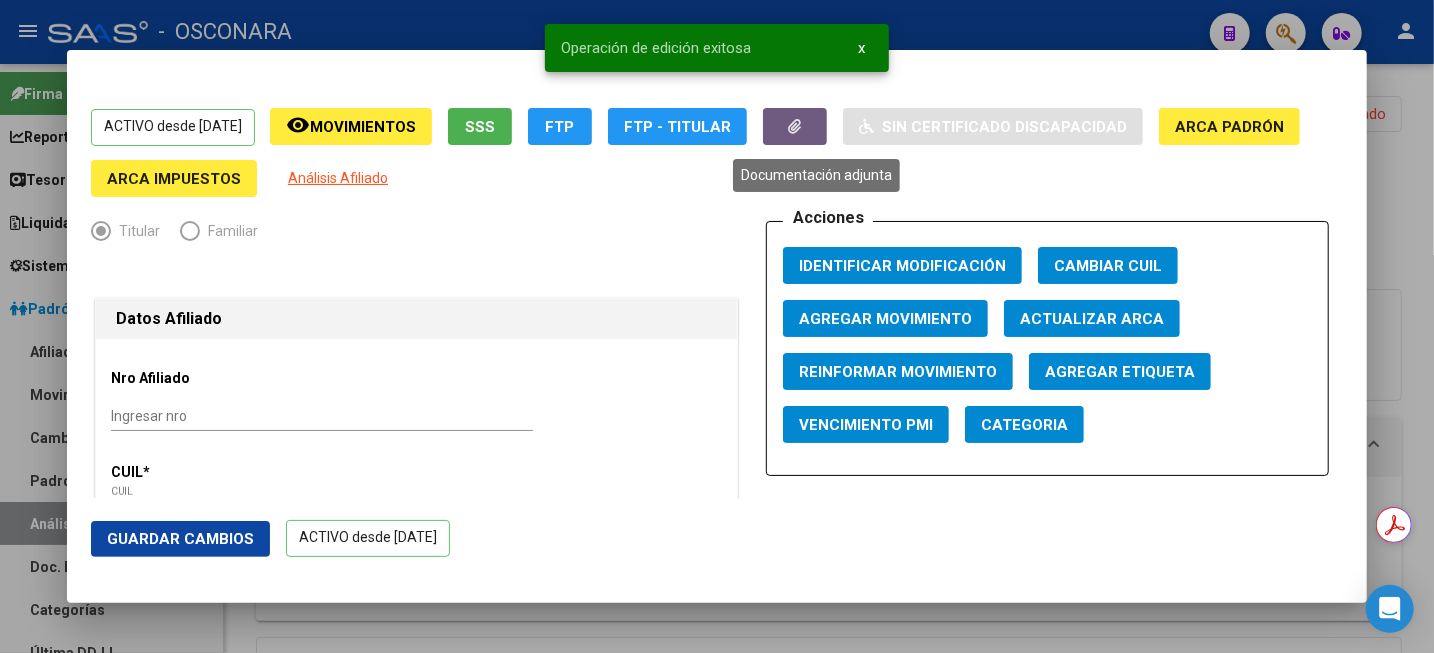 click 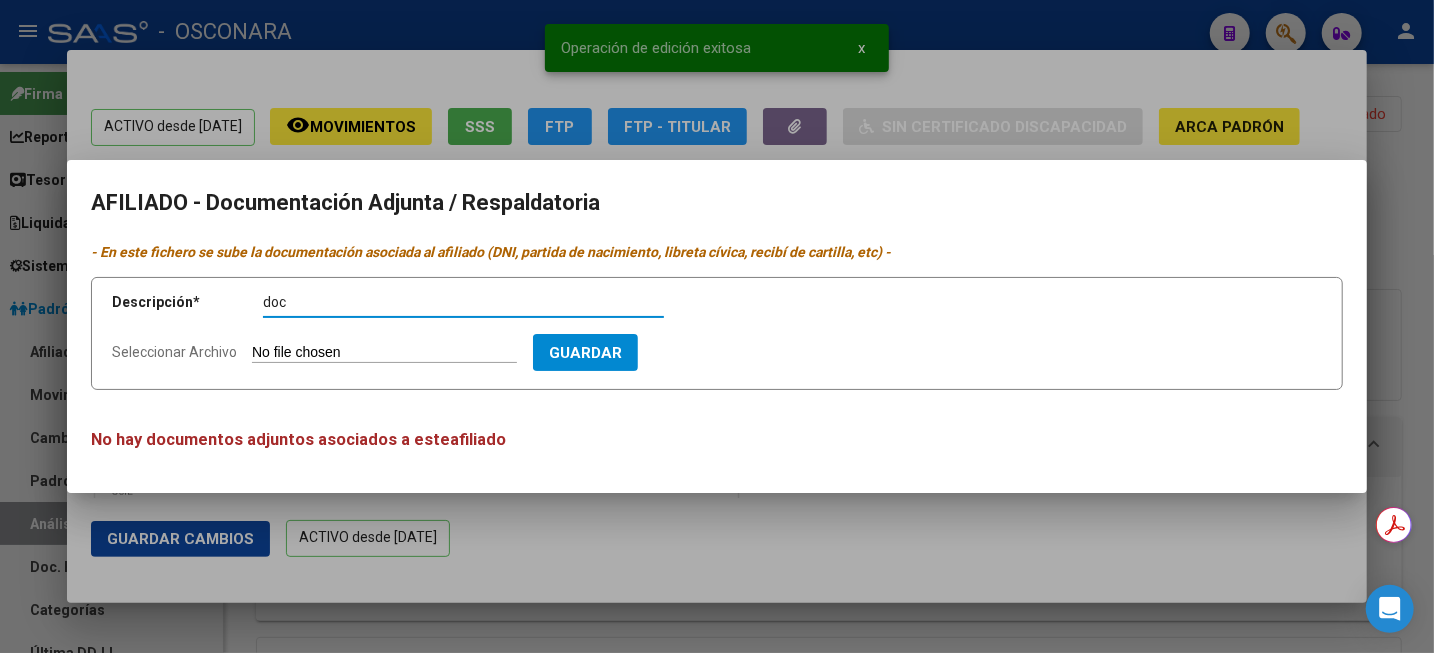 type on "doc" 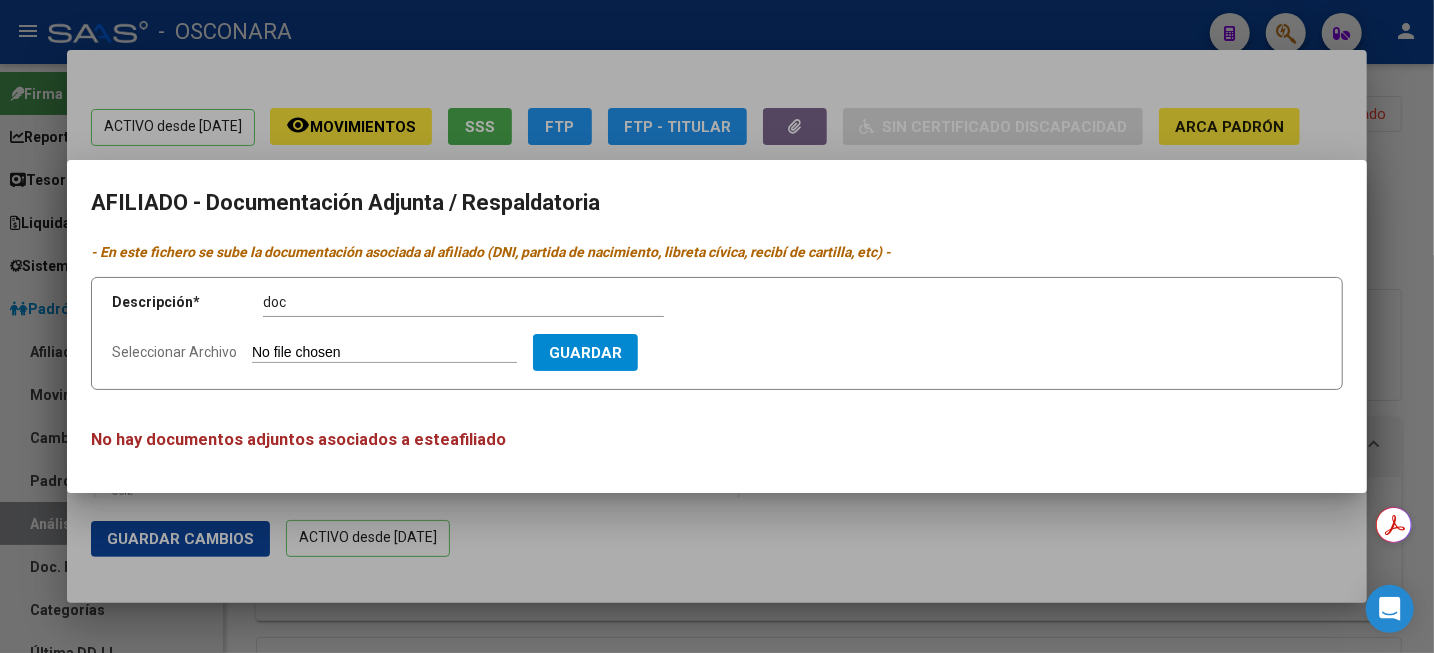 type on "C:\fakepath\CamScanner [DATE] 13.34.zip" 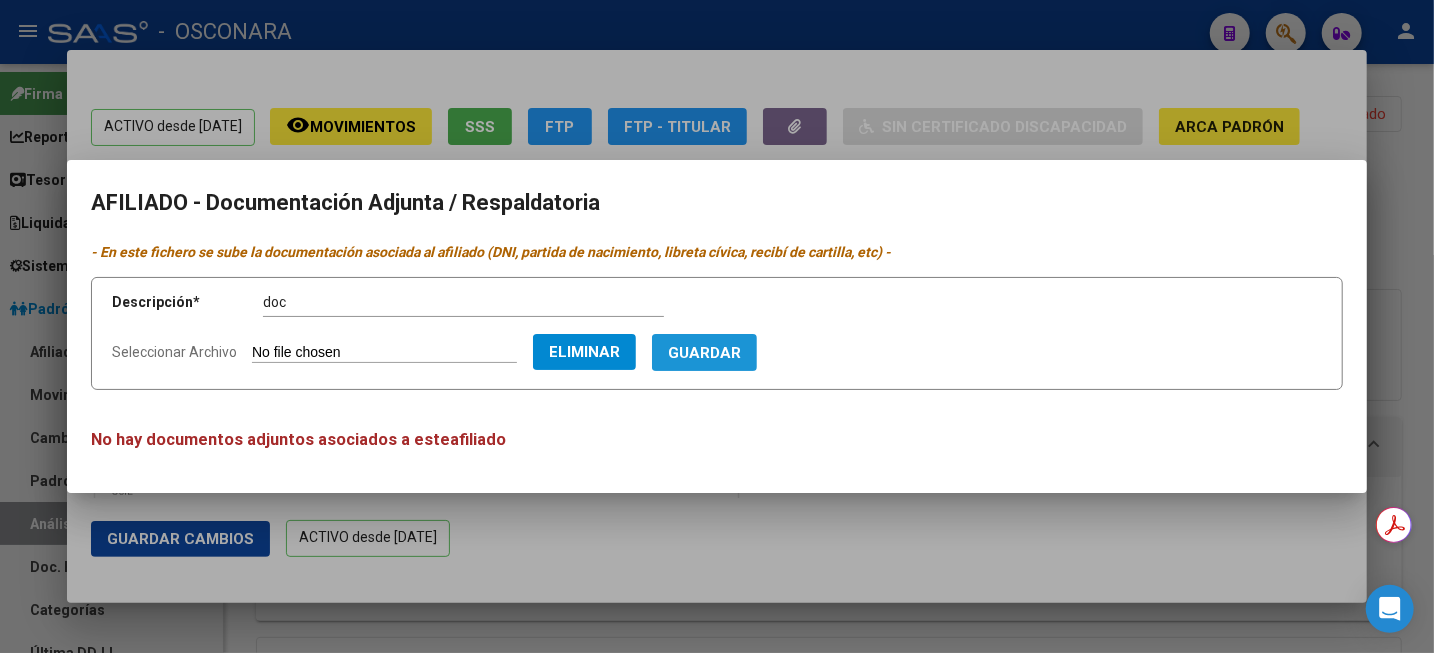 click on "Guardar" at bounding box center (704, 352) 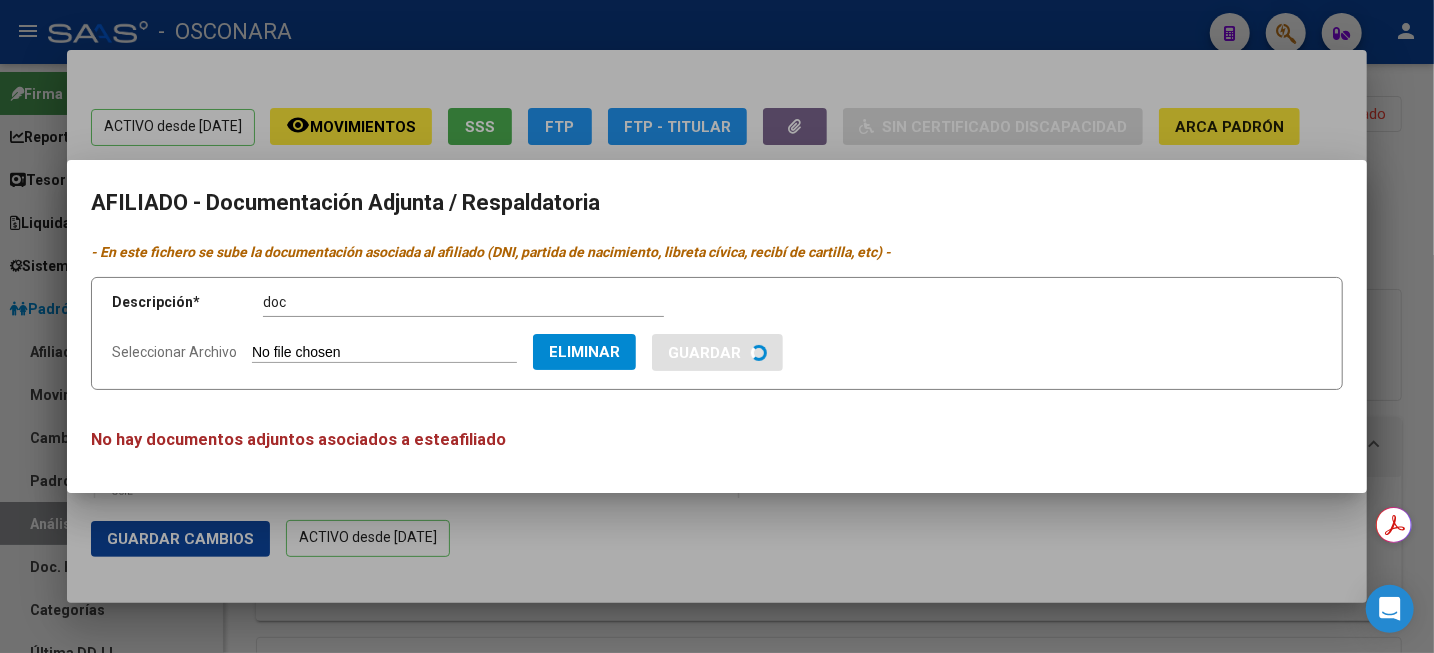 type 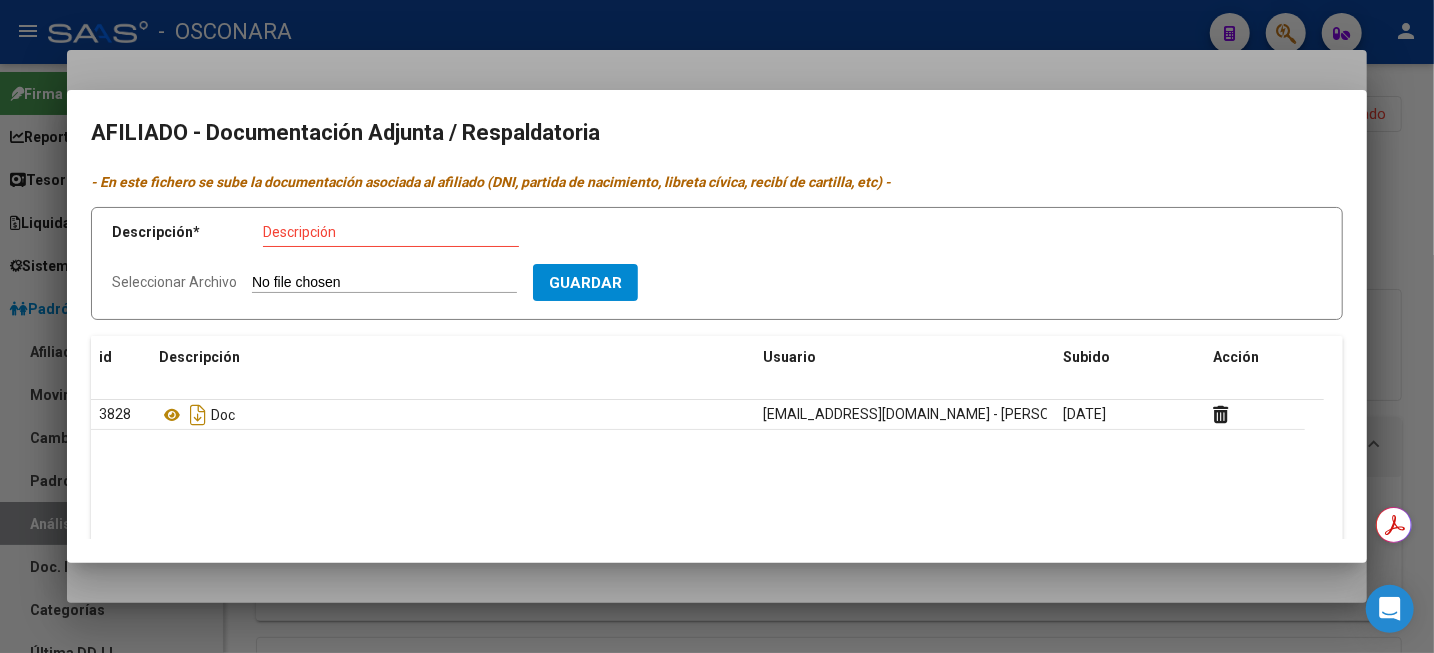 click at bounding box center (717, 326) 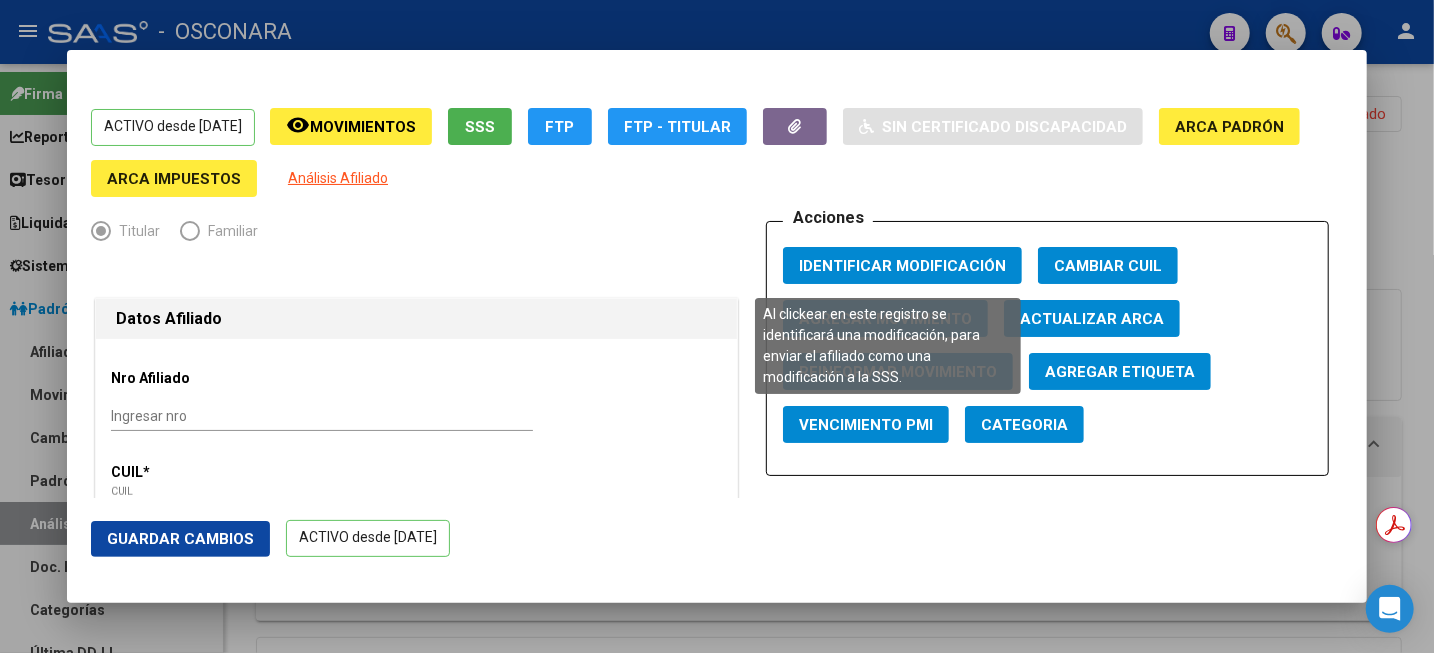 click on "Identificar Modificación" at bounding box center [902, 266] 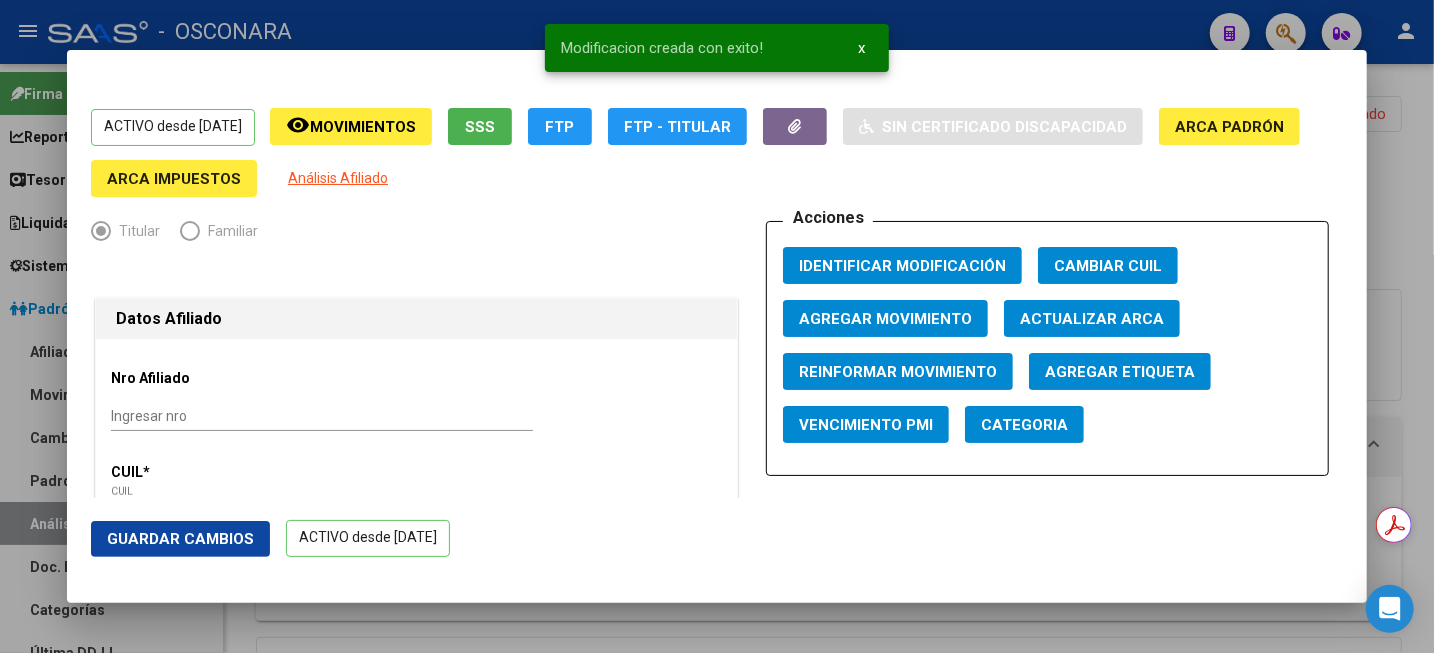 click on "ARCA Padrón" 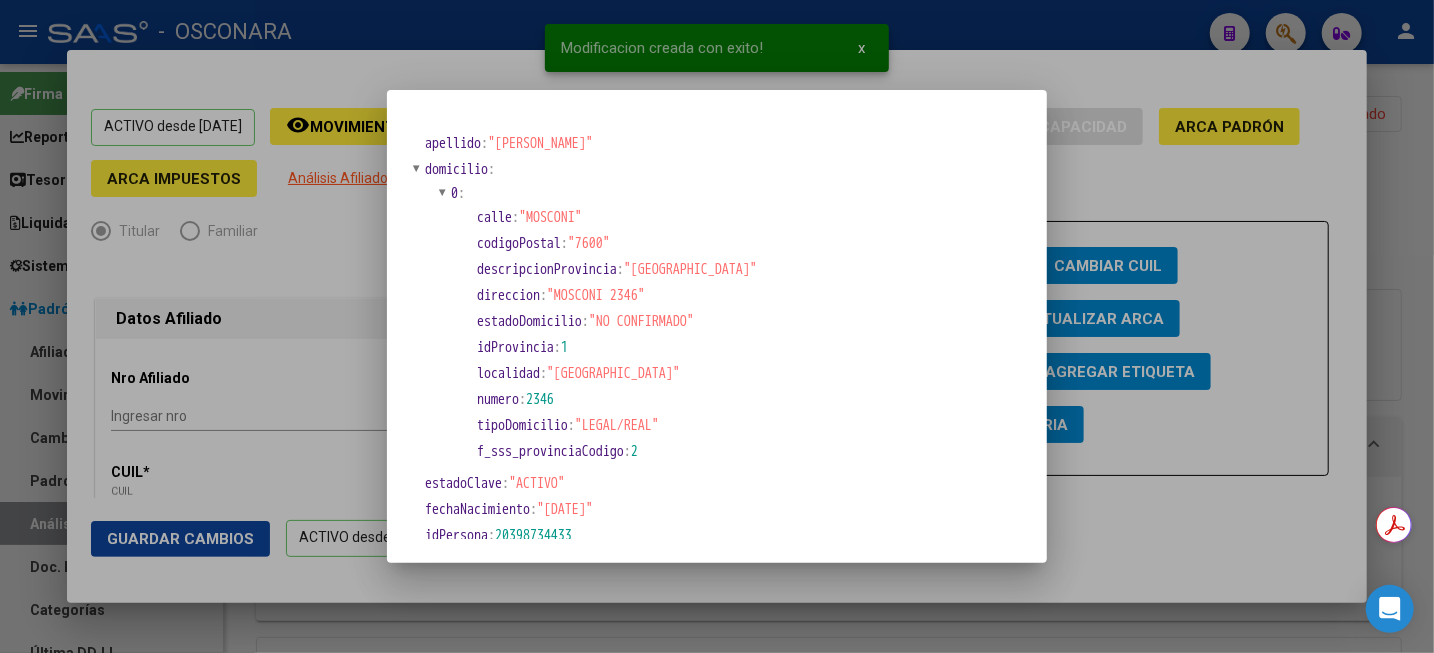 click at bounding box center [717, 326] 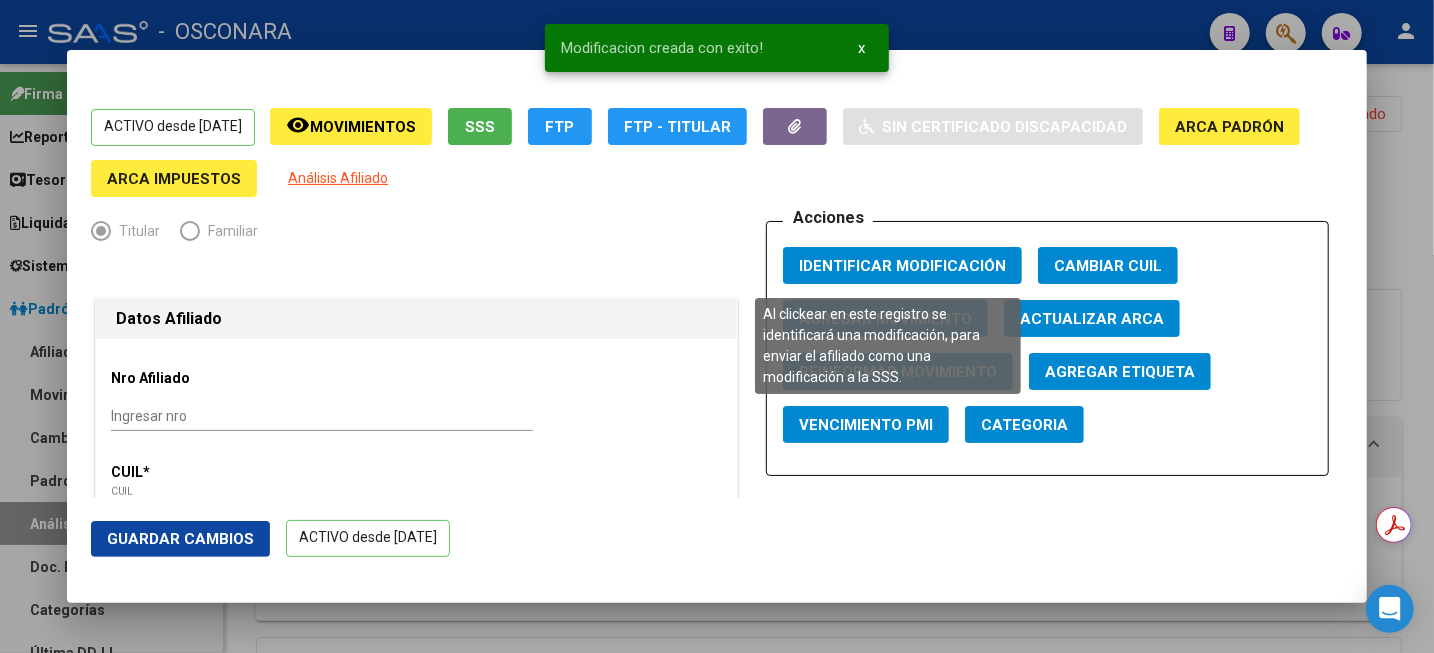 click on "Identificar Modificación" at bounding box center (902, 266) 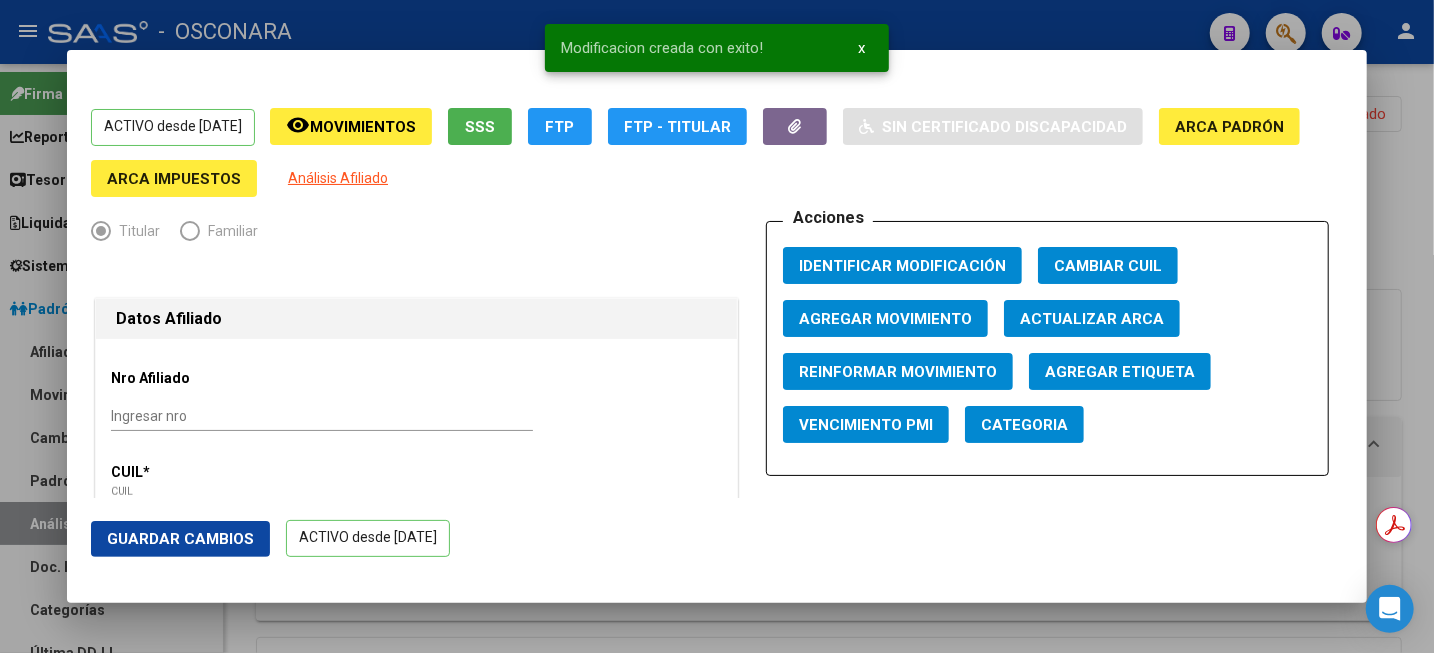 click on "Guardar Cambios" 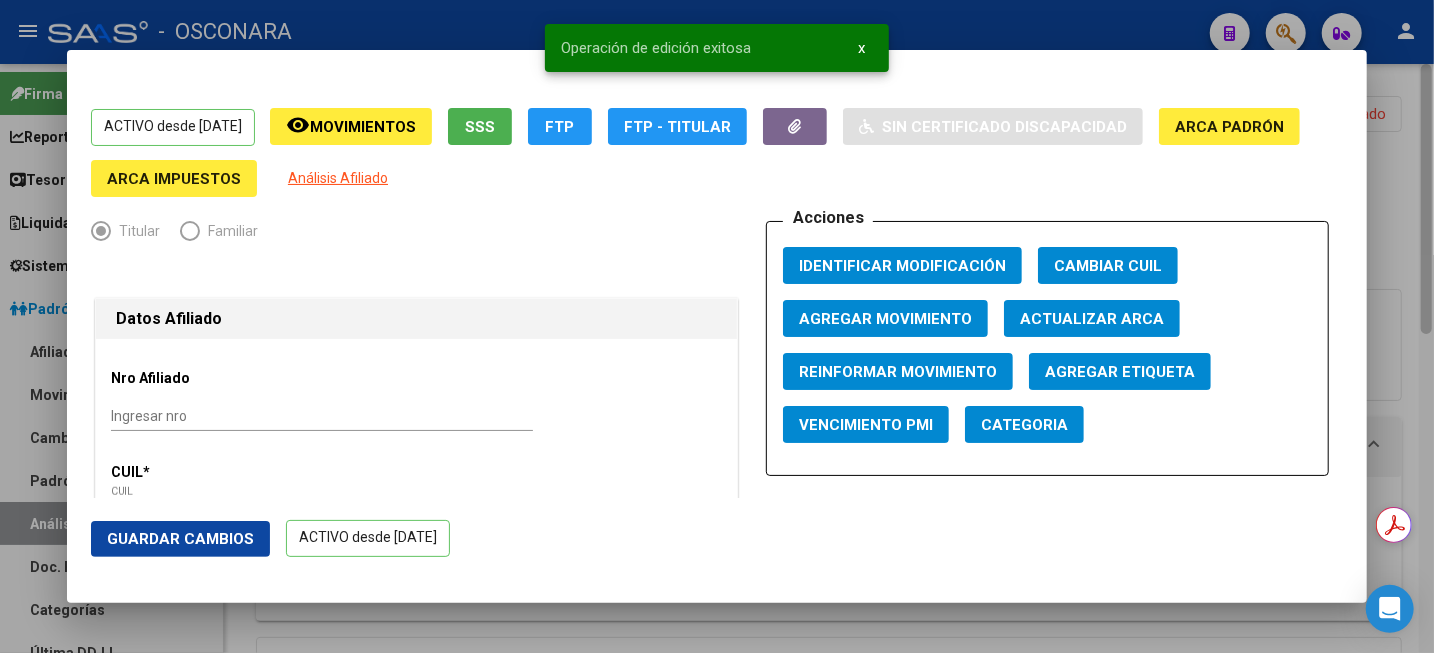 drag, startPoint x: 1429, startPoint y: 156, endPoint x: 1432, endPoint y: 214, distance: 58.077534 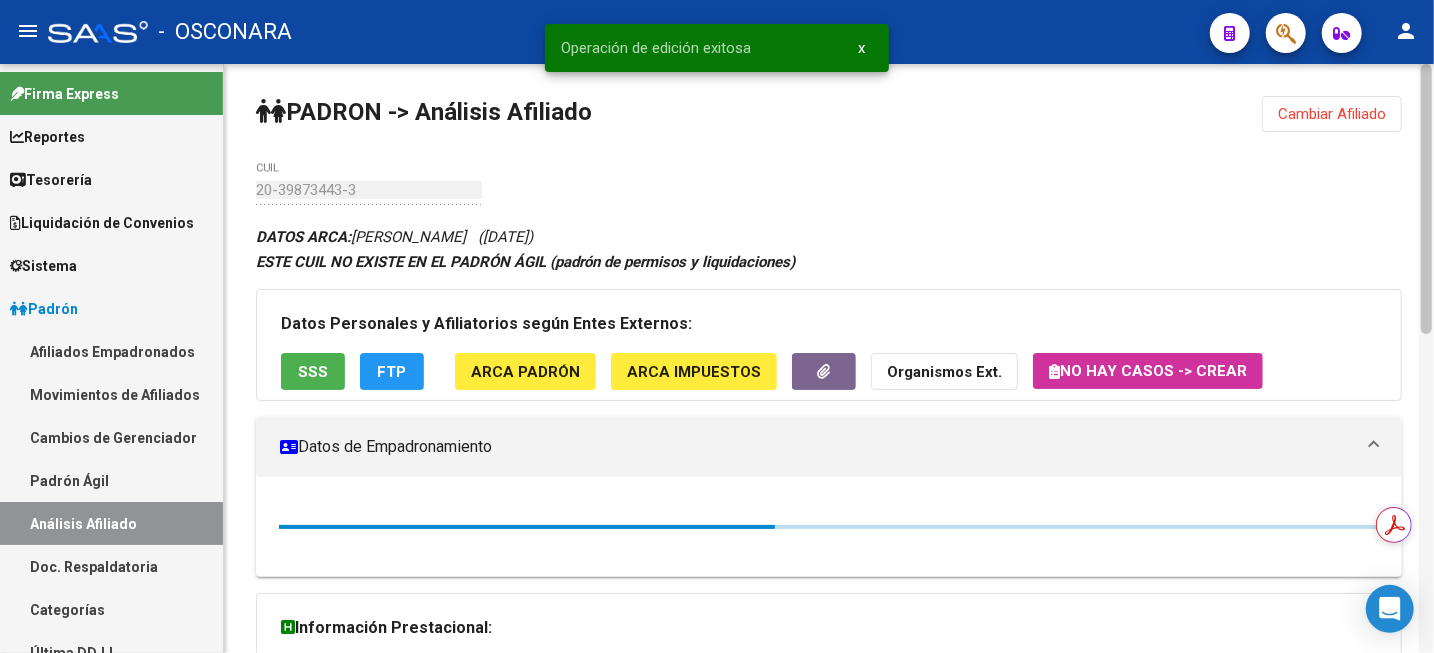 click 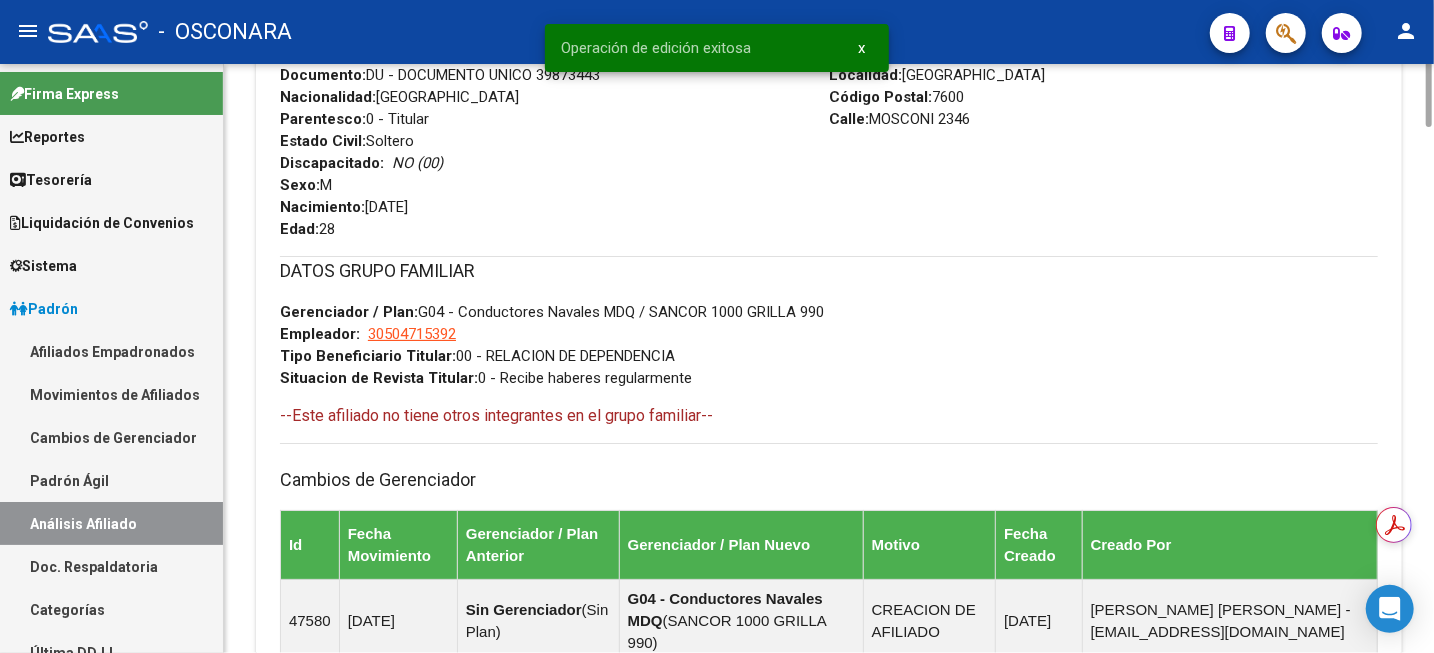 scroll, scrollTop: 0, scrollLeft: 0, axis: both 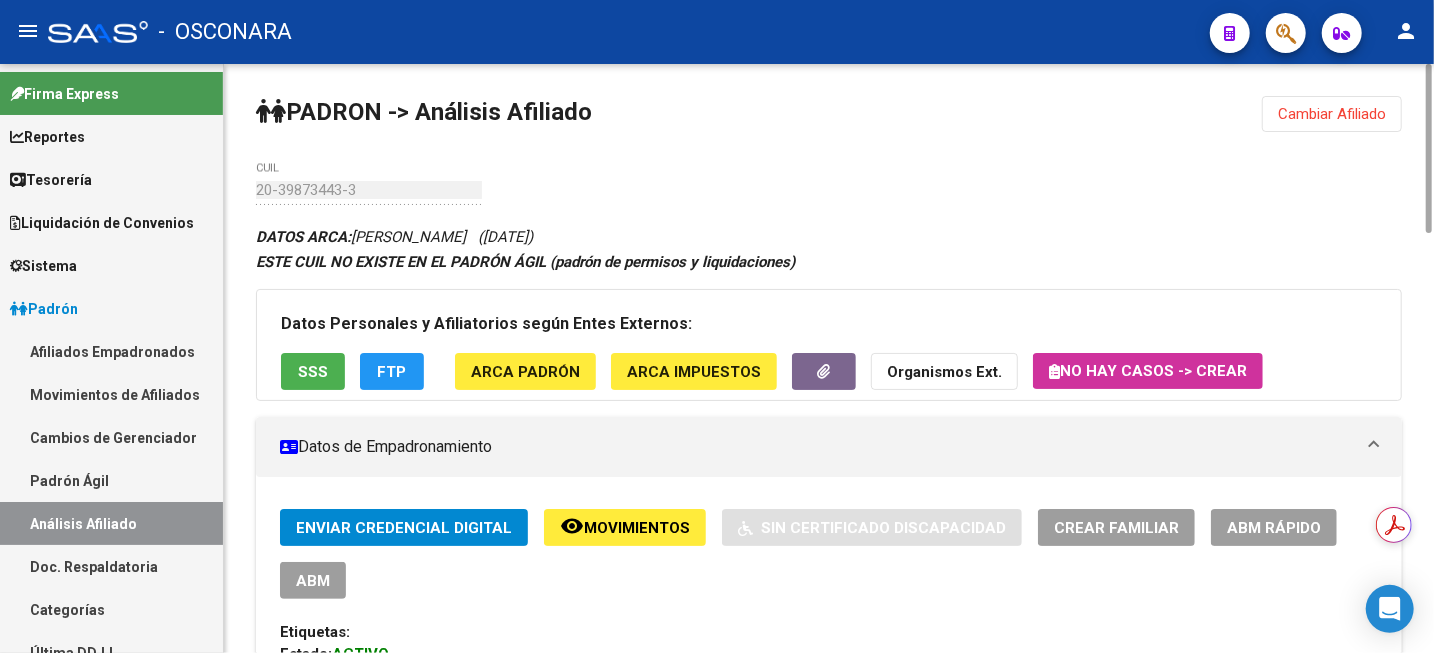 click on "remove_red_eye Movimientos" 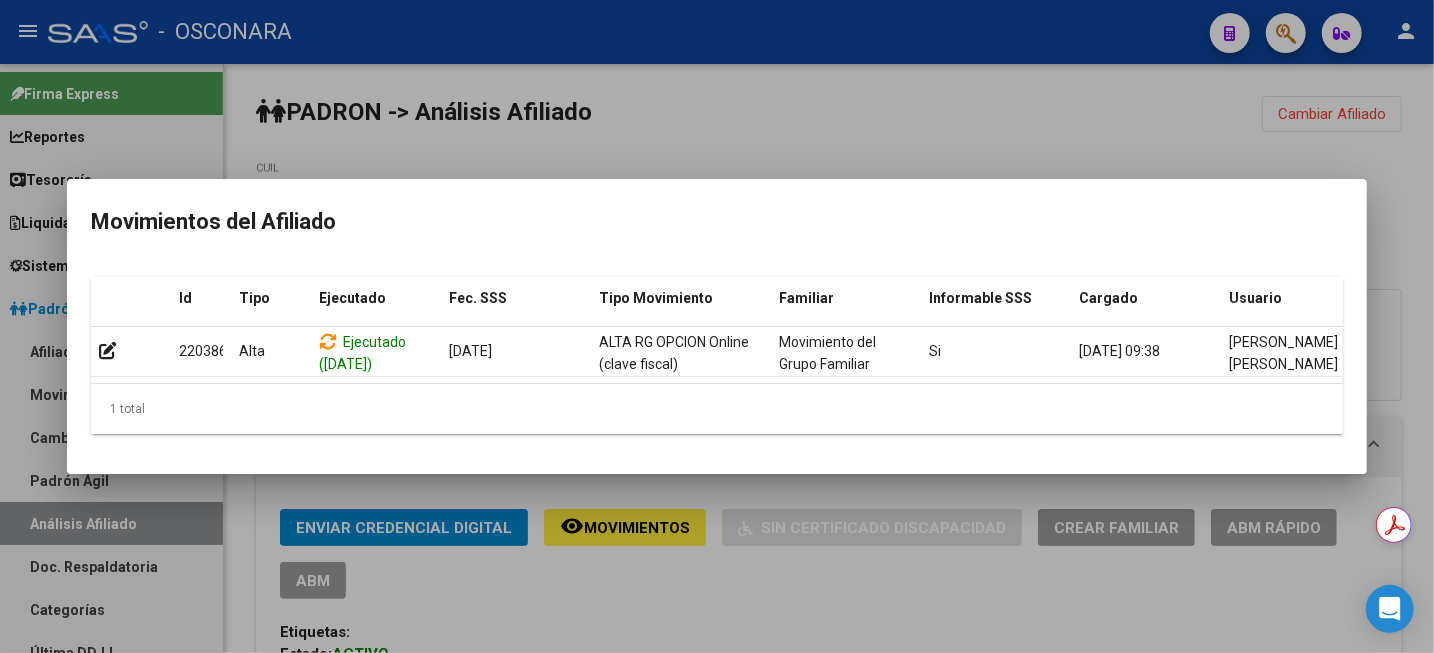 click at bounding box center (717, 326) 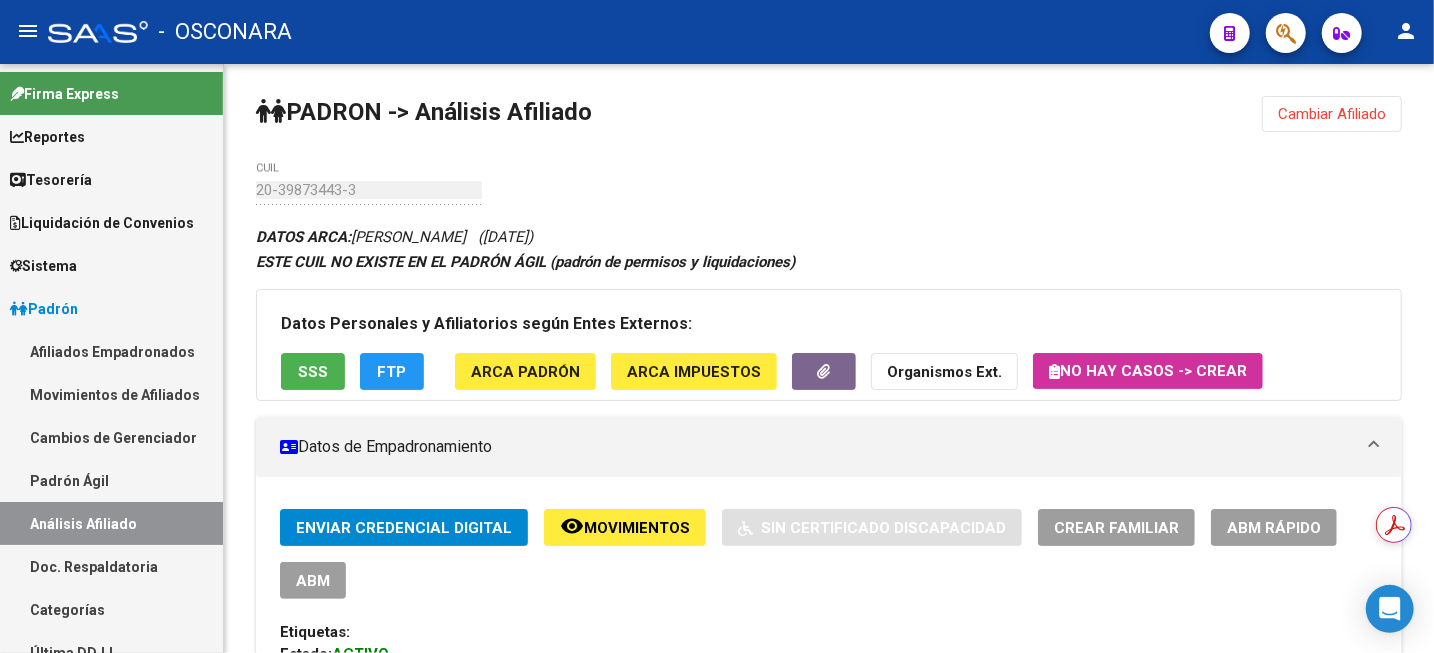 click on "Análisis Afiliado" at bounding box center [111, 523] 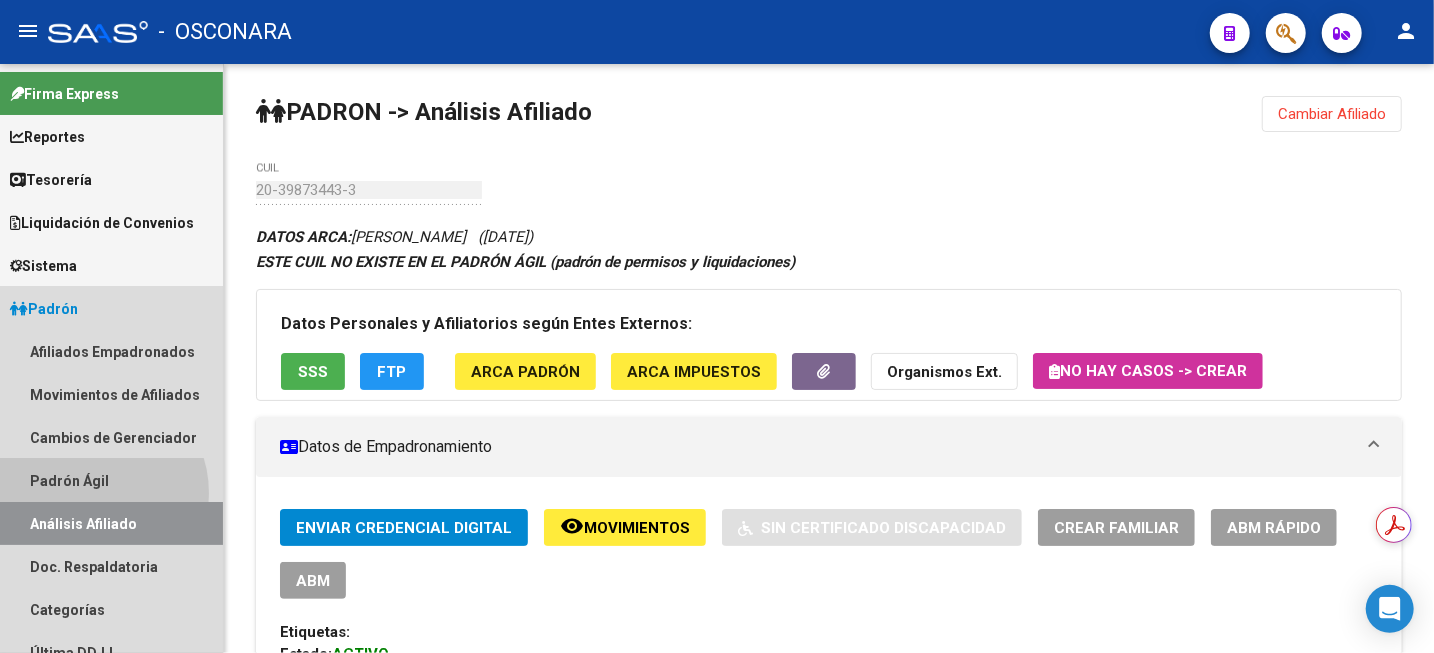click on "Padrón Ágil" at bounding box center (111, 480) 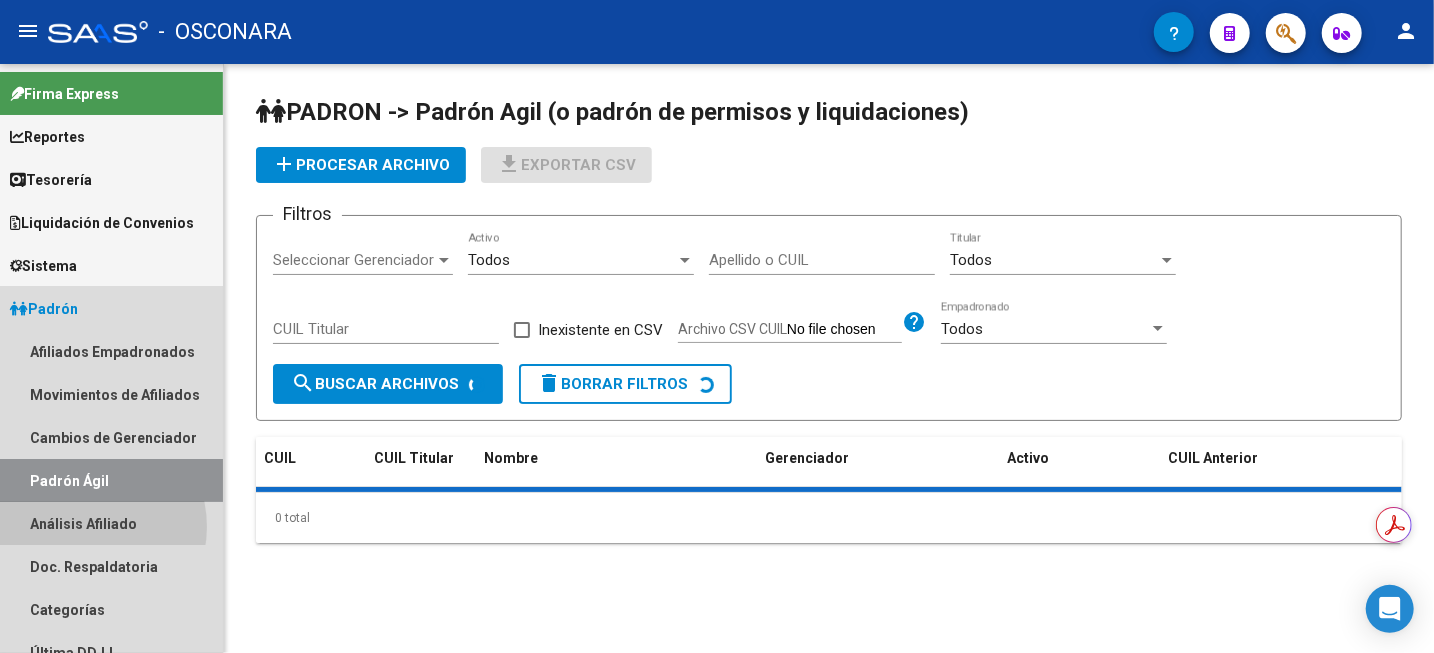 click on "Análisis Afiliado" at bounding box center [111, 523] 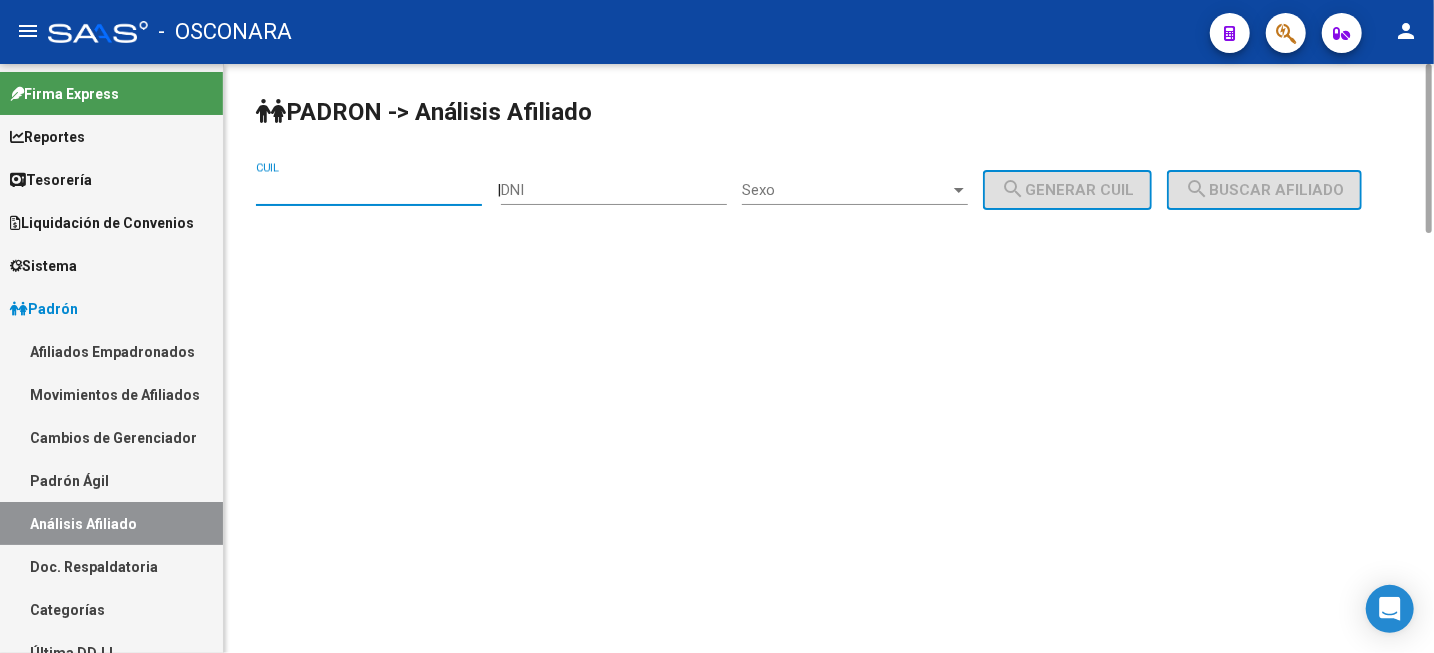 click on "CUIL" at bounding box center [369, 190] 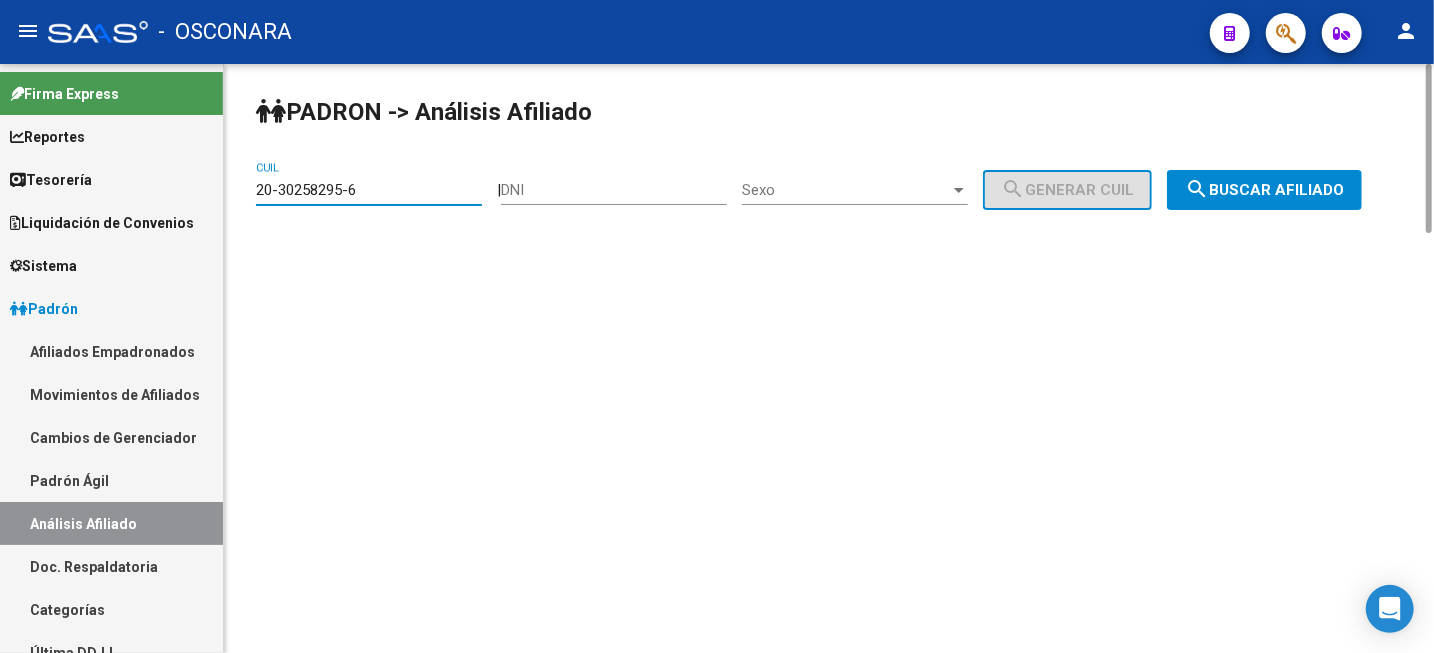 type on "20-30258295-6" 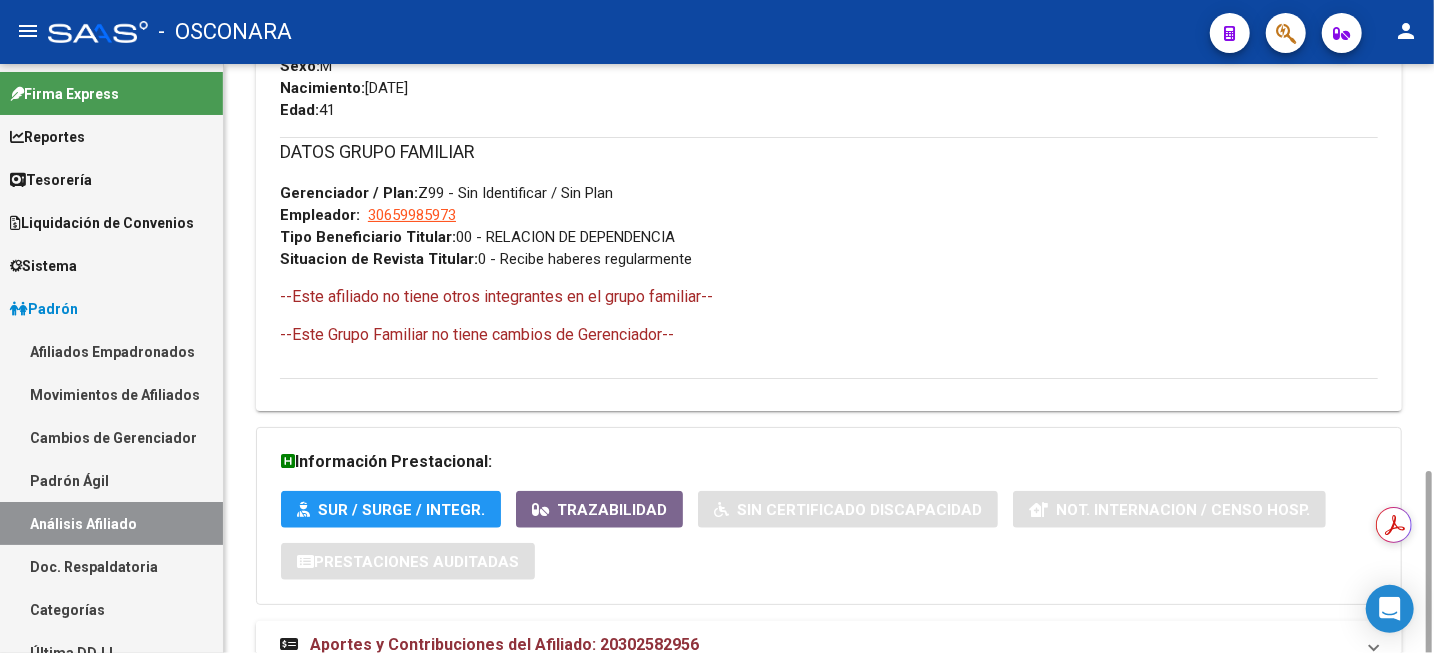 scroll, scrollTop: 1032, scrollLeft: 0, axis: vertical 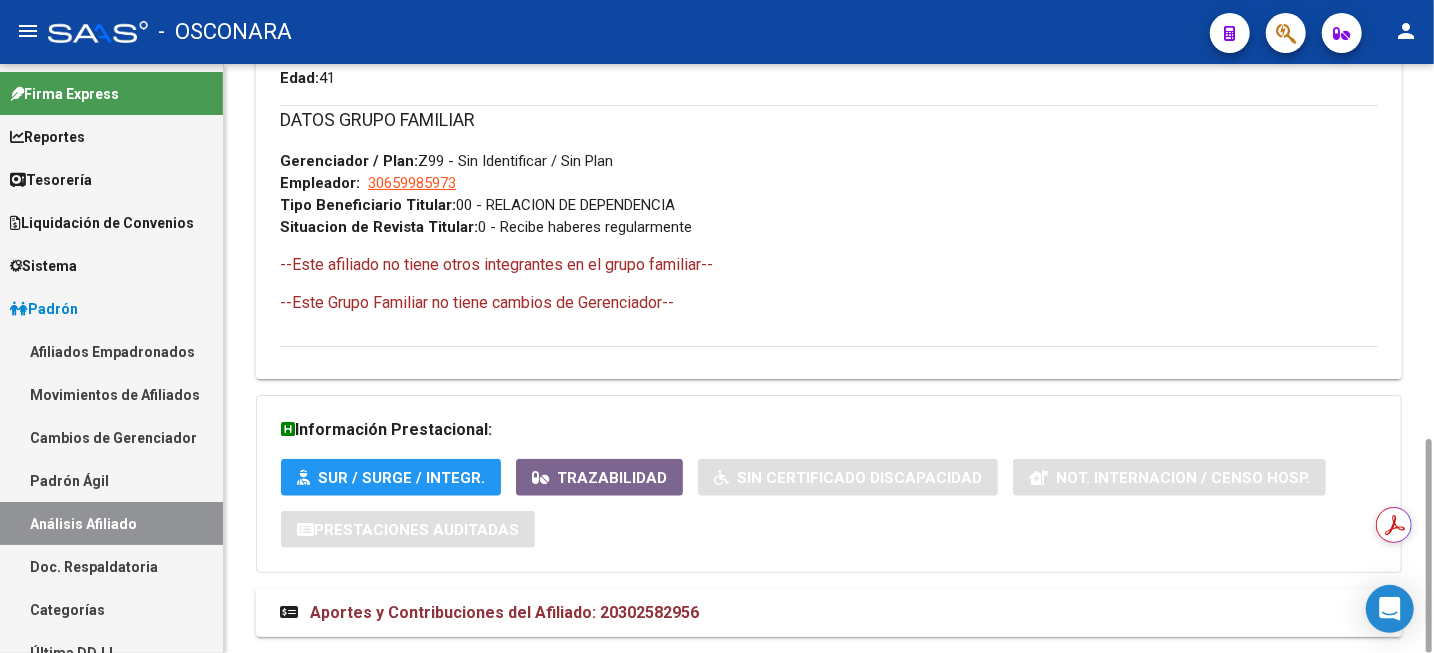 click on "Aportes y Contribuciones del Afiliado: 20302582956" at bounding box center [504, 612] 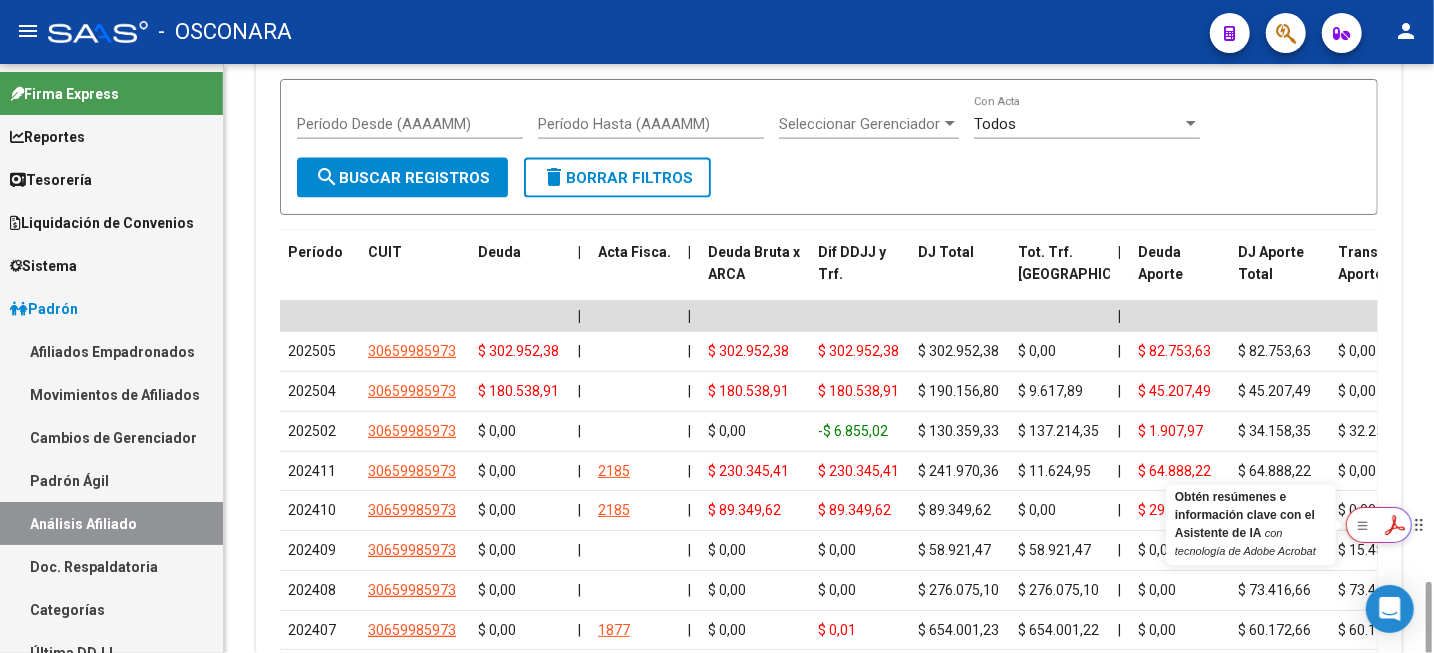 scroll, scrollTop: 1879, scrollLeft: 0, axis: vertical 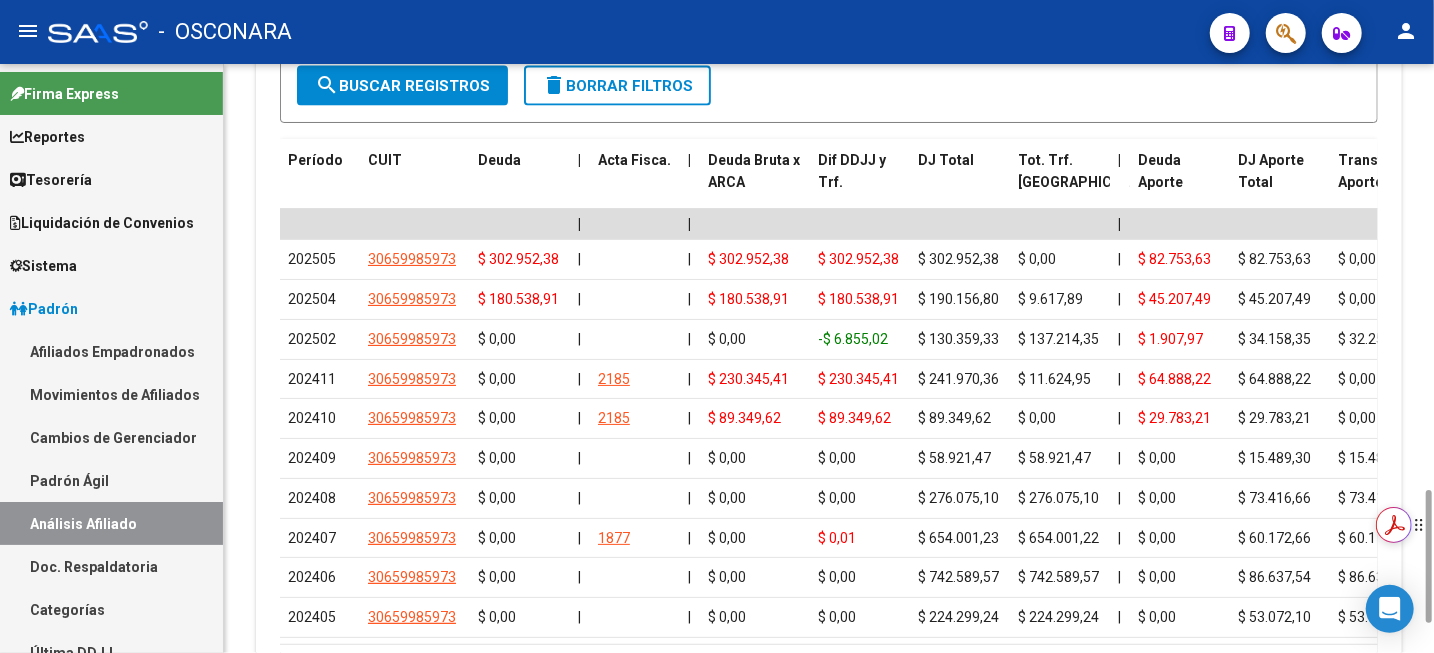 drag, startPoint x: 1432, startPoint y: 427, endPoint x: 1408, endPoint y: 536, distance: 111.61093 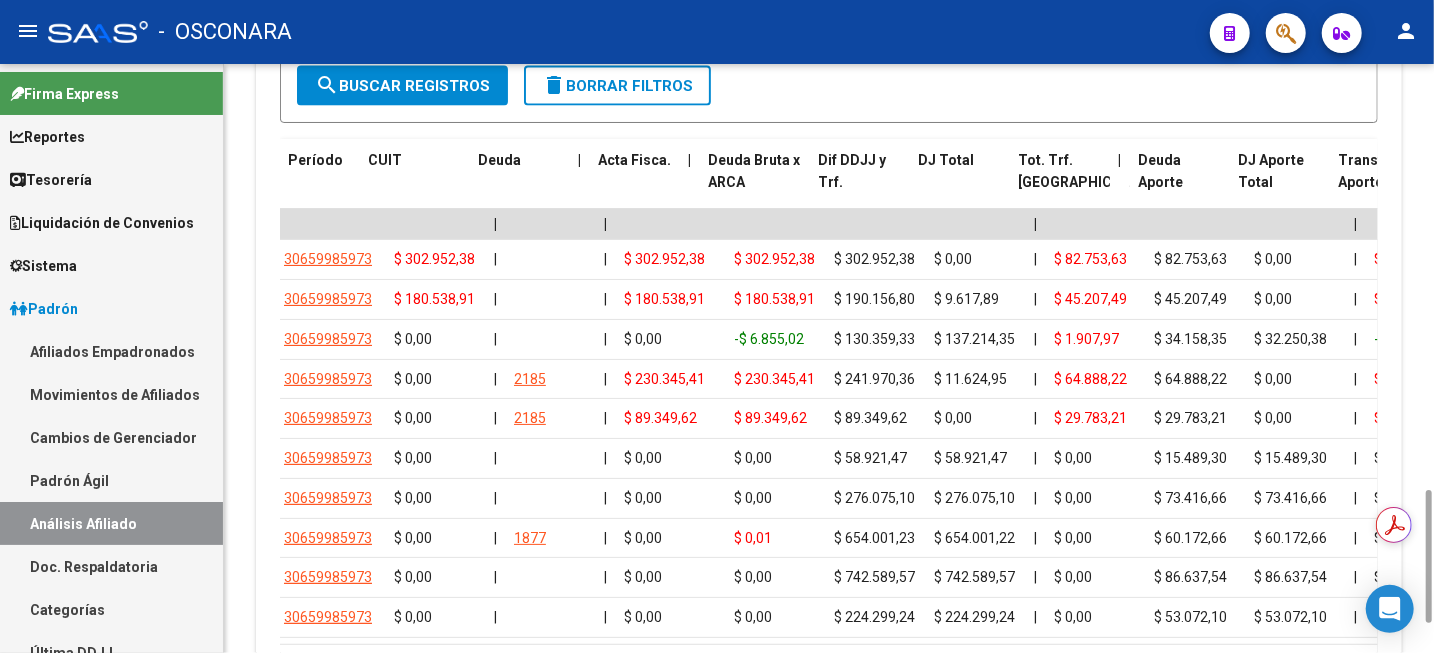 scroll, scrollTop: 0, scrollLeft: 0, axis: both 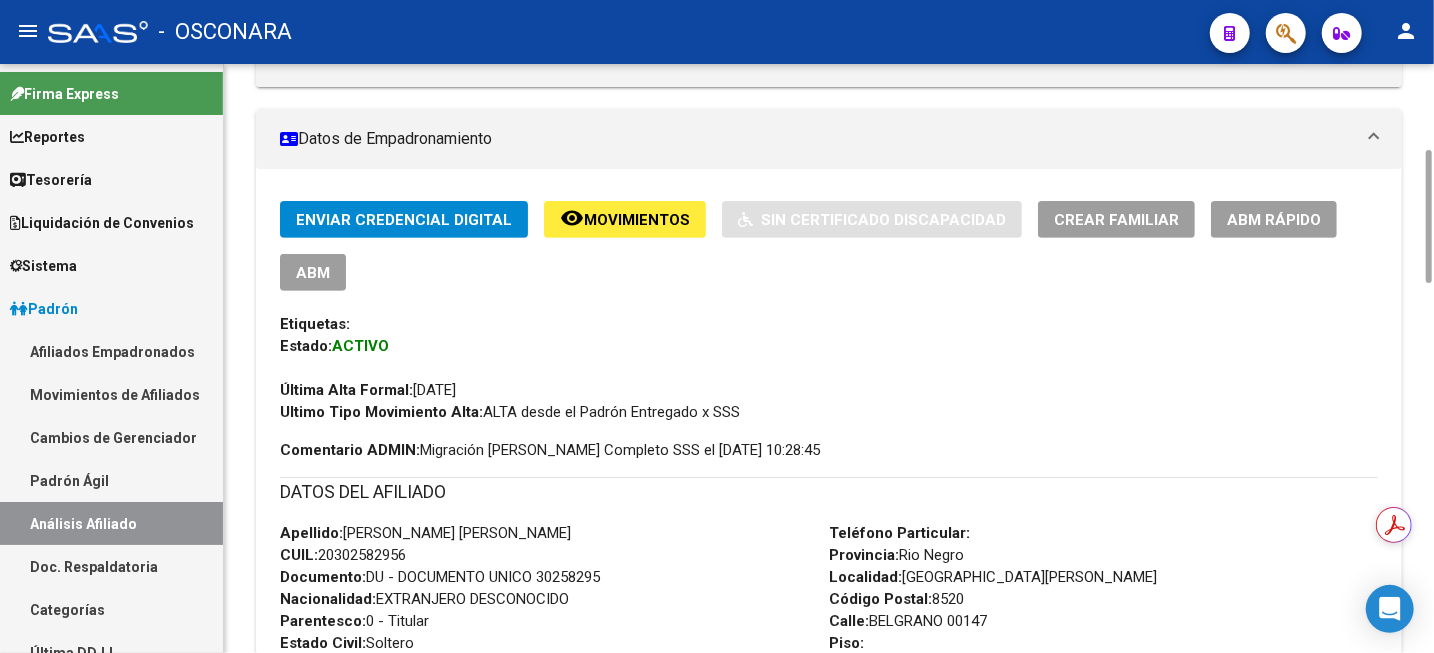 click on "ABM" at bounding box center (313, 272) 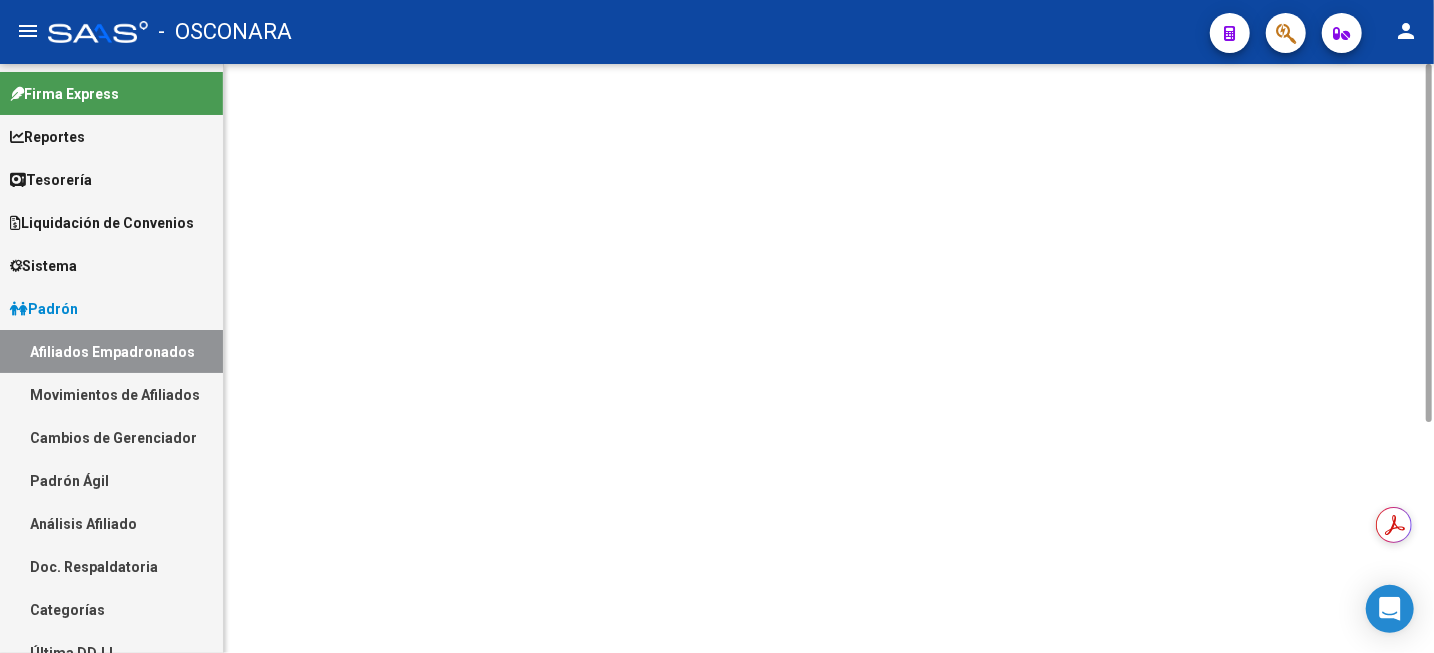 scroll, scrollTop: 0, scrollLeft: 0, axis: both 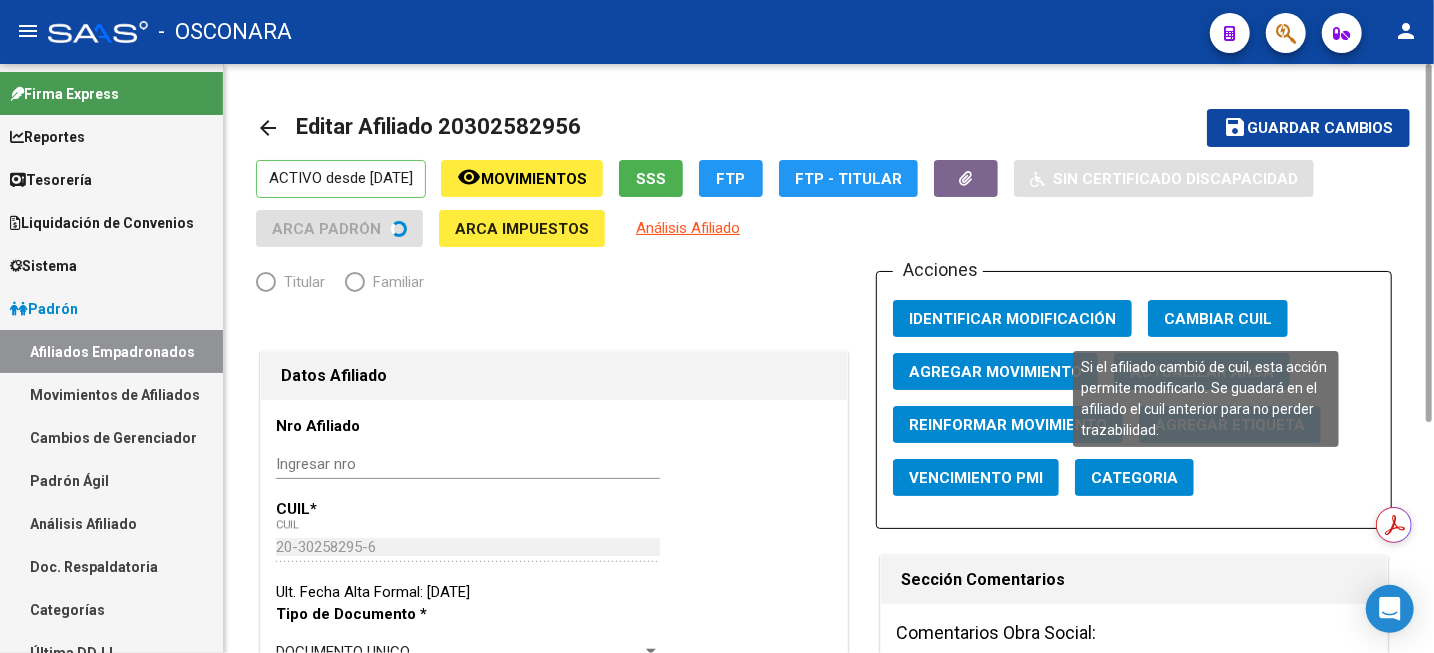 radio on "true" 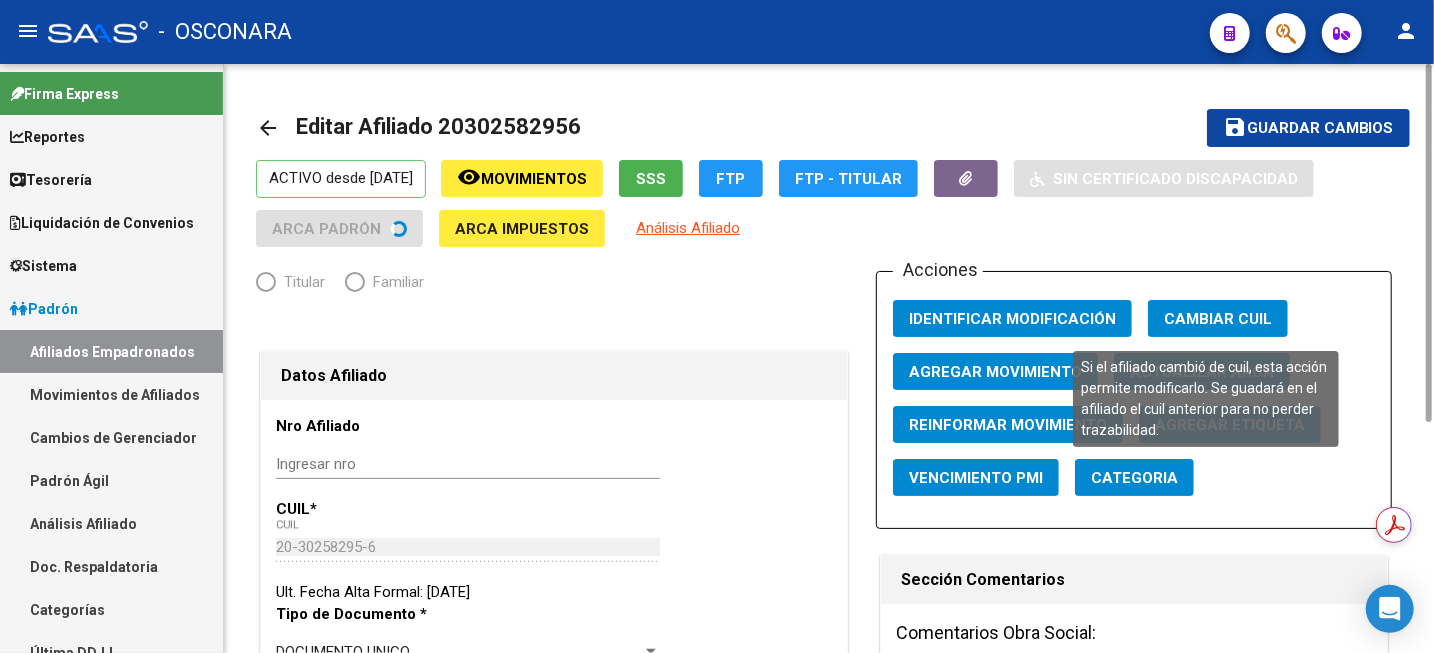 type on "30-65998597-3" 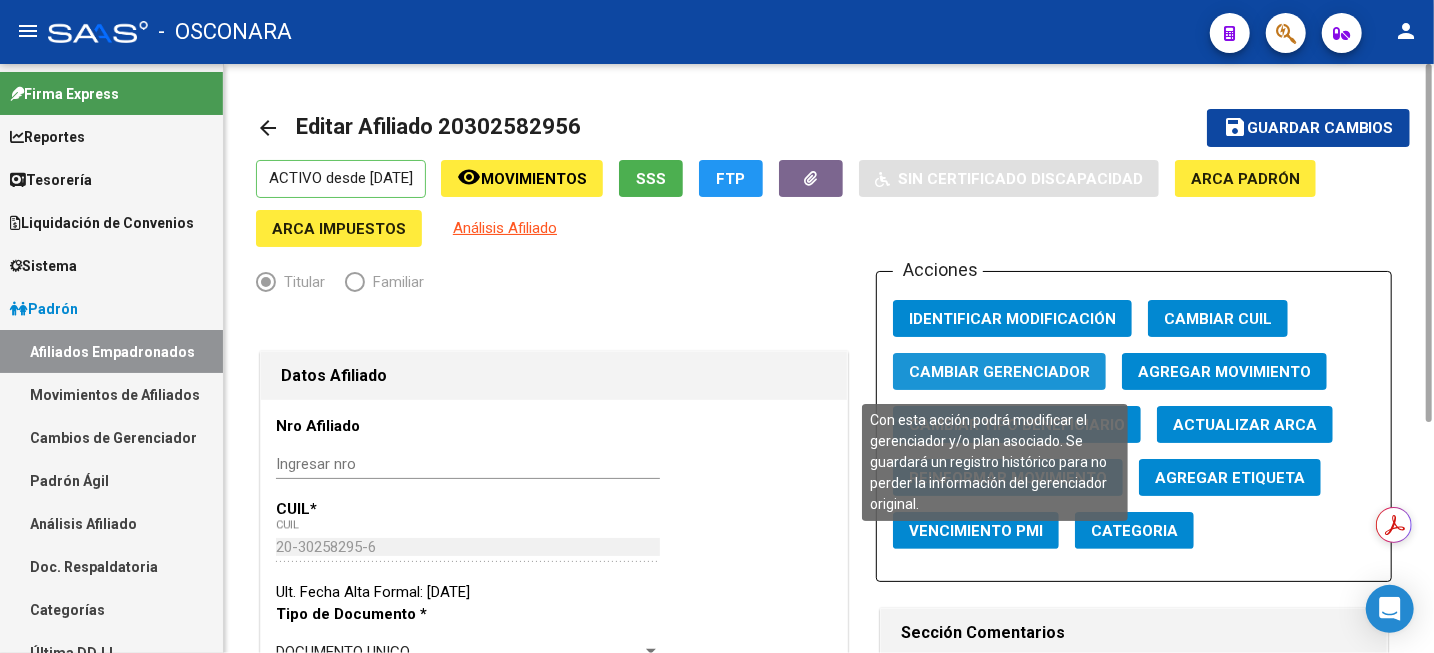 click on "Cambiar Gerenciador" 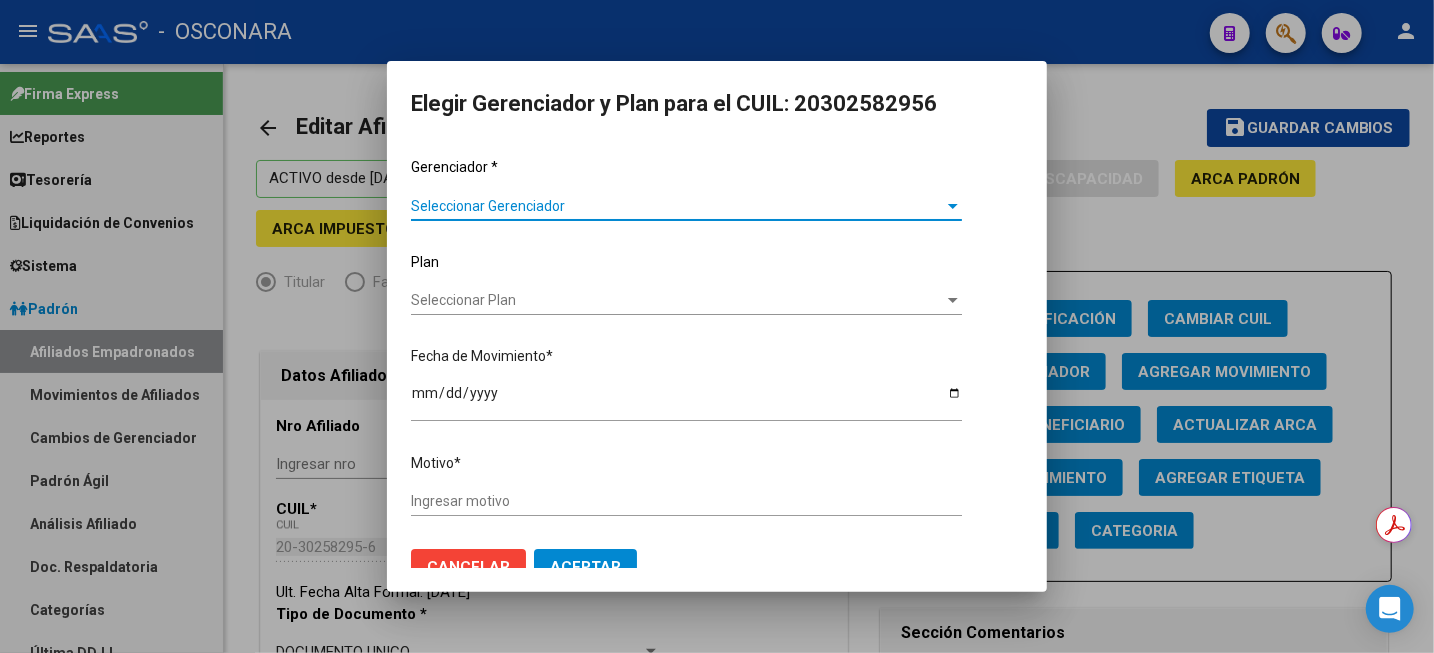 click on "Seleccionar Gerenciador" at bounding box center [677, 206] 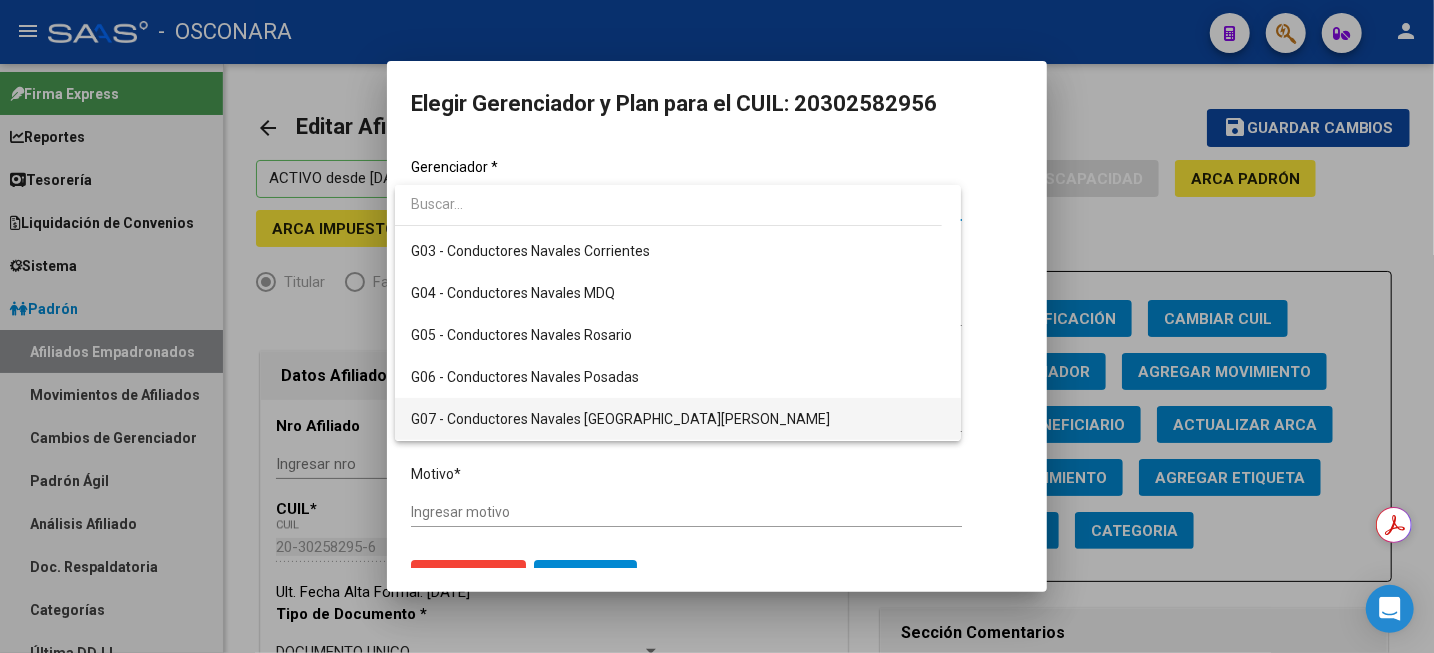 scroll, scrollTop: 500, scrollLeft: 0, axis: vertical 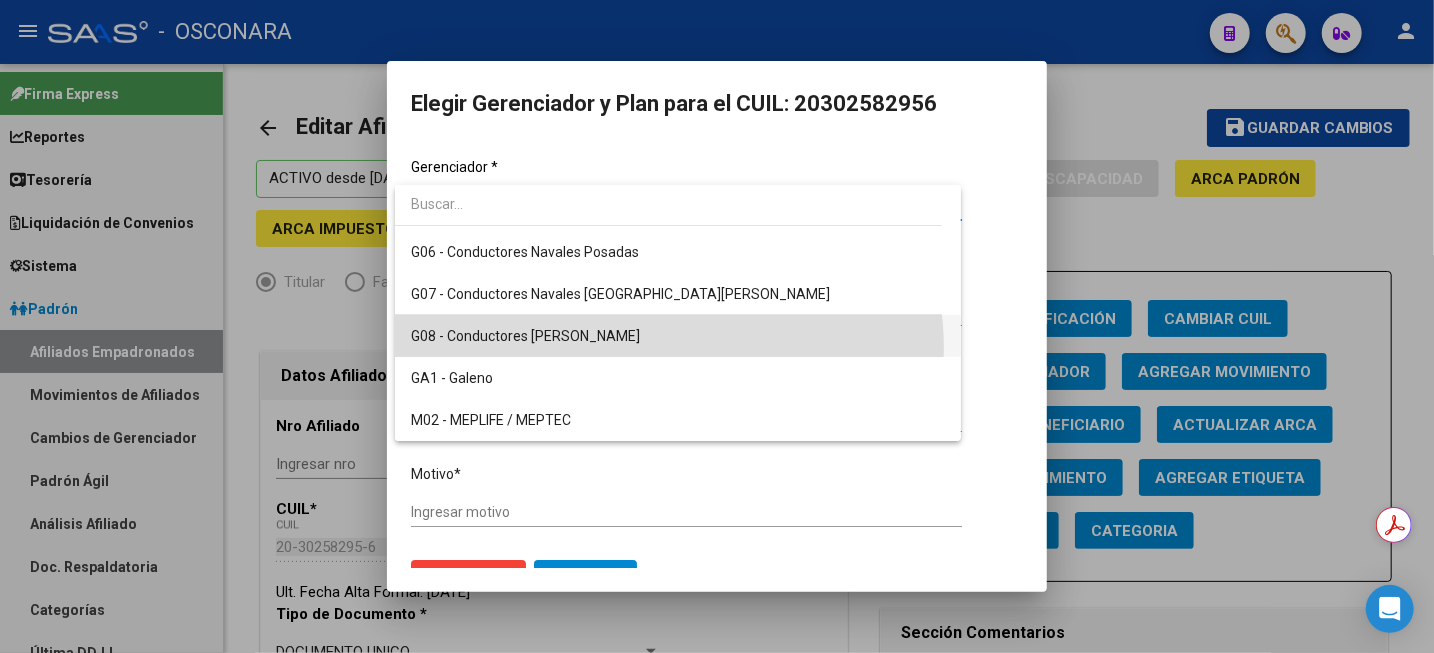 click on "G08 - Conductores [PERSON_NAME]" at bounding box center [678, 336] 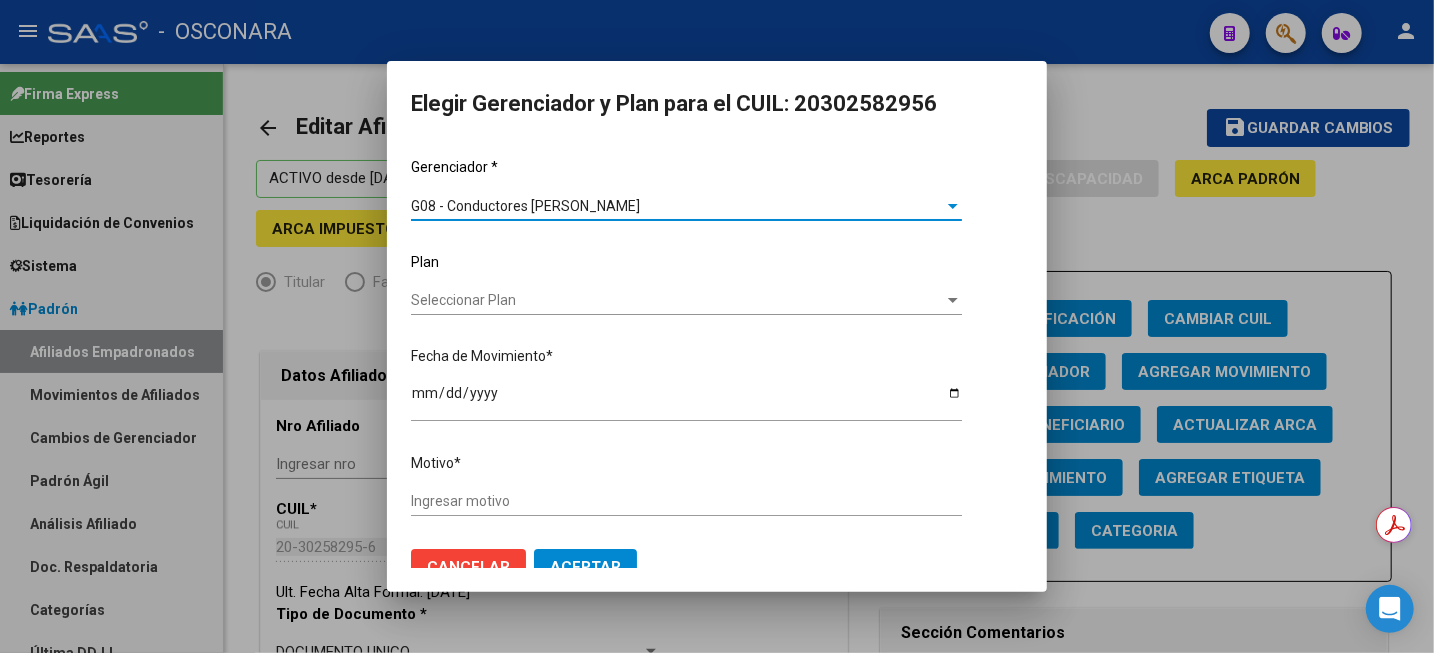 click on "Seleccionar Plan Seleccionar Plan" at bounding box center [686, 301] 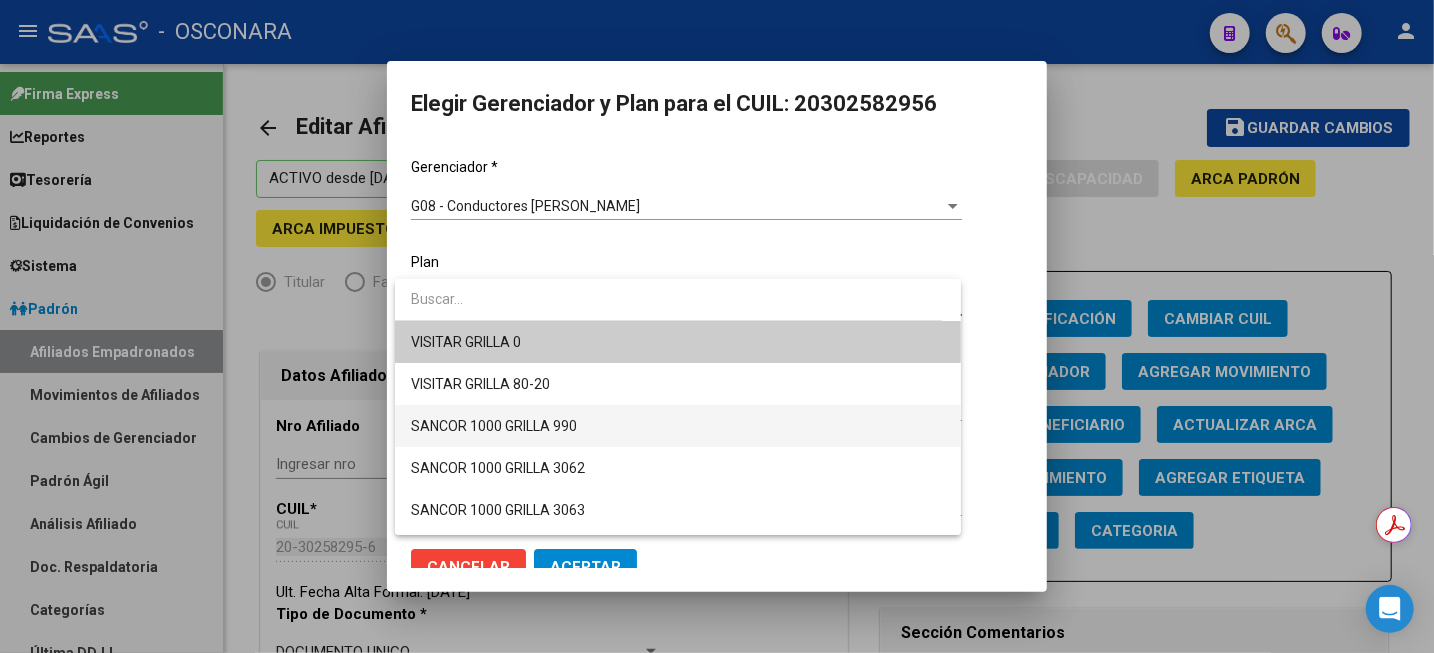 click on "SANCOR 1000 GRILLA 990" at bounding box center [494, 426] 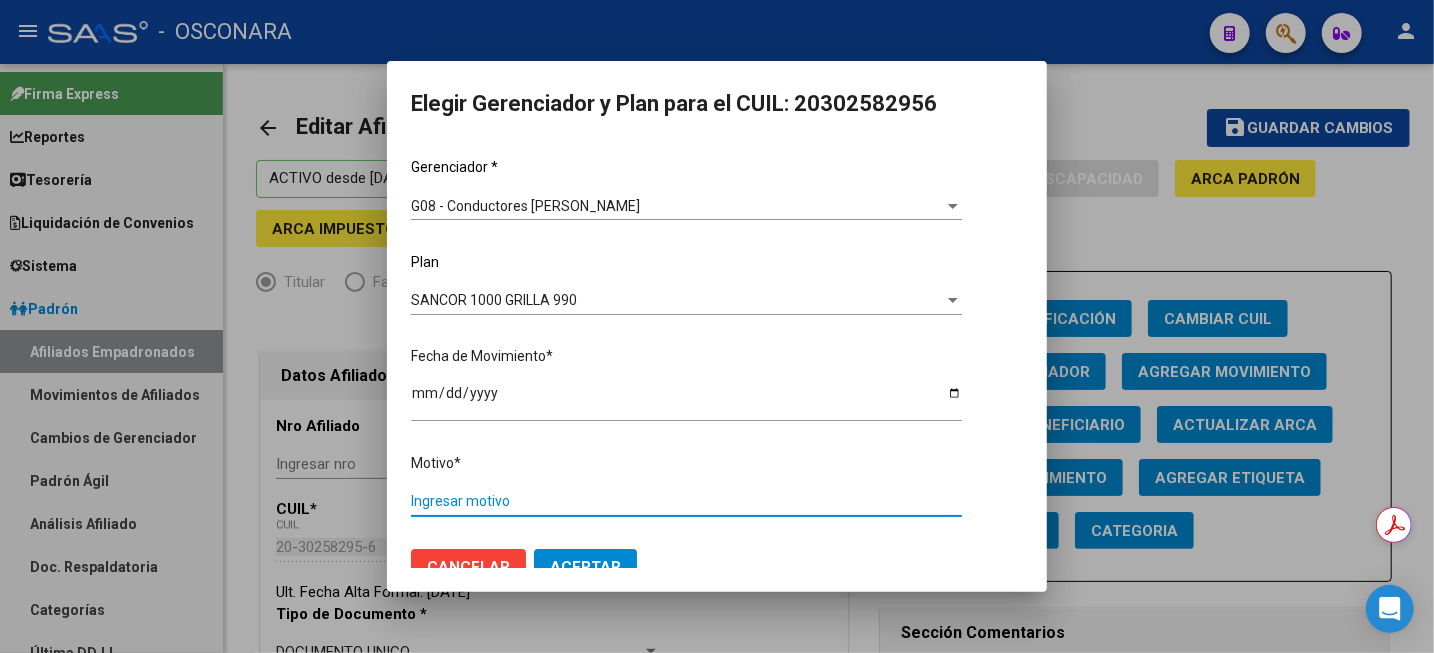 click on "Ingresar motivo" at bounding box center (686, 501) 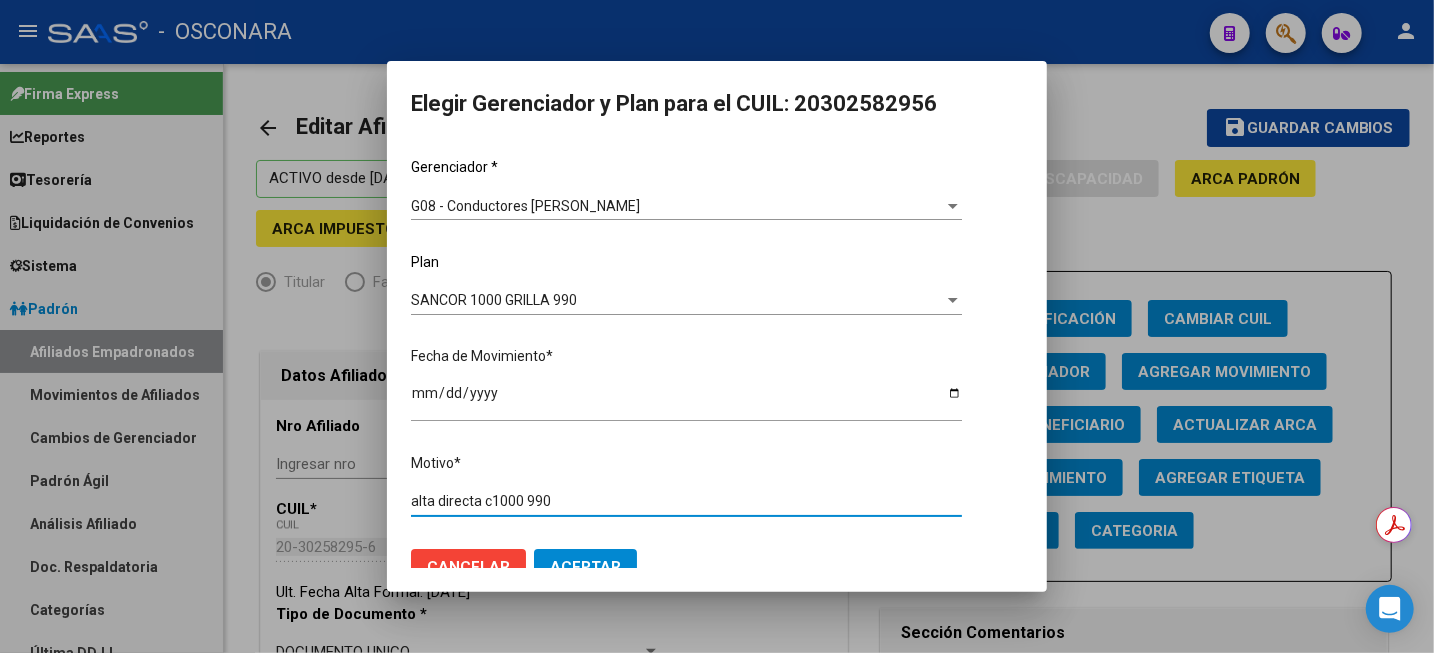 type on "alta directa c1000 990" 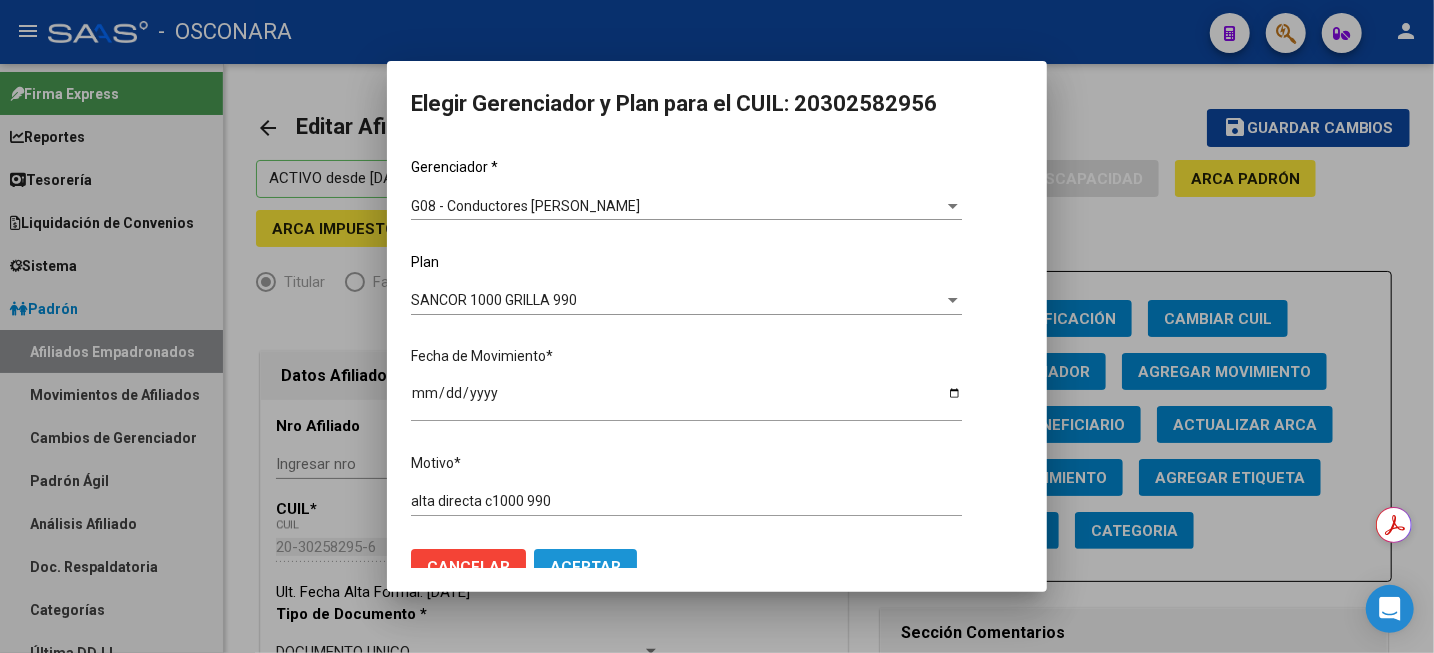 click on "Aceptar" at bounding box center (585, 567) 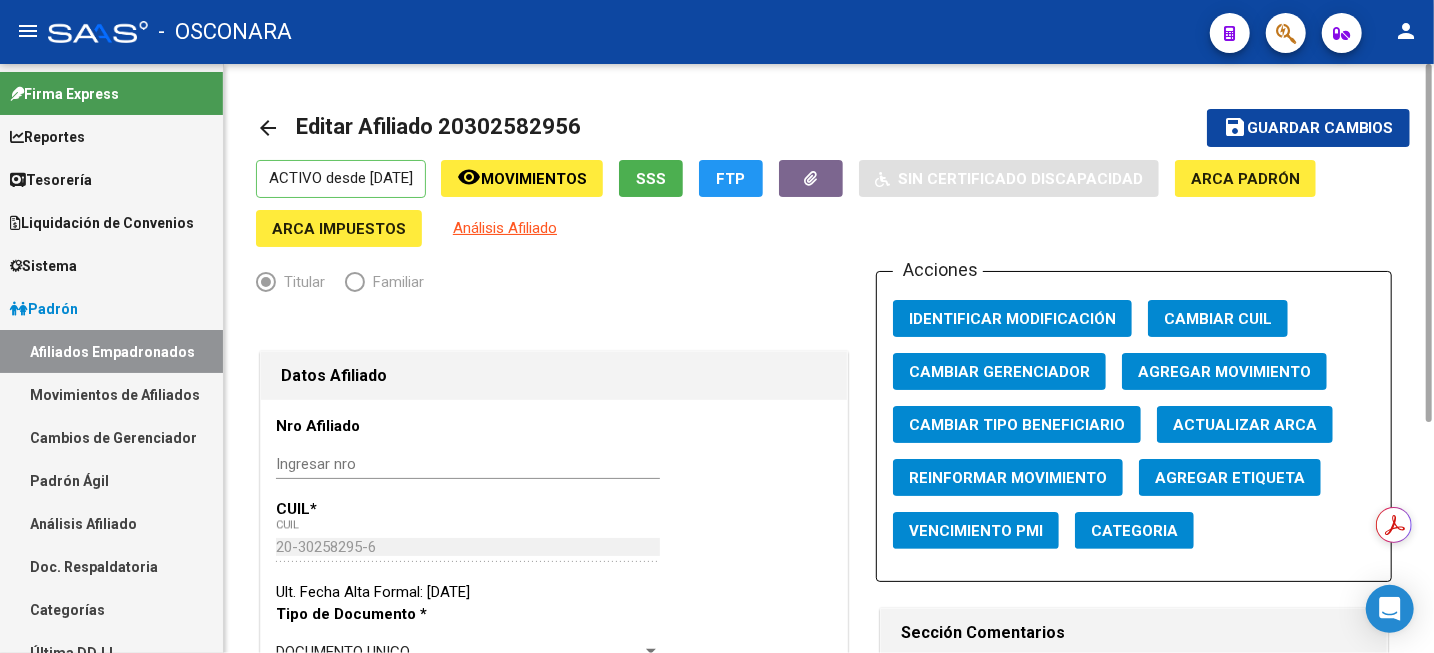 scroll, scrollTop: 500, scrollLeft: 0, axis: vertical 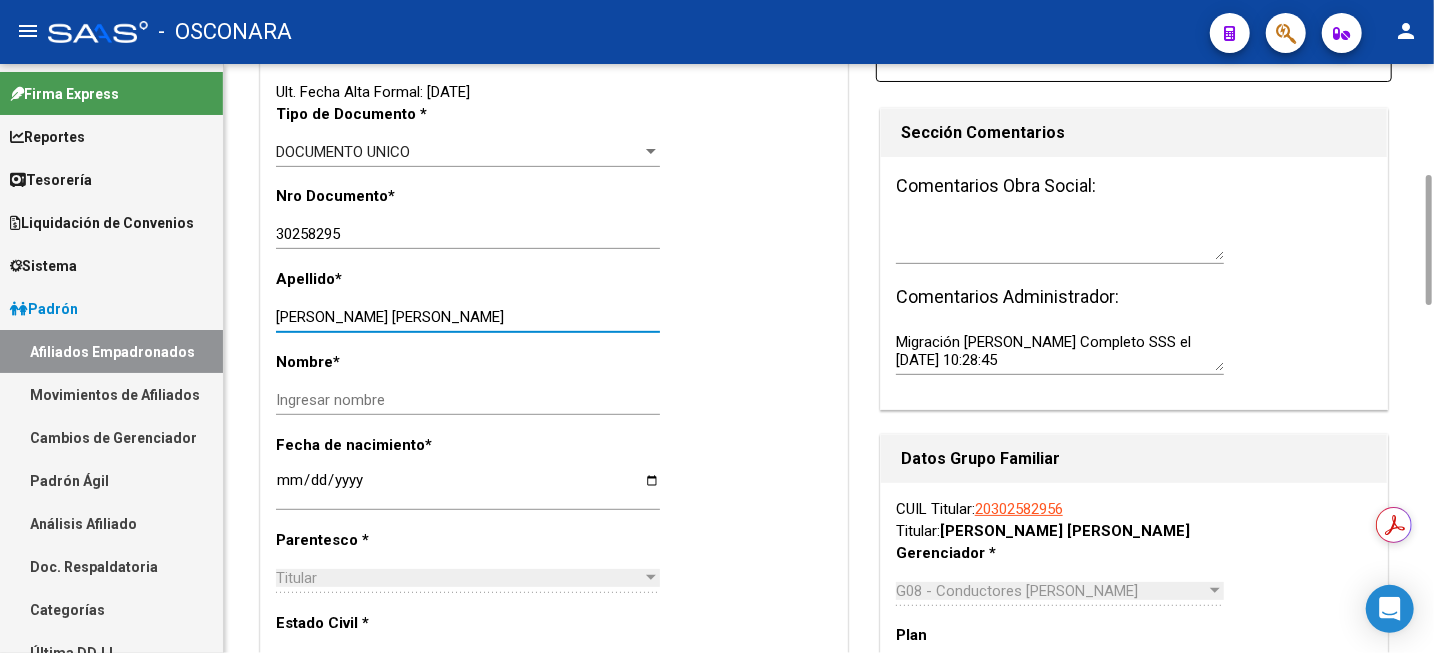 drag, startPoint x: 332, startPoint y: 318, endPoint x: 454, endPoint y: 318, distance: 122 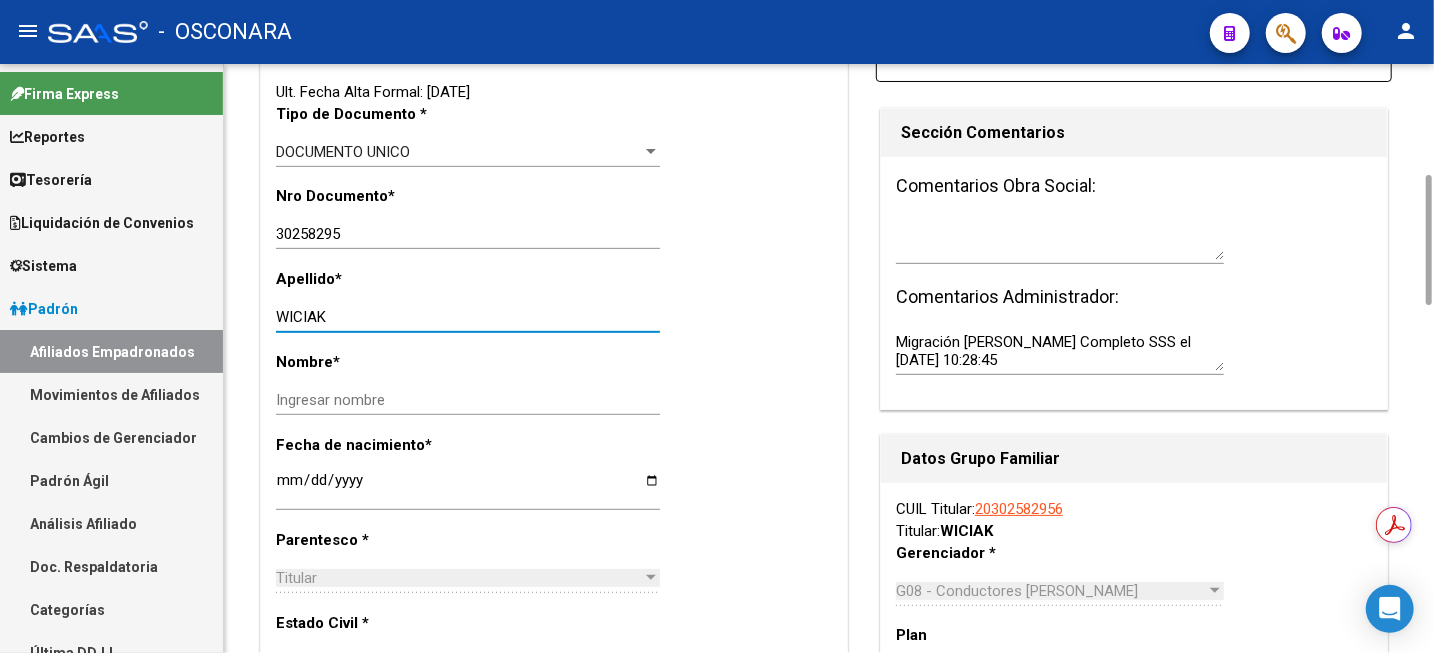 type on "WICIAK" 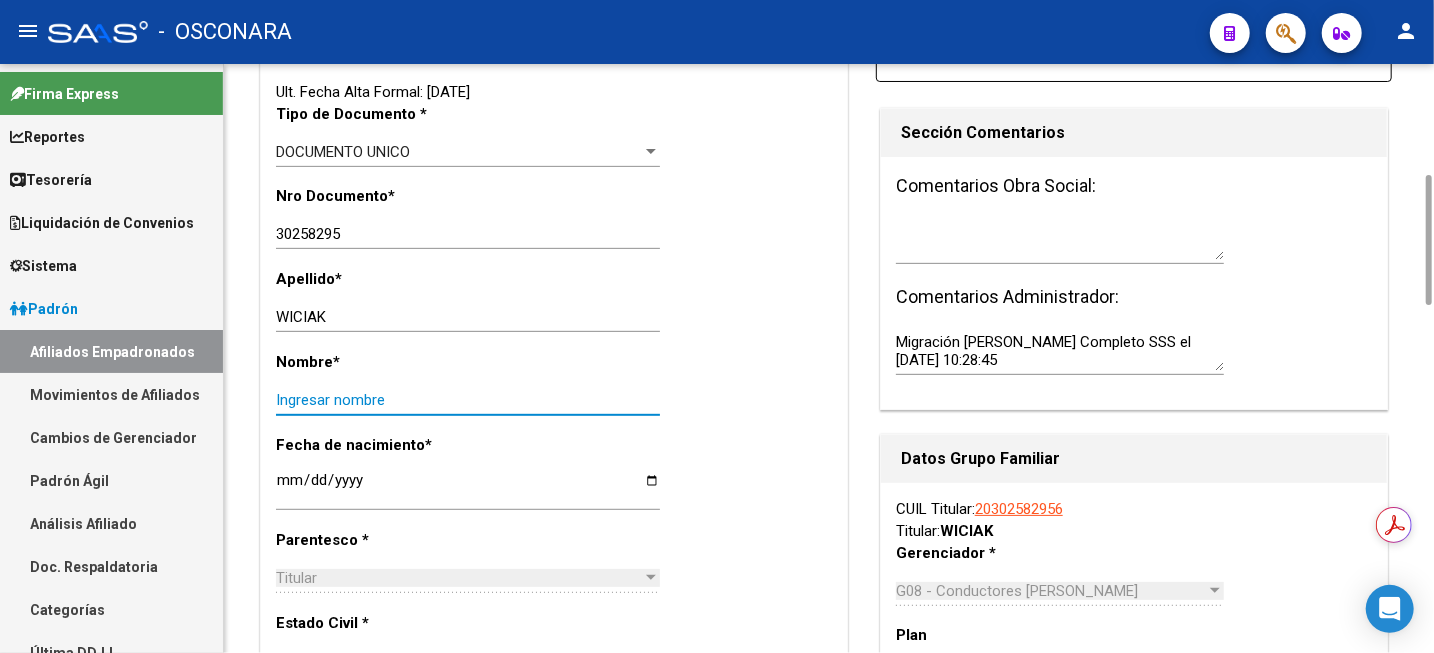 click on "Ingresar nombre" at bounding box center [468, 400] 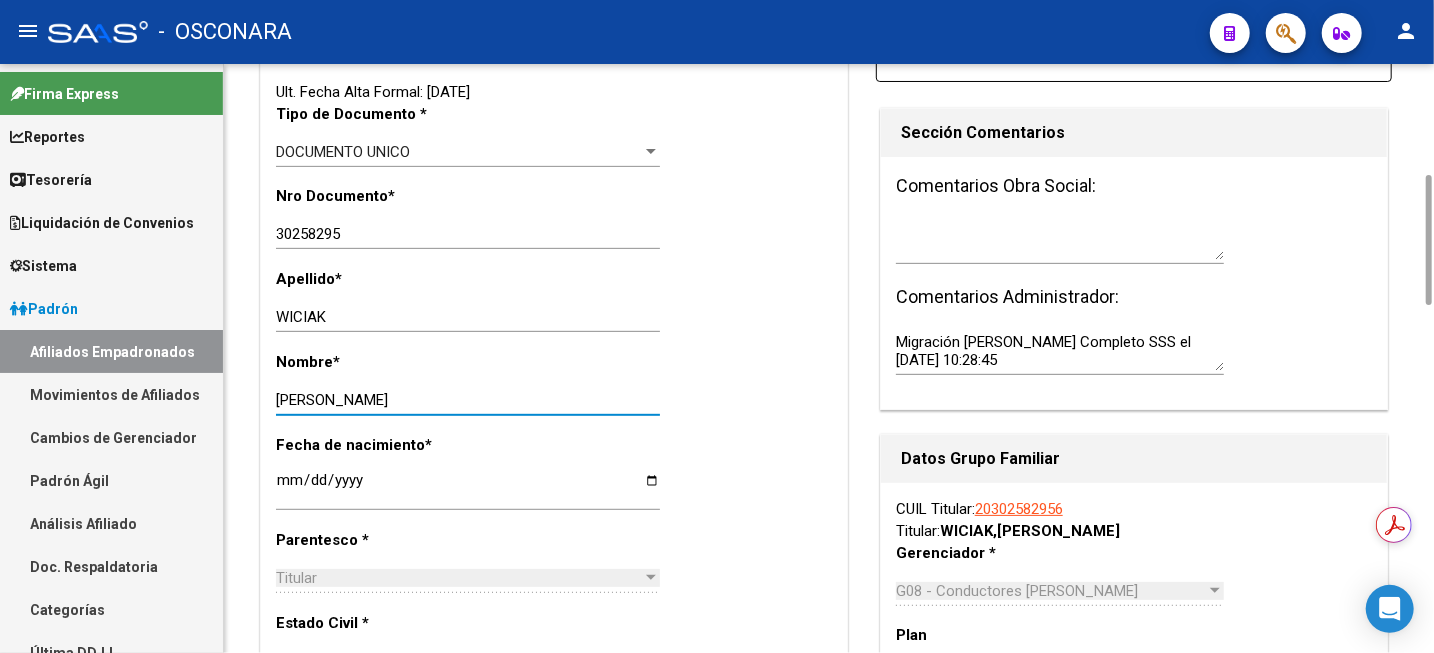 scroll, scrollTop: 1000, scrollLeft: 0, axis: vertical 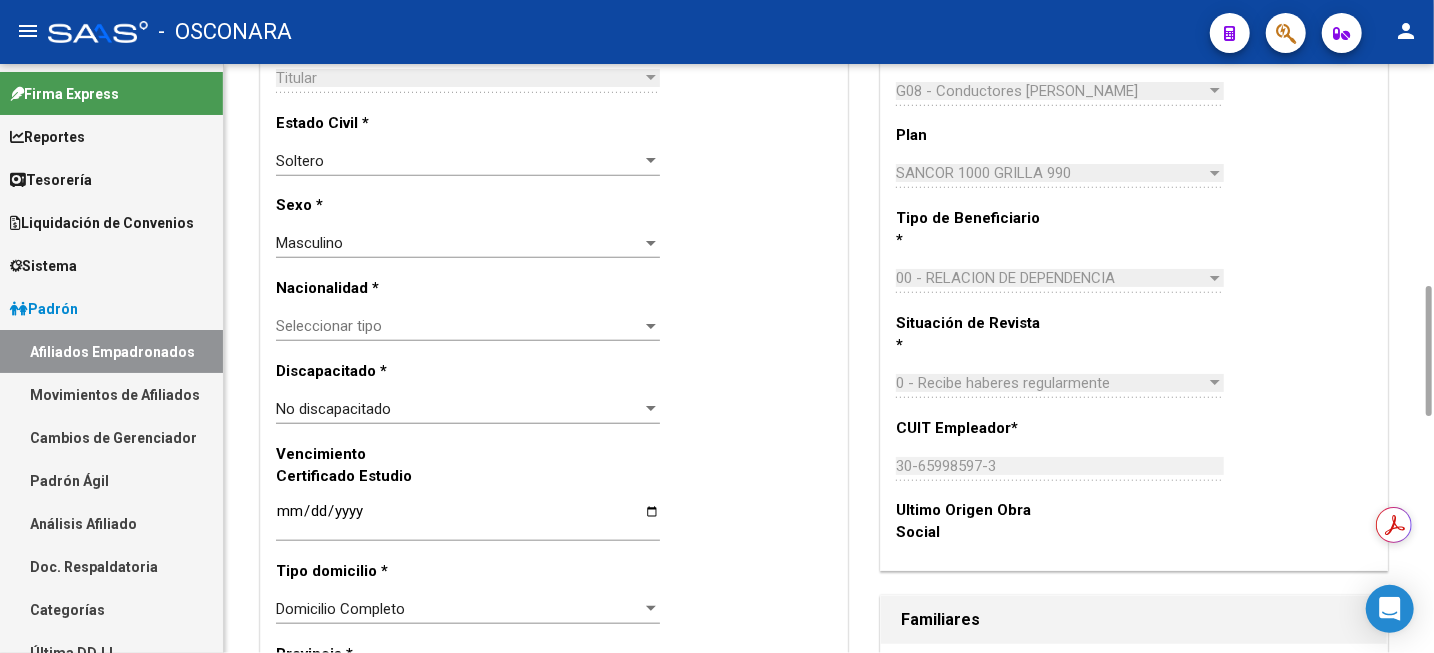 type on "[PERSON_NAME]" 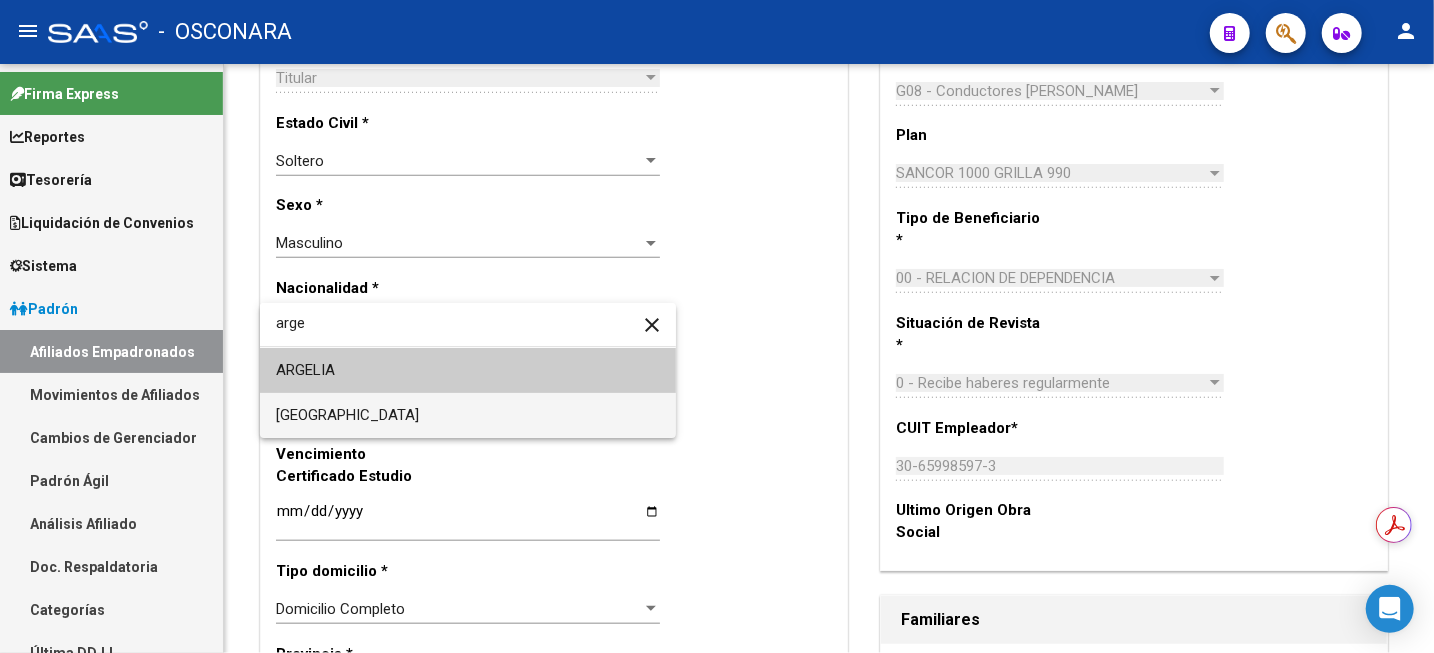 type on "arge" 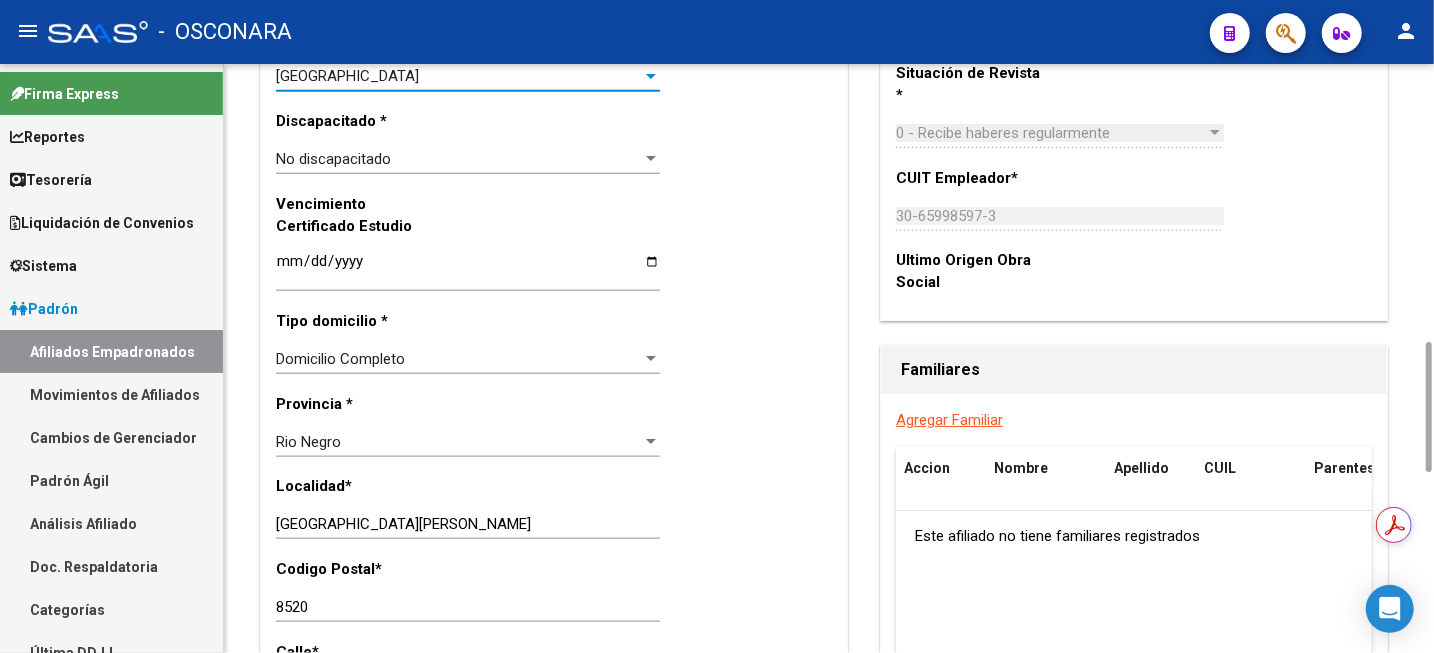scroll, scrollTop: 1500, scrollLeft: 0, axis: vertical 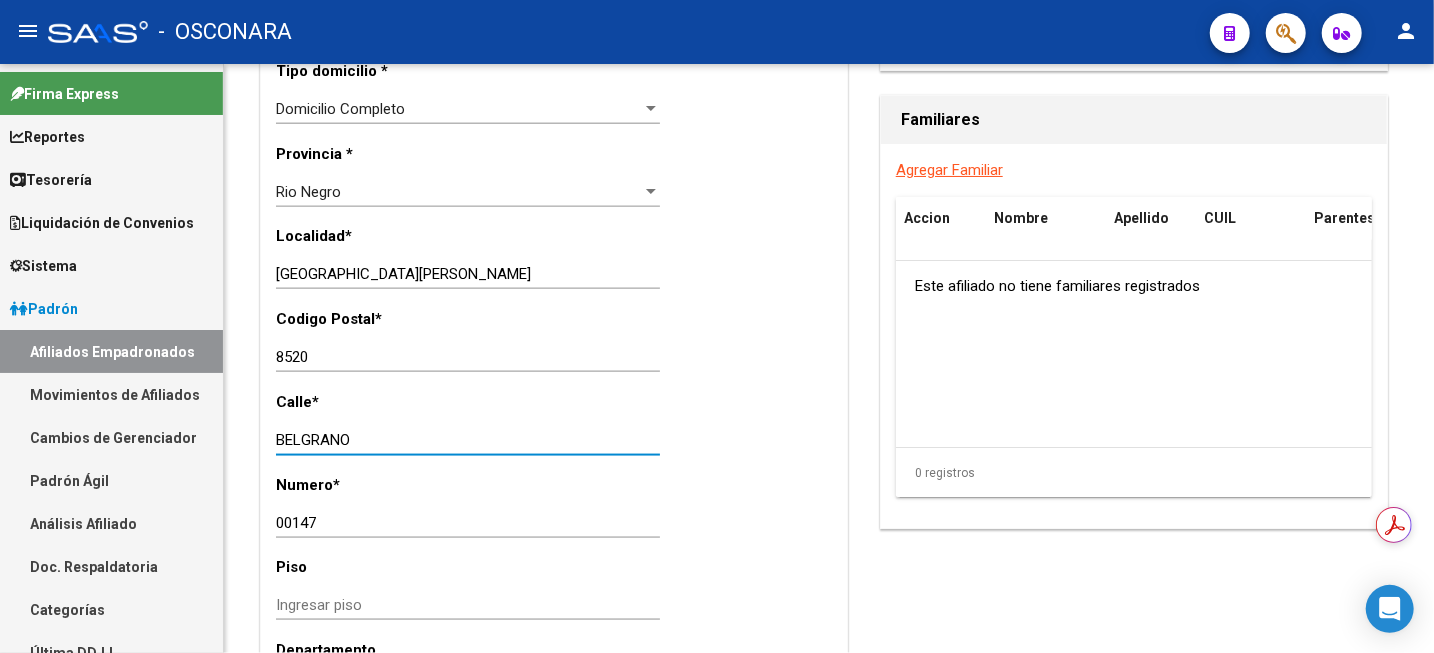 drag, startPoint x: 378, startPoint y: 444, endPoint x: 0, endPoint y: 428, distance: 378.33847 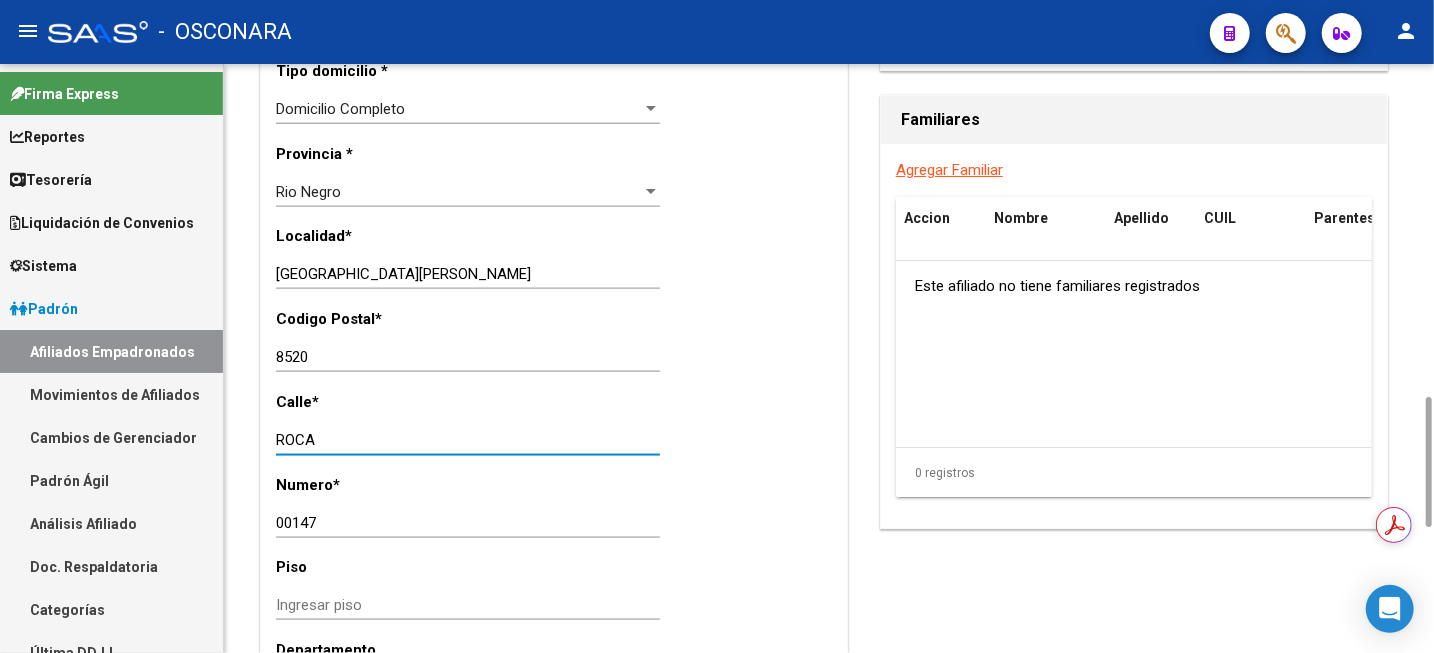 type on "ROCA" 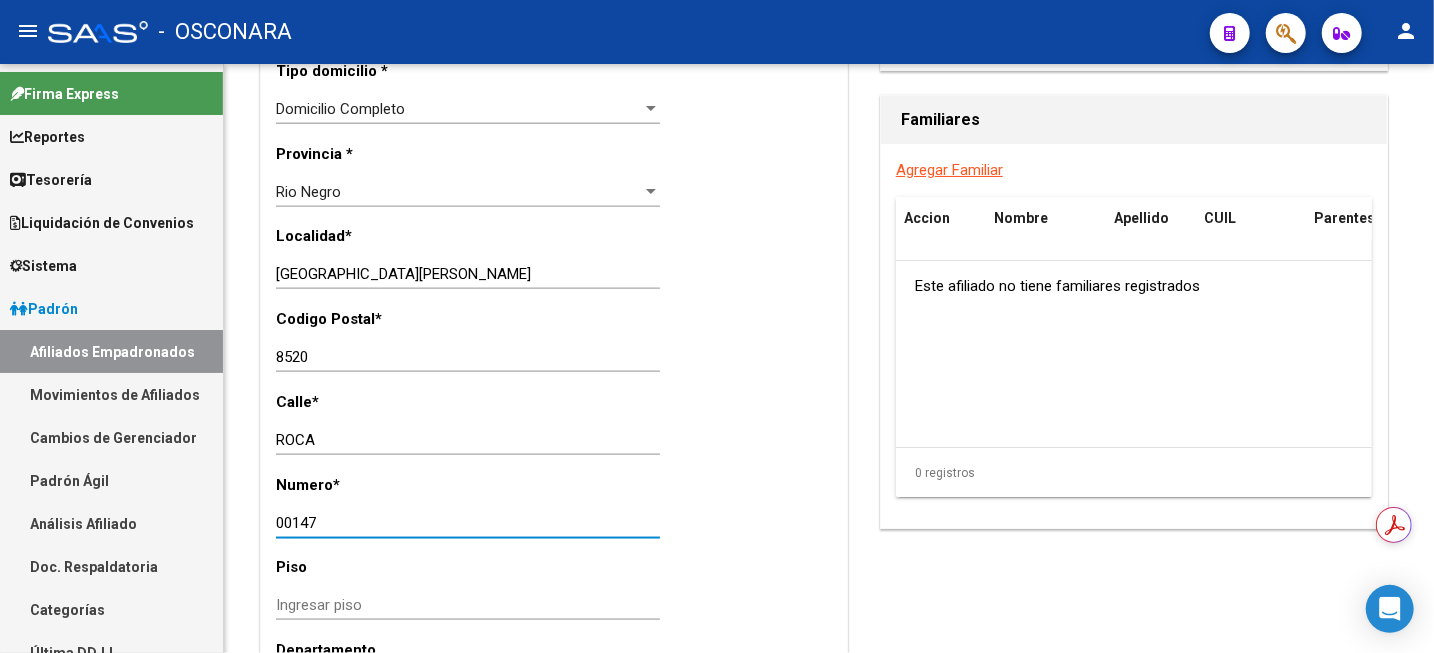 drag, startPoint x: 325, startPoint y: 521, endPoint x: 187, endPoint y: 481, distance: 143.6802 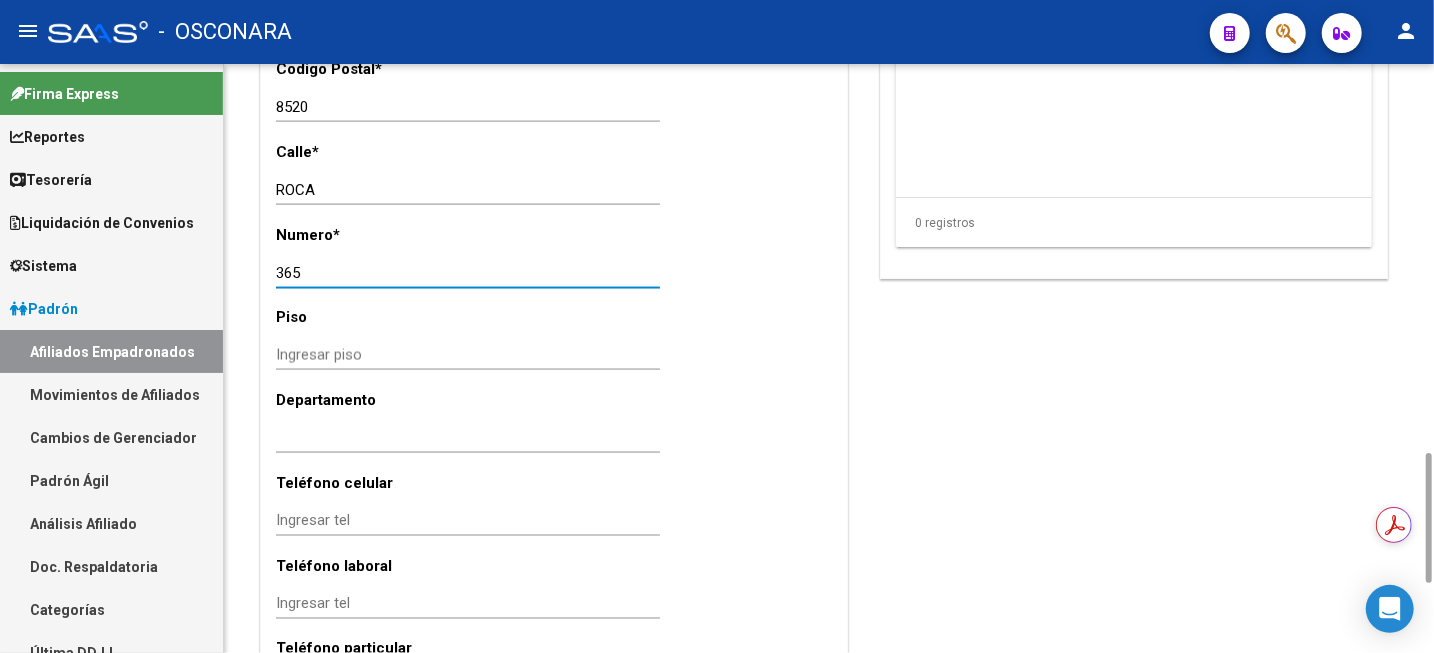 scroll, scrollTop: 1500, scrollLeft: 0, axis: vertical 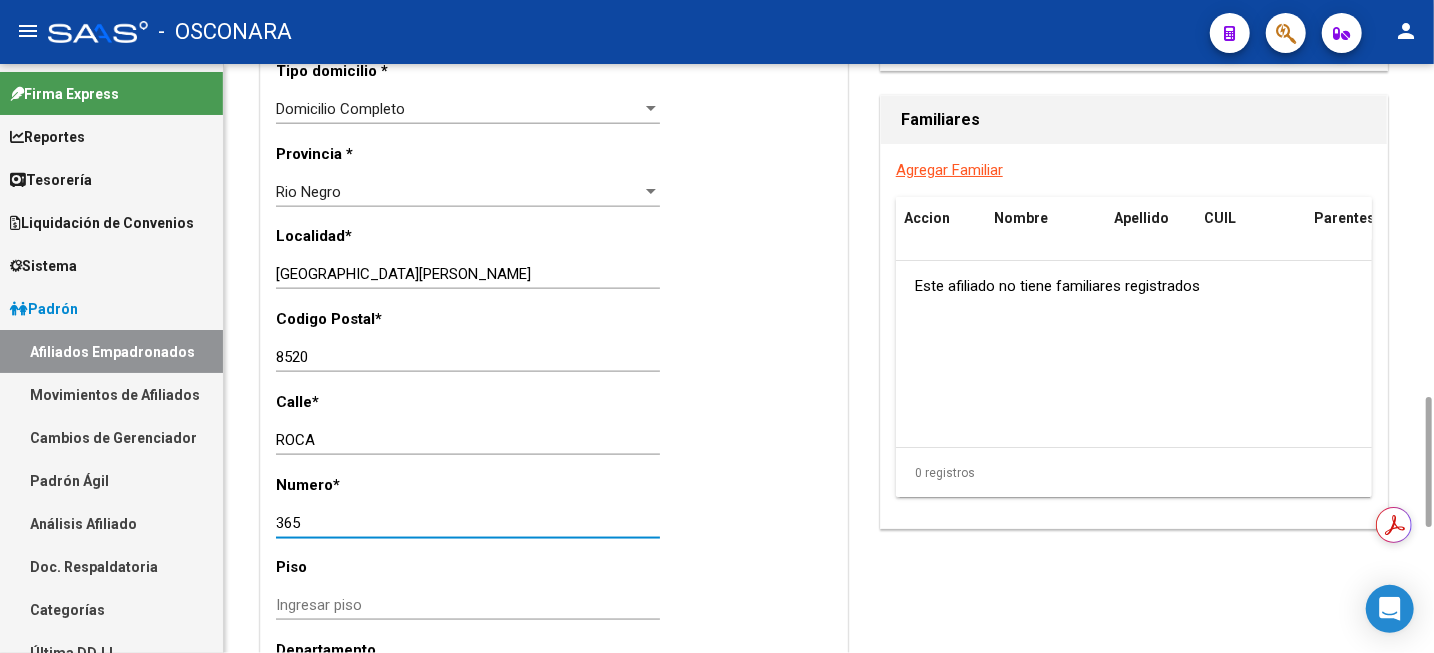 type on "365" 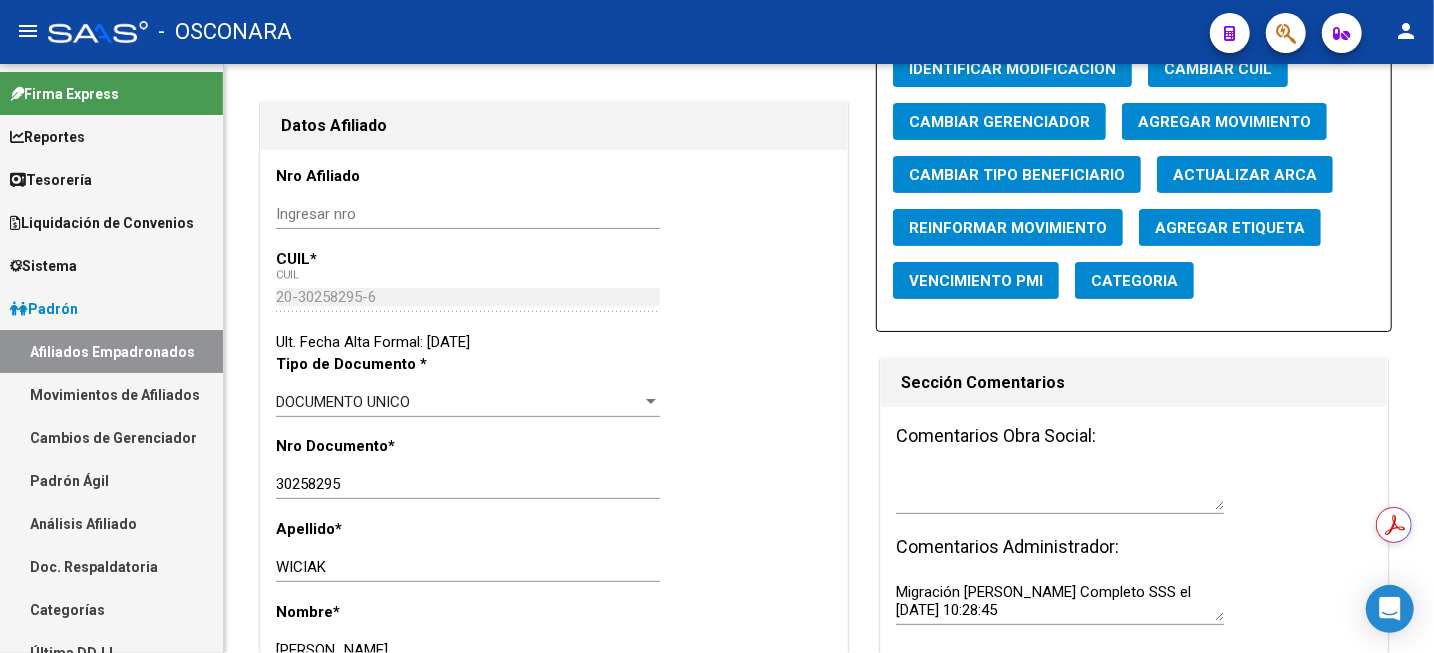 scroll, scrollTop: 0, scrollLeft: 0, axis: both 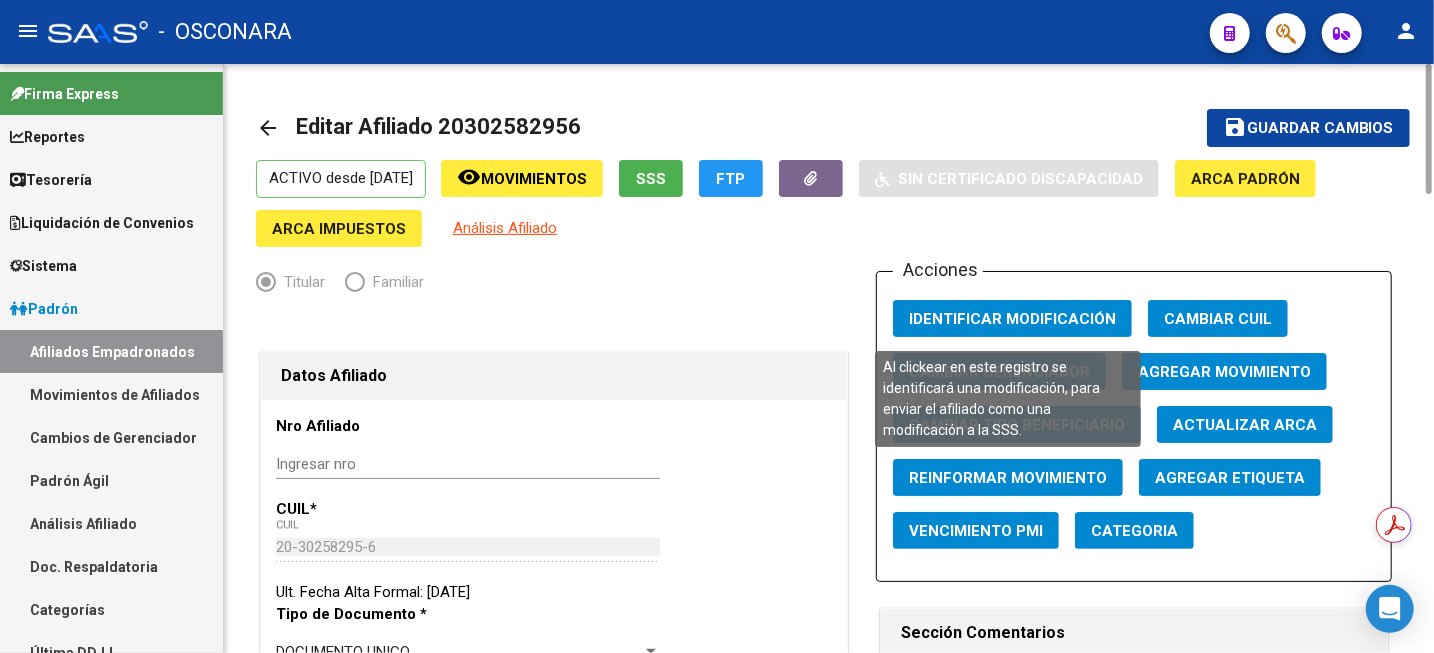click on "Identificar Modificación" 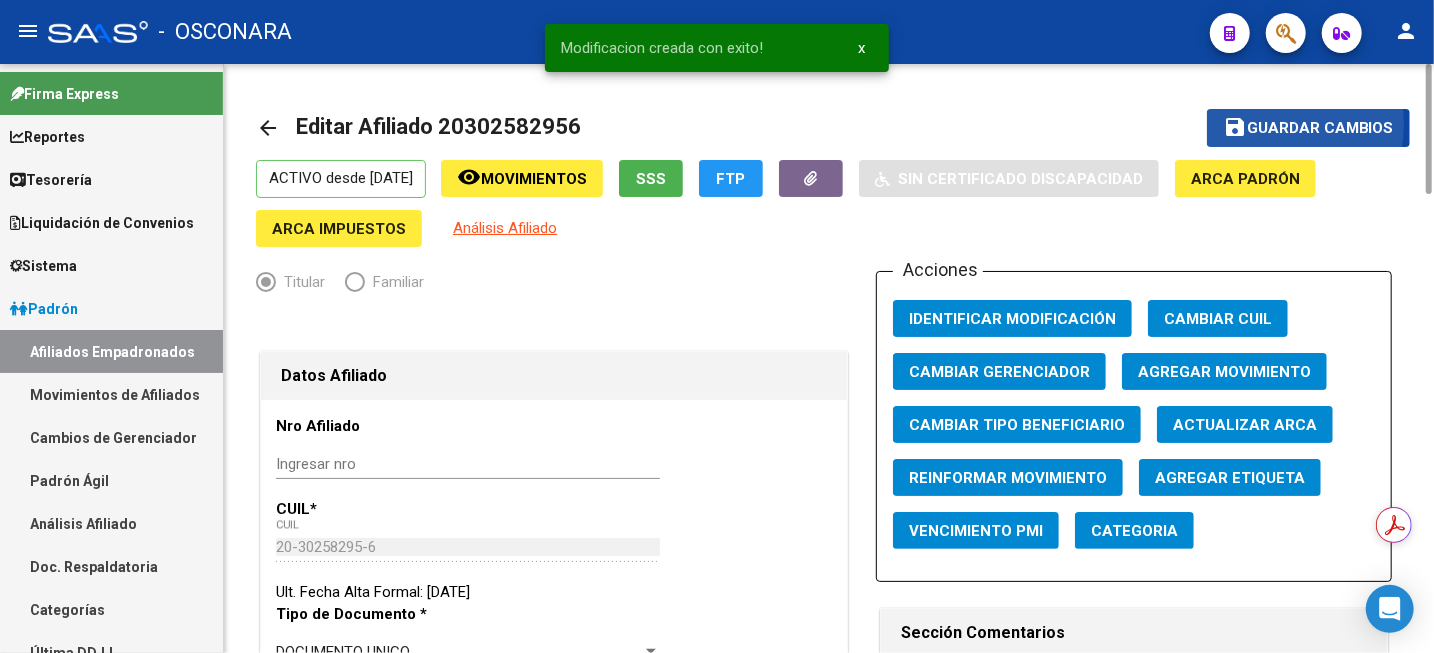 click on "save" 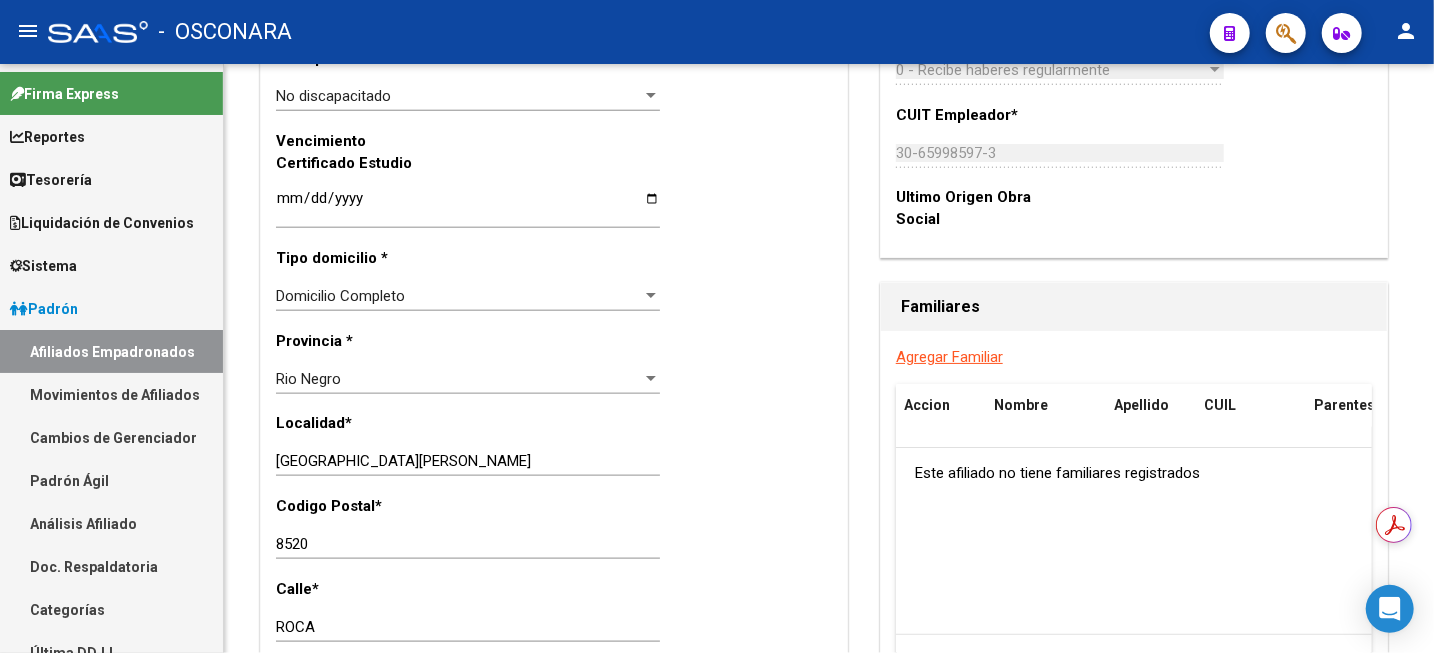 scroll, scrollTop: 1063, scrollLeft: 0, axis: vertical 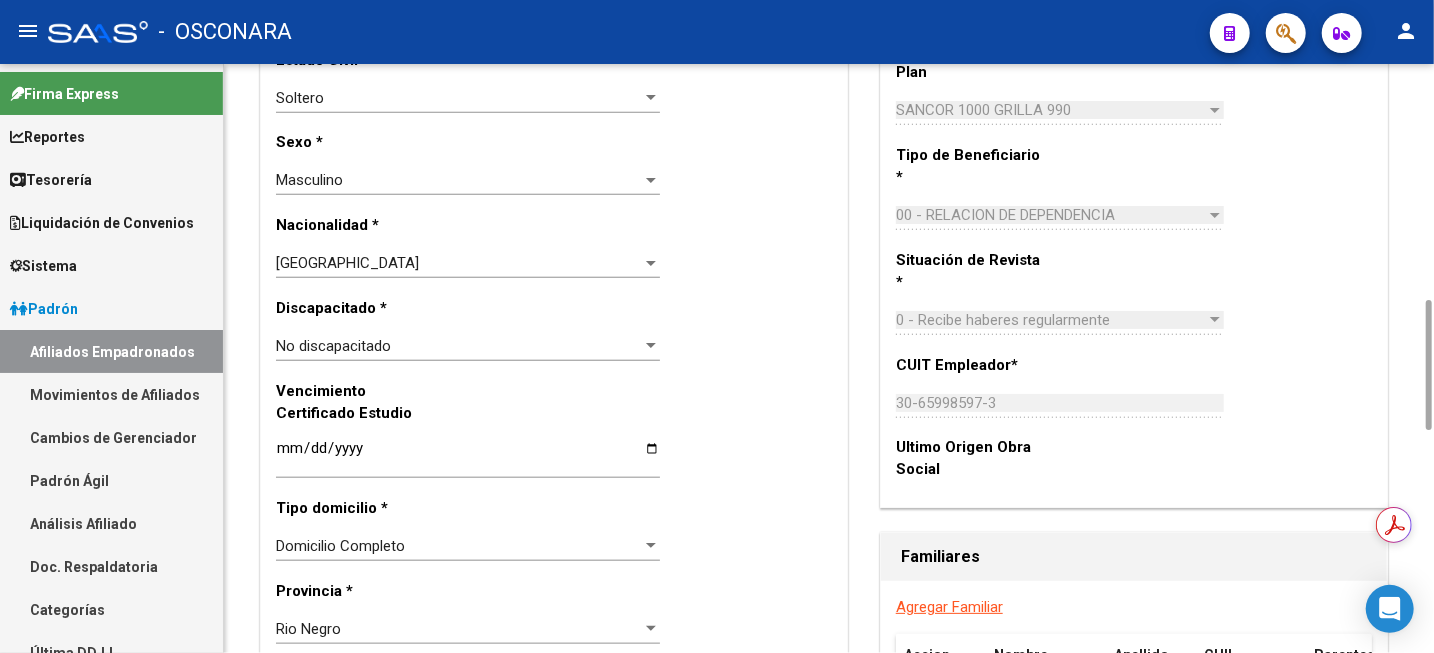 click on "Agregar Familiar" 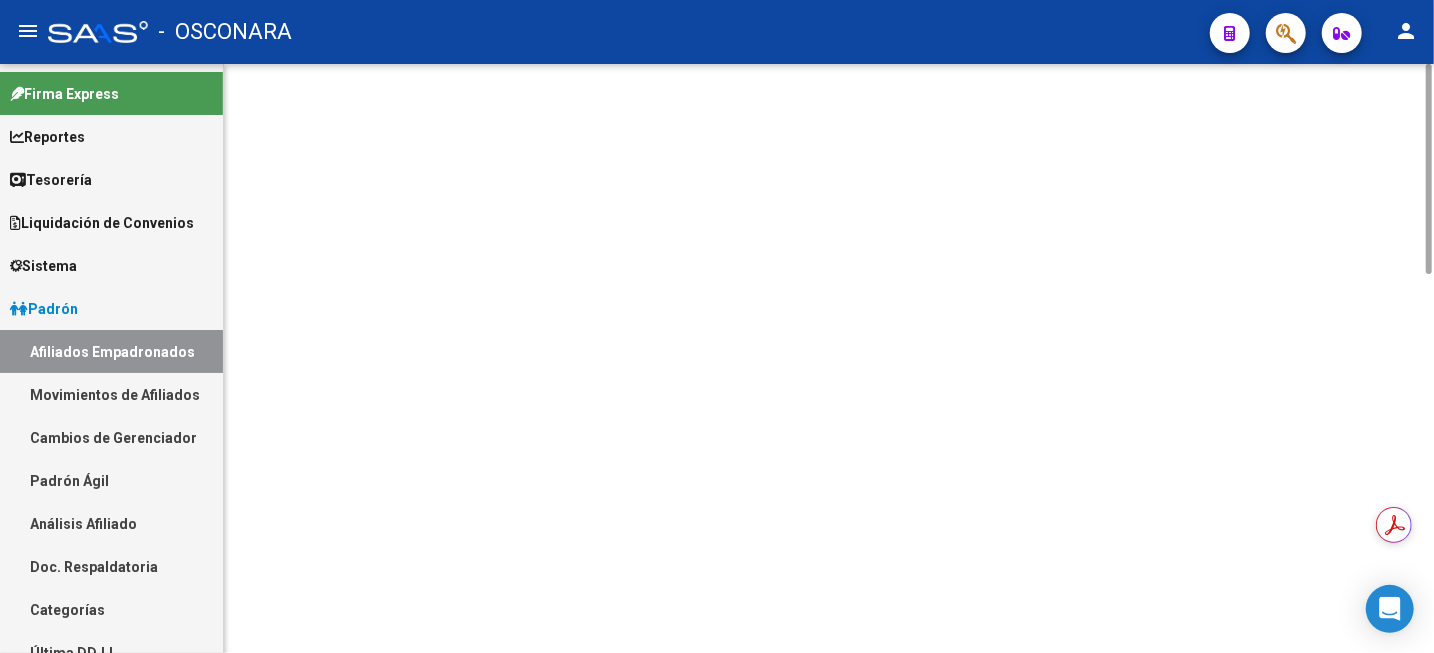 scroll, scrollTop: 0, scrollLeft: 0, axis: both 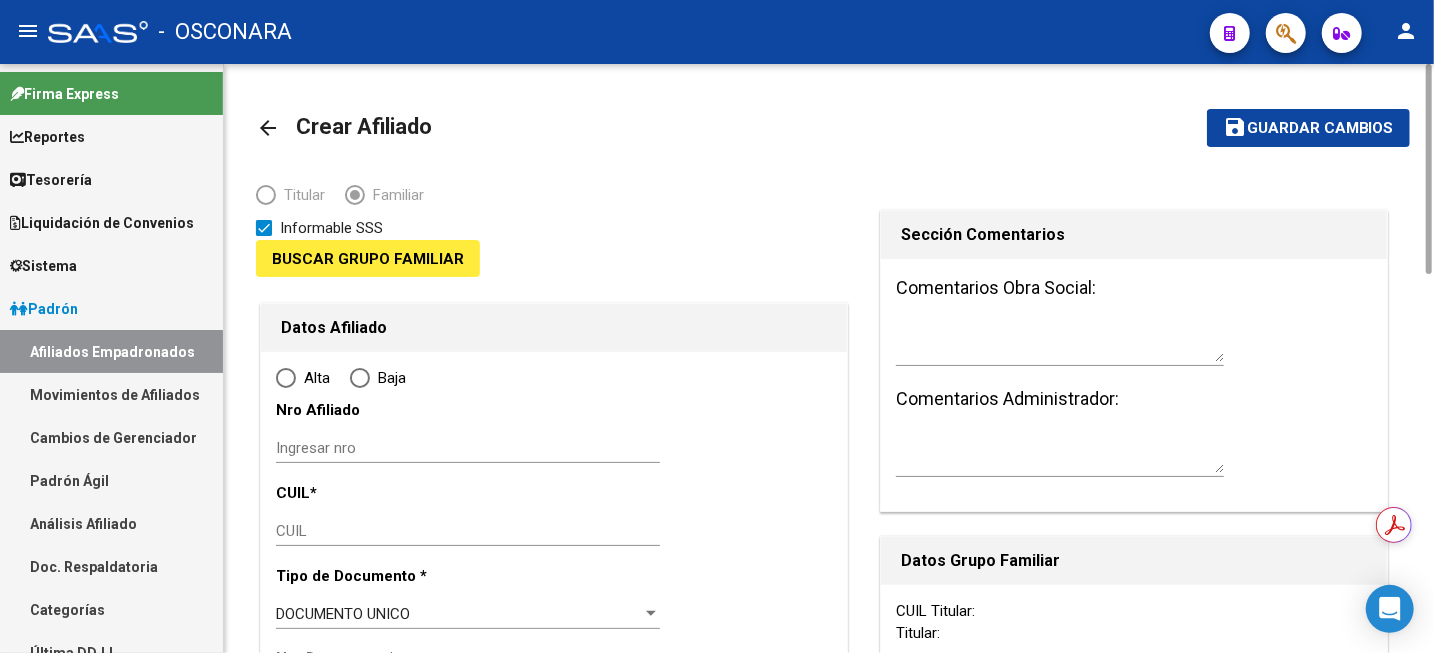 type on "[GEOGRAPHIC_DATA][PERSON_NAME]" 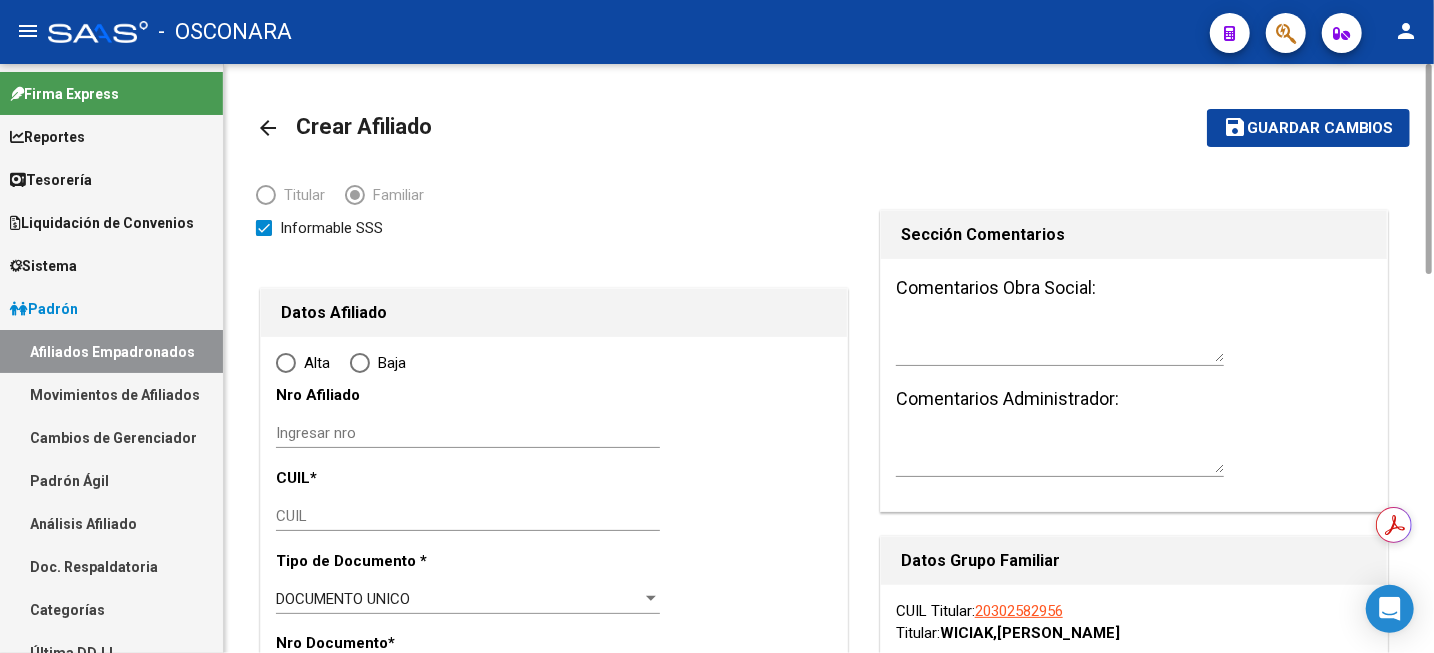 radio on "true" 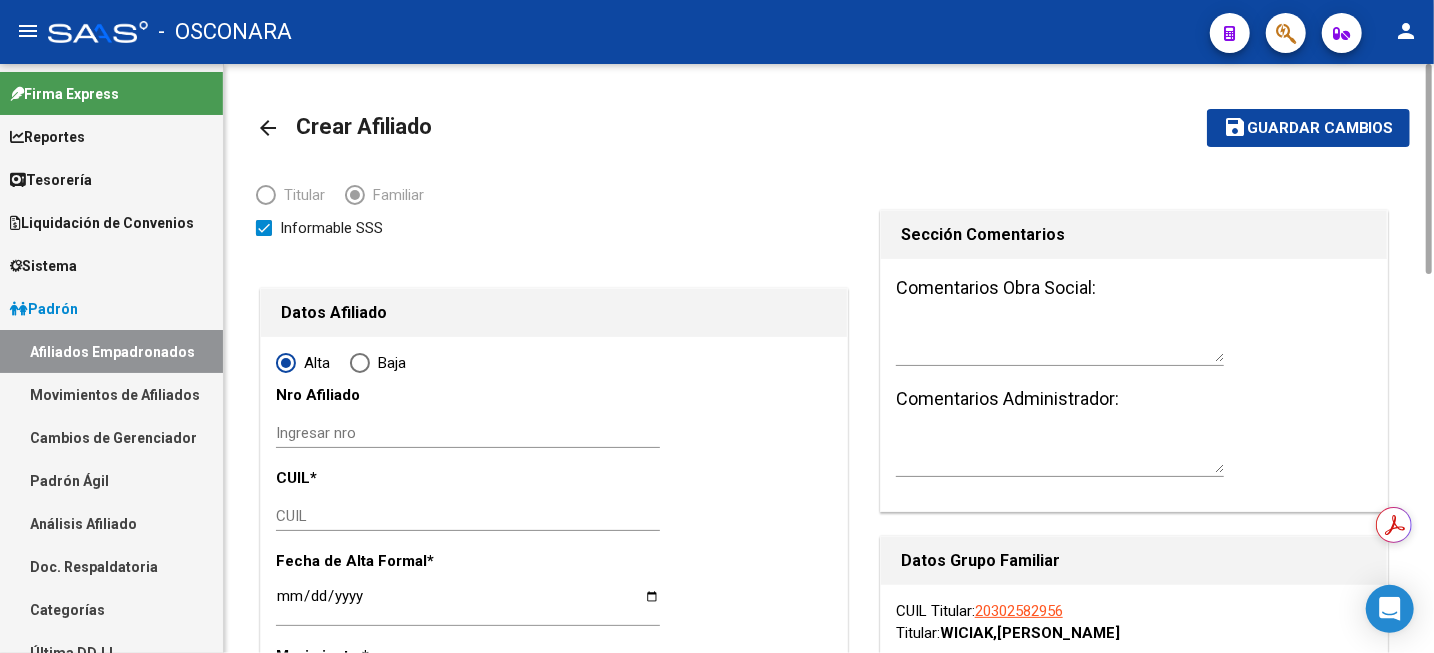 type on "30-65998597-3" 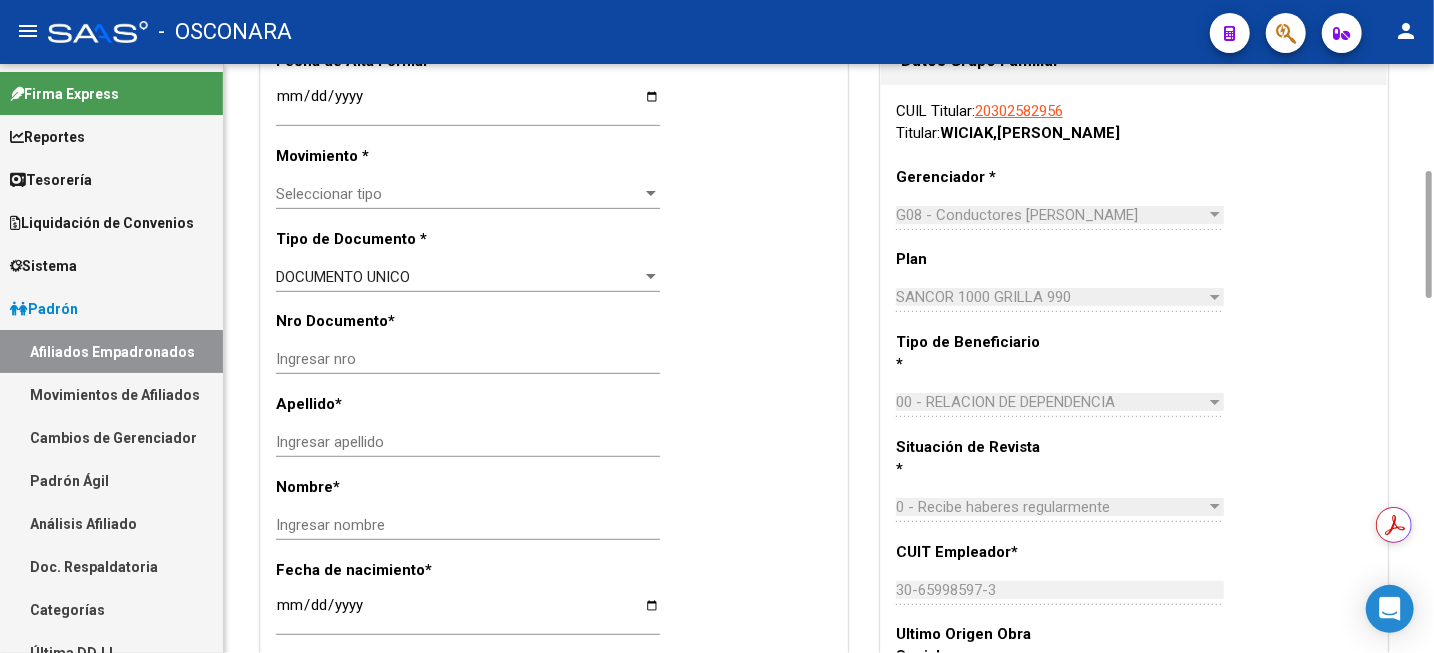 scroll, scrollTop: 0, scrollLeft: 0, axis: both 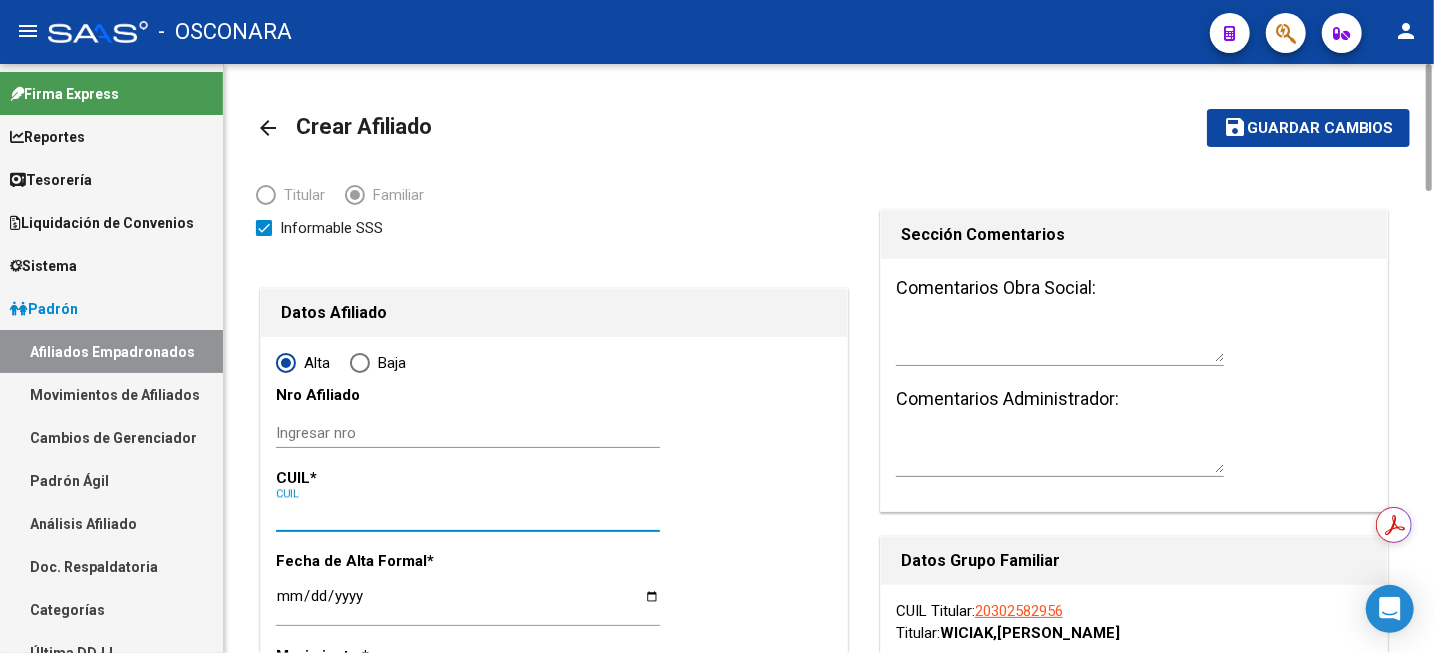 click on "CUIL" at bounding box center (468, 516) 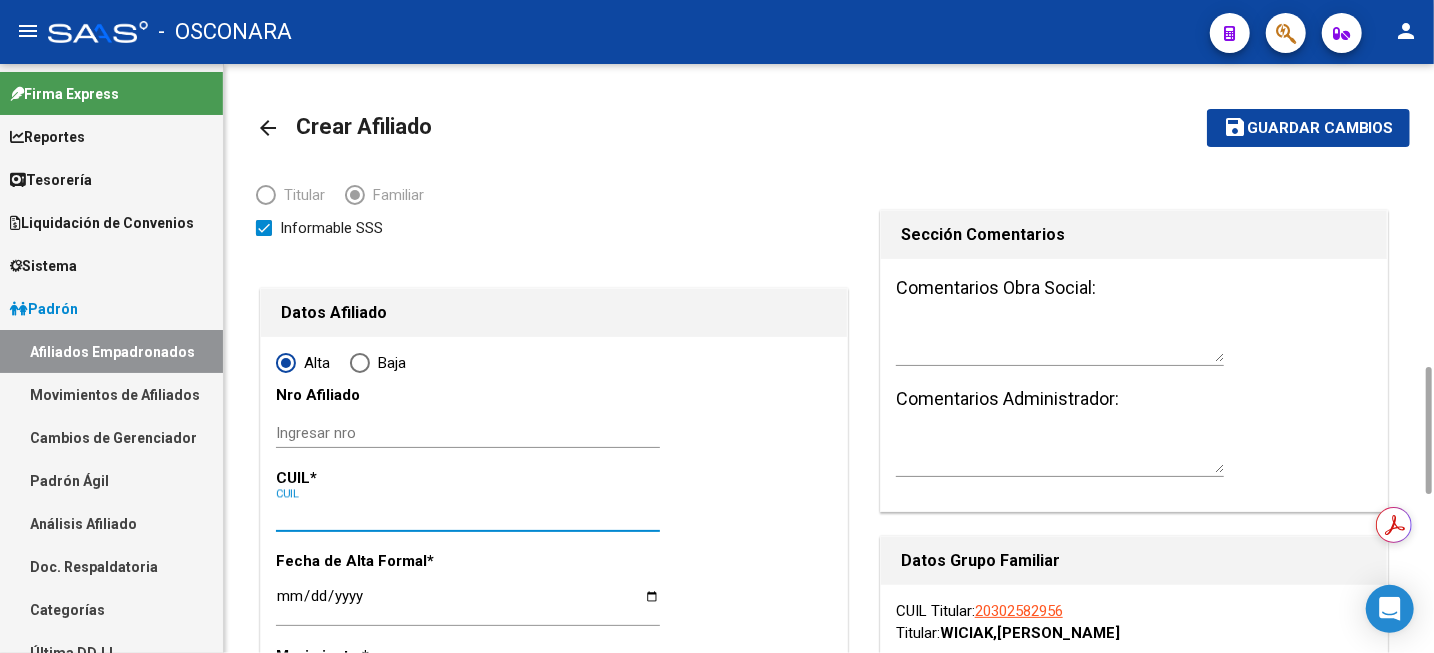 scroll, scrollTop: 250, scrollLeft: 0, axis: vertical 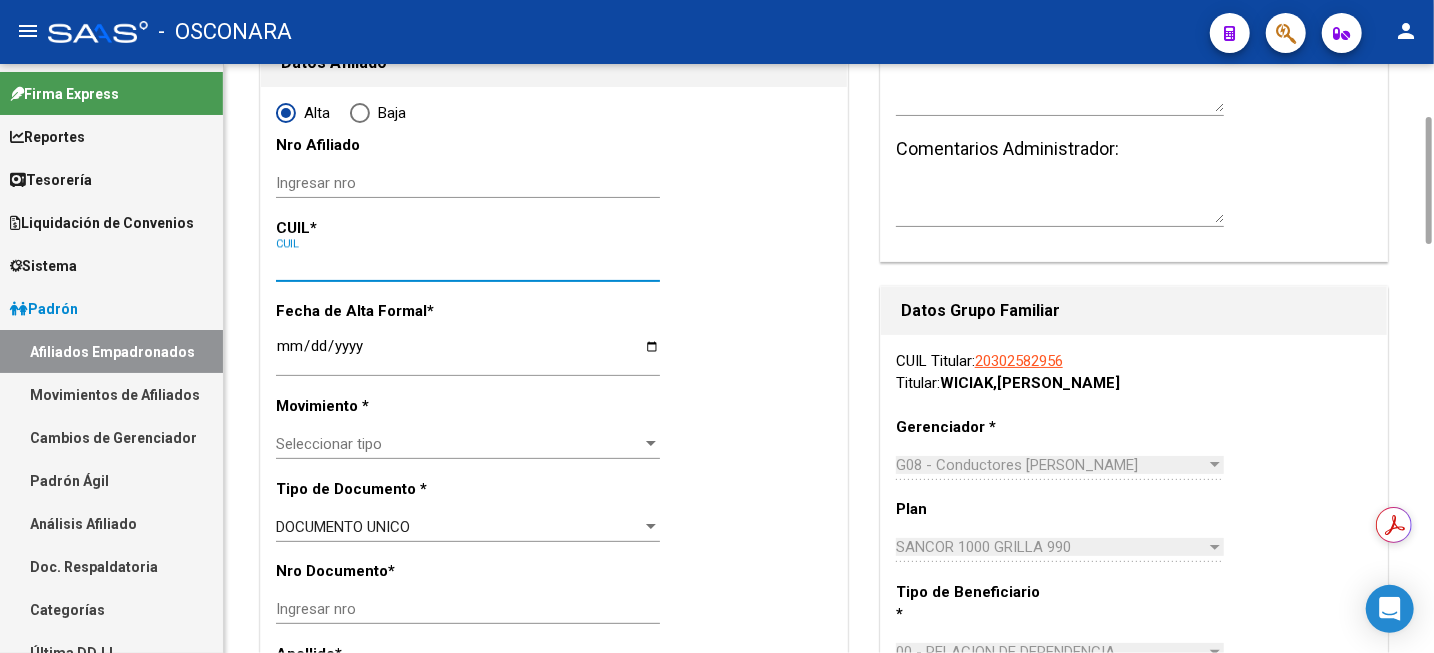 paste on "20-54943745-2" 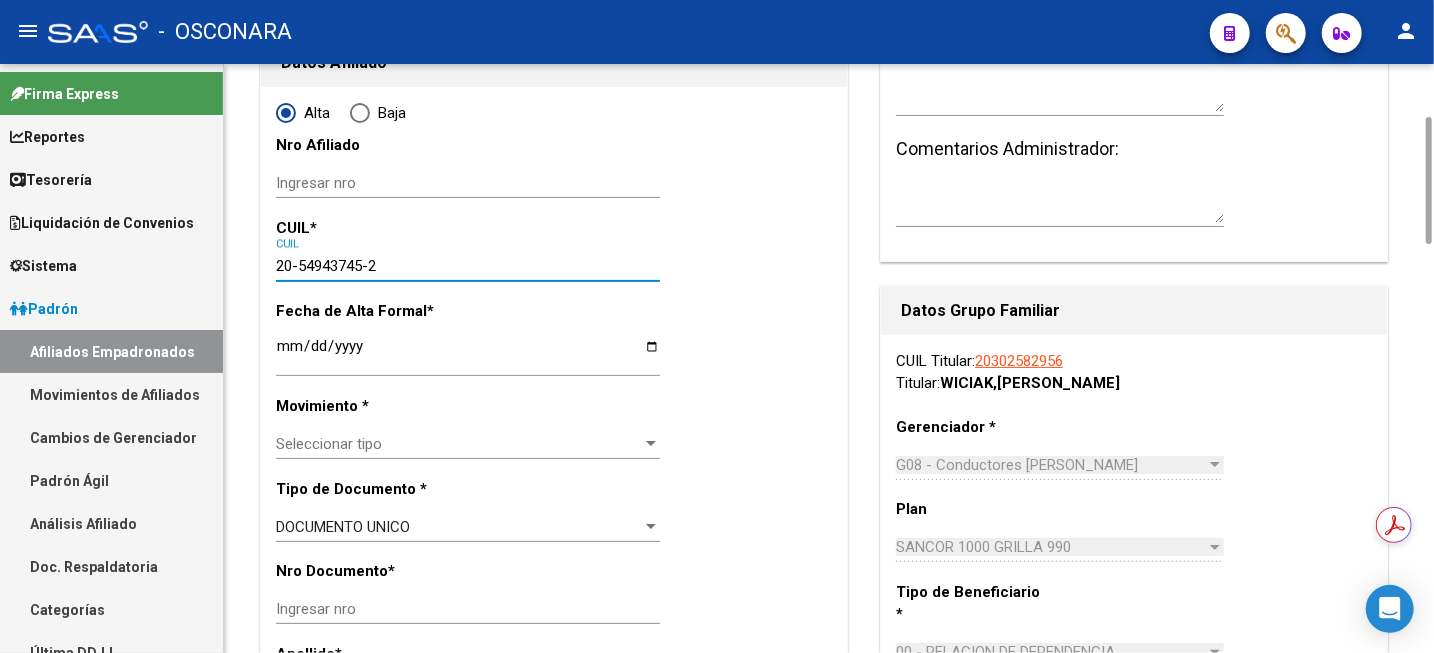 type on "54943745" 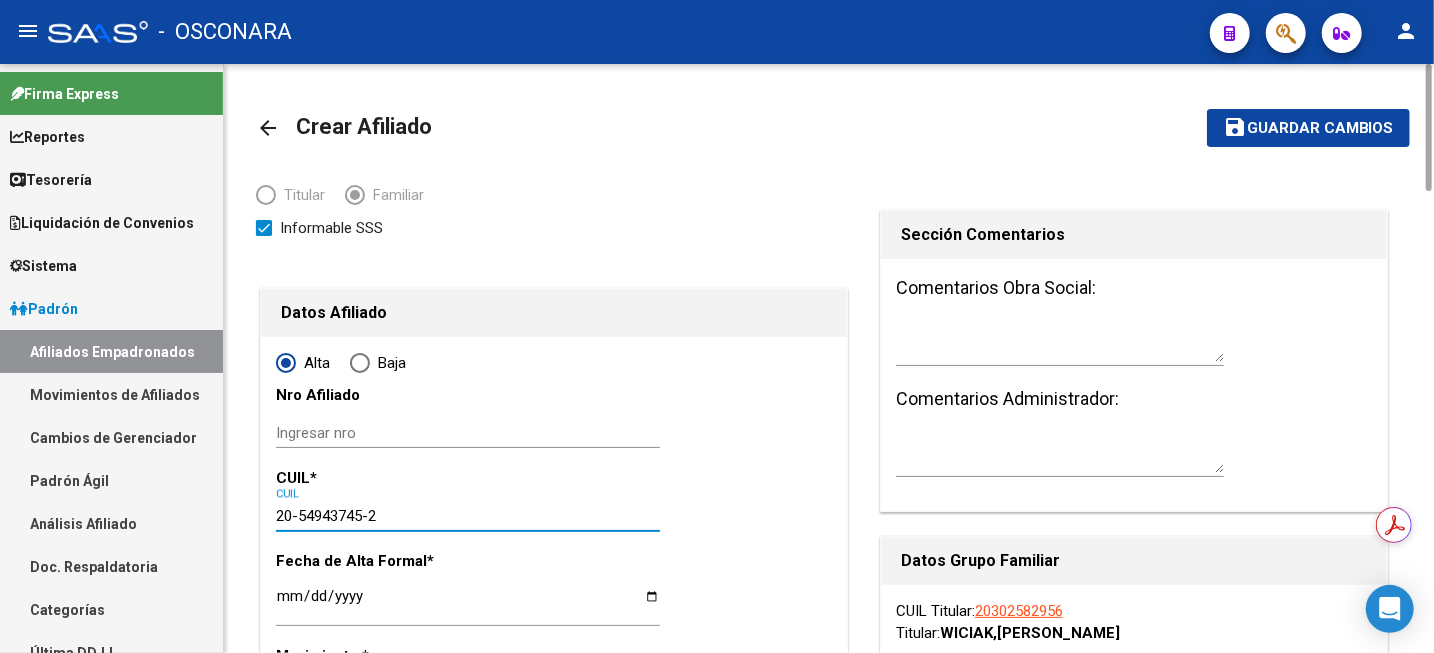 scroll, scrollTop: 250, scrollLeft: 0, axis: vertical 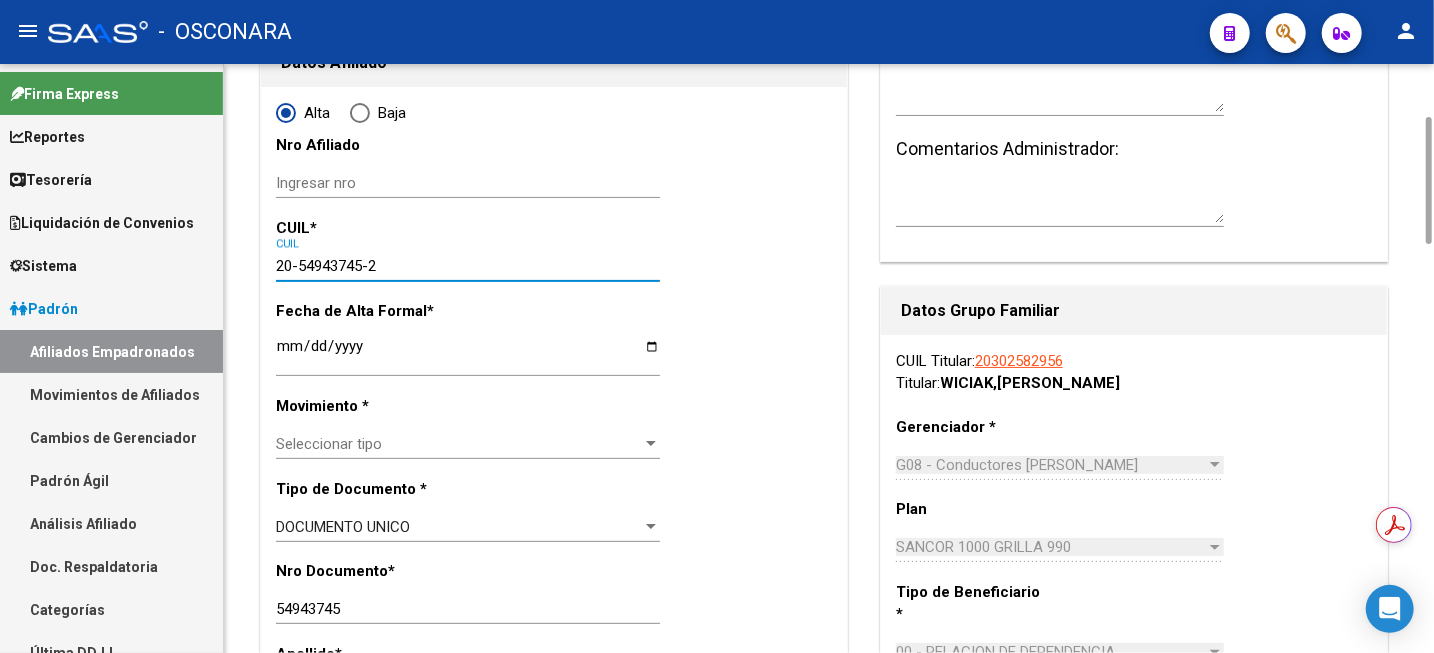 type on "20-54943745-2" 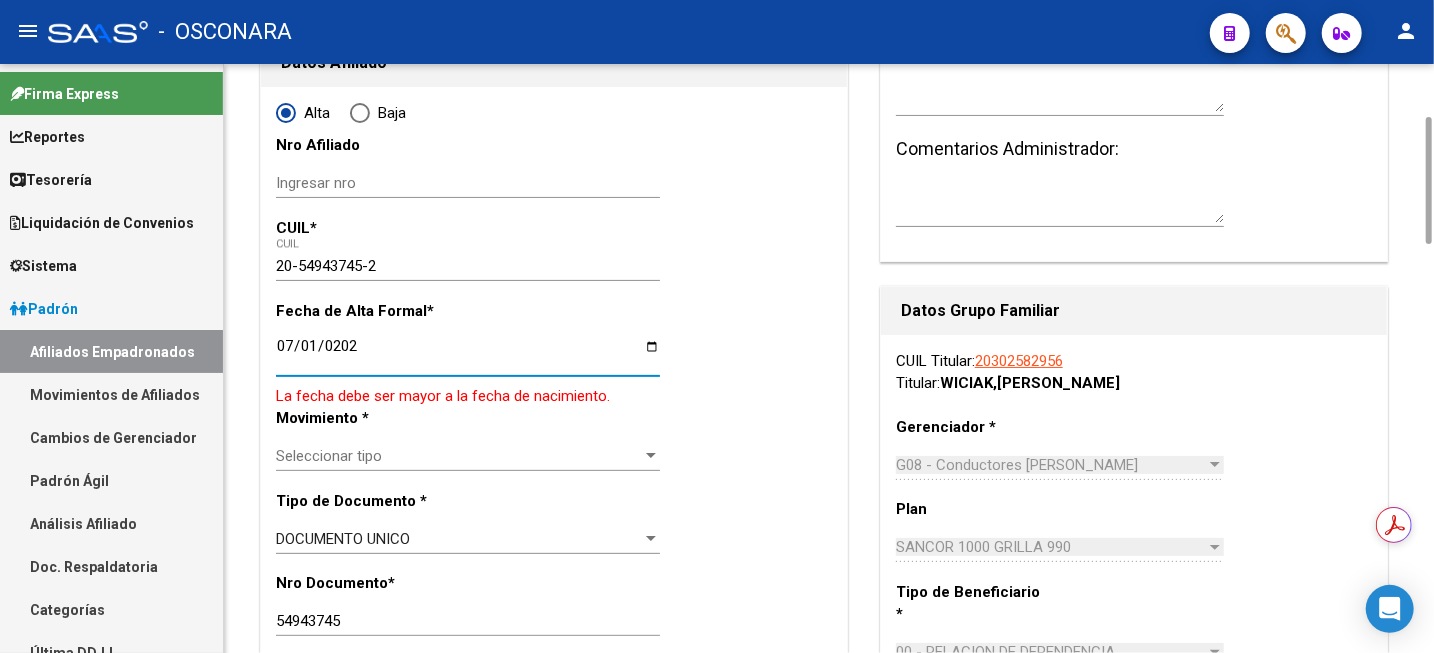 type on "[DATE]" 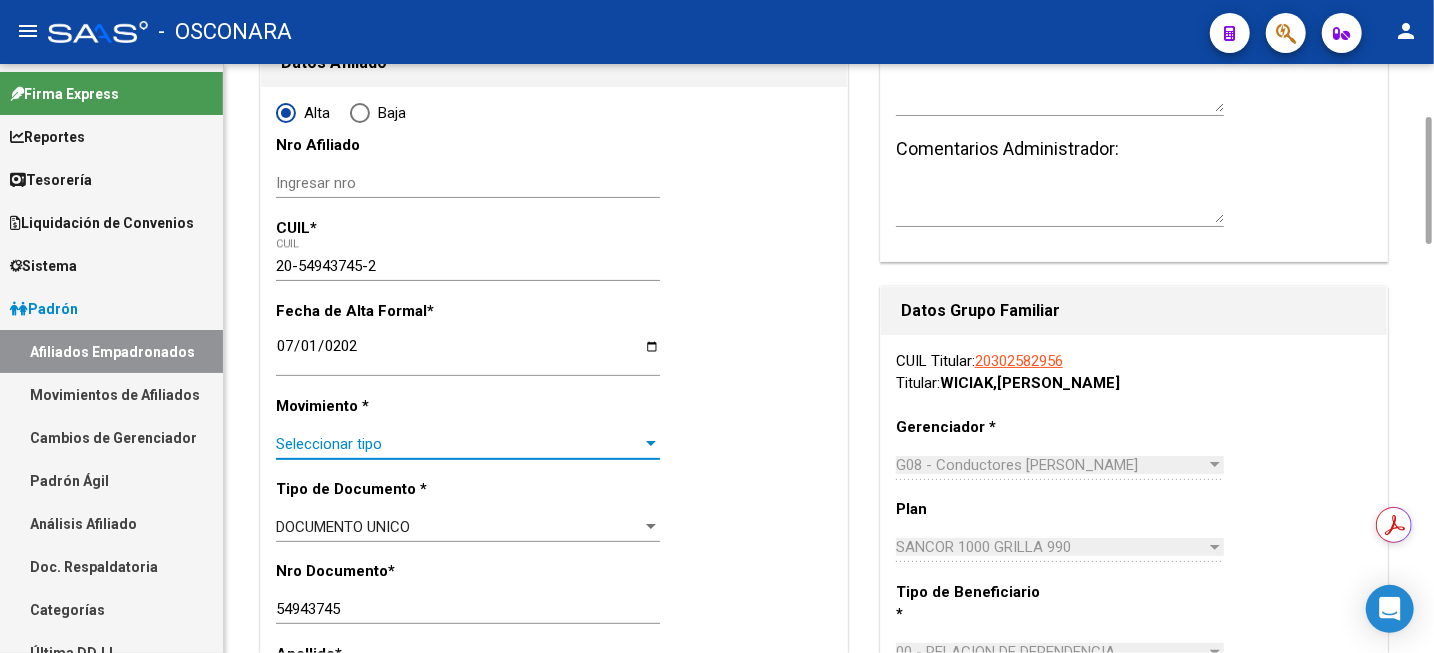 click on "Seleccionar tipo" at bounding box center [459, 444] 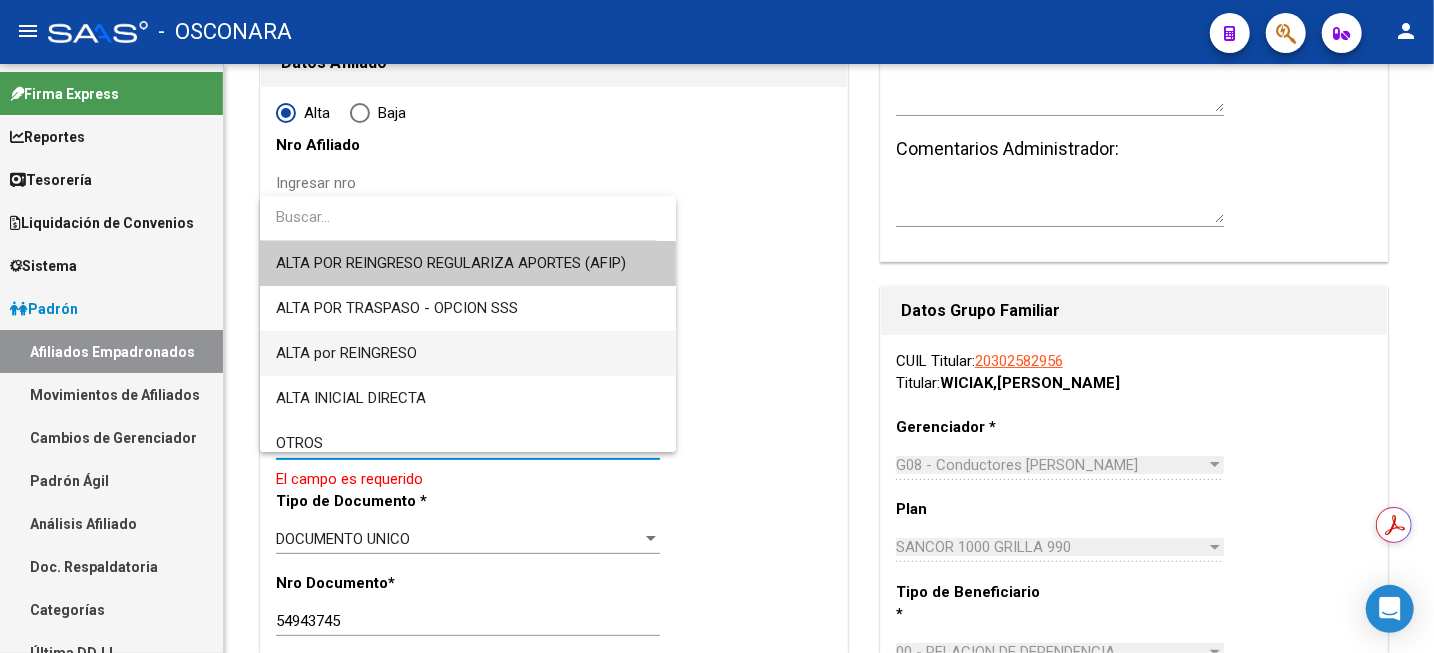 scroll, scrollTop: 250, scrollLeft: 0, axis: vertical 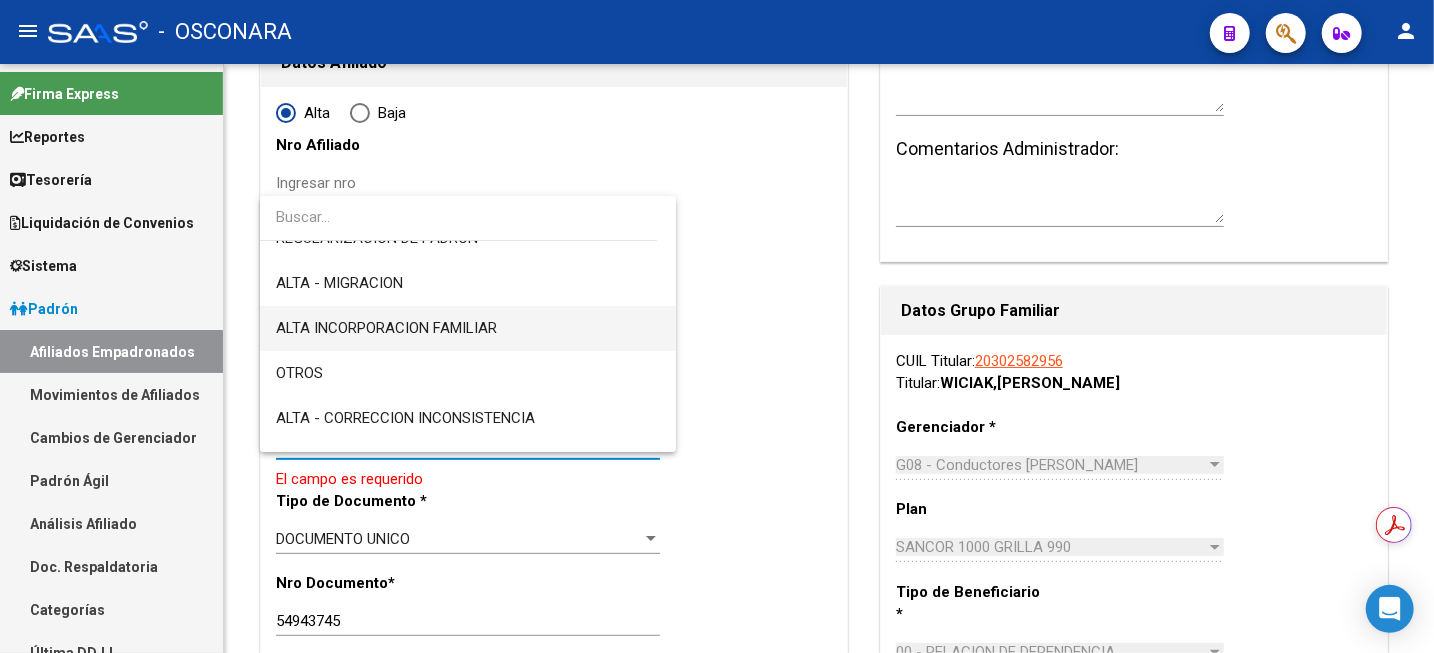click on "ALTA INCORPORACION FAMILIAR" at bounding box center (468, 328) 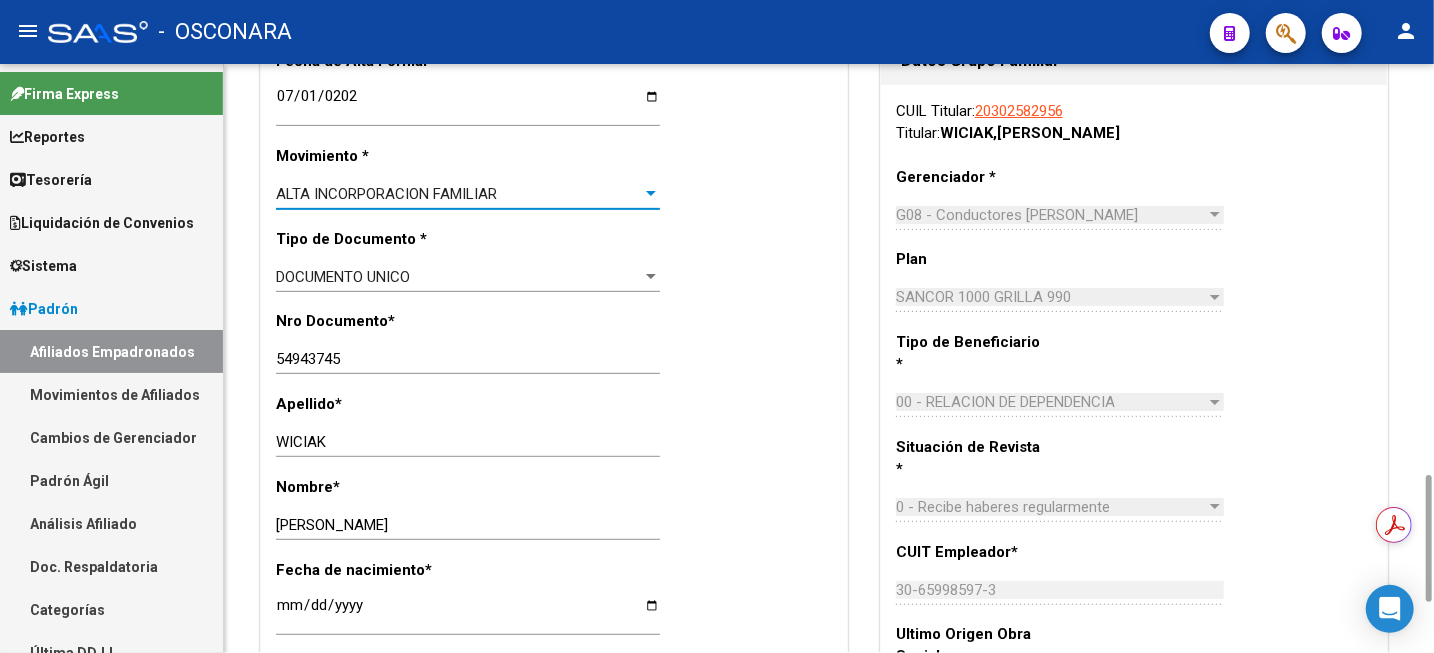 scroll, scrollTop: 750, scrollLeft: 0, axis: vertical 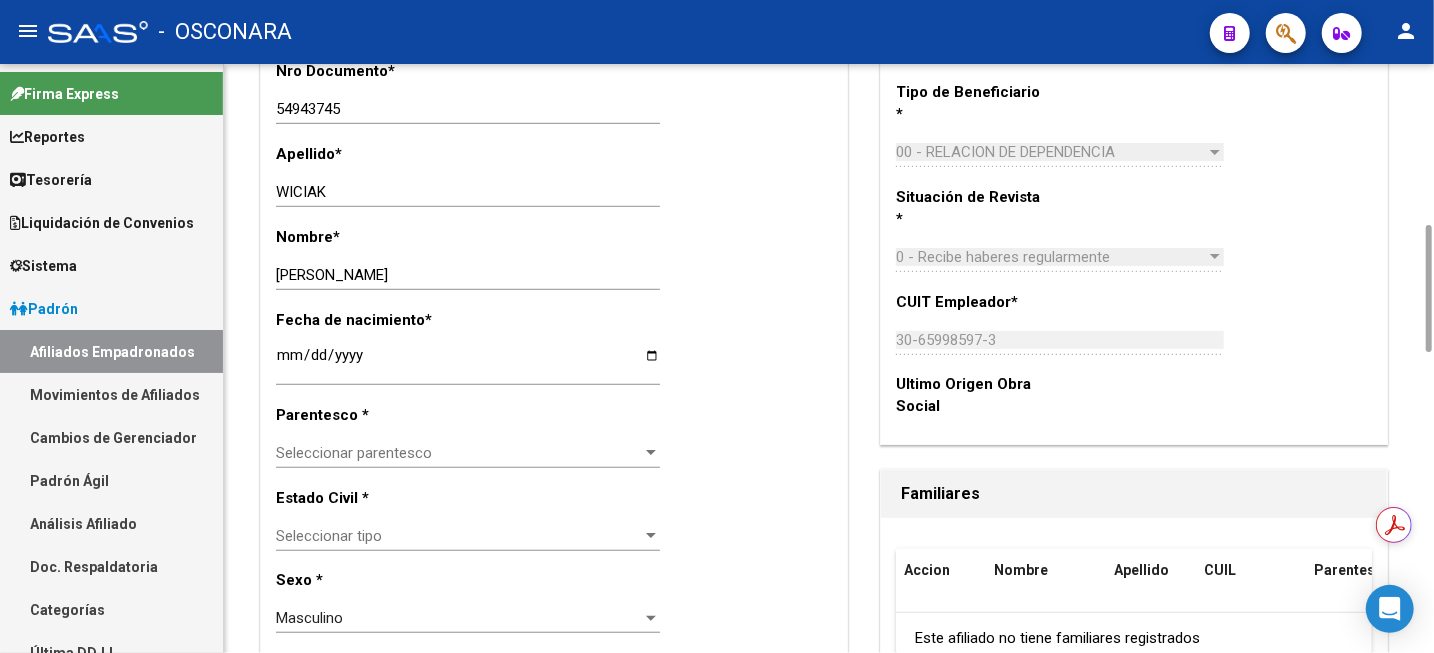 click on "Seleccionar parentesco" at bounding box center [459, 453] 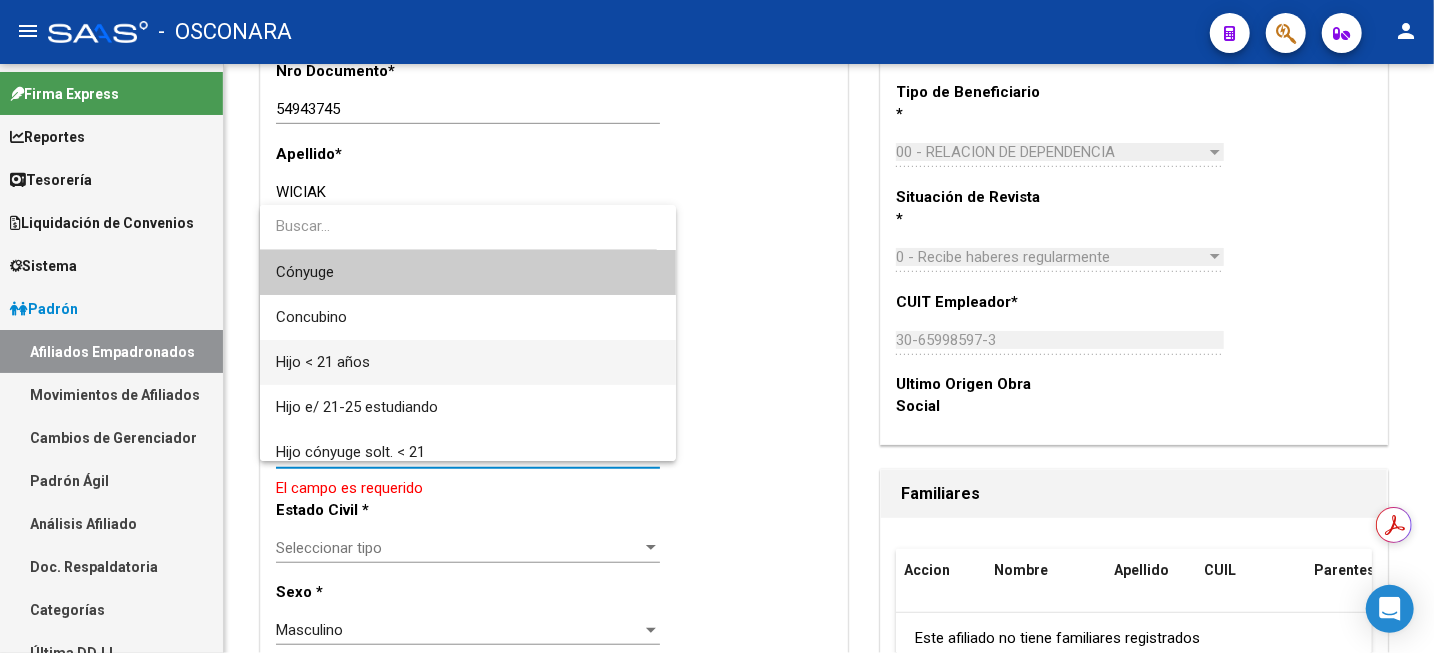 click on "Hijo < 21 años" at bounding box center [468, 362] 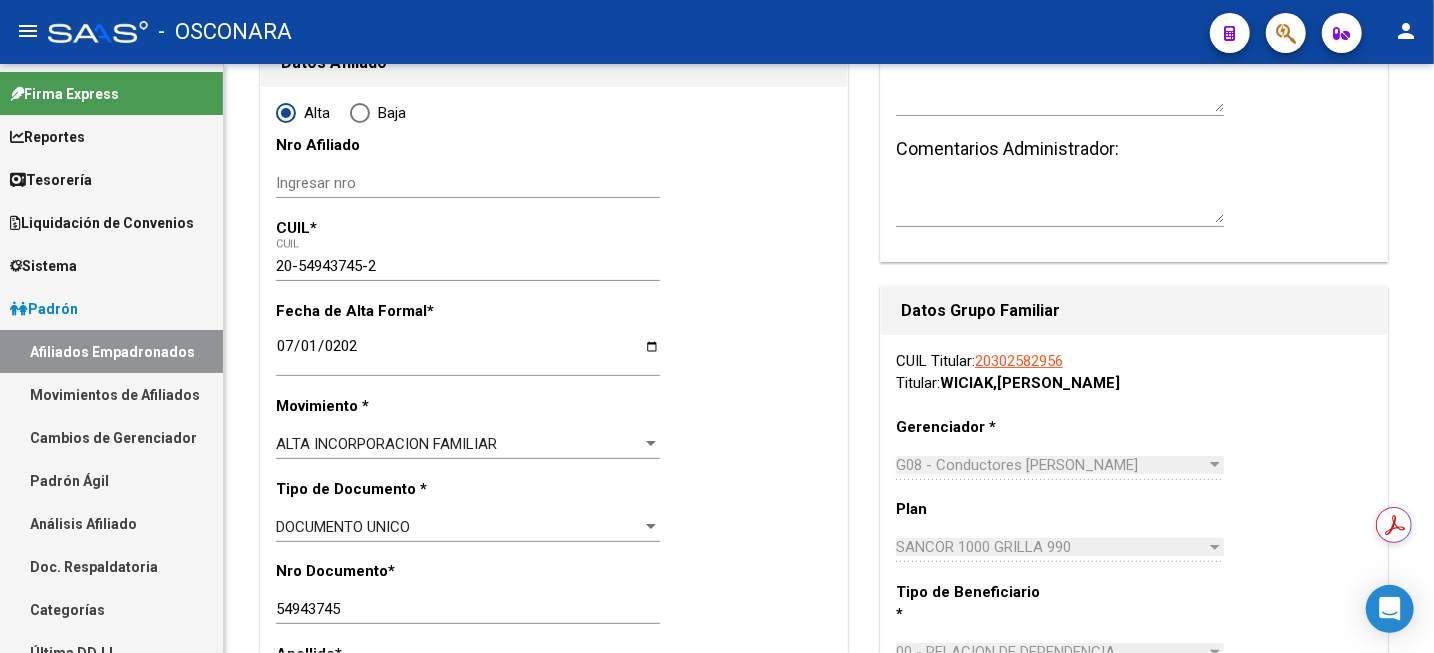 scroll, scrollTop: 0, scrollLeft: 0, axis: both 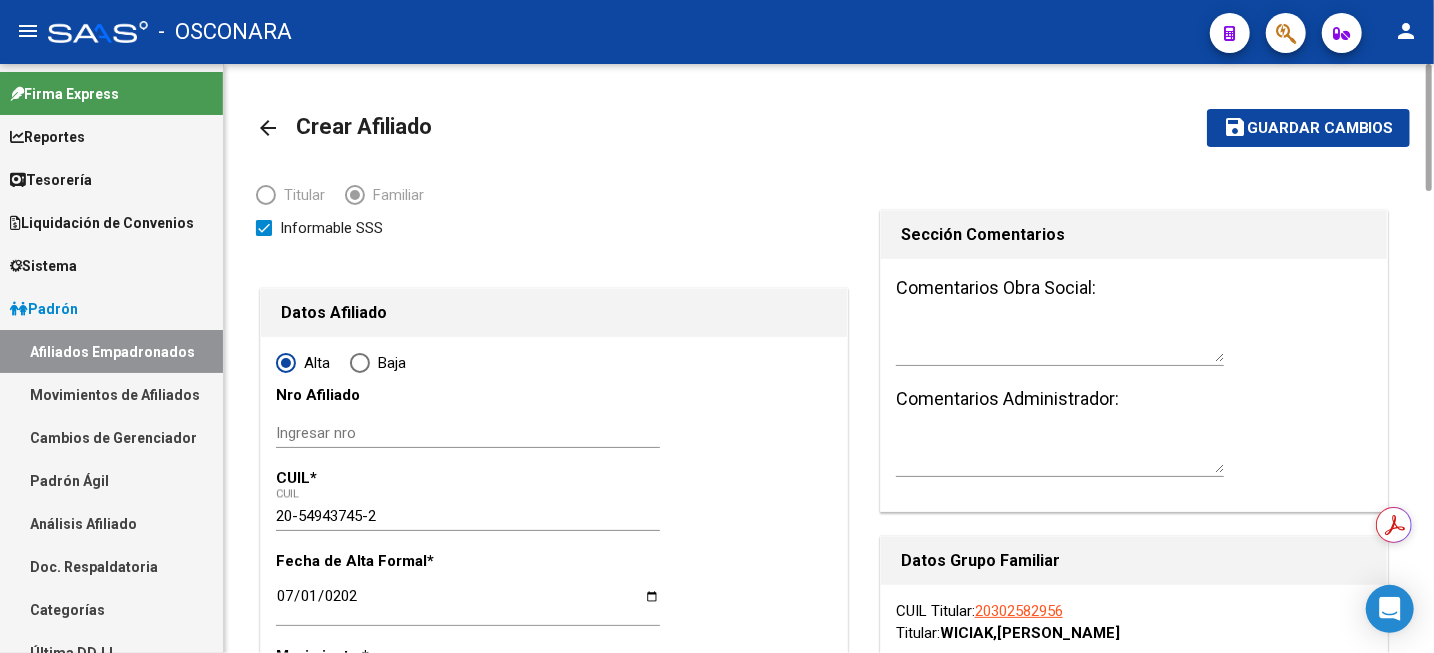 click on "Guardar cambios" 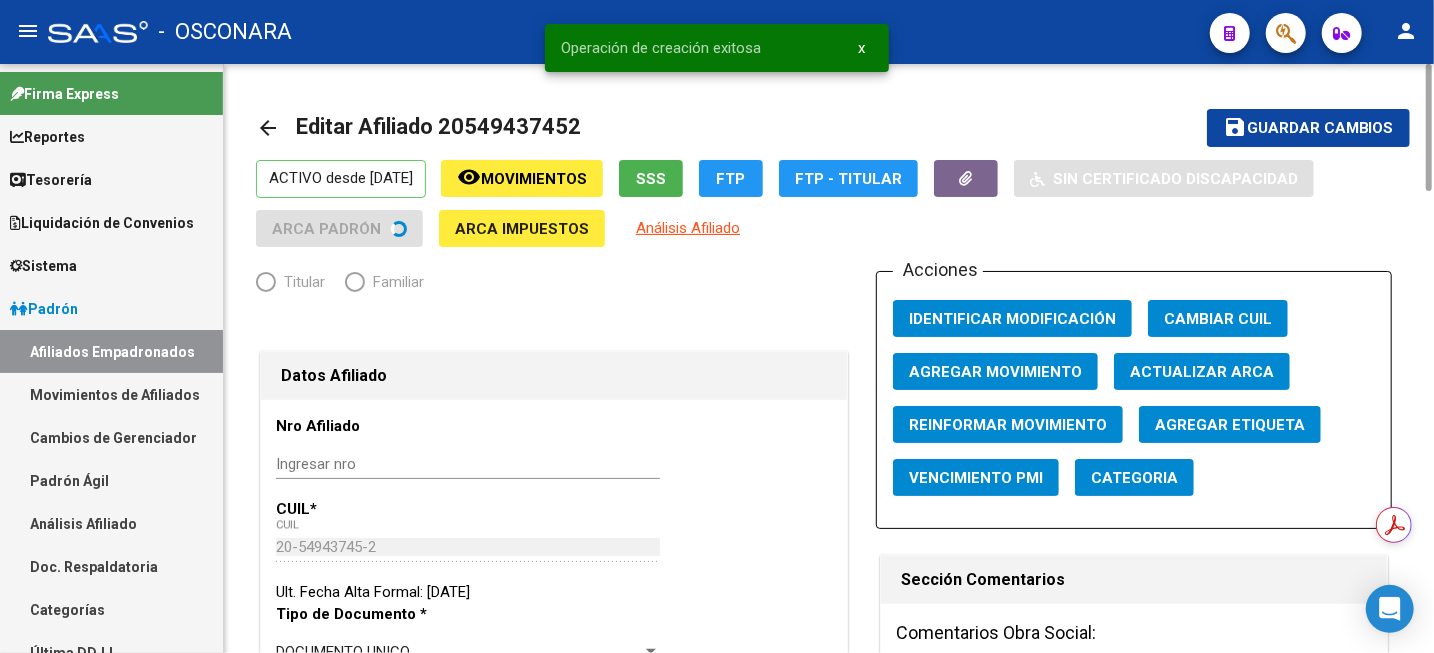 radio on "true" 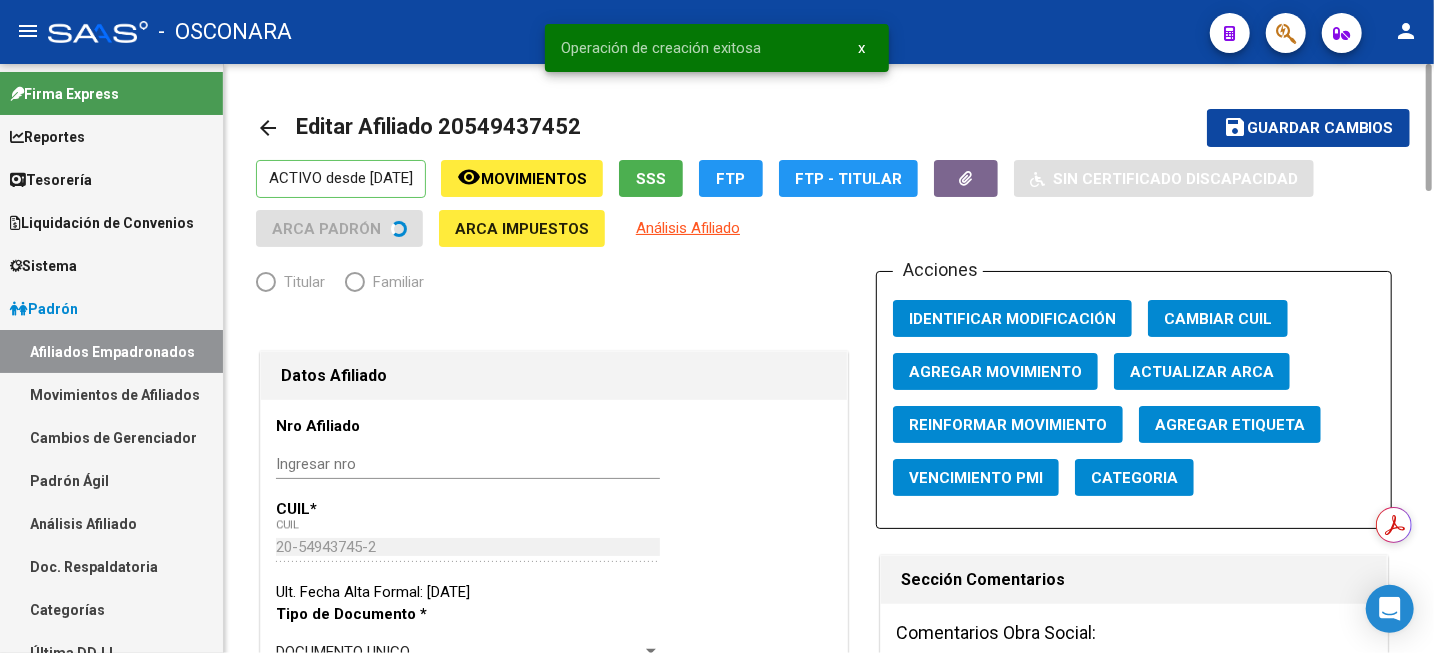 type on "30-65998597-3" 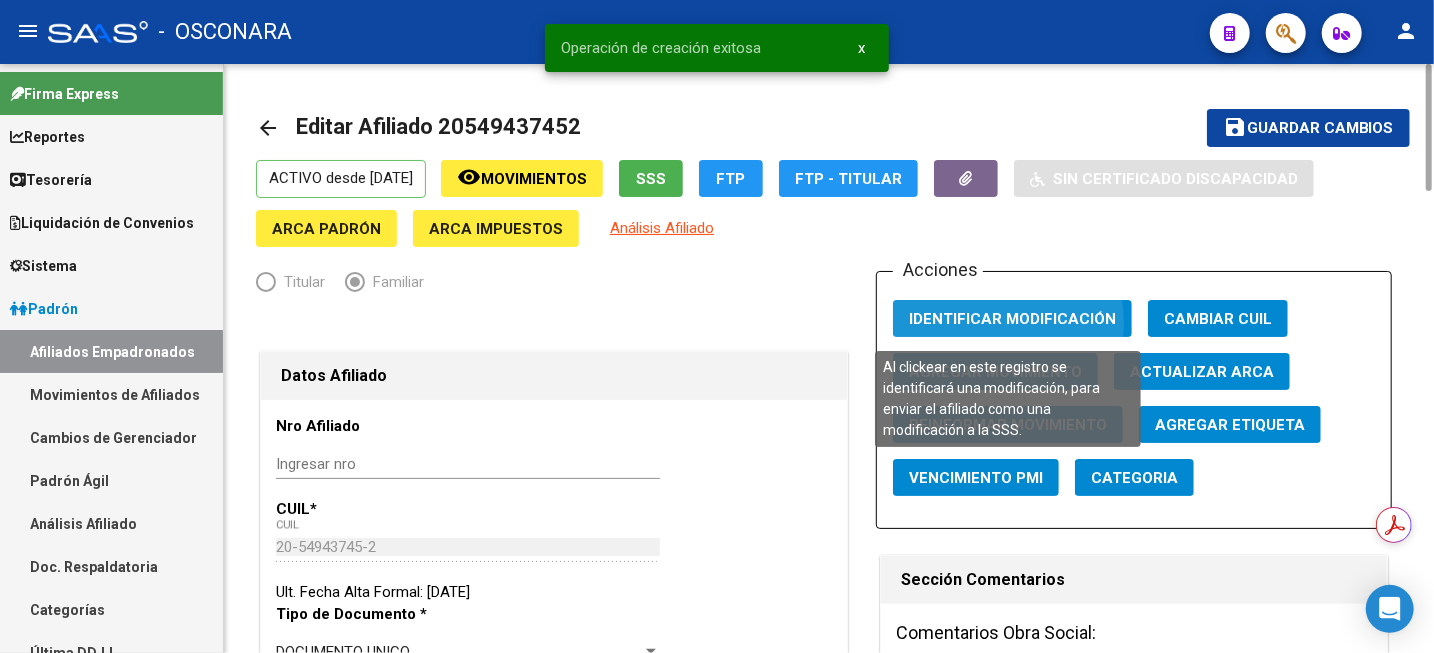 click on "Identificar Modificación" 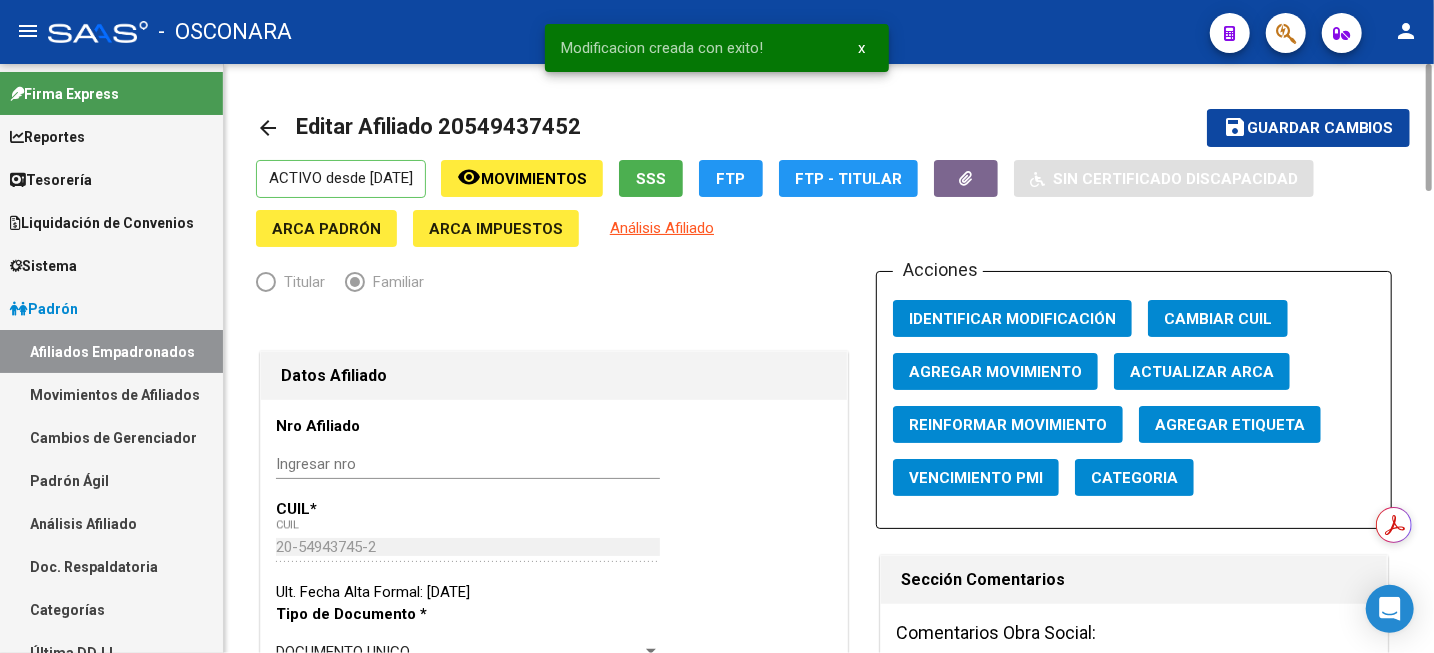 click on "save Guardar cambios" 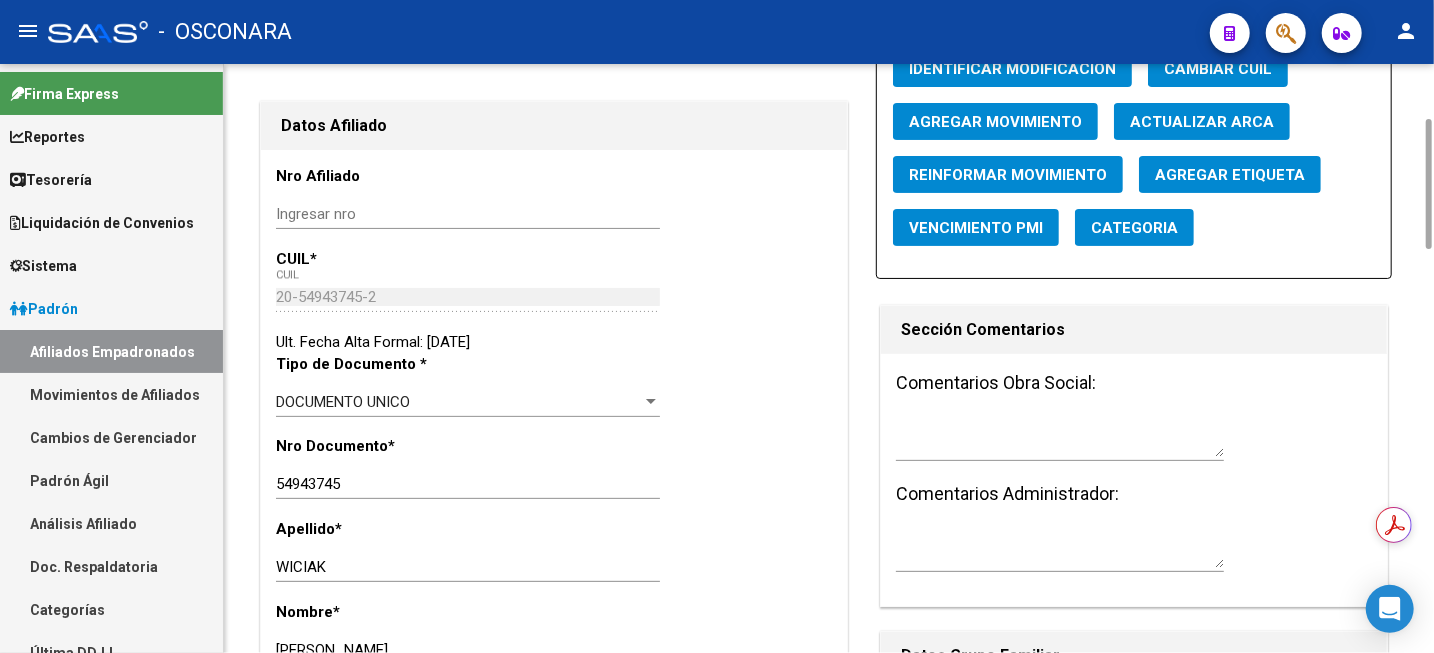 scroll, scrollTop: 750, scrollLeft: 0, axis: vertical 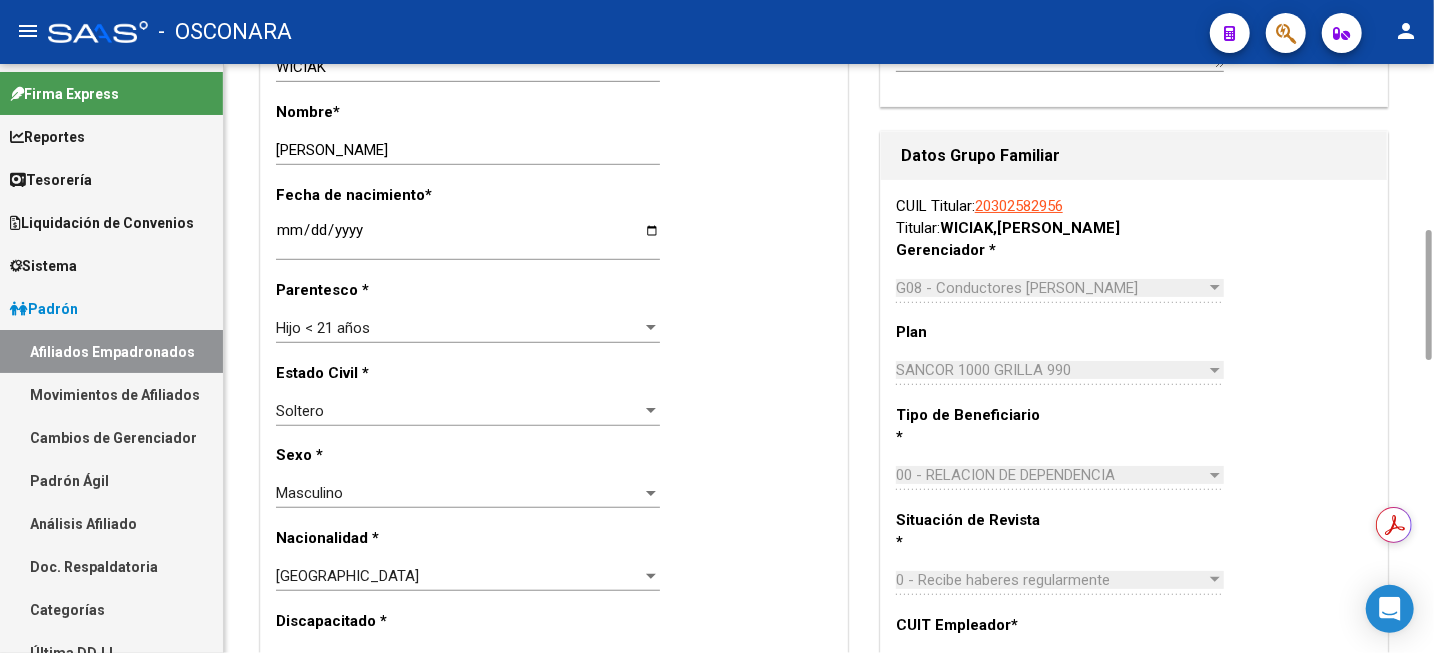 drag, startPoint x: 1030, startPoint y: 198, endPoint x: 1233, endPoint y: 189, distance: 203.1994 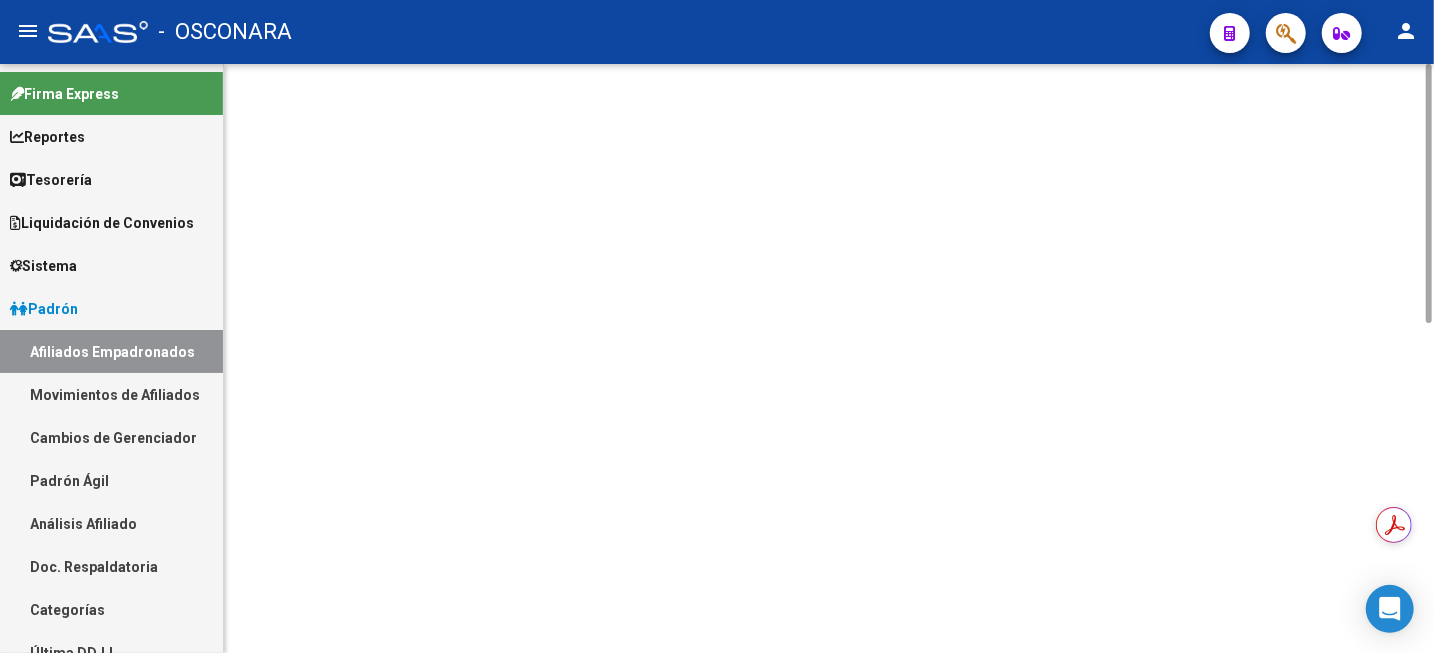 scroll, scrollTop: 0, scrollLeft: 0, axis: both 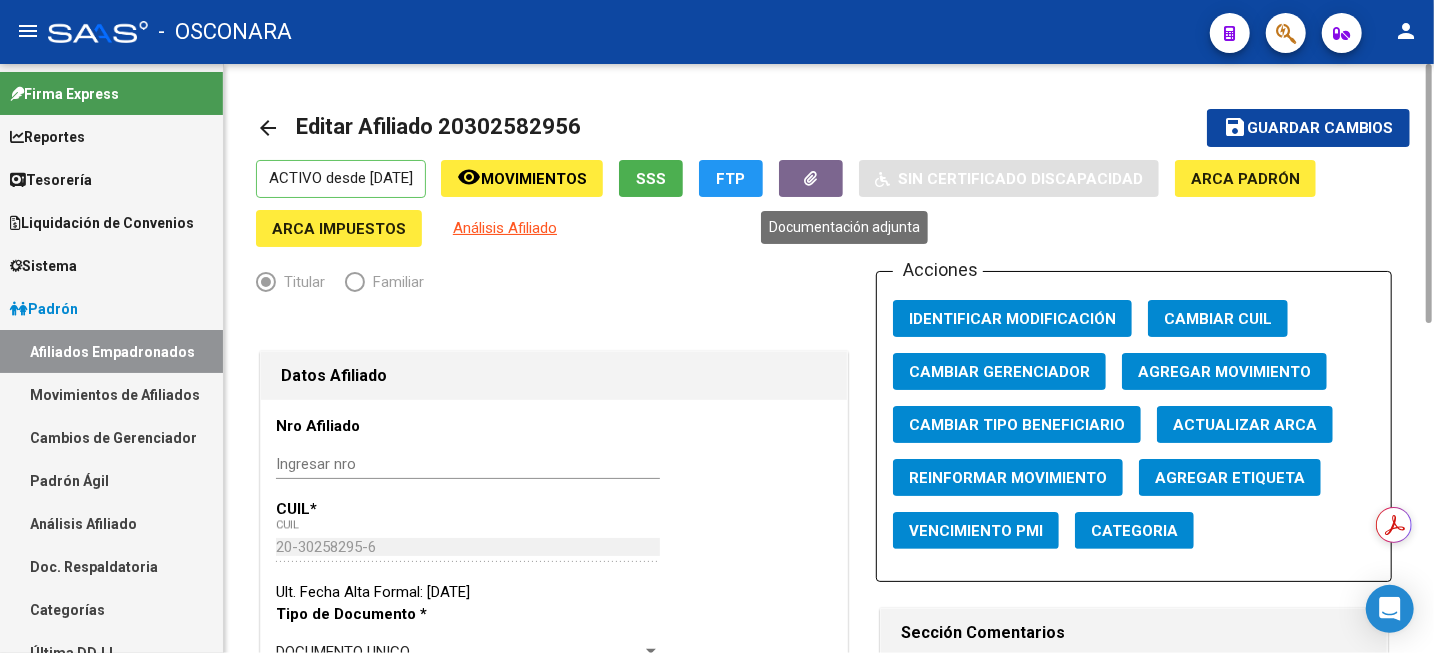 click 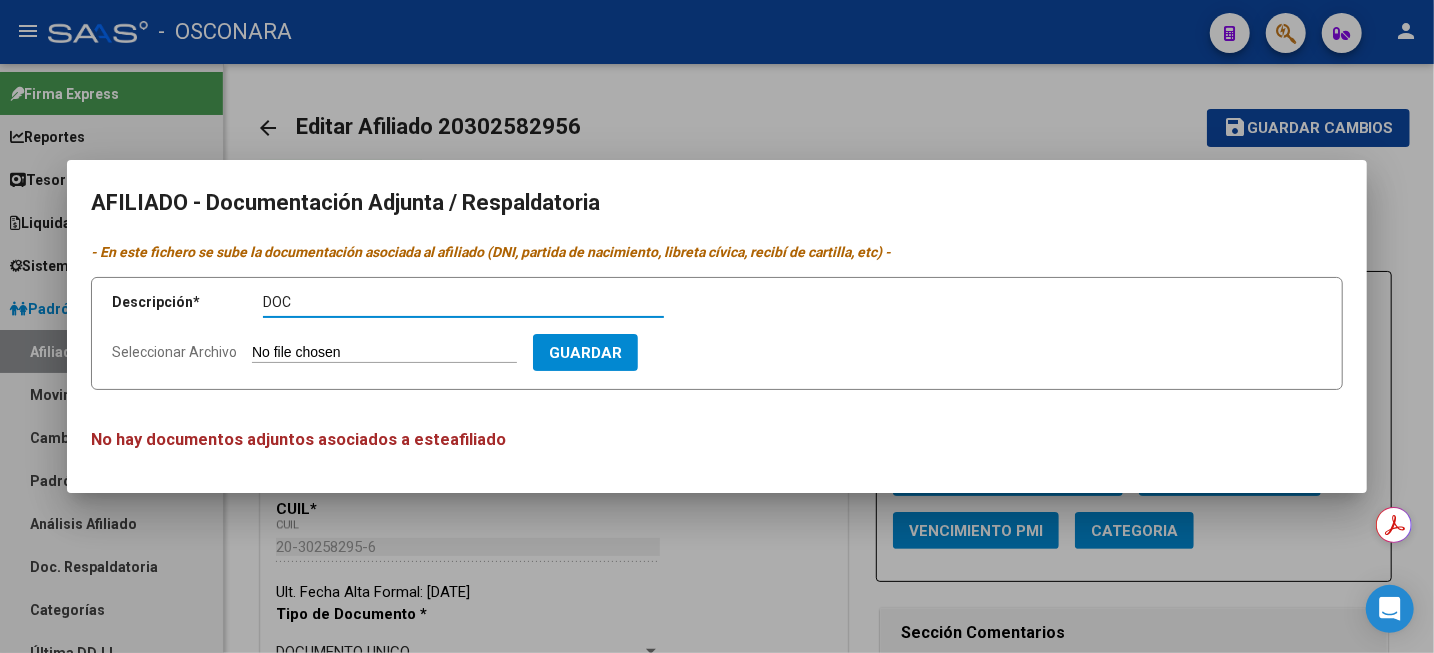 type on "DOC" 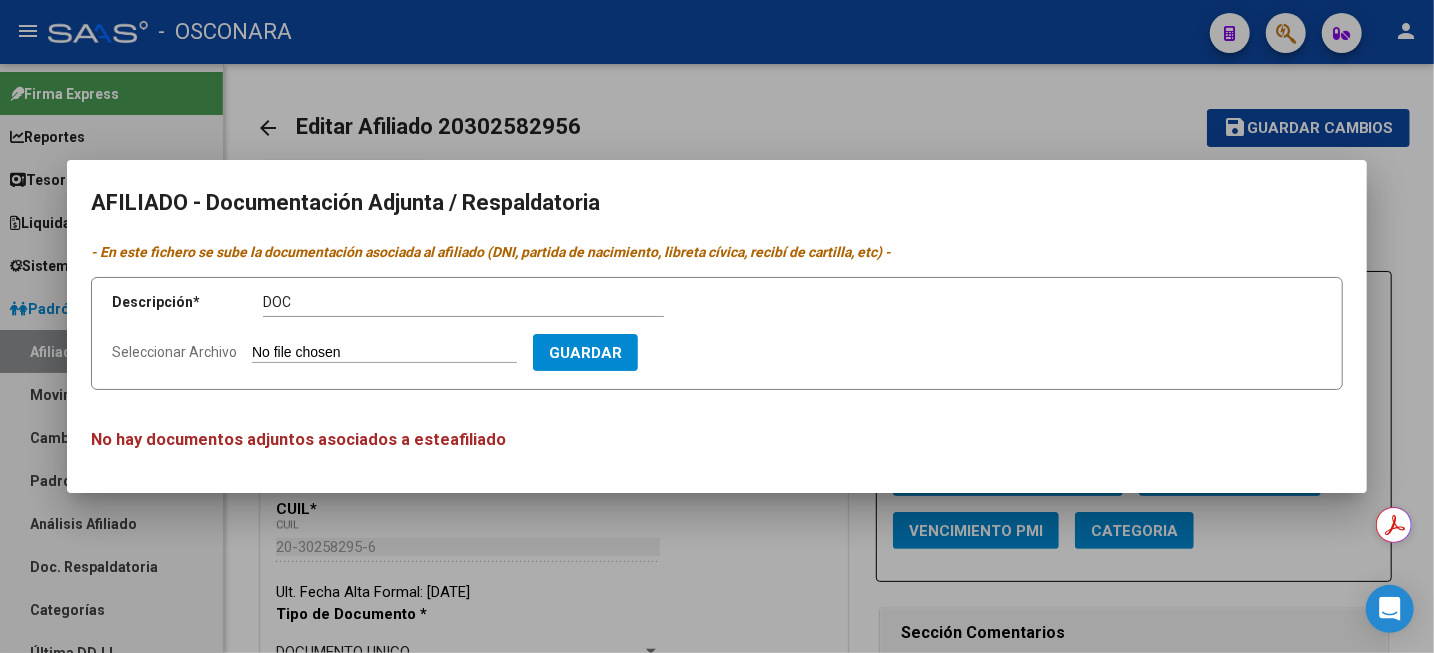 type on "C:\fakepath\20250626175232654.pdf" 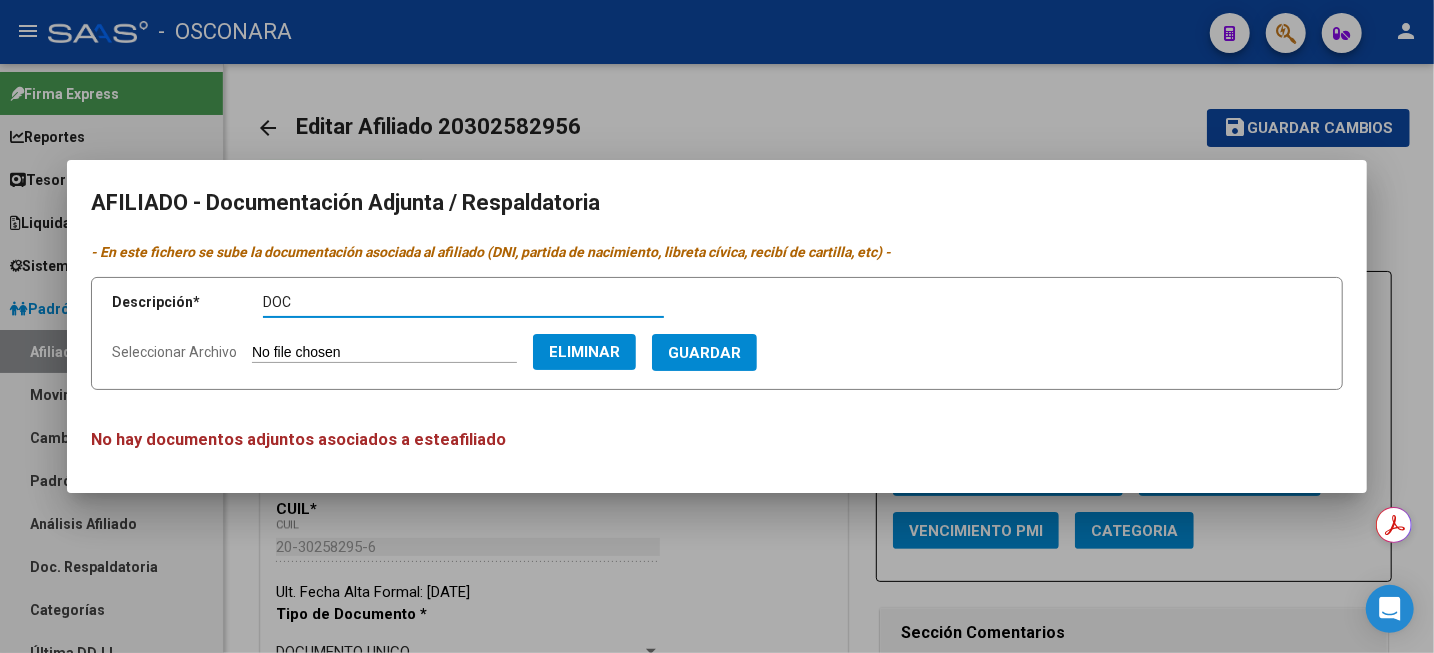 click on "Guardar" at bounding box center [704, 353] 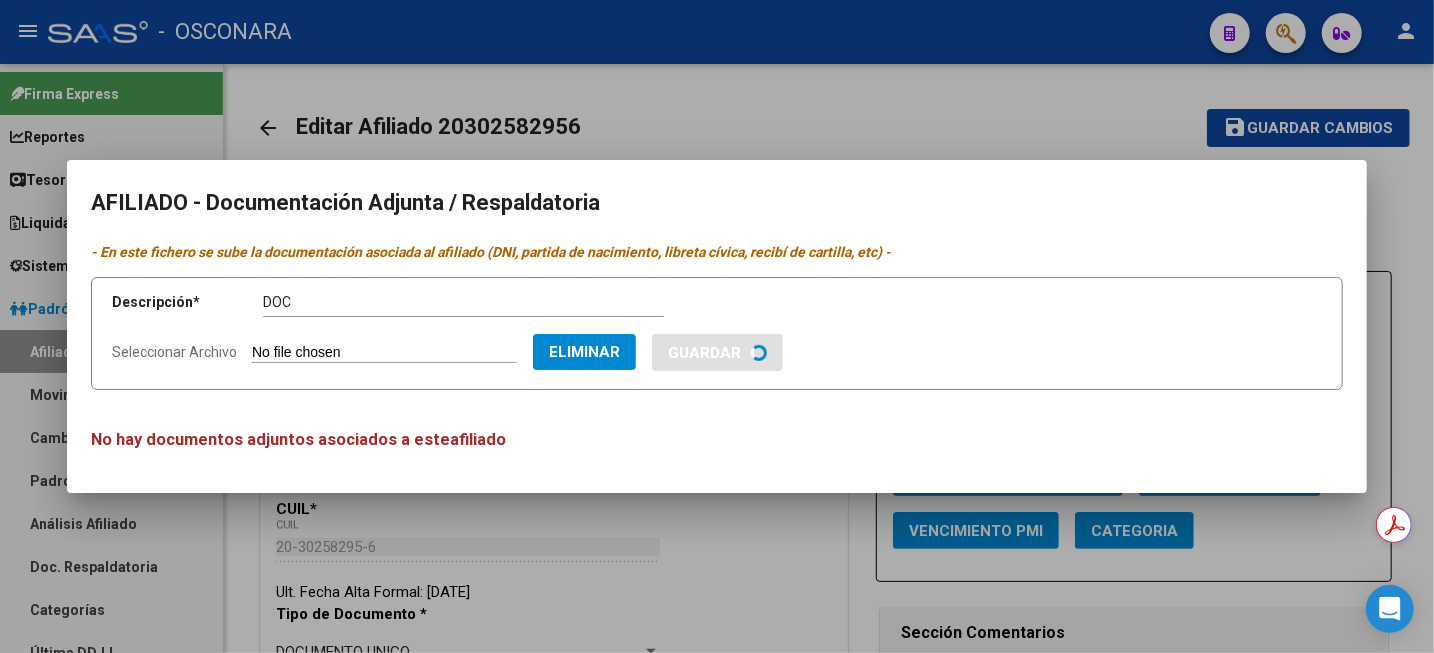 type 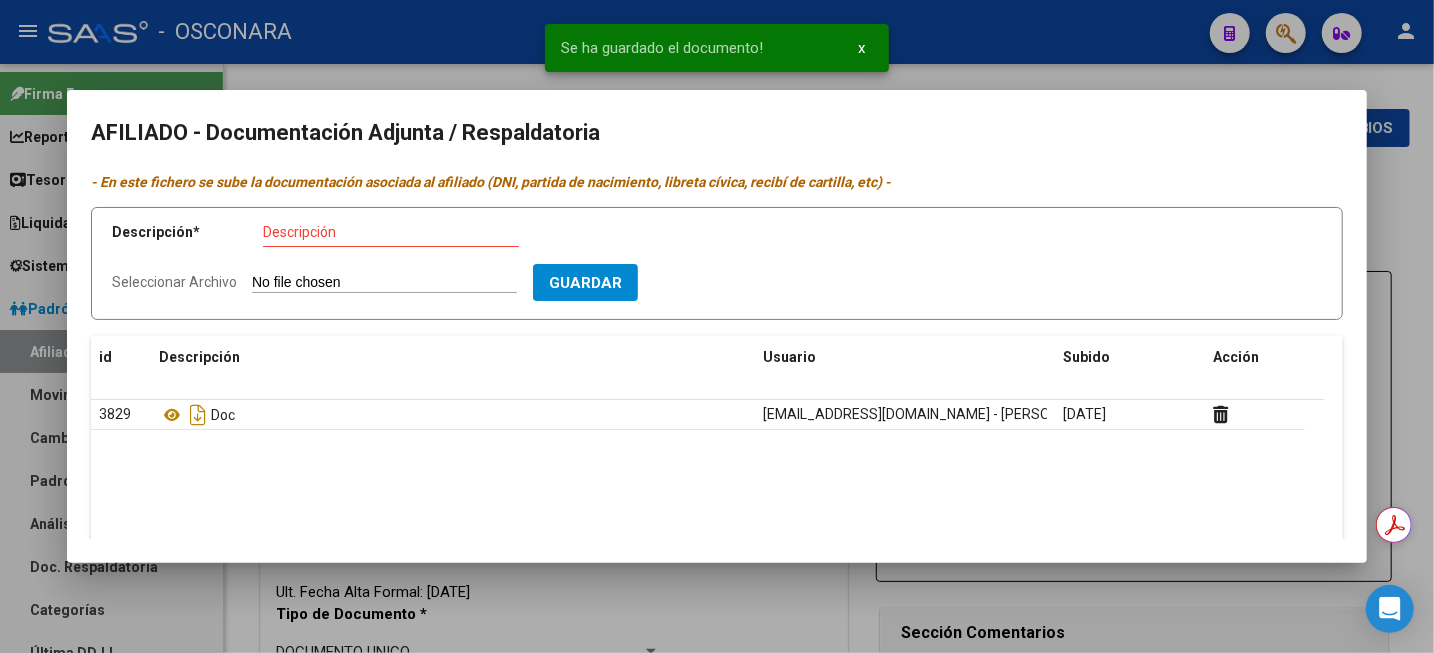 click at bounding box center [717, 326] 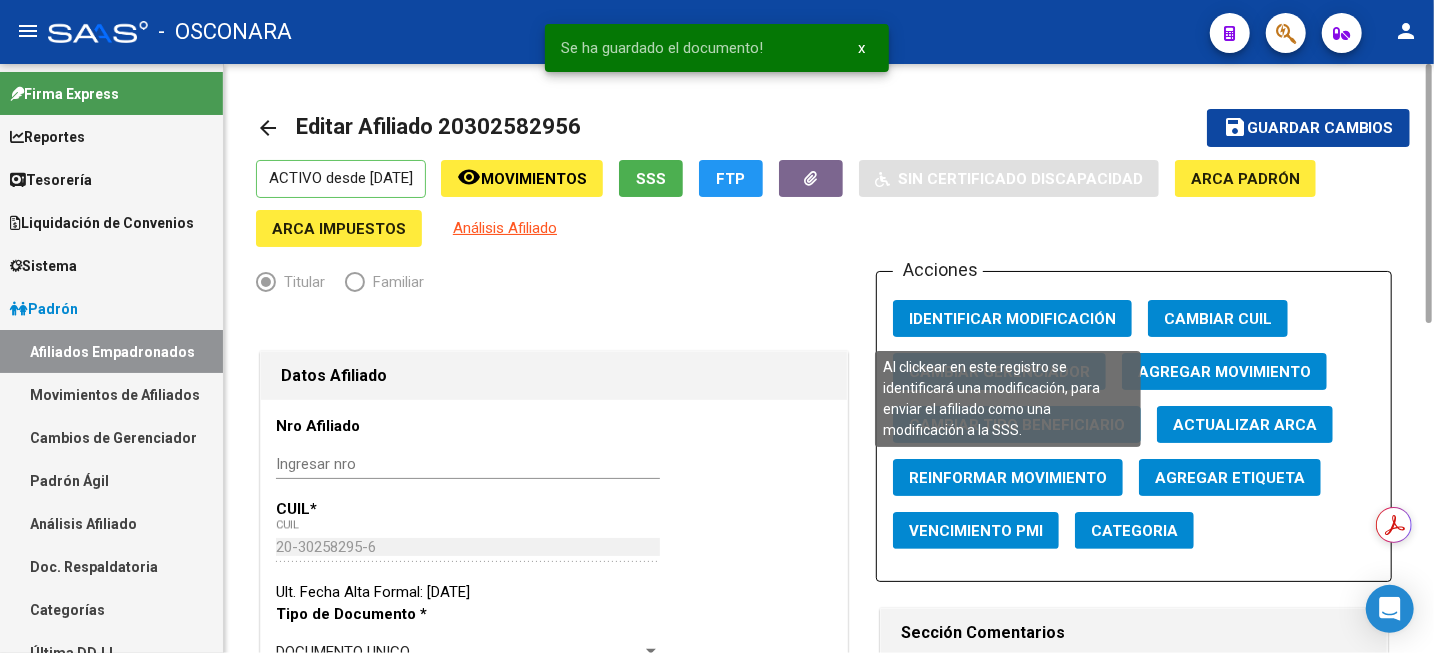 click on "Identificar Modificación" 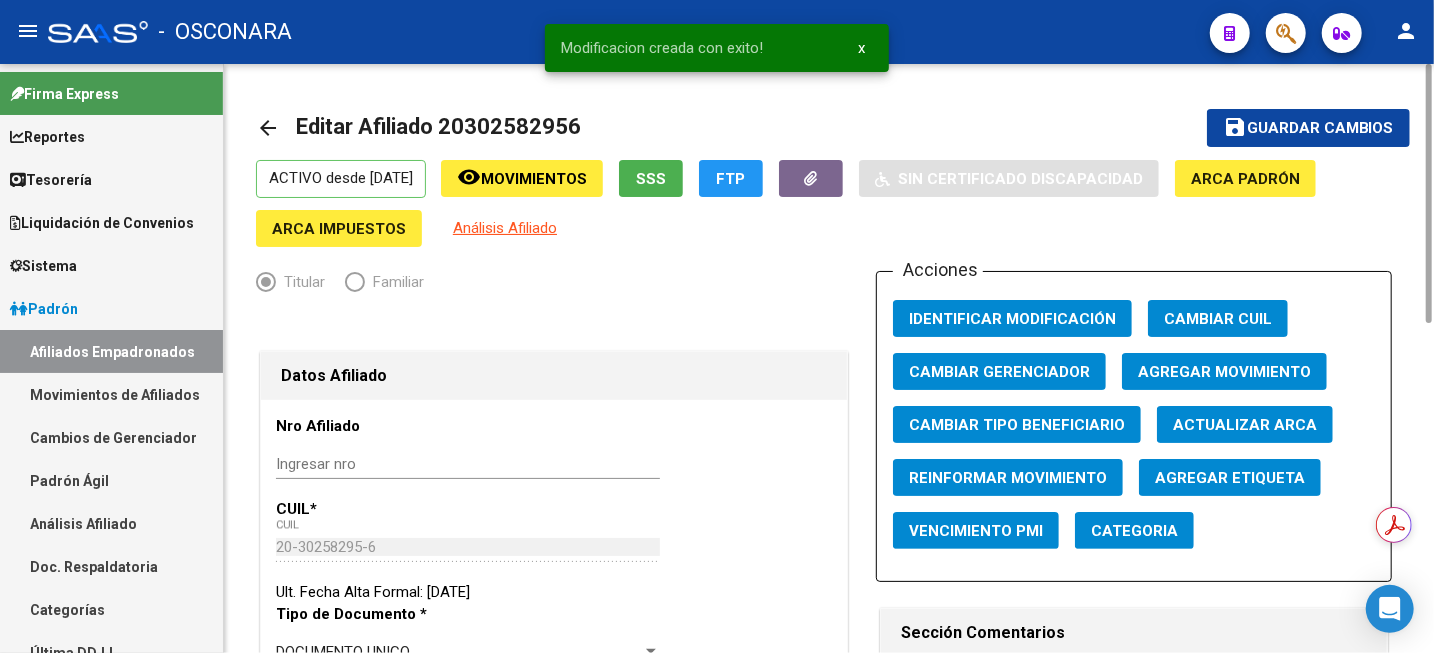 click on "Guardar cambios" 